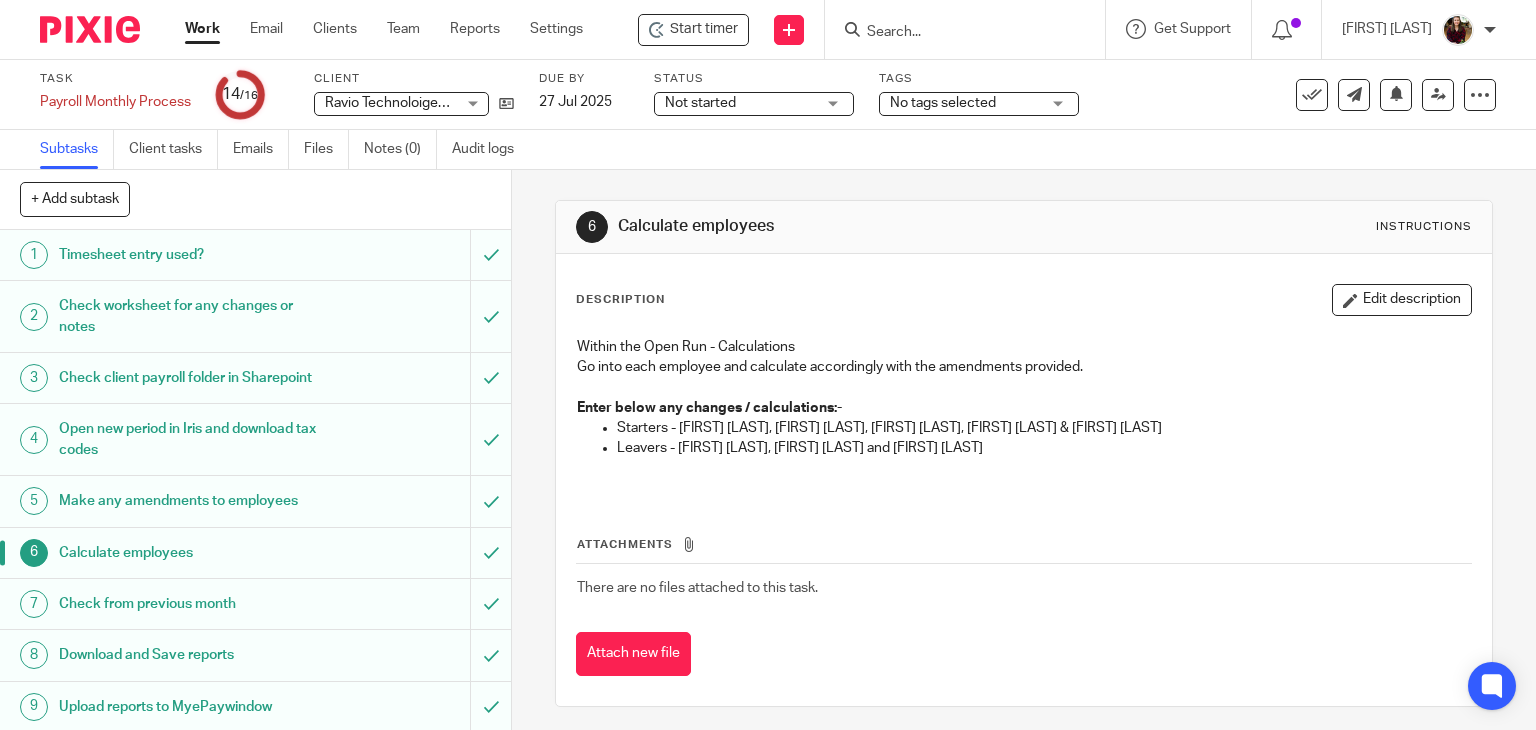 scroll, scrollTop: 0, scrollLeft: 0, axis: both 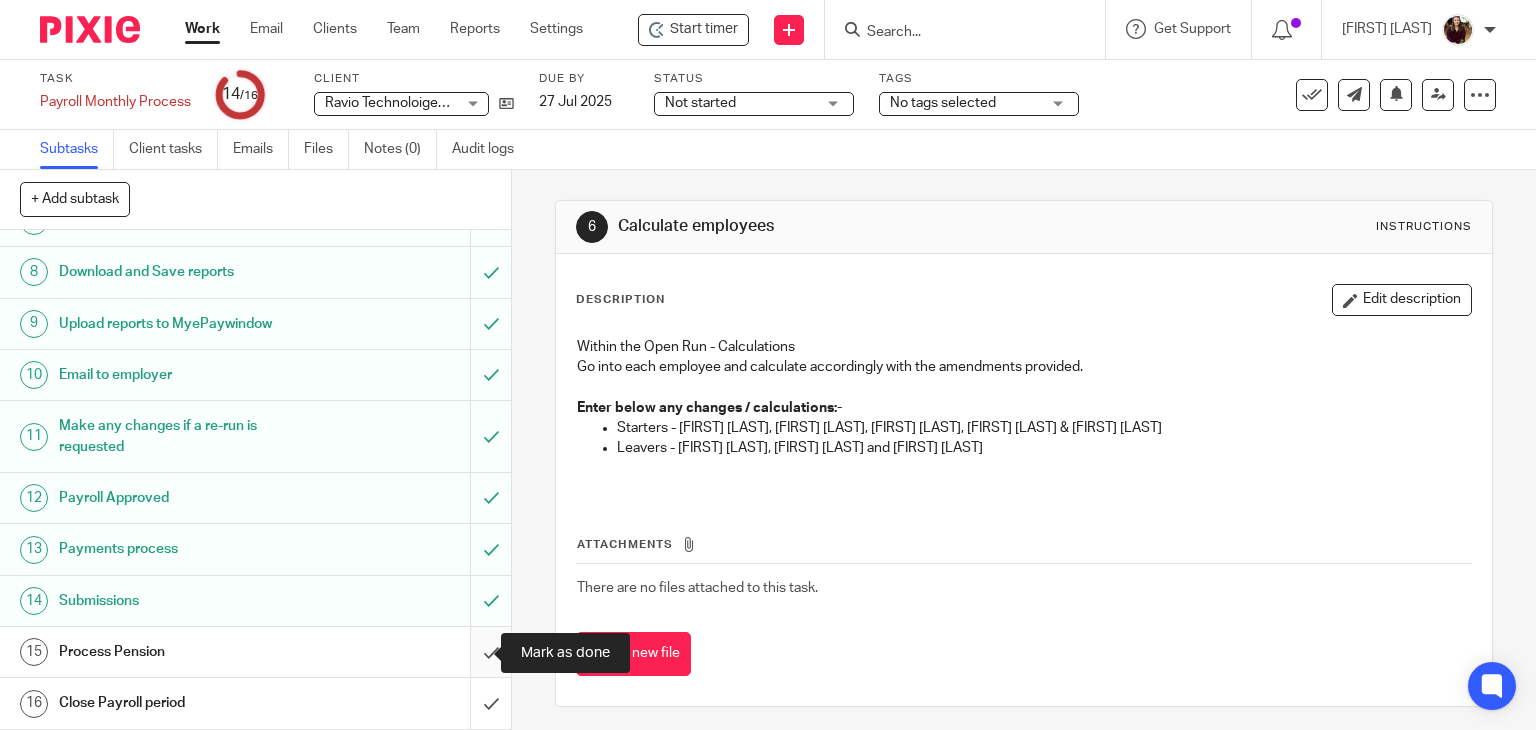 click at bounding box center [255, 652] 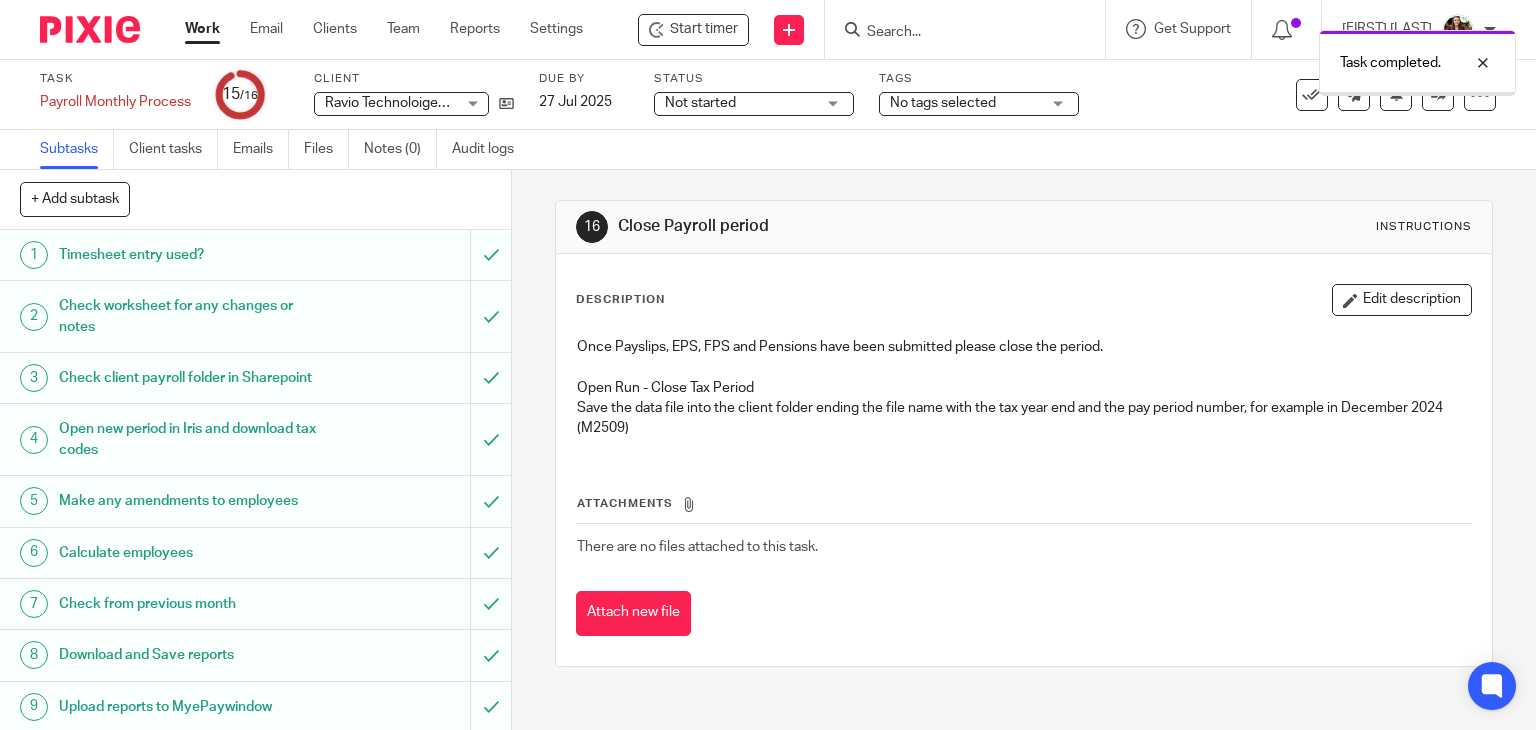 scroll, scrollTop: 0, scrollLeft: 0, axis: both 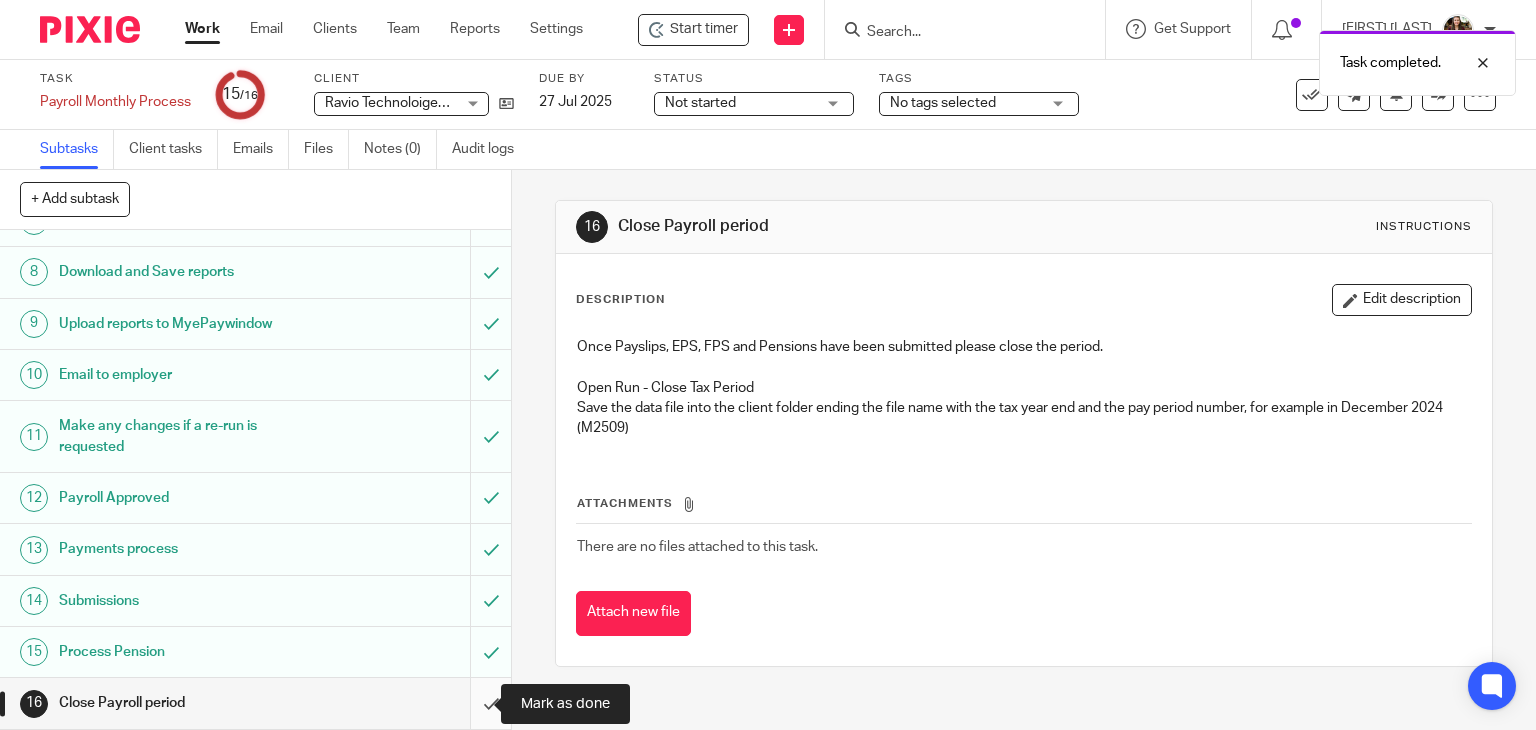 click at bounding box center (255, 703) 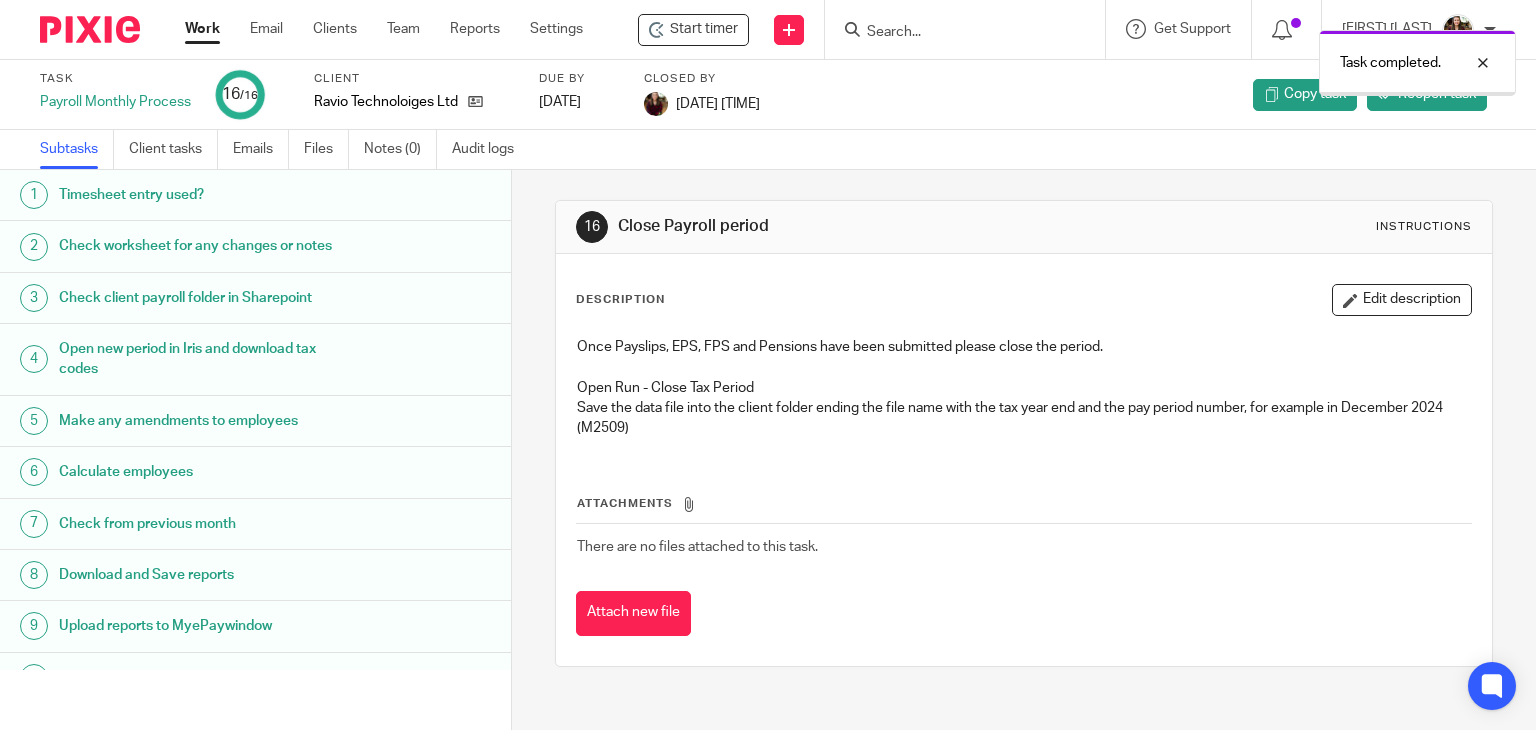 scroll, scrollTop: 0, scrollLeft: 0, axis: both 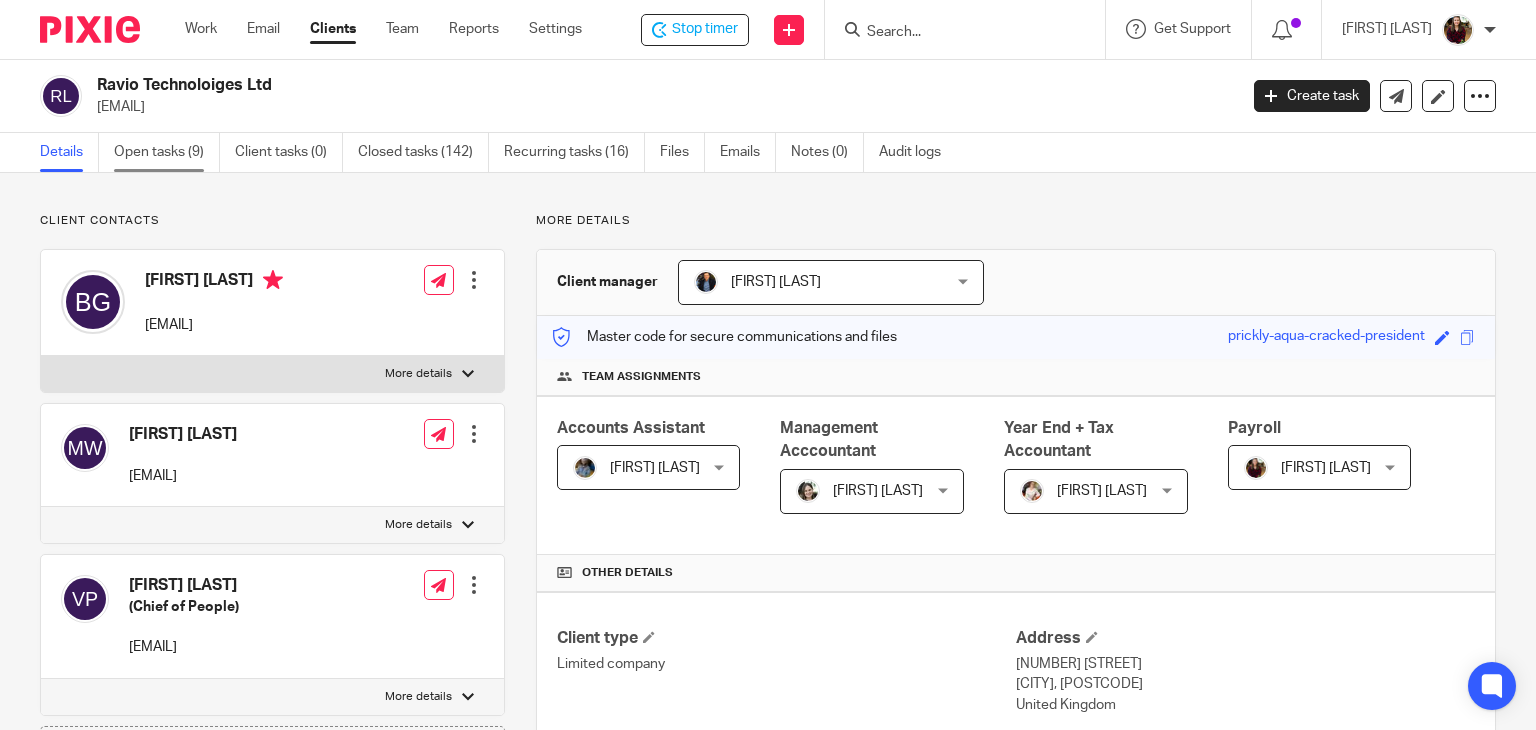 click on "Open tasks (9)" at bounding box center (167, 152) 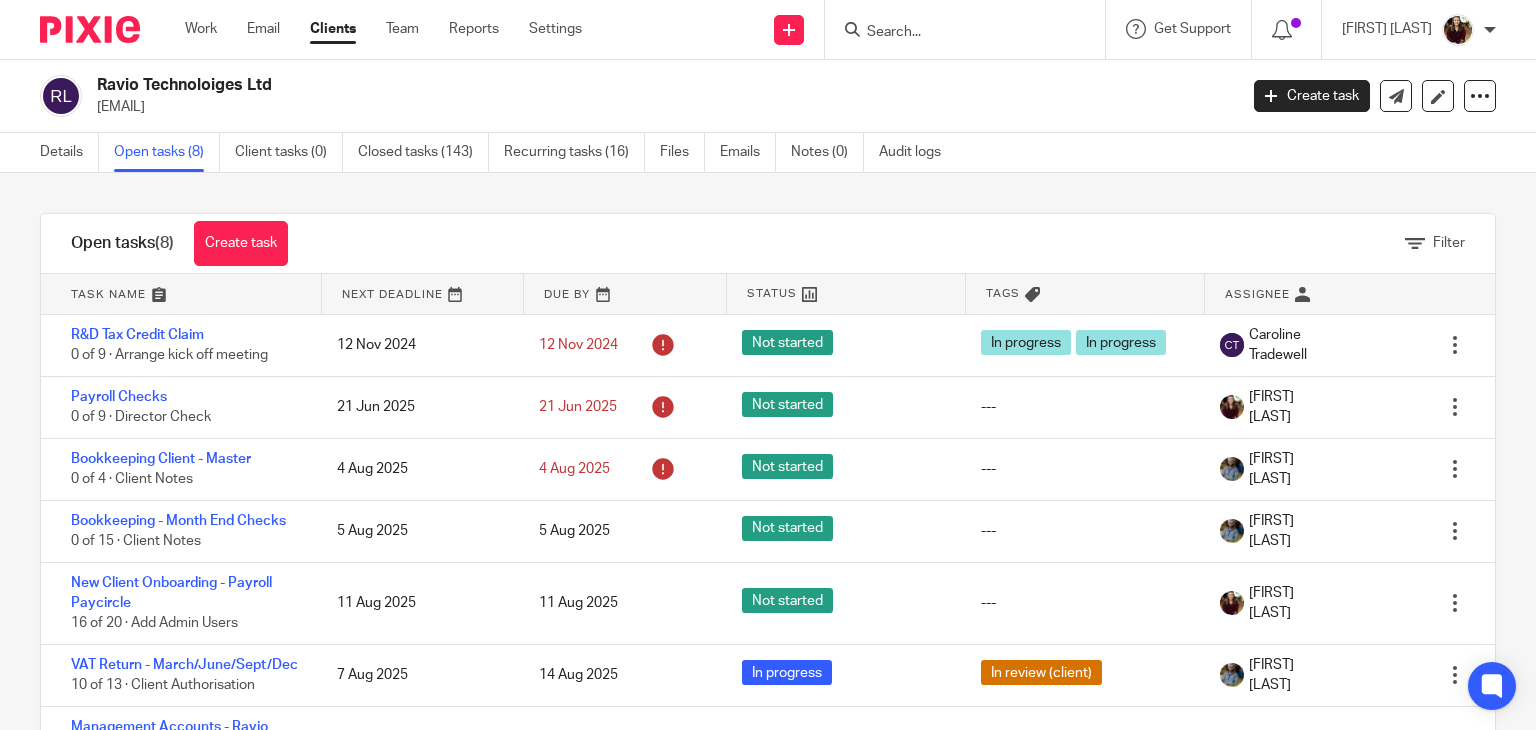 scroll, scrollTop: 0, scrollLeft: 0, axis: both 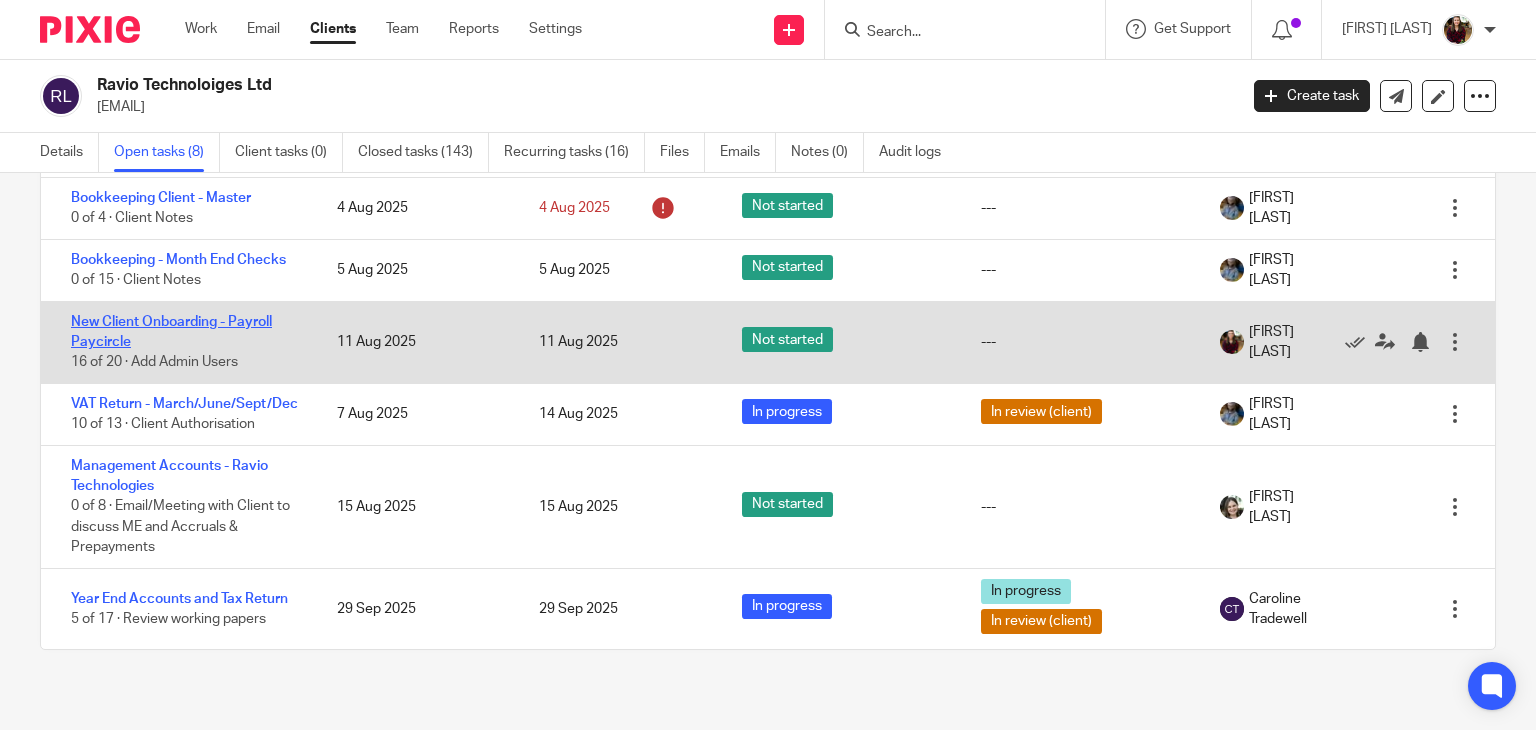 click on "New Client Onboarding - Payroll Paycircle" at bounding box center [171, 332] 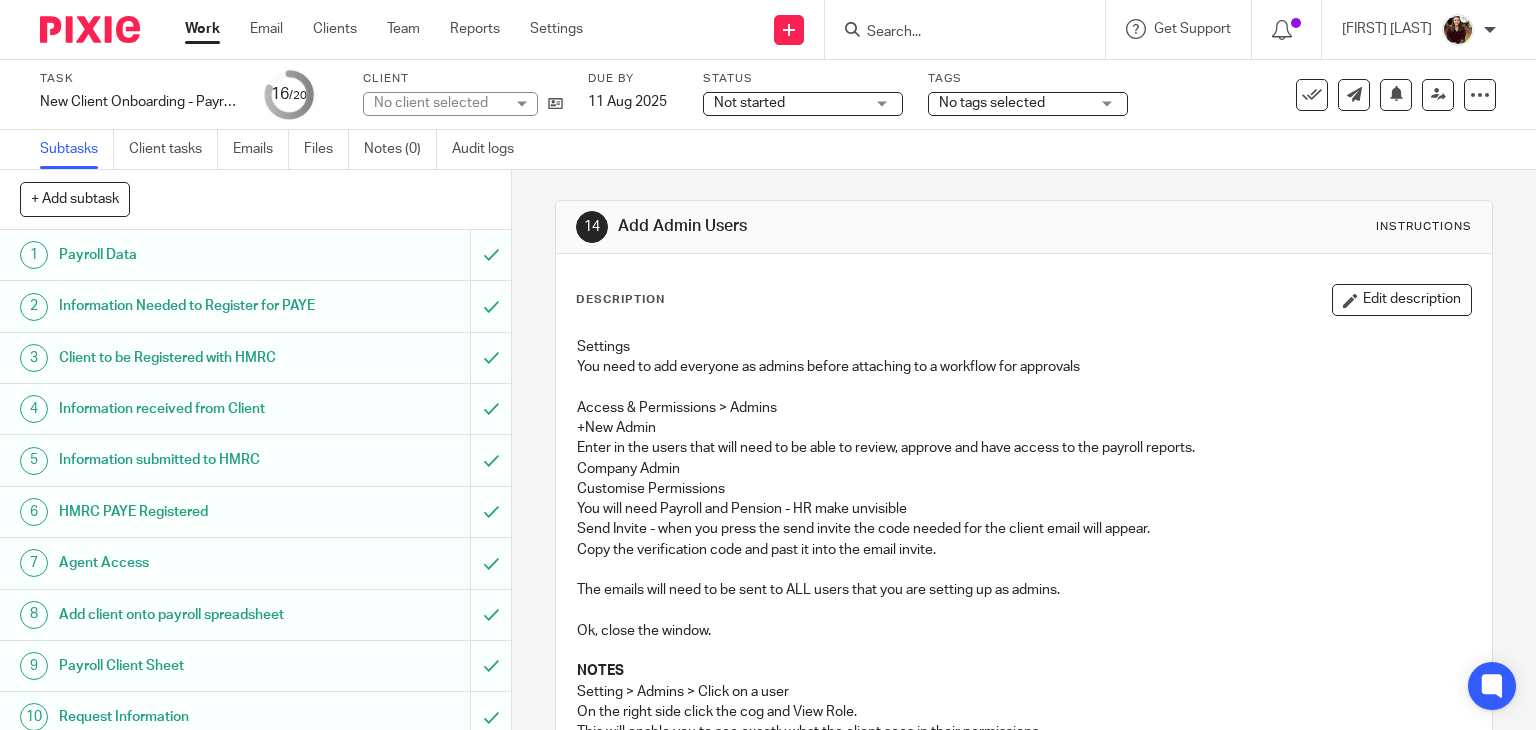 scroll, scrollTop: 0, scrollLeft: 0, axis: both 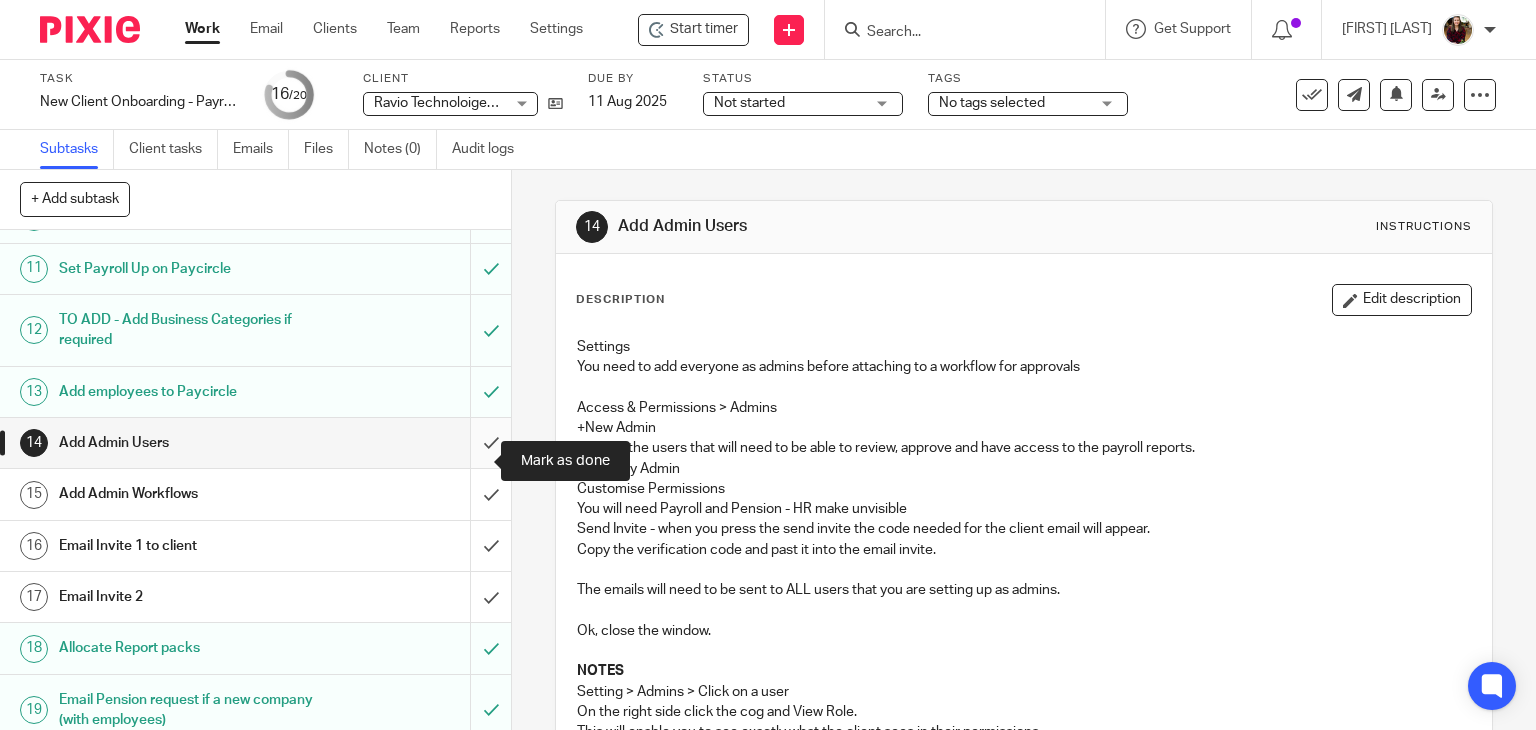 click at bounding box center (255, 443) 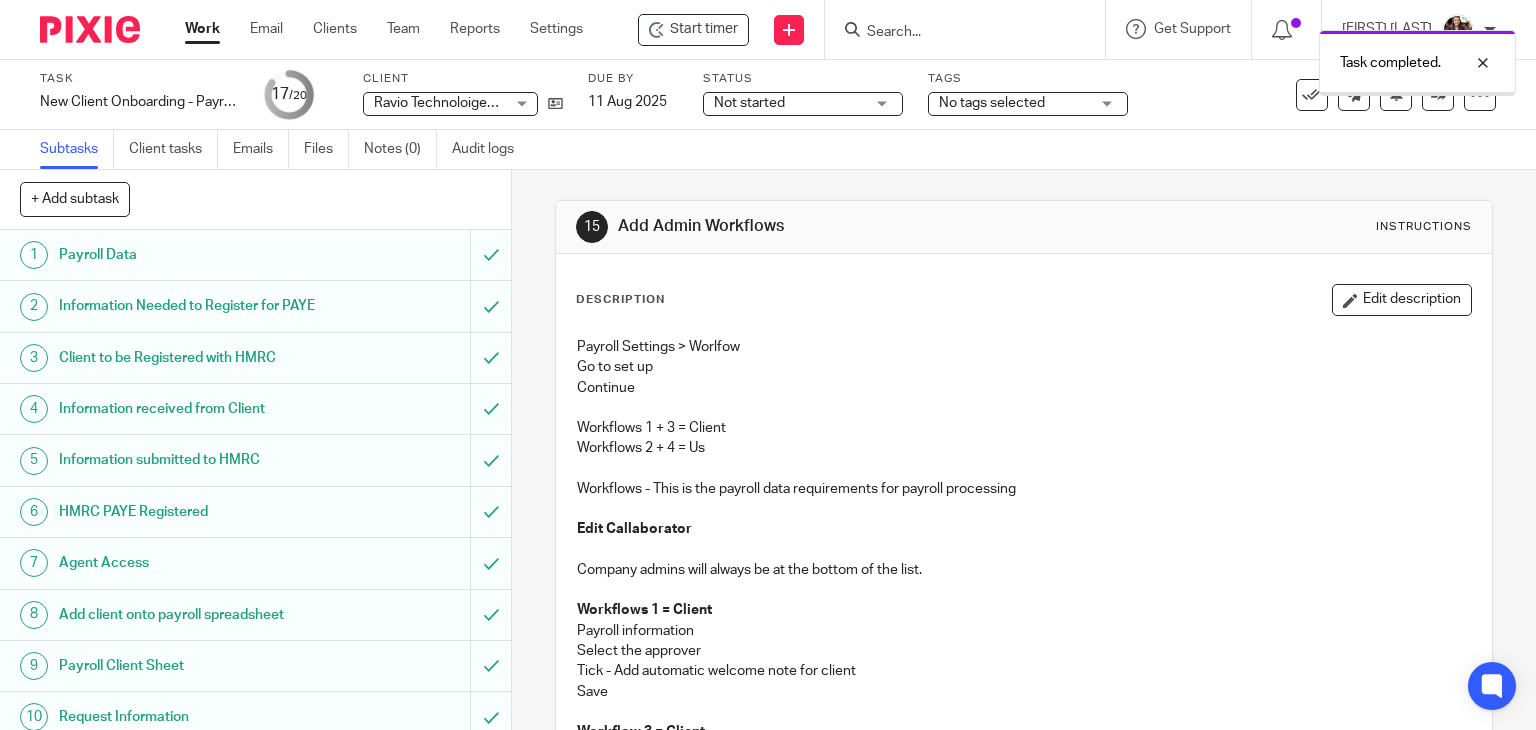 scroll, scrollTop: 0, scrollLeft: 0, axis: both 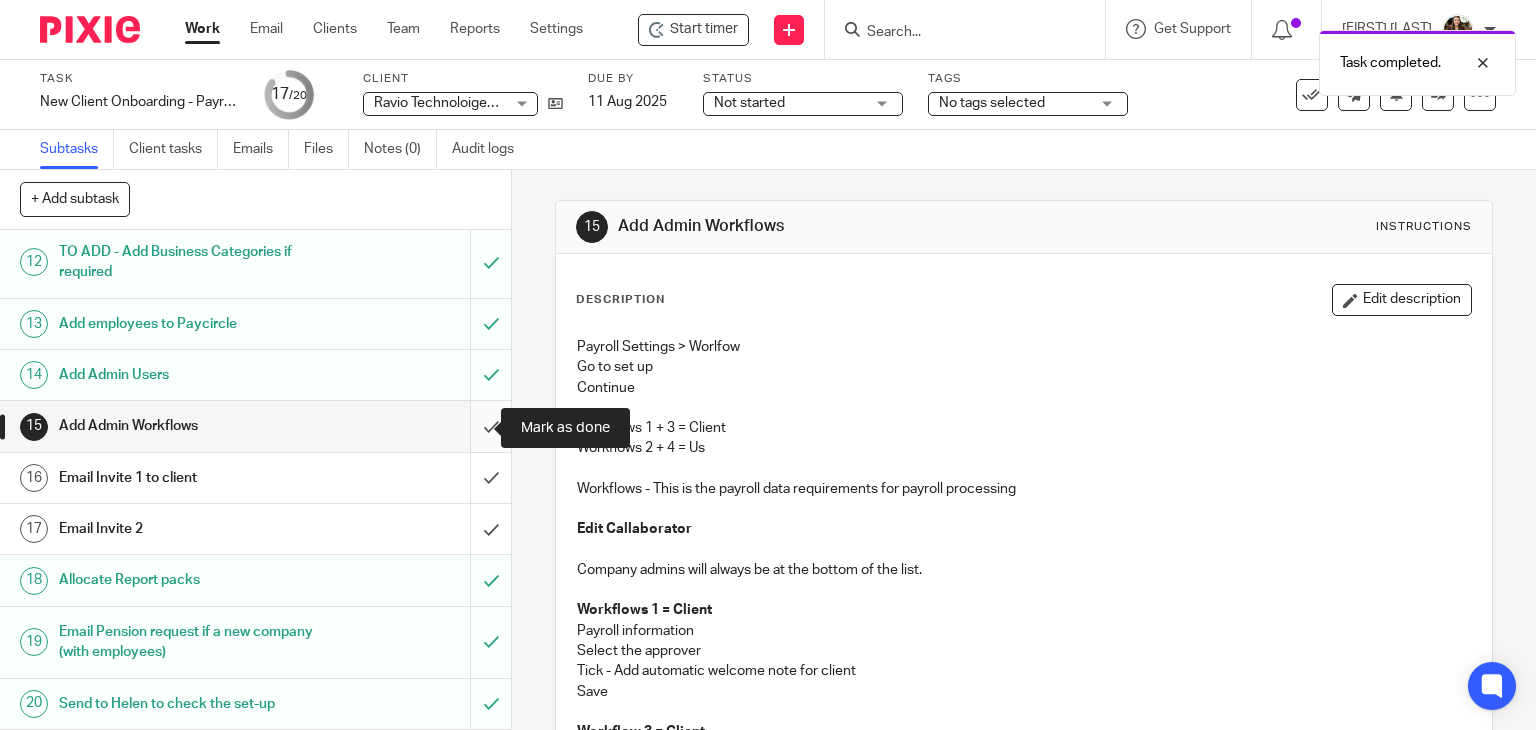 click at bounding box center (255, 426) 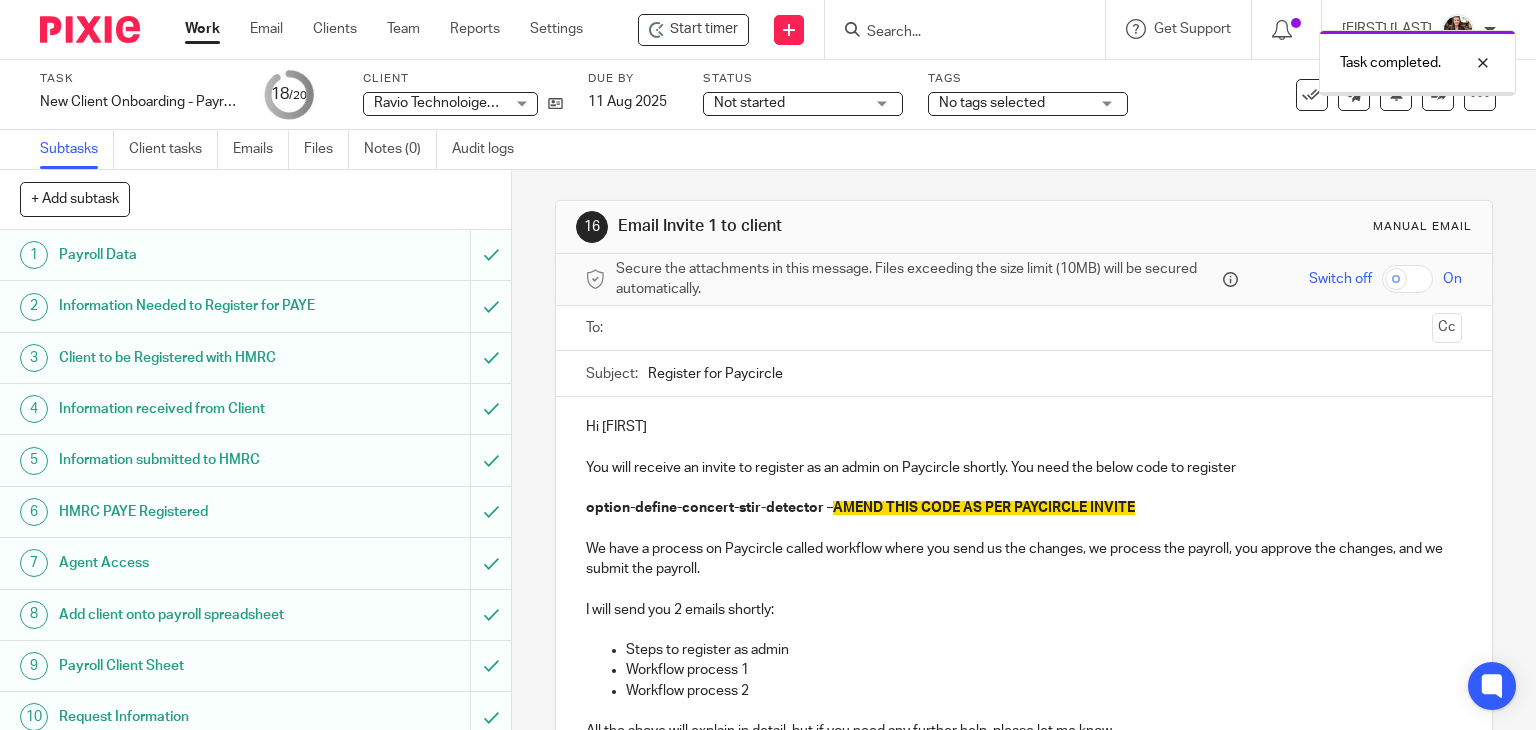 scroll, scrollTop: 0, scrollLeft: 0, axis: both 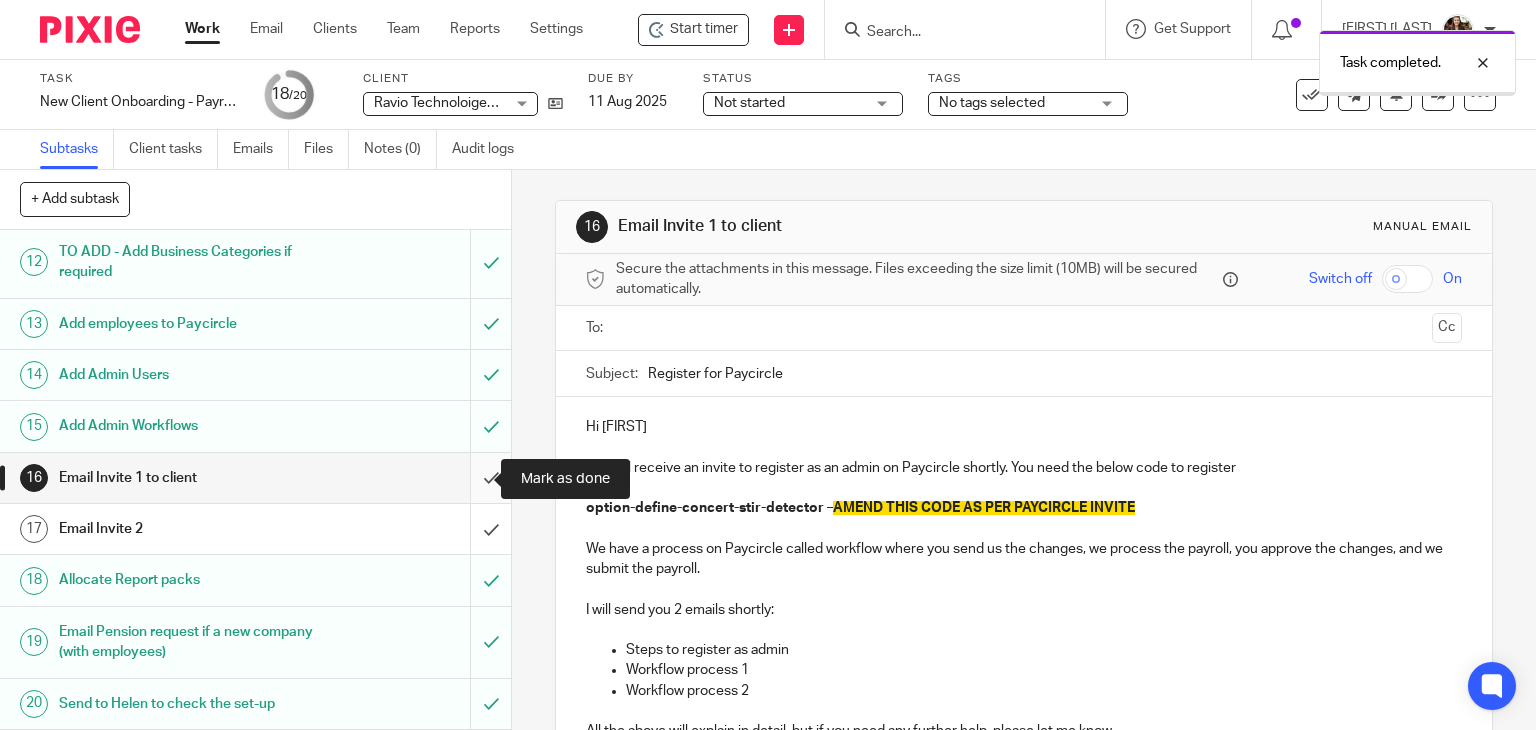 click at bounding box center [255, 478] 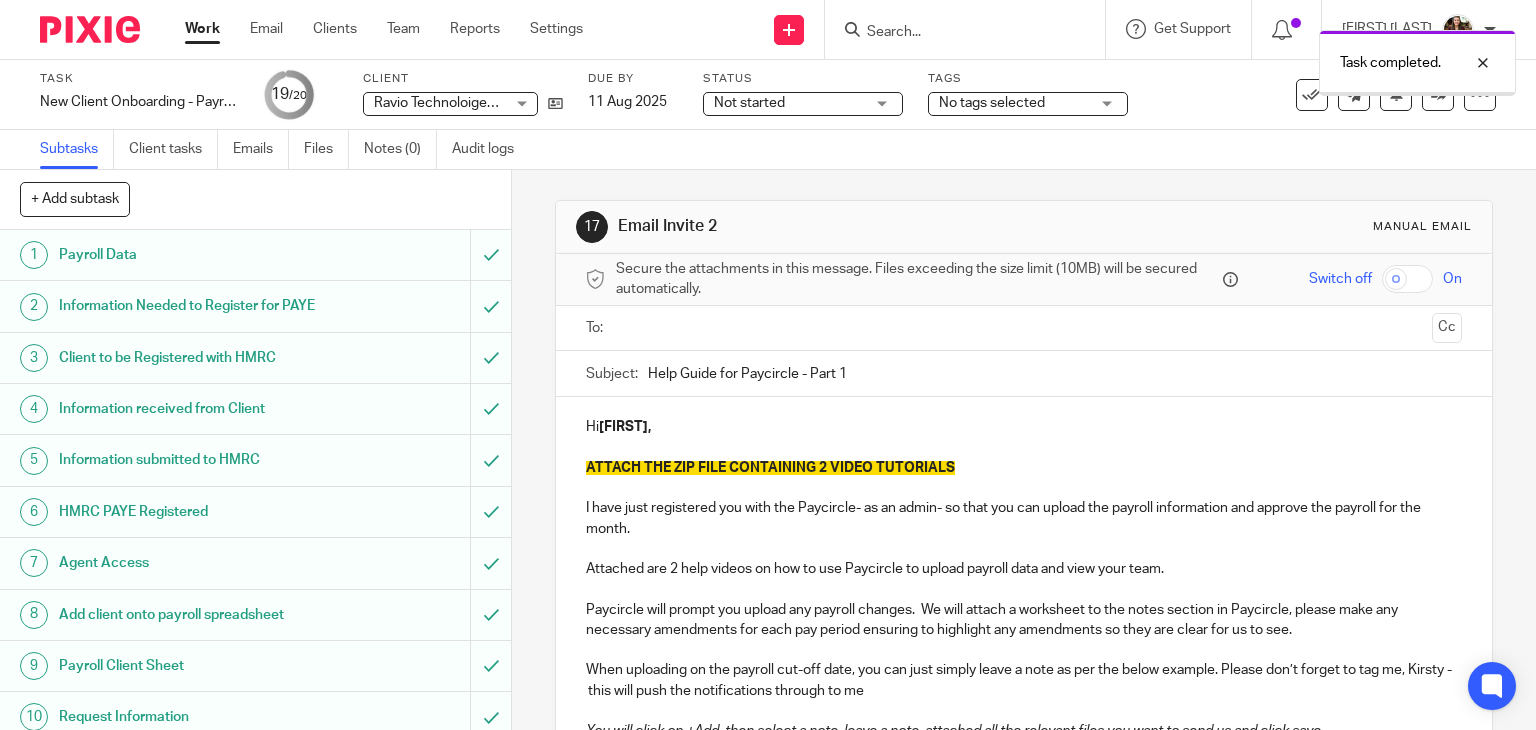 scroll, scrollTop: 0, scrollLeft: 0, axis: both 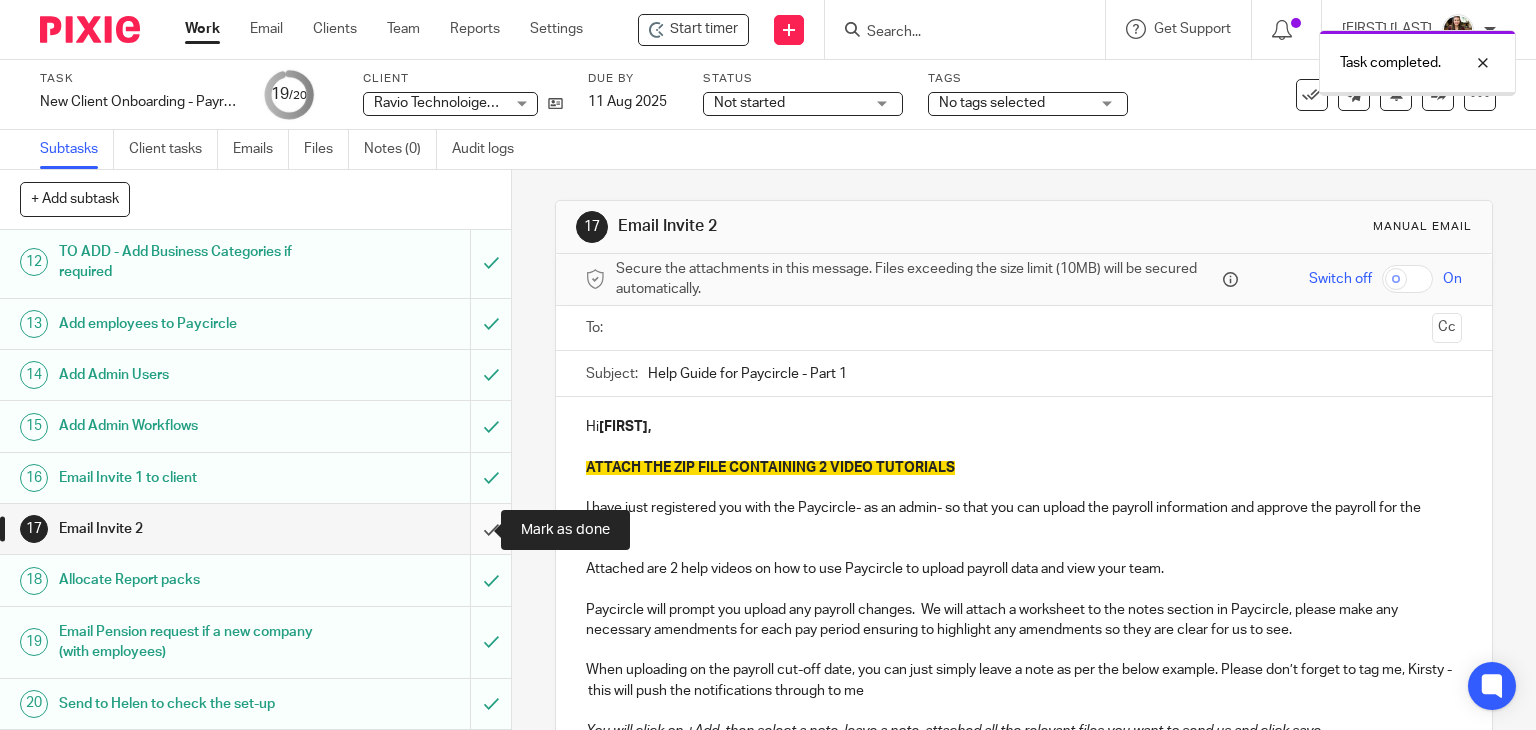 click at bounding box center (255, 529) 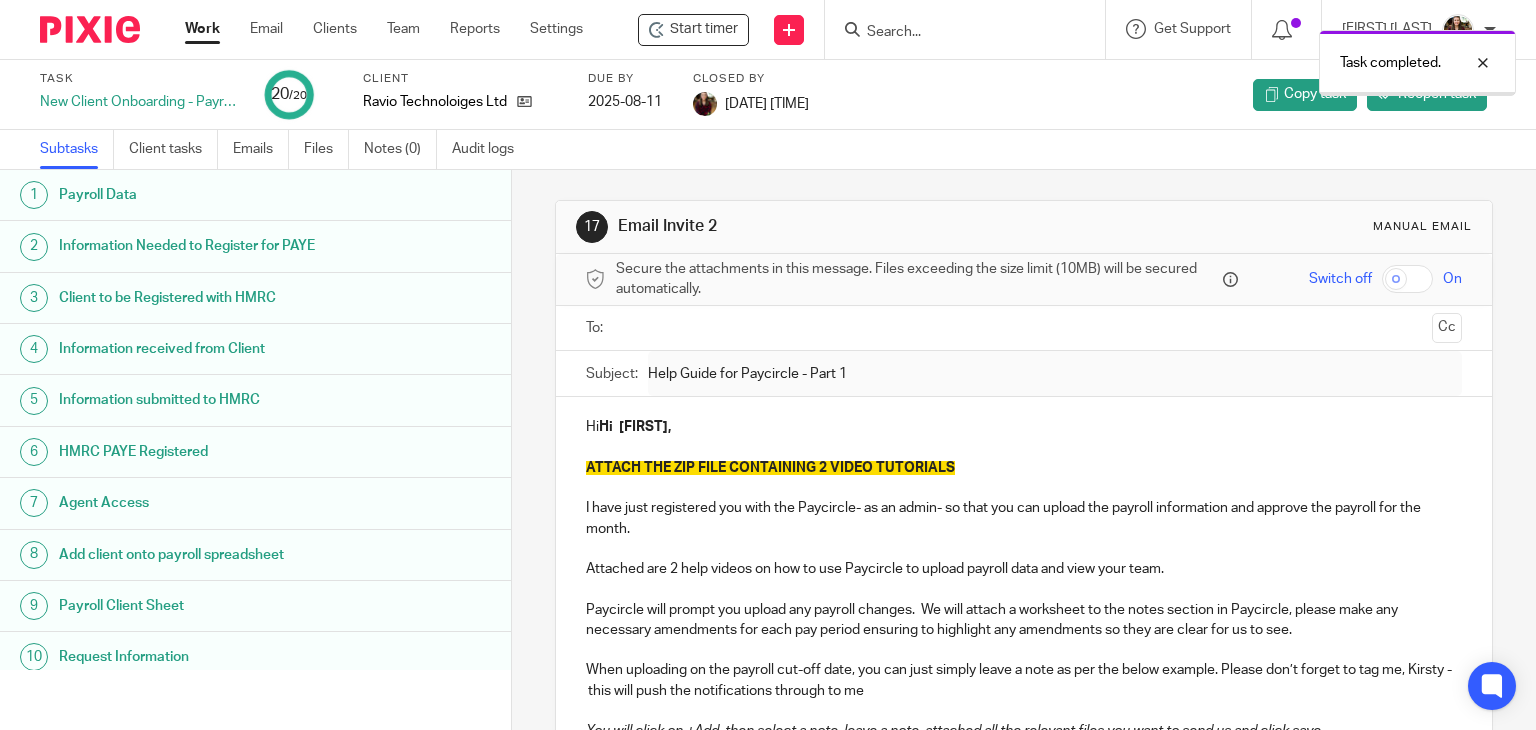 scroll, scrollTop: 0, scrollLeft: 0, axis: both 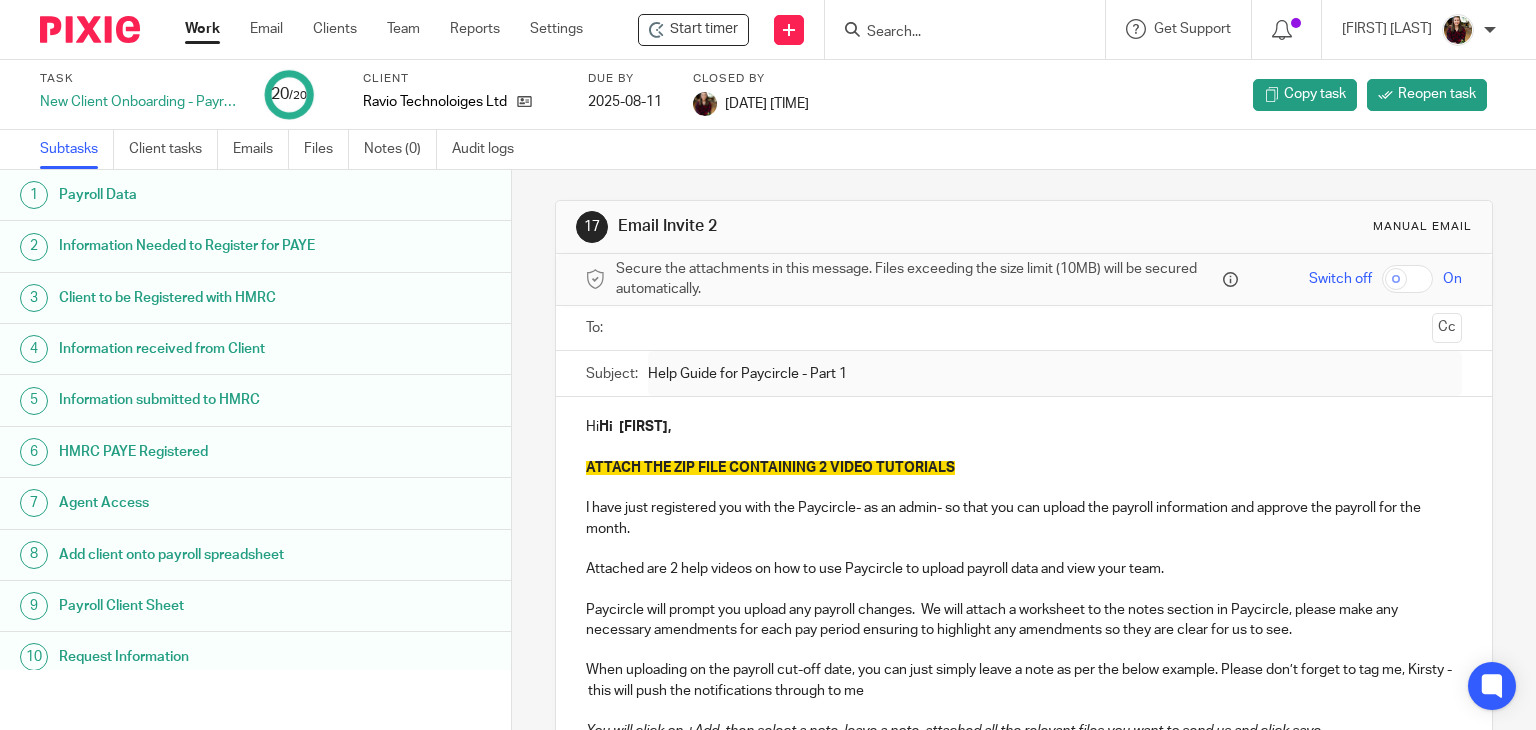 click at bounding box center [955, 33] 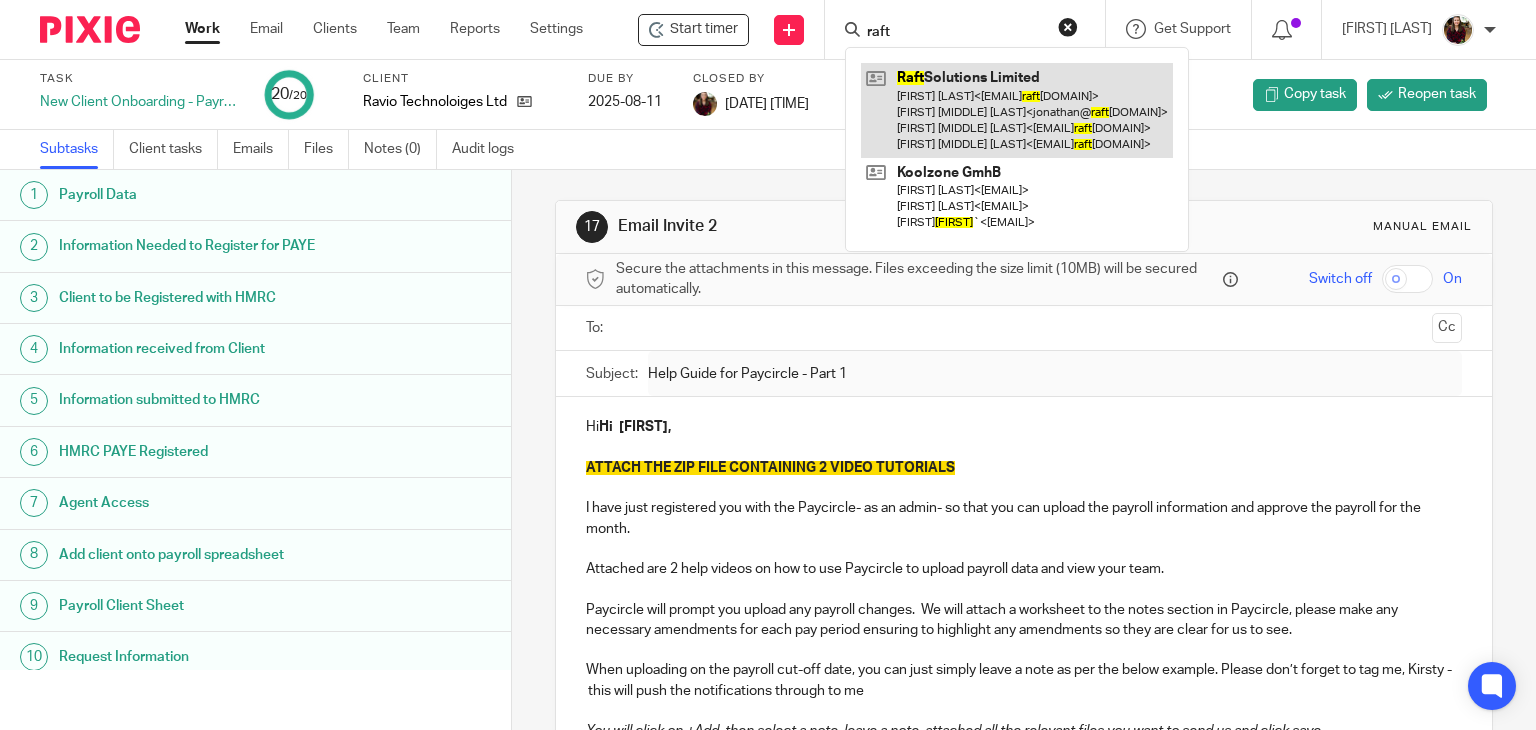 type on "raft" 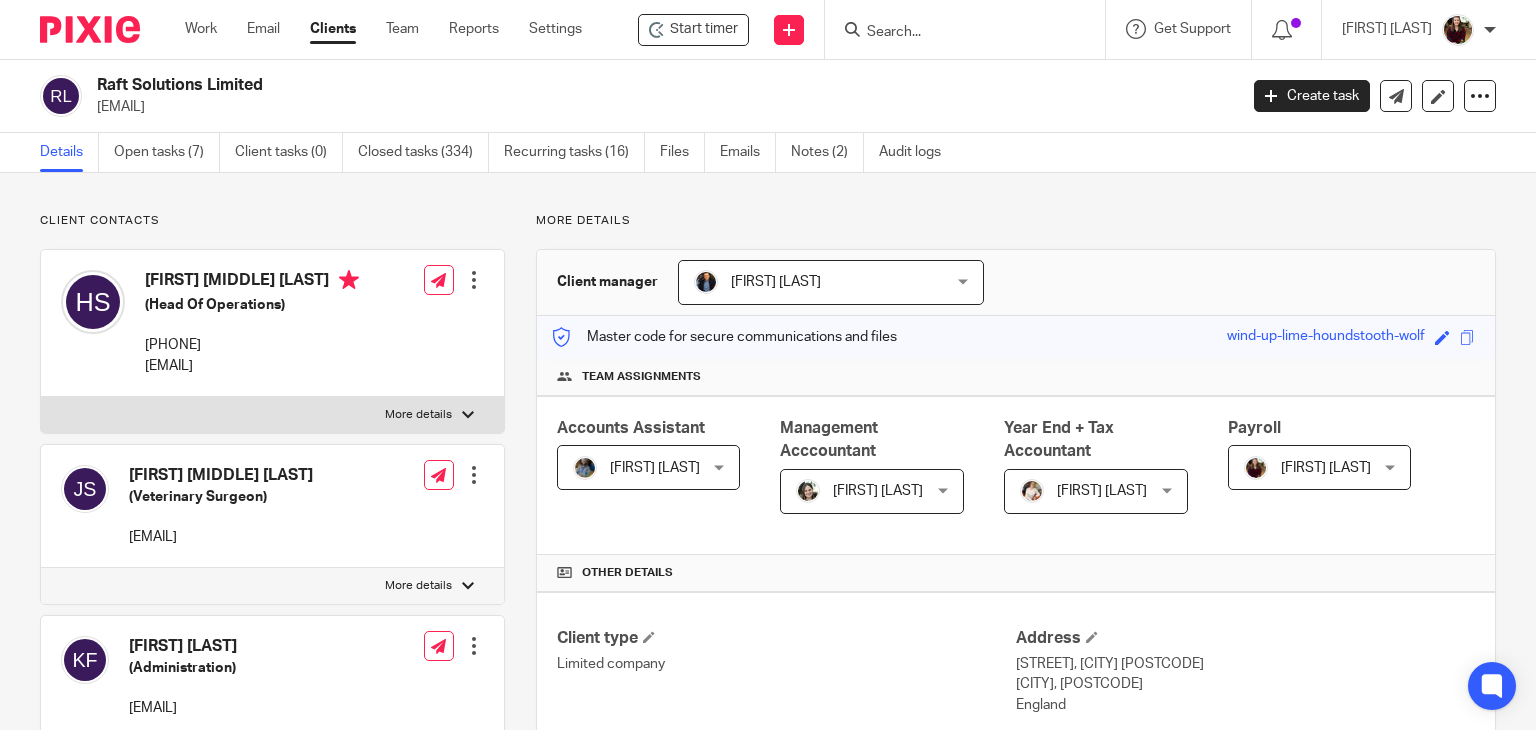 scroll, scrollTop: 0, scrollLeft: 0, axis: both 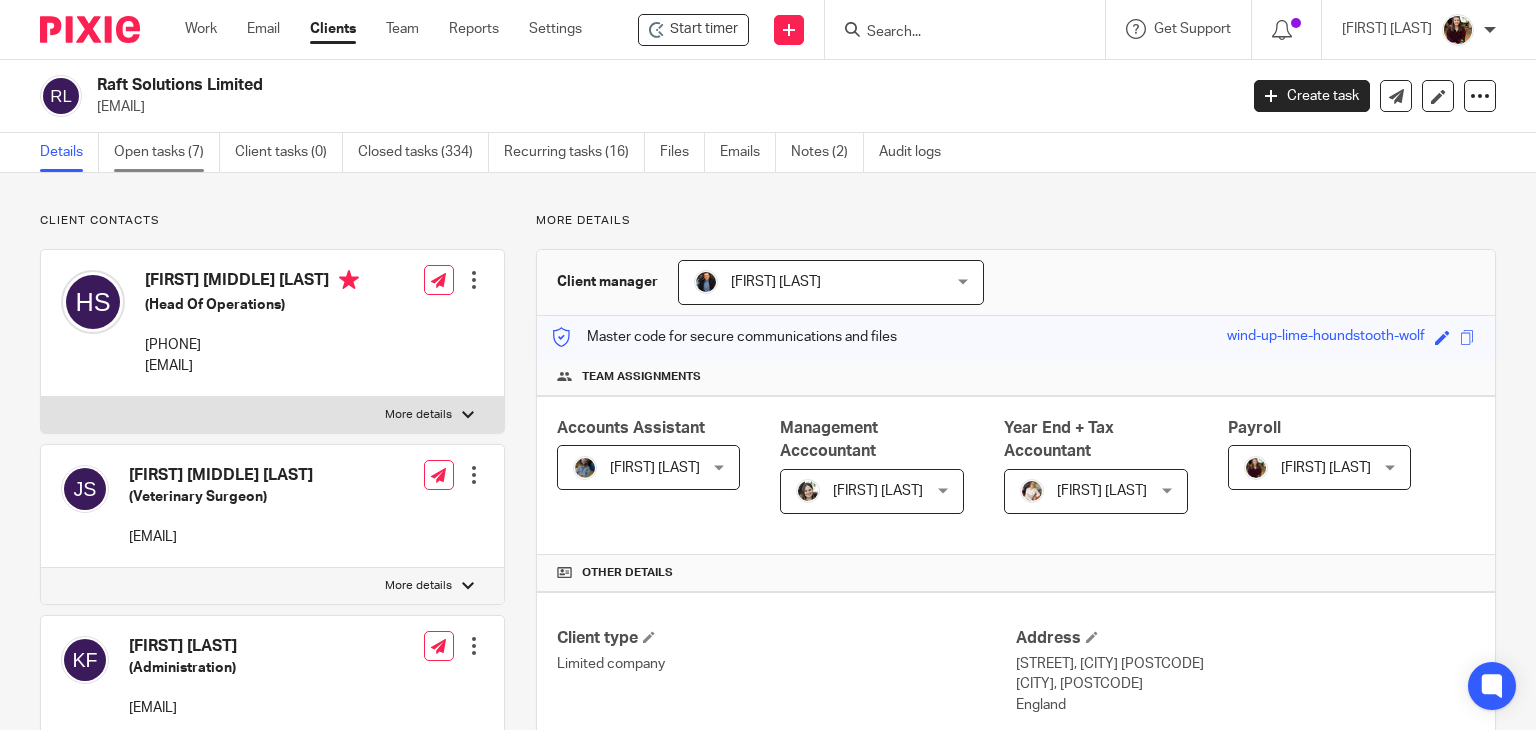click on "Open tasks (7)" at bounding box center (167, 152) 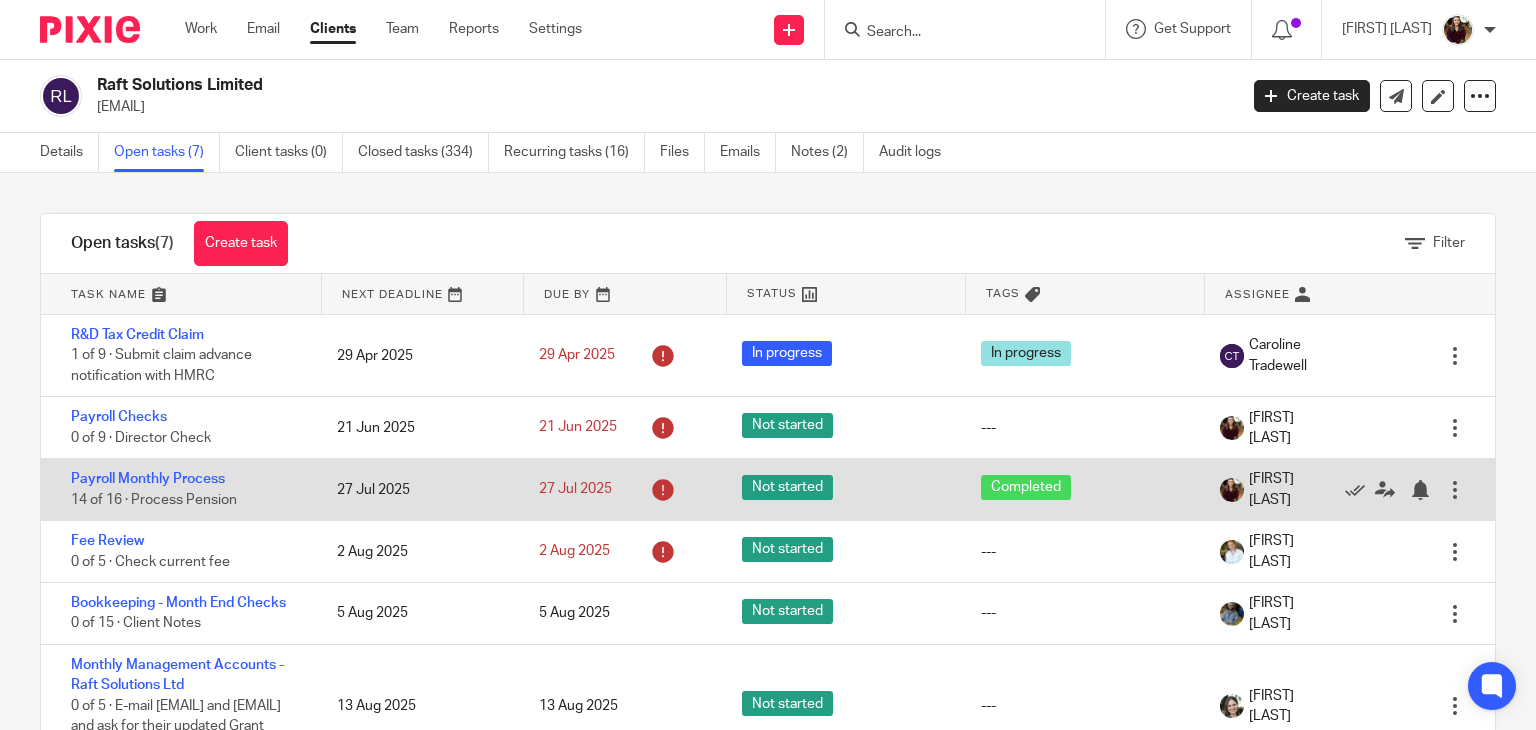 scroll, scrollTop: 0, scrollLeft: 0, axis: both 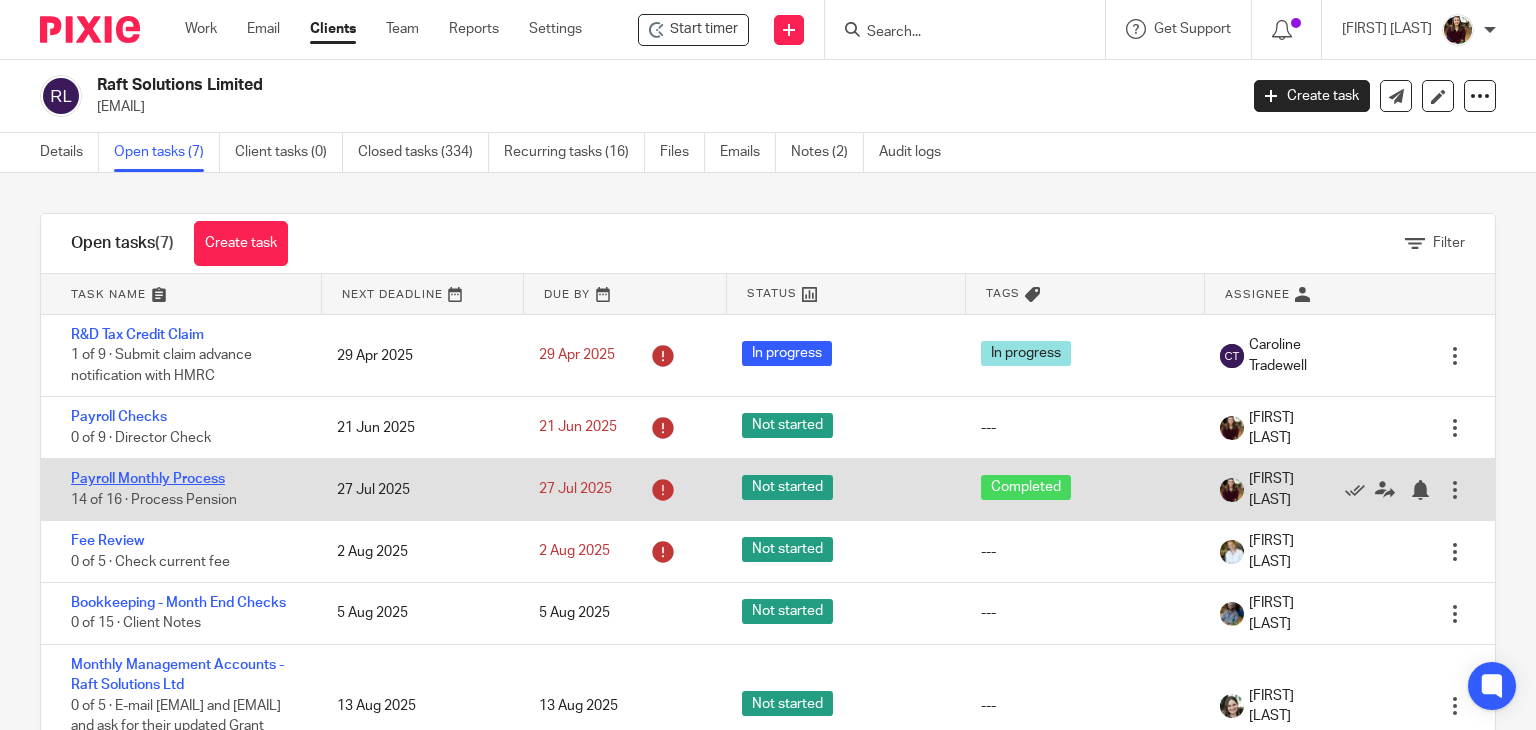 click on "Payroll Monthly Process" at bounding box center [148, 479] 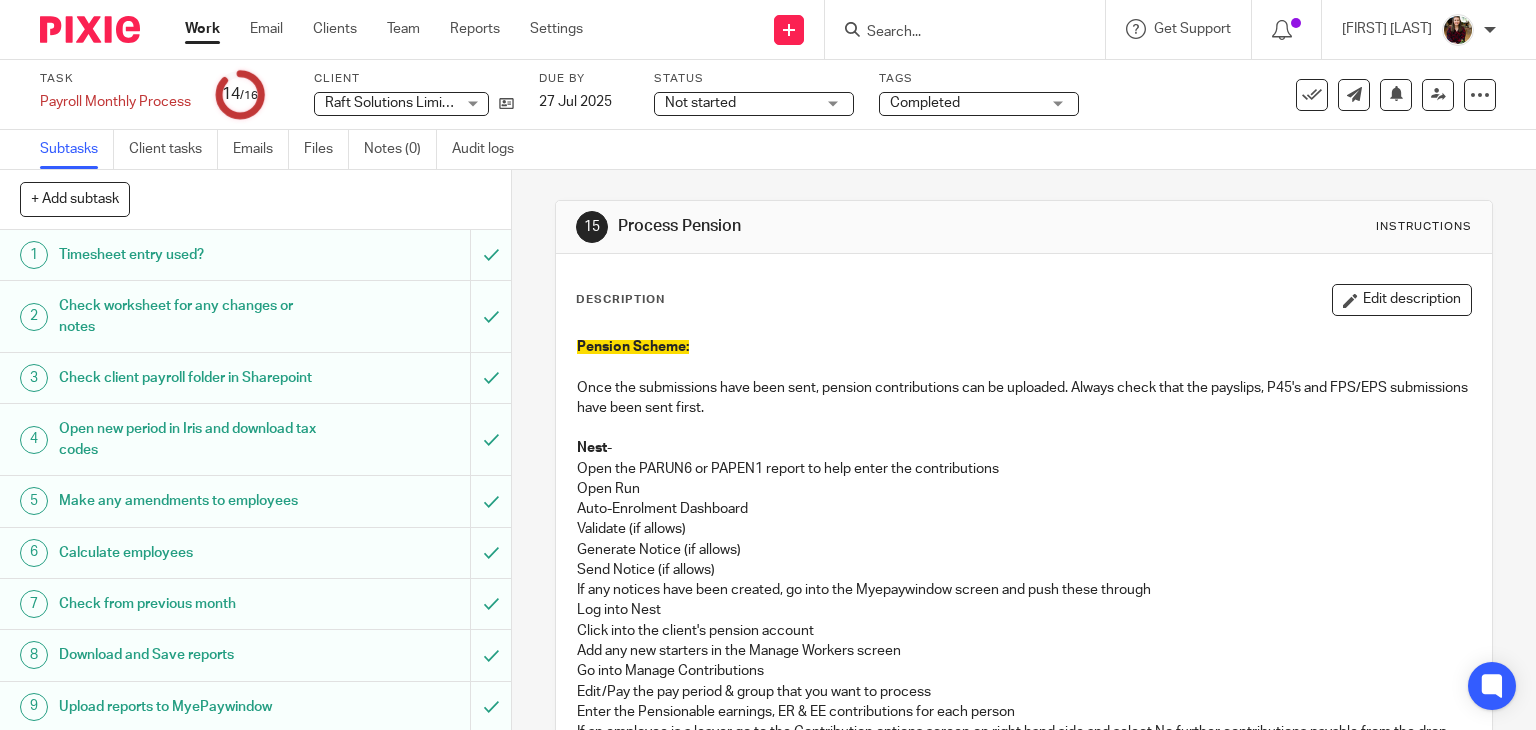 scroll, scrollTop: 0, scrollLeft: 0, axis: both 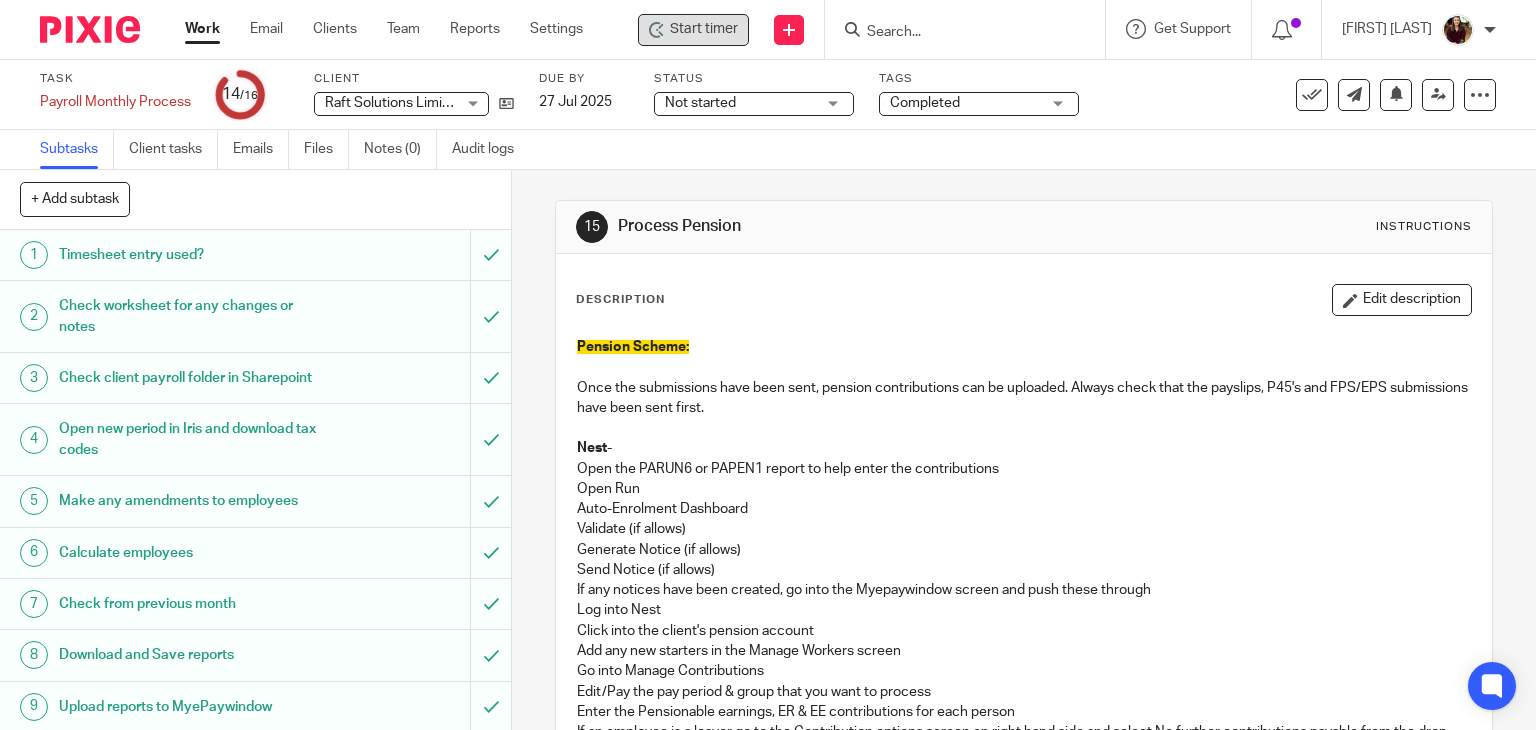 click on "Start timer" at bounding box center (704, 29) 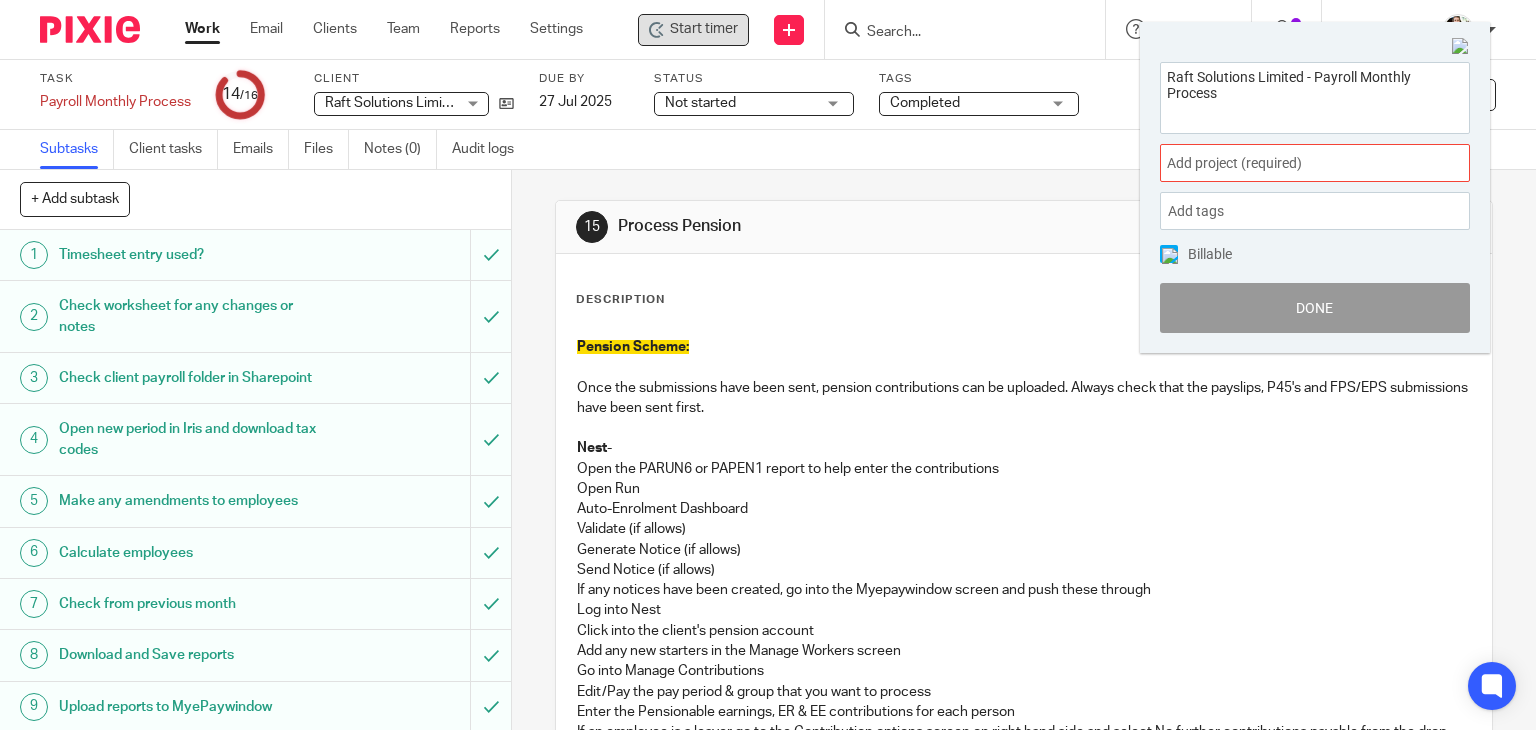 click on "Add project (required) :" at bounding box center [1293, 163] 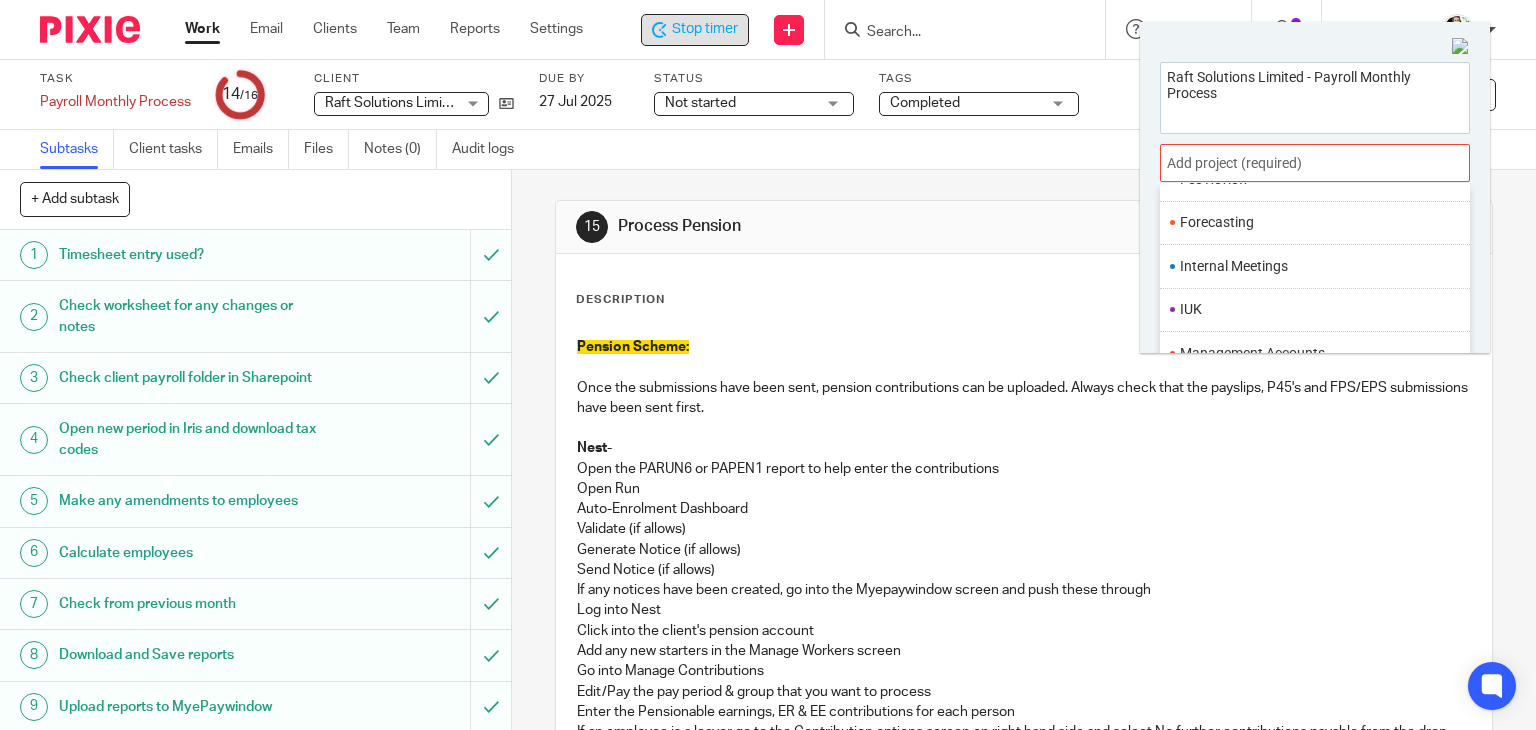 scroll, scrollTop: 700, scrollLeft: 0, axis: vertical 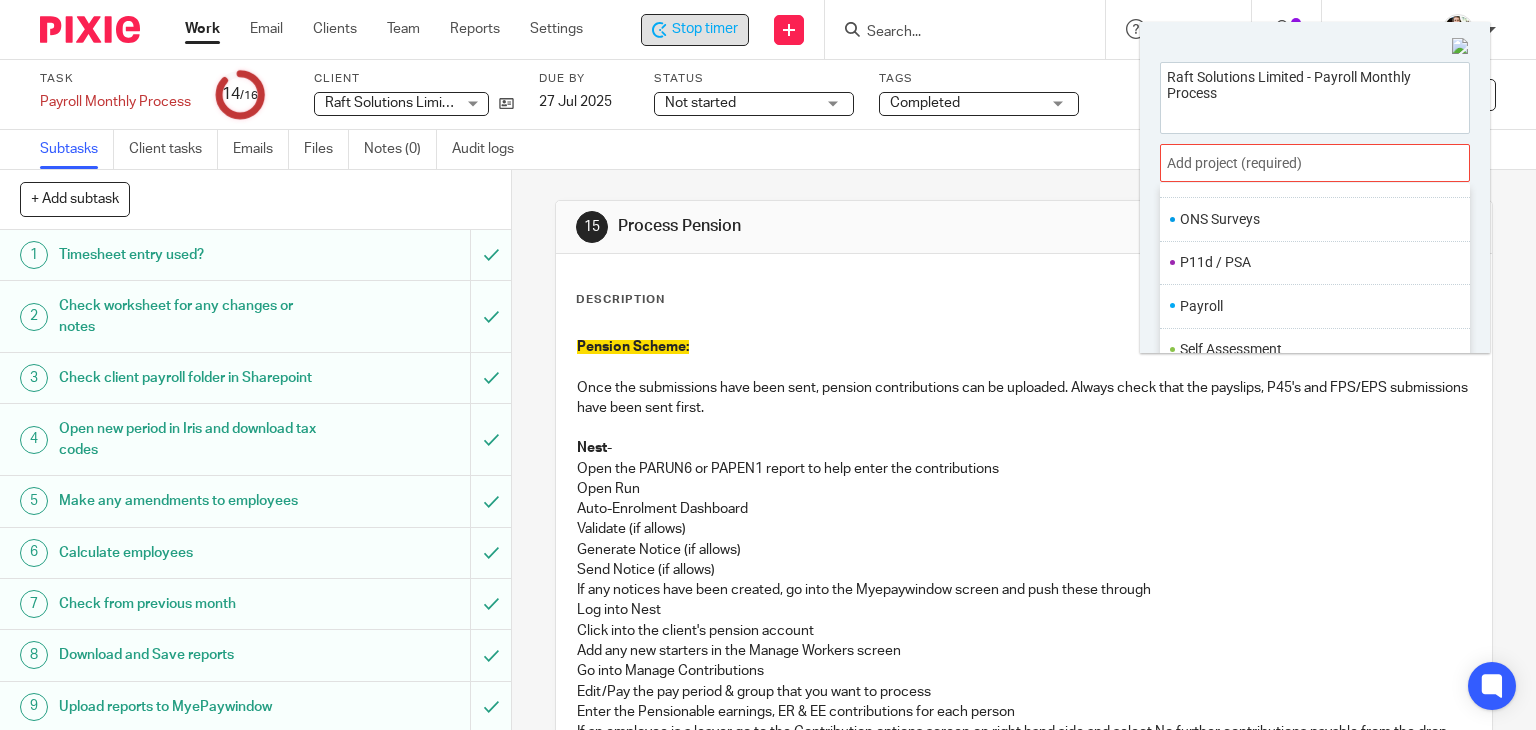 click on "Payroll" at bounding box center [1310, 306] 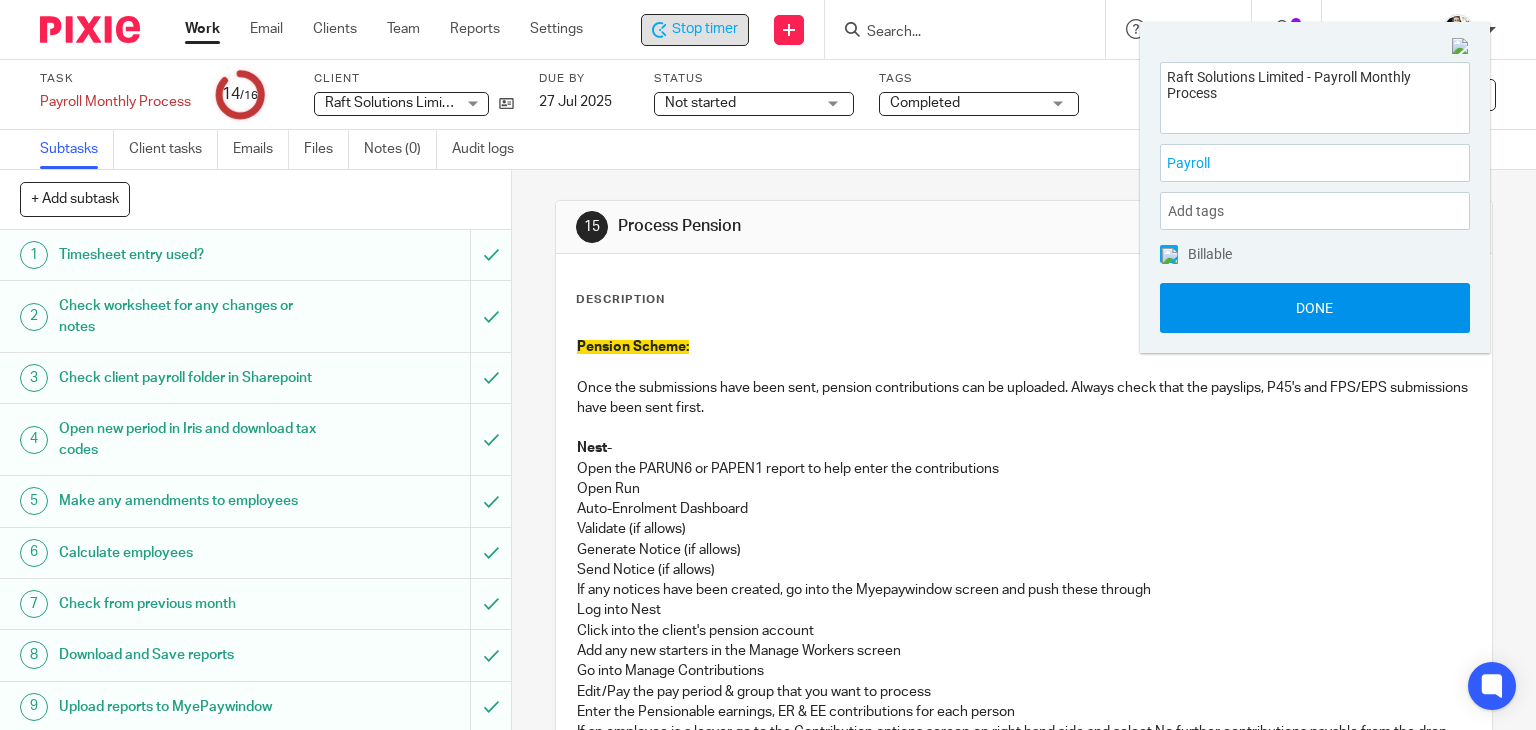 click on "Done" at bounding box center (1315, 308) 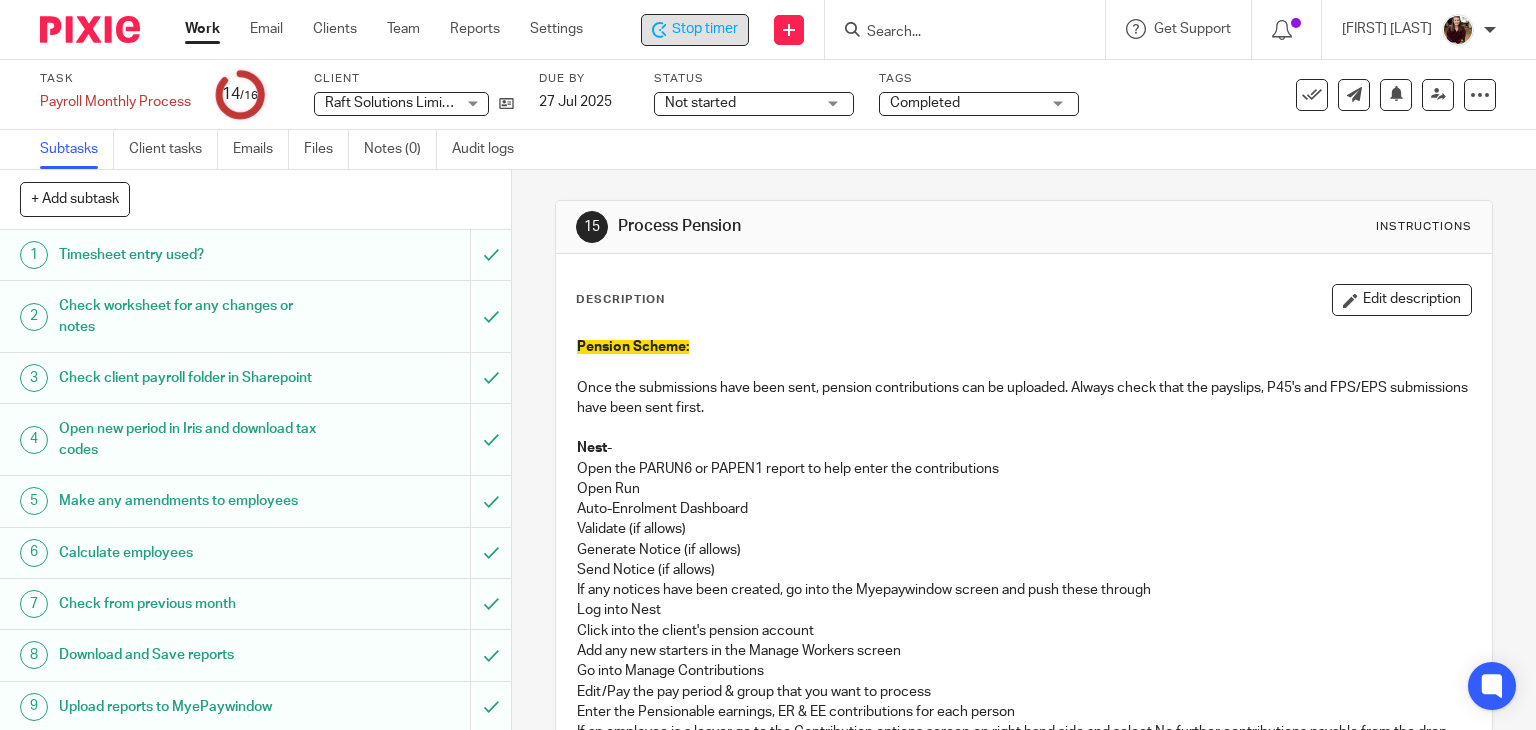 click on "Calculate employees" at bounding box center (189, 553) 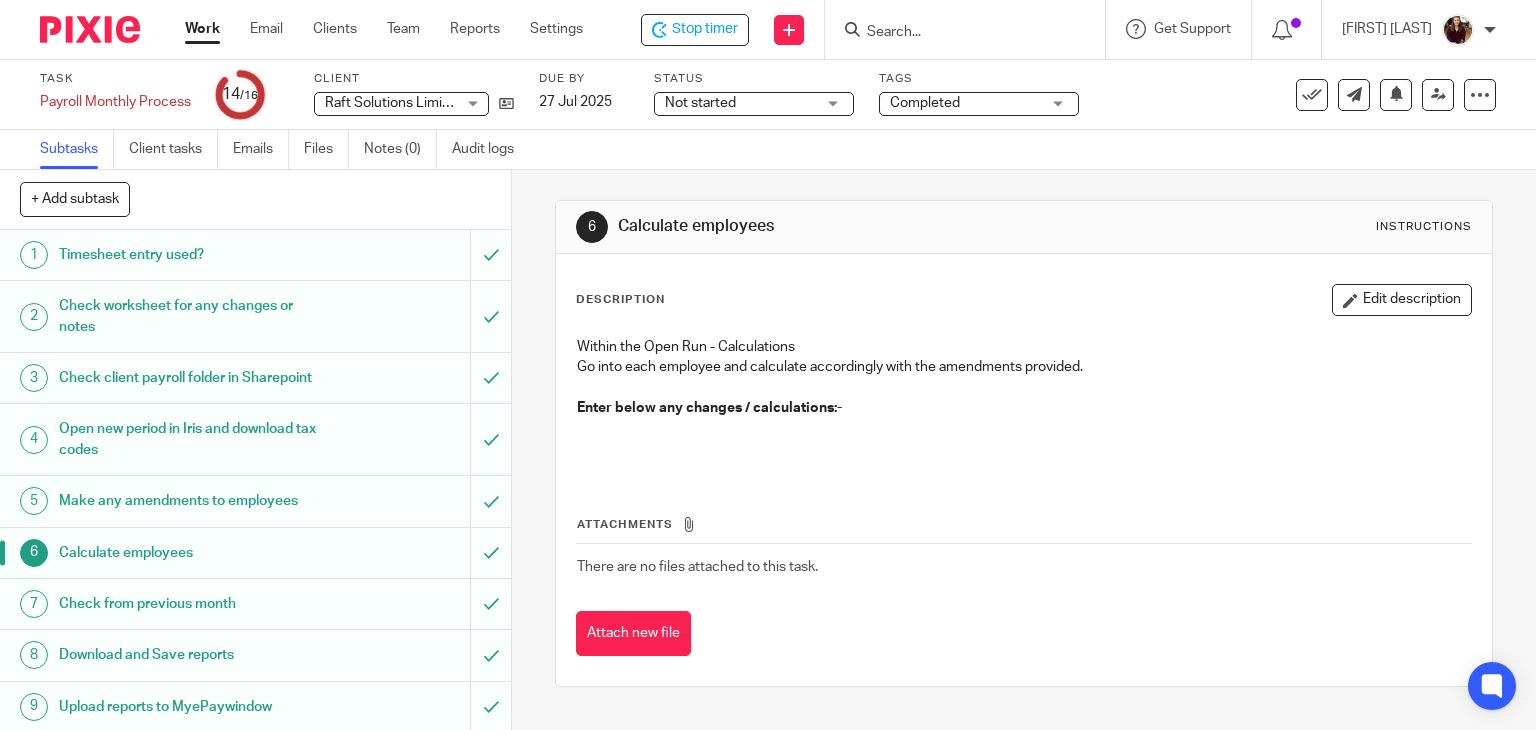 scroll, scrollTop: 0, scrollLeft: 0, axis: both 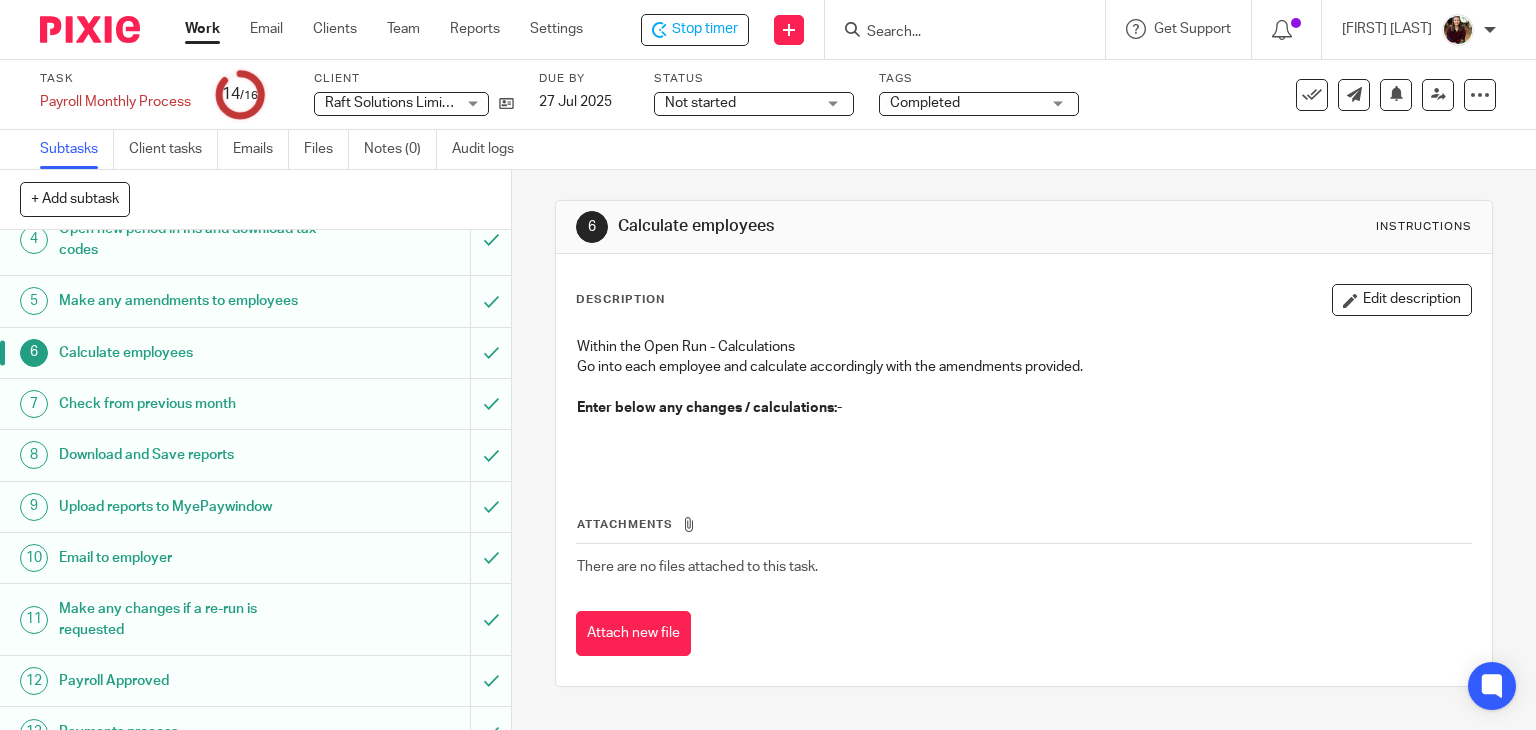 click on "Download and Save reports" at bounding box center [189, 455] 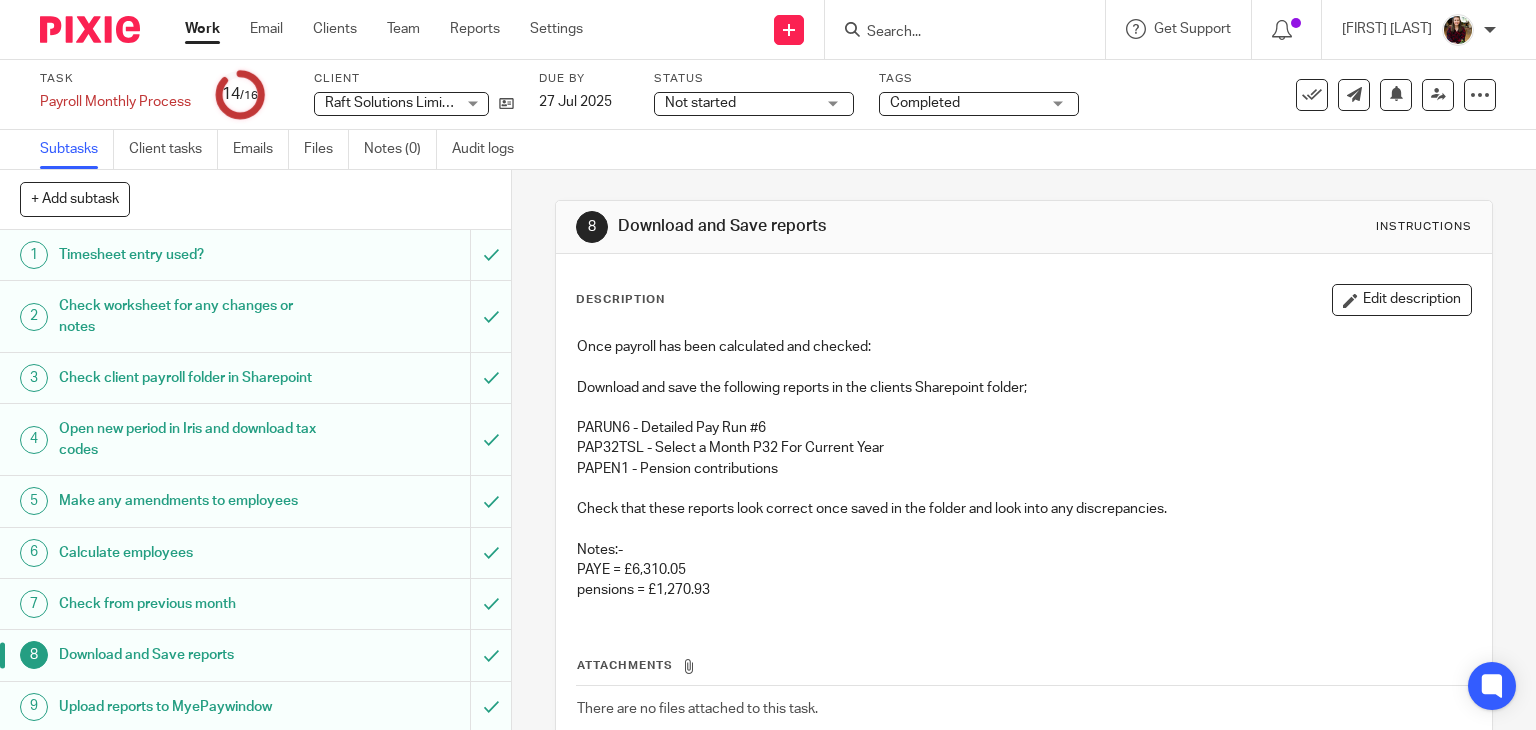 scroll, scrollTop: 0, scrollLeft: 0, axis: both 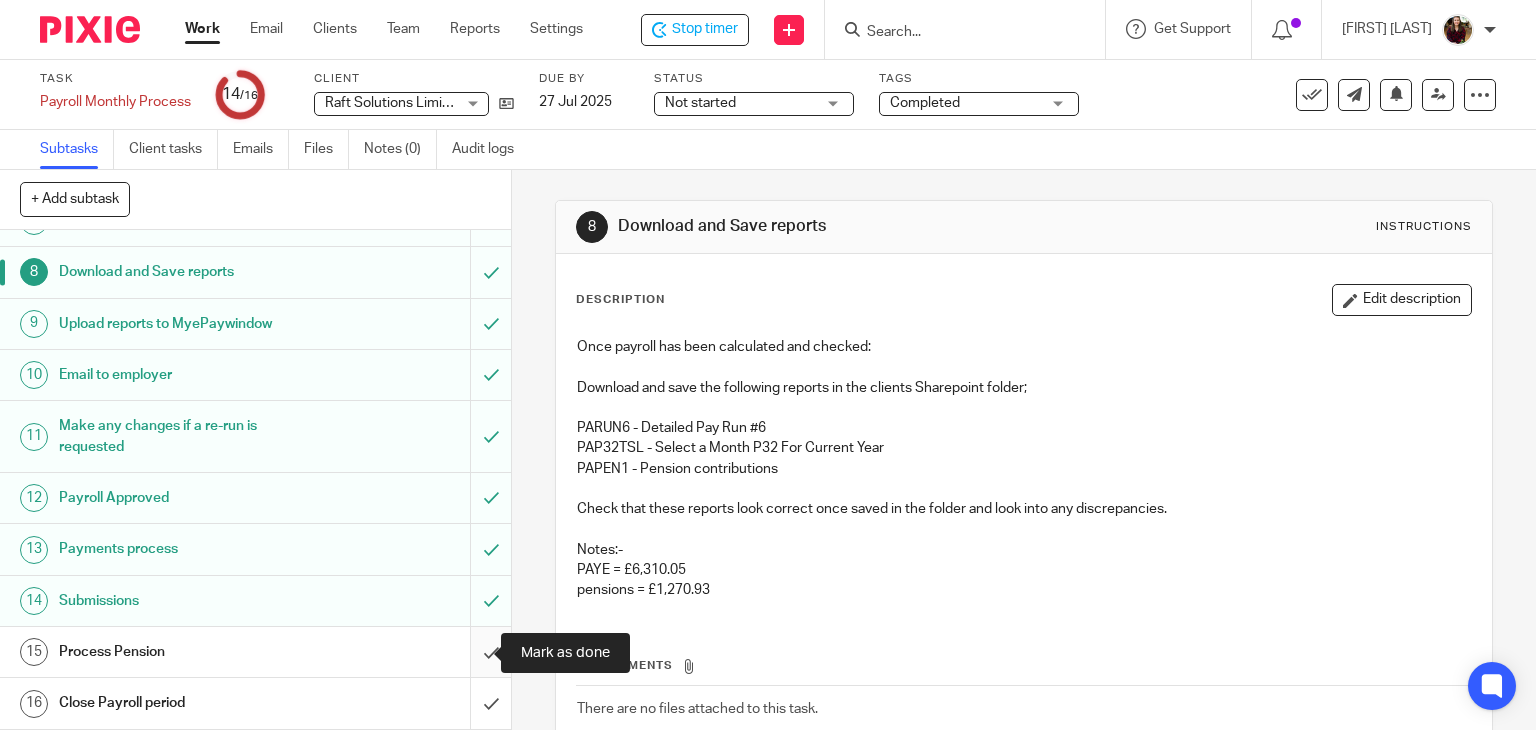 click at bounding box center [255, 652] 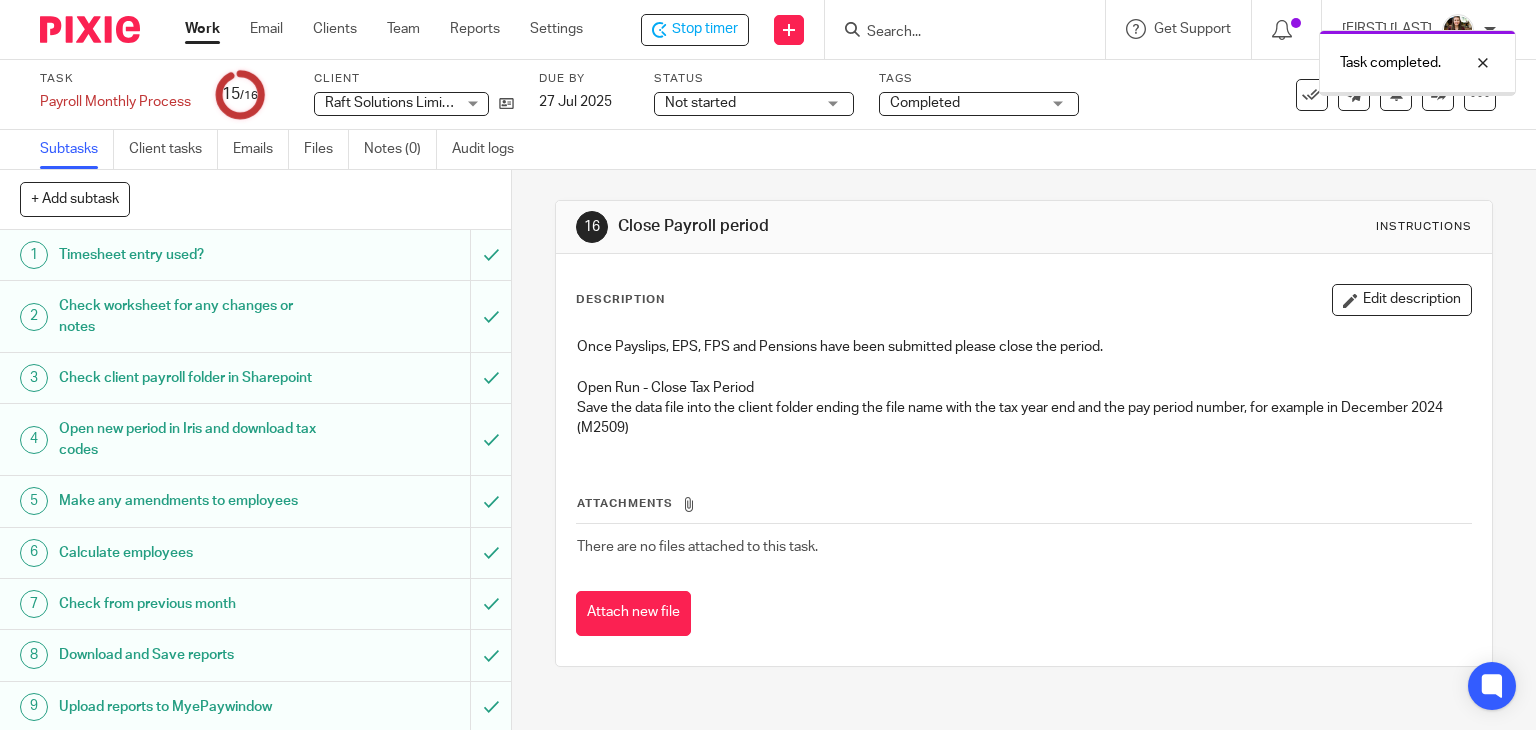 scroll, scrollTop: 0, scrollLeft: 0, axis: both 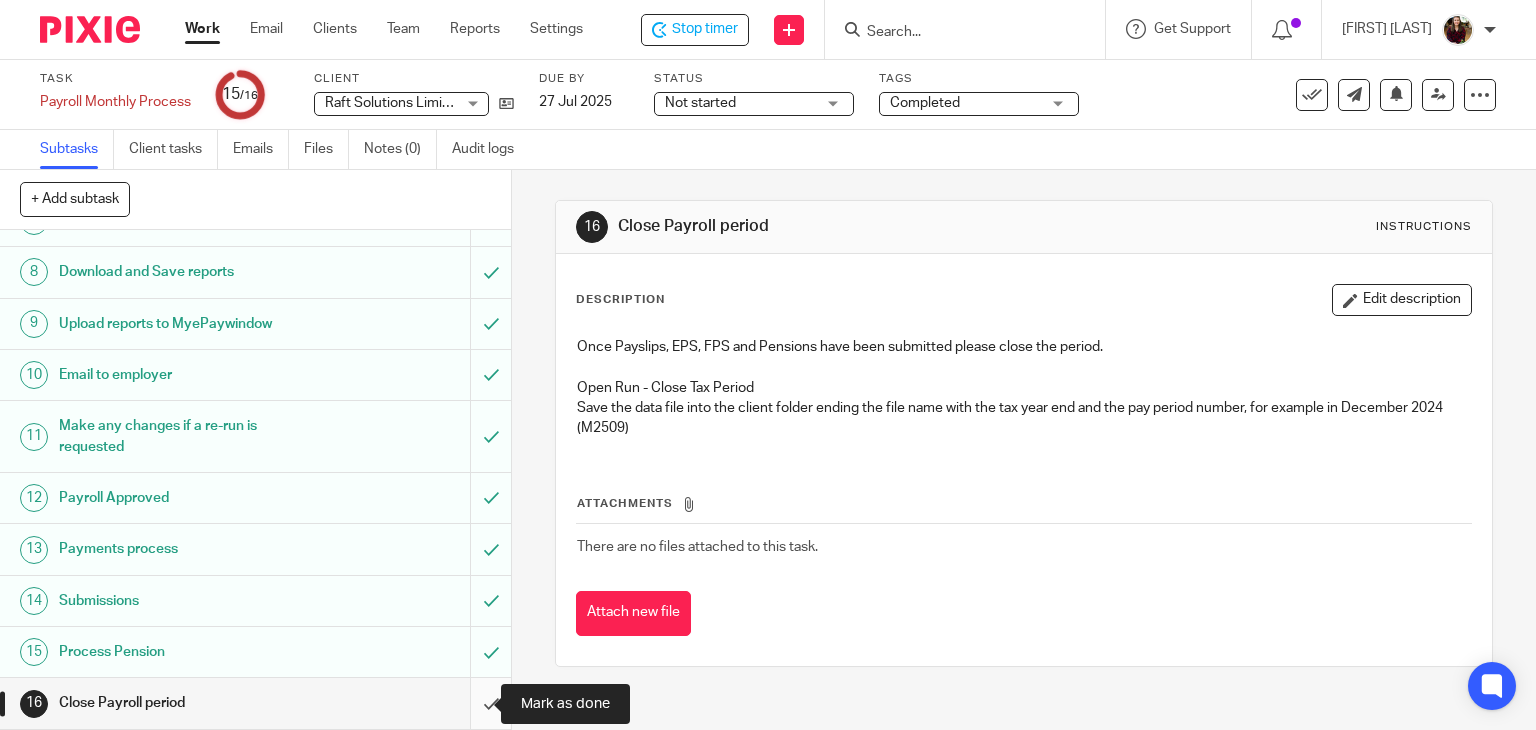 click at bounding box center [255, 703] 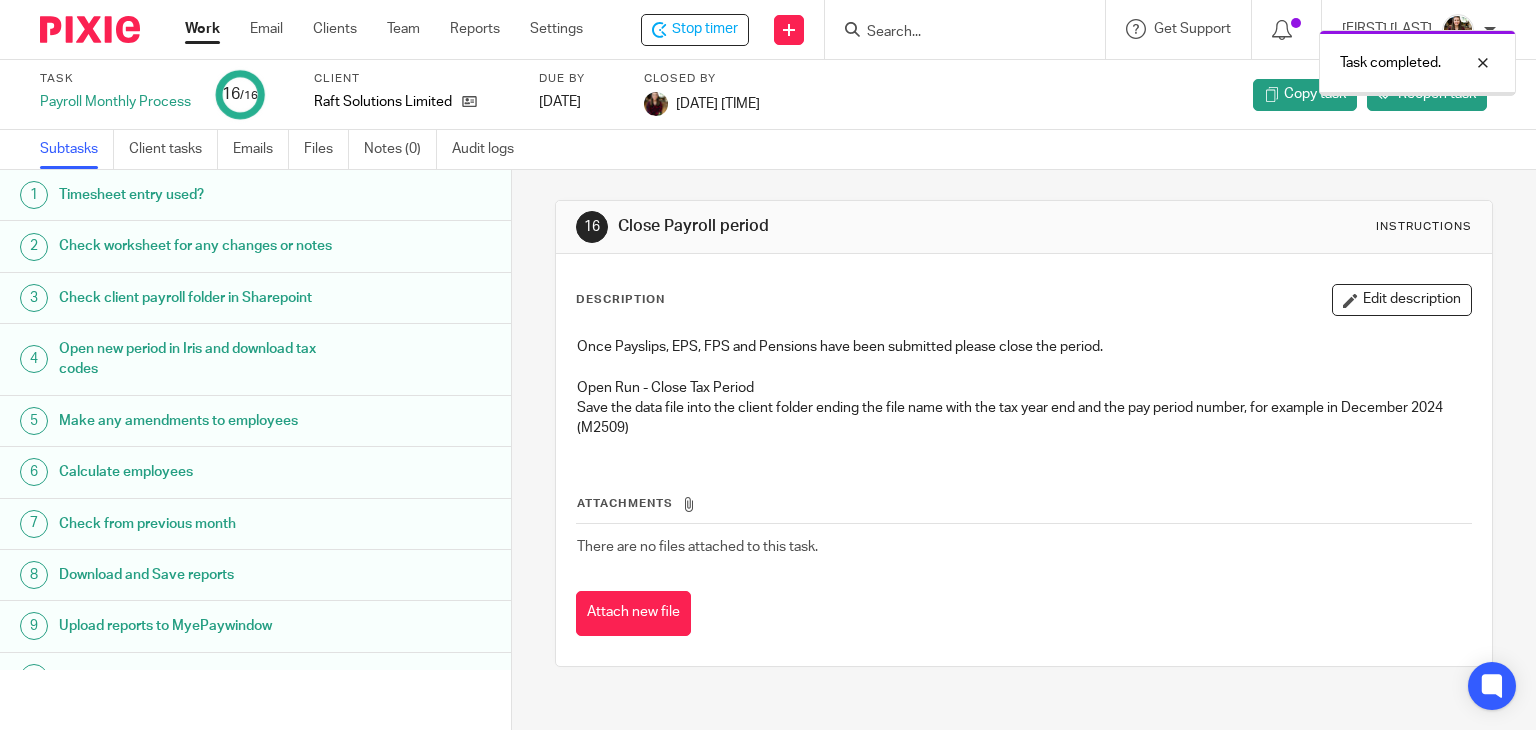 scroll, scrollTop: 0, scrollLeft: 0, axis: both 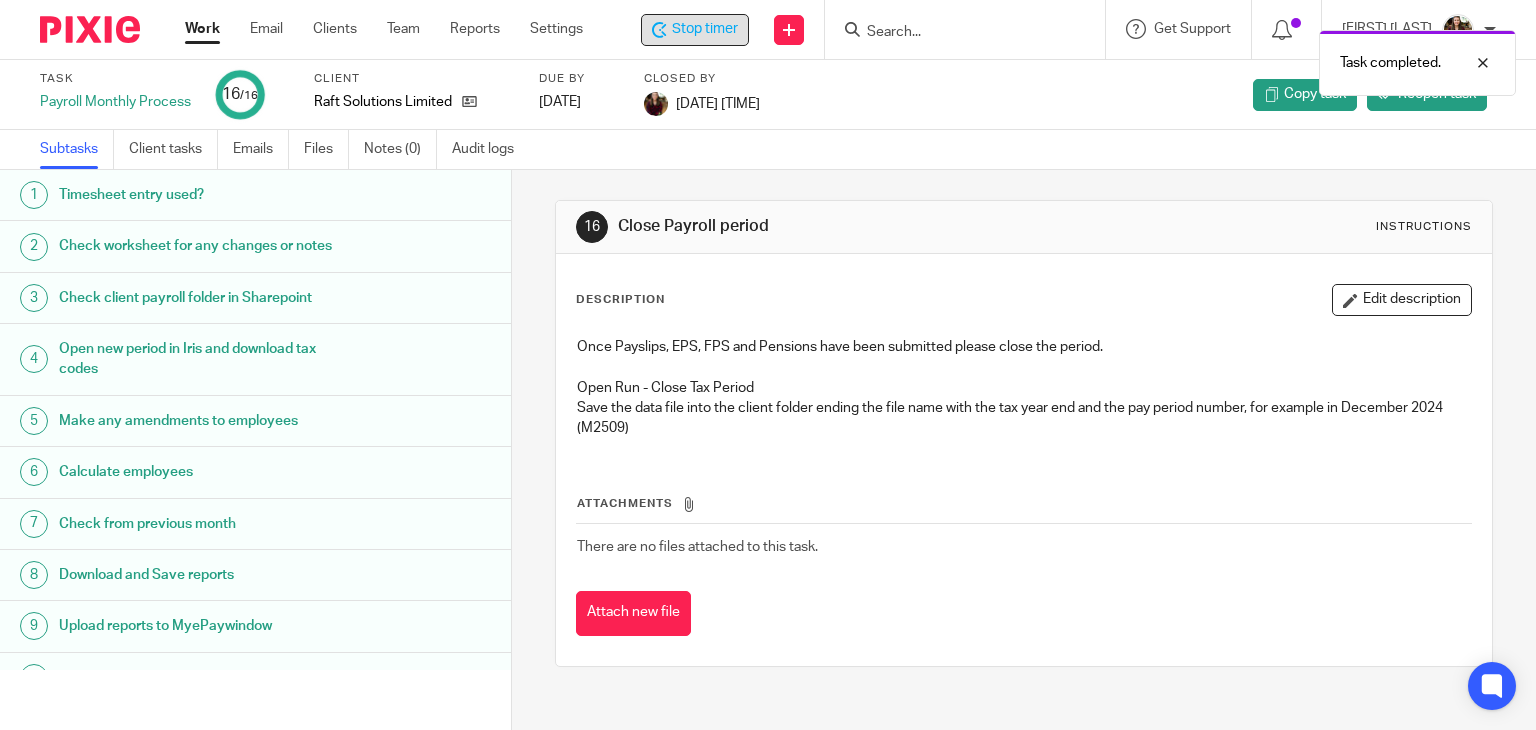 click on "Stop timer" at bounding box center (695, 29) 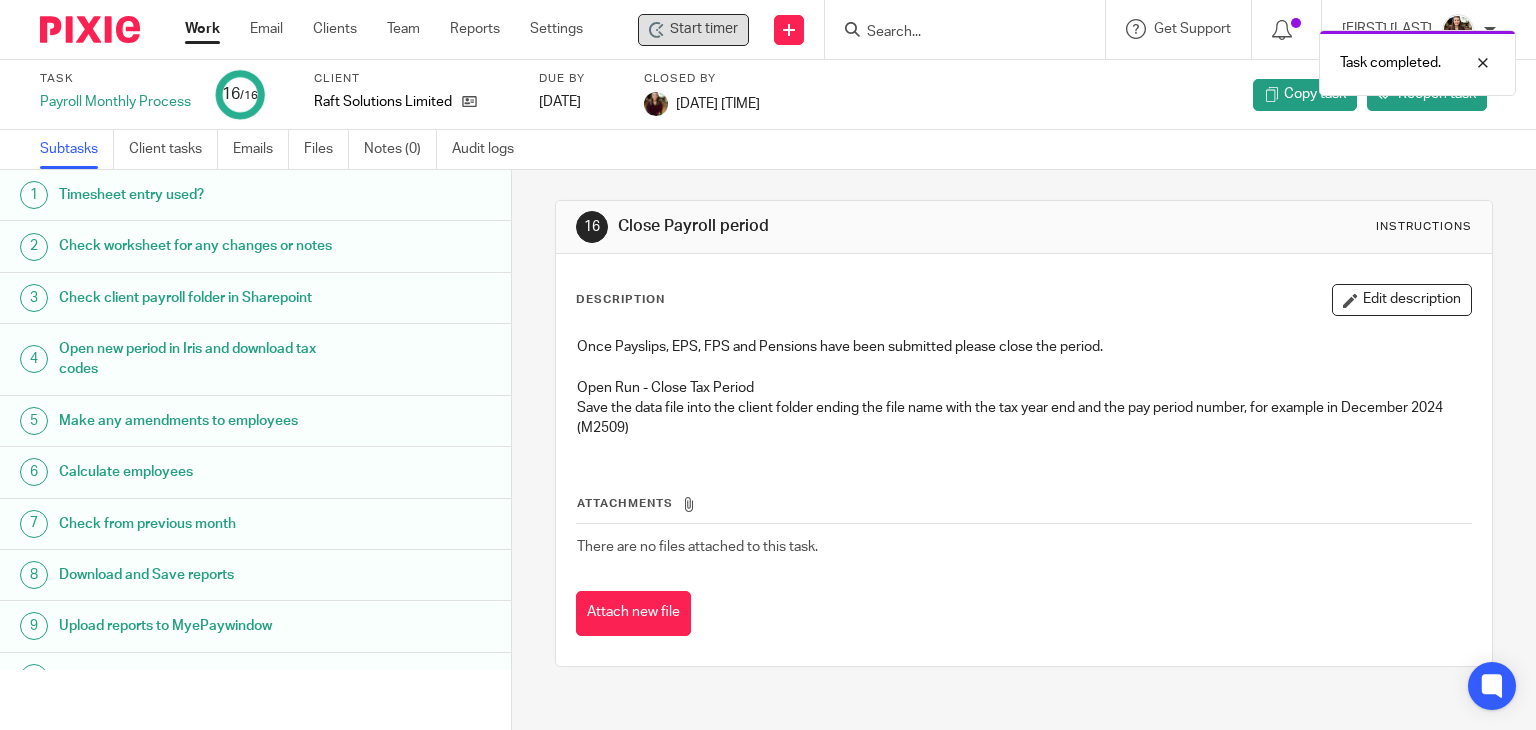 click on "Task completed." at bounding box center (1142, 58) 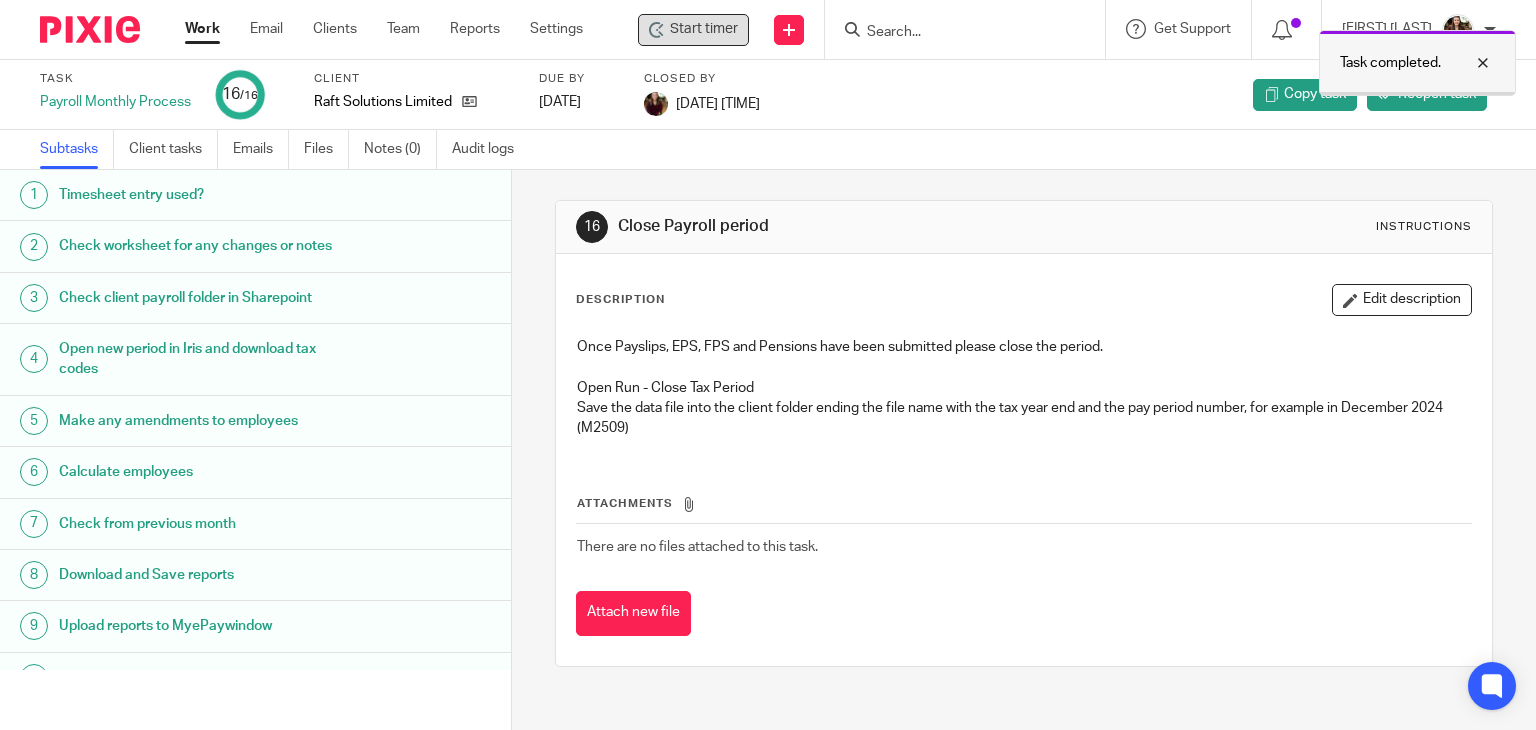 click at bounding box center [1468, 63] 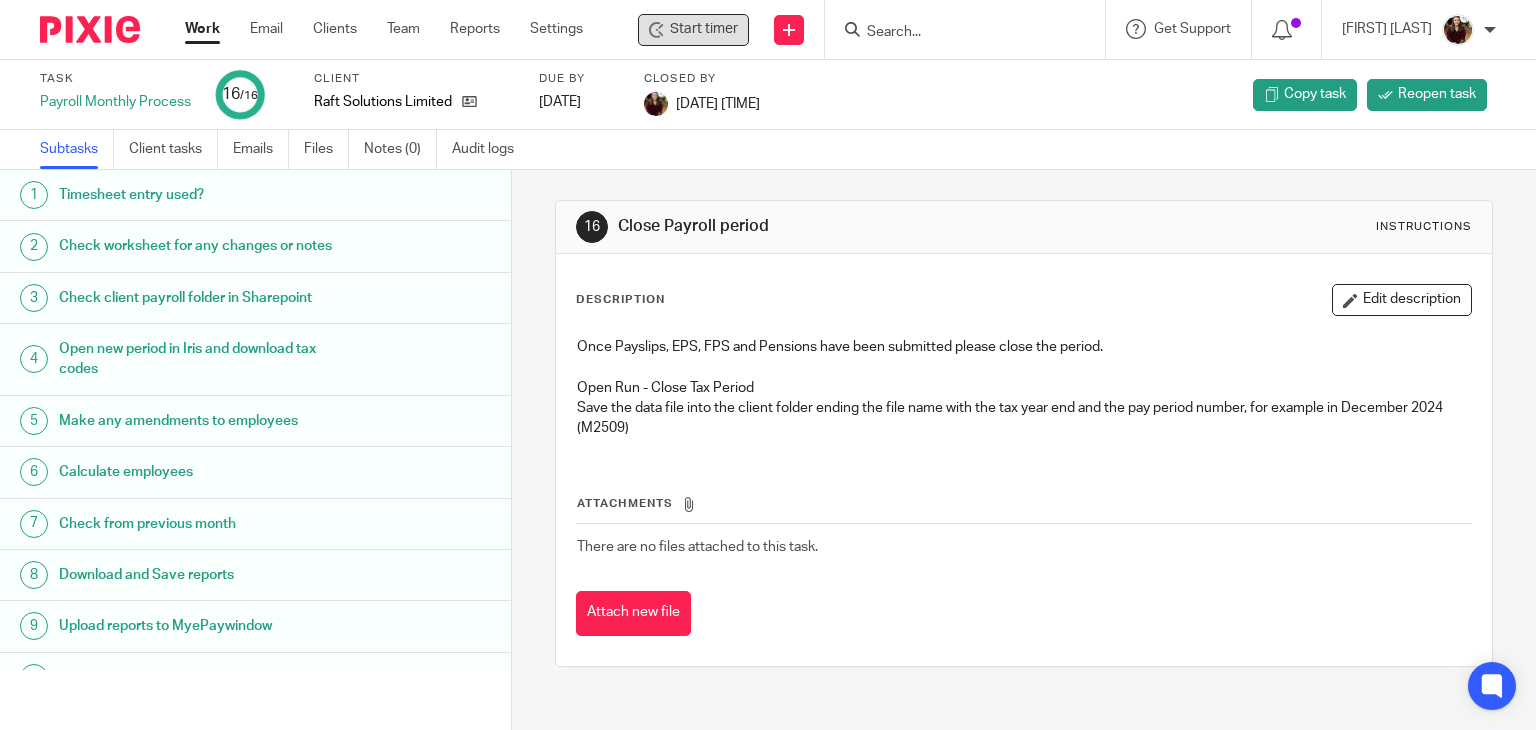 drag, startPoint x: 971, startPoint y: 40, endPoint x: 956, endPoint y: 39, distance: 15.033297 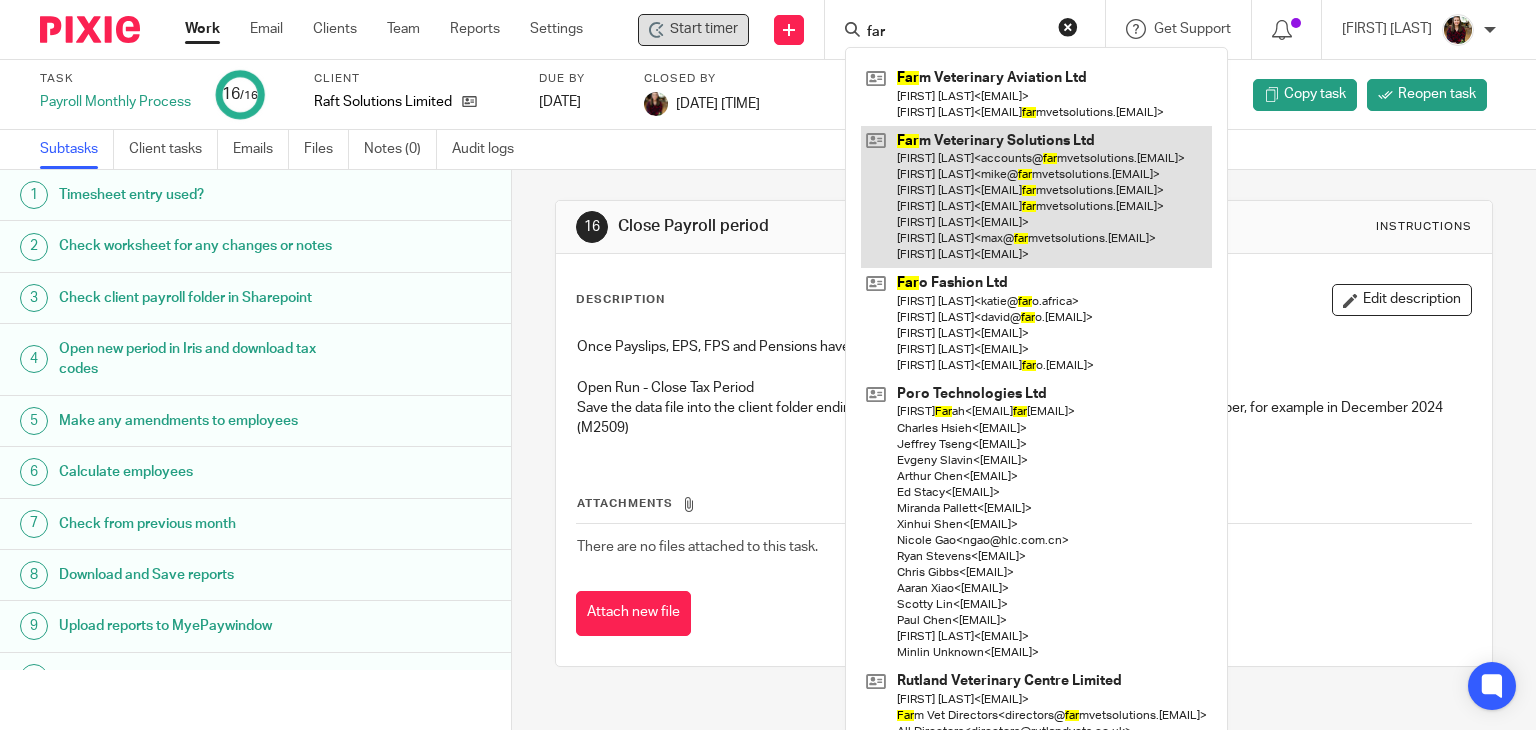 type on "far" 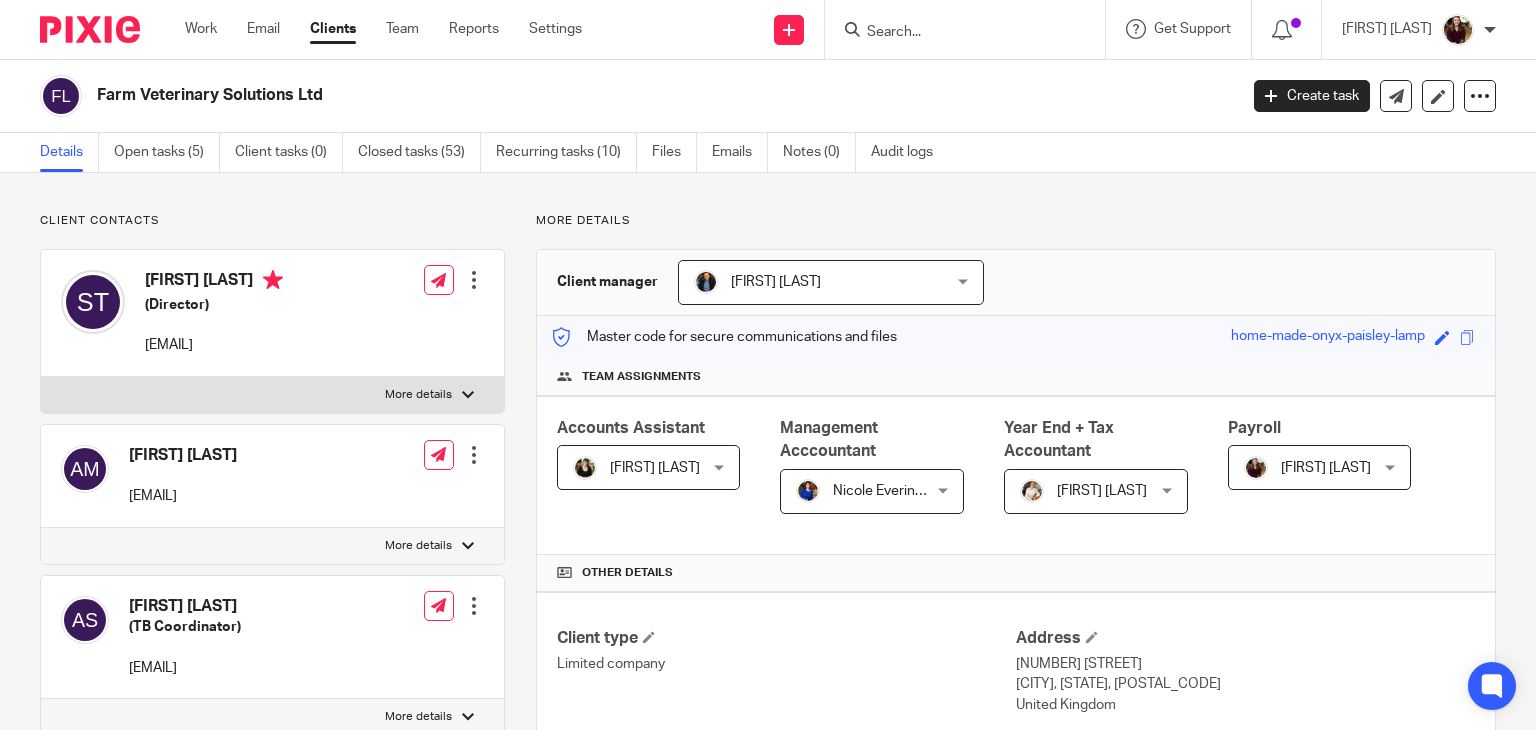 scroll, scrollTop: 0, scrollLeft: 0, axis: both 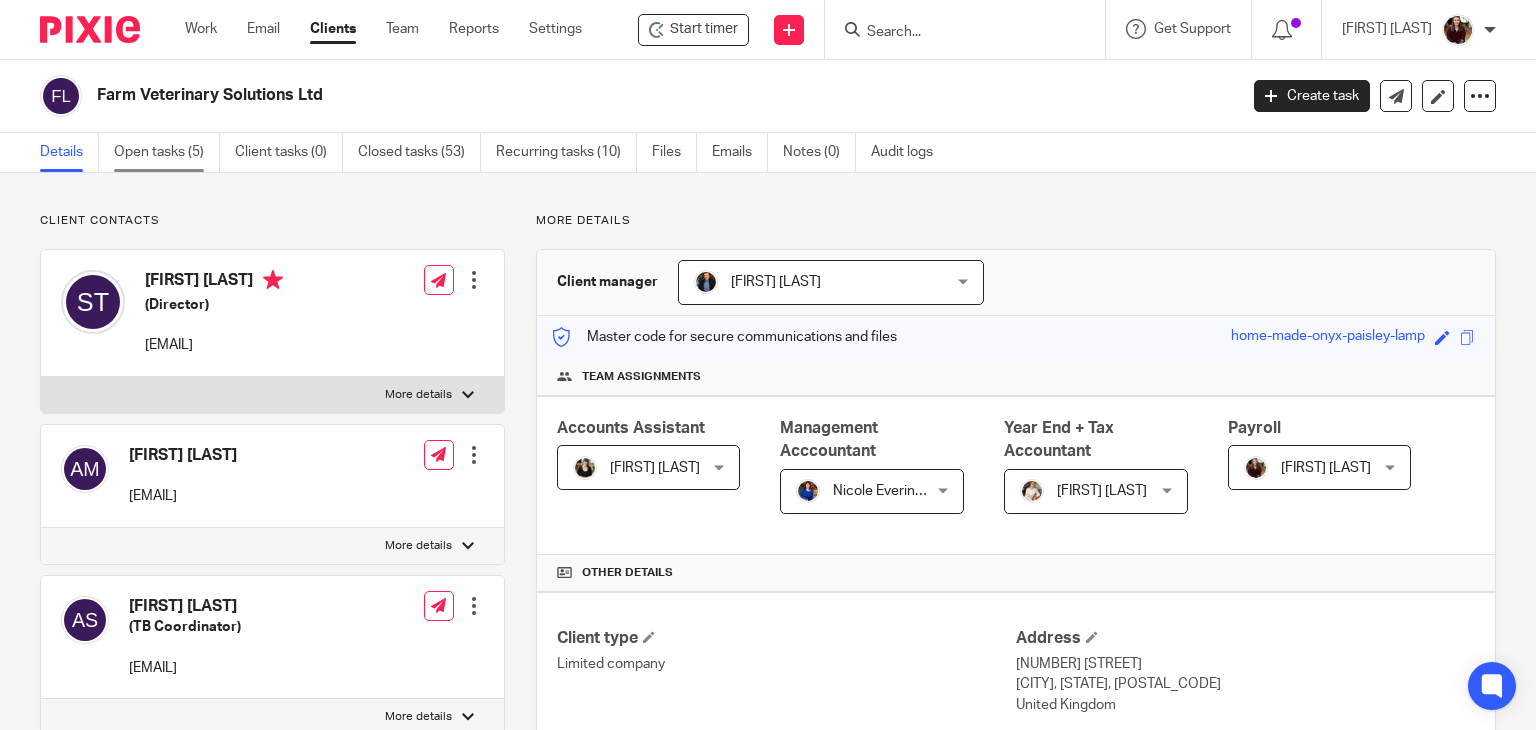 click on "Open tasks (5)" at bounding box center (167, 152) 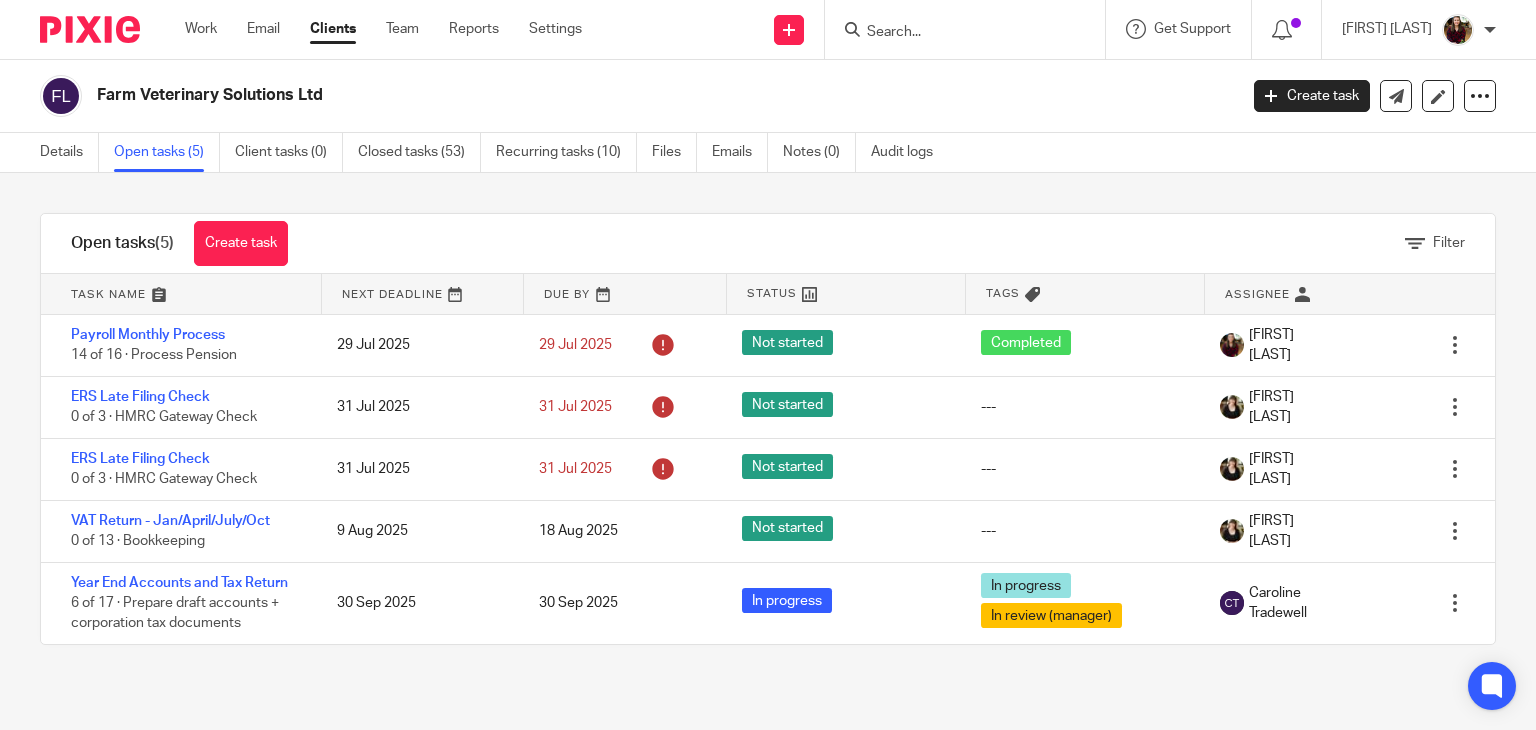 scroll, scrollTop: 0, scrollLeft: 0, axis: both 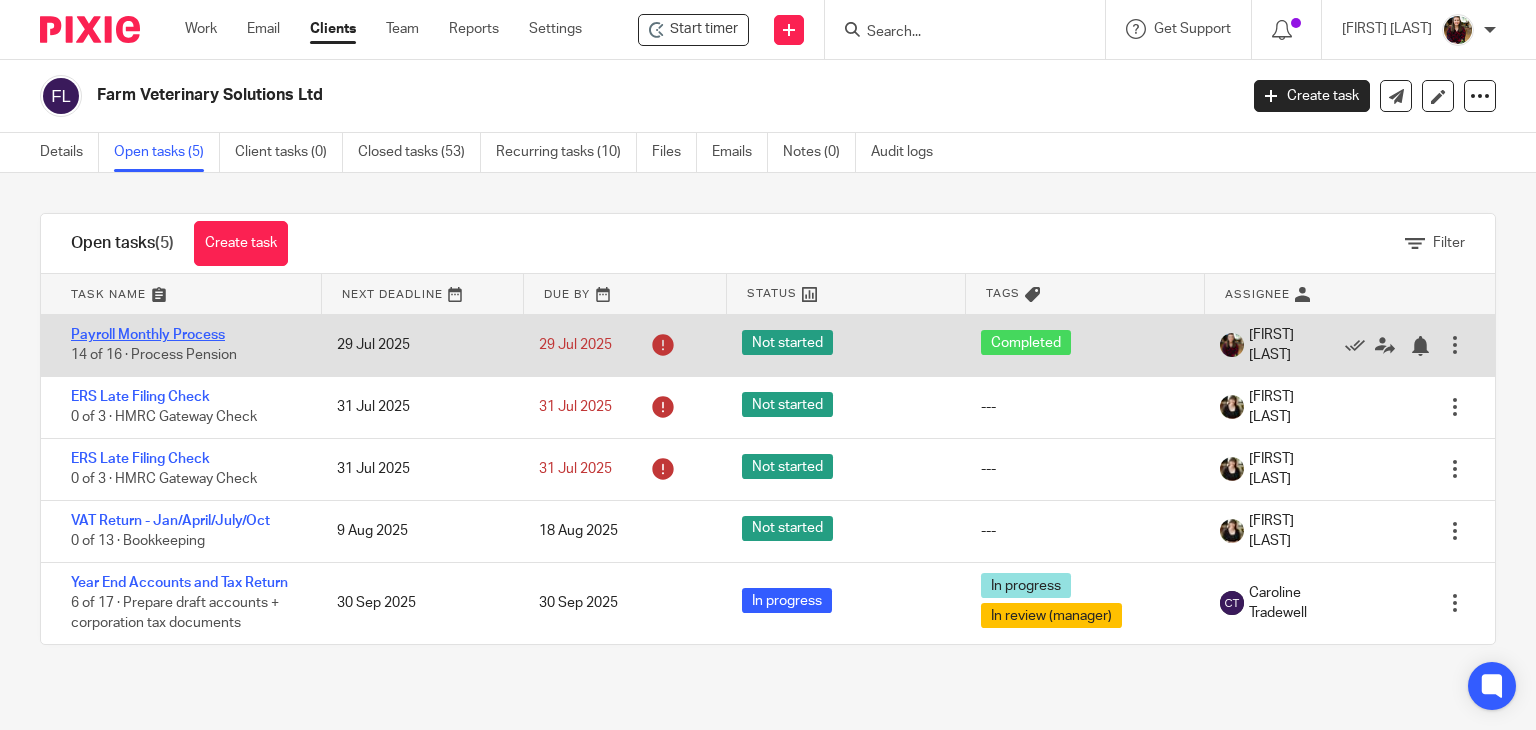 click on "Payroll Monthly Process" at bounding box center [148, 335] 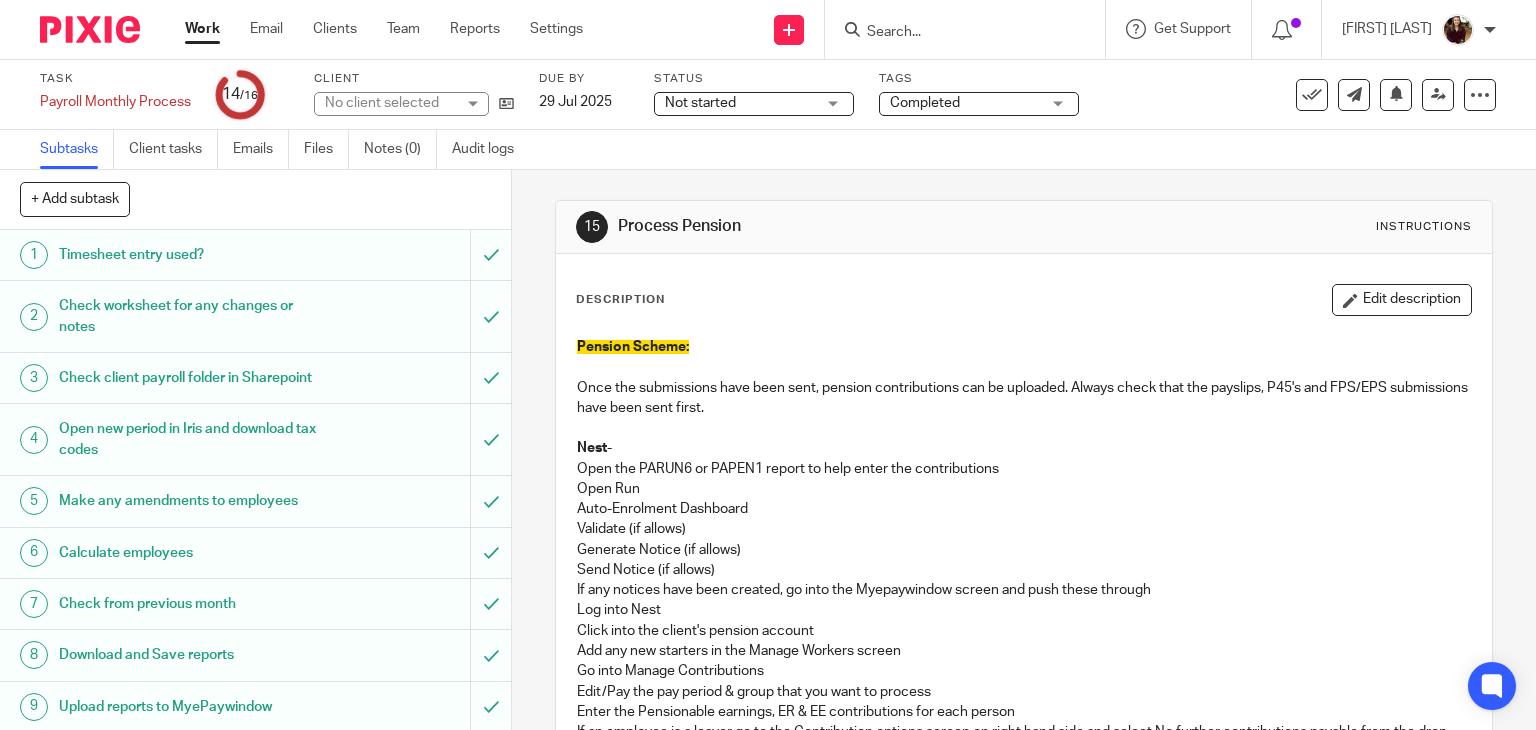 scroll, scrollTop: 0, scrollLeft: 0, axis: both 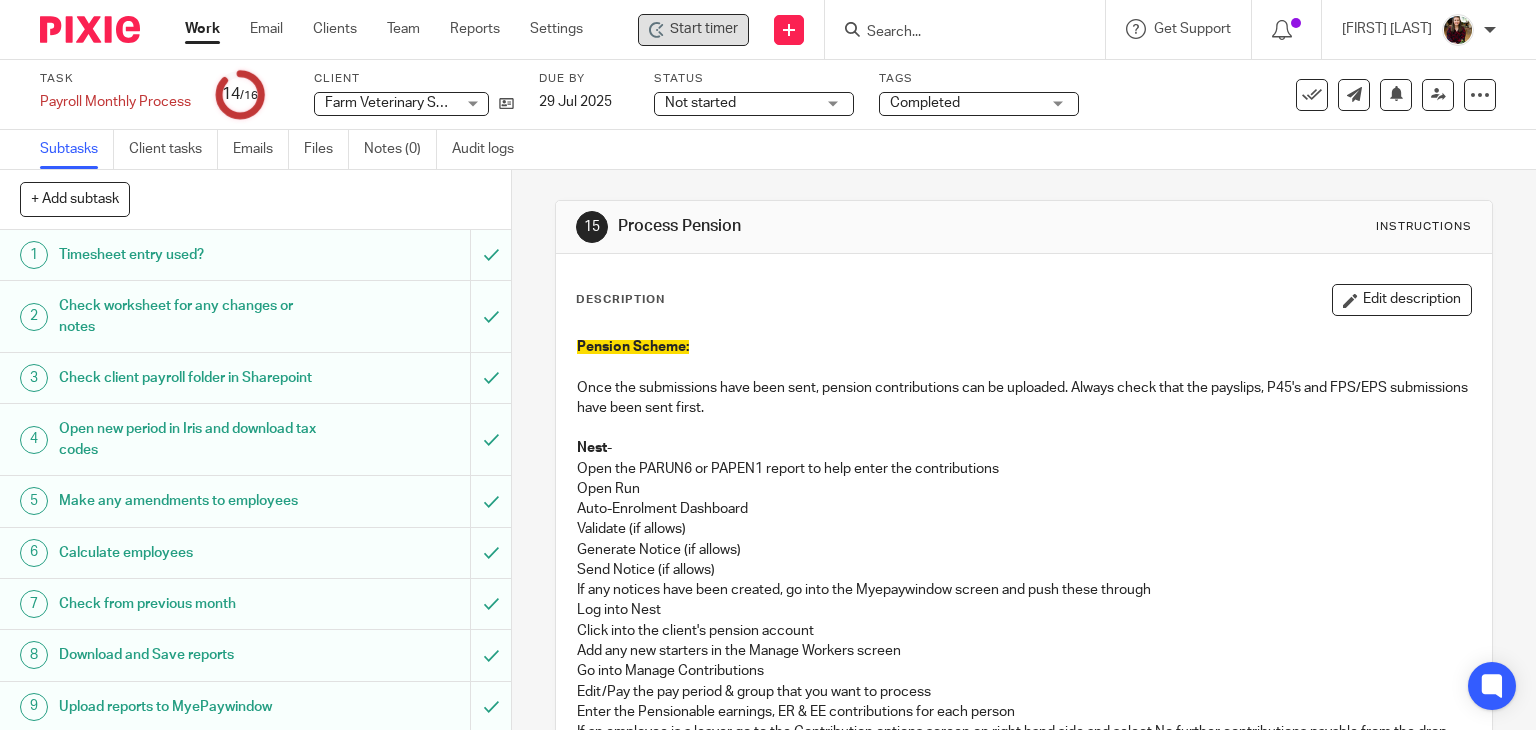 click on "Start timer" at bounding box center [704, 29] 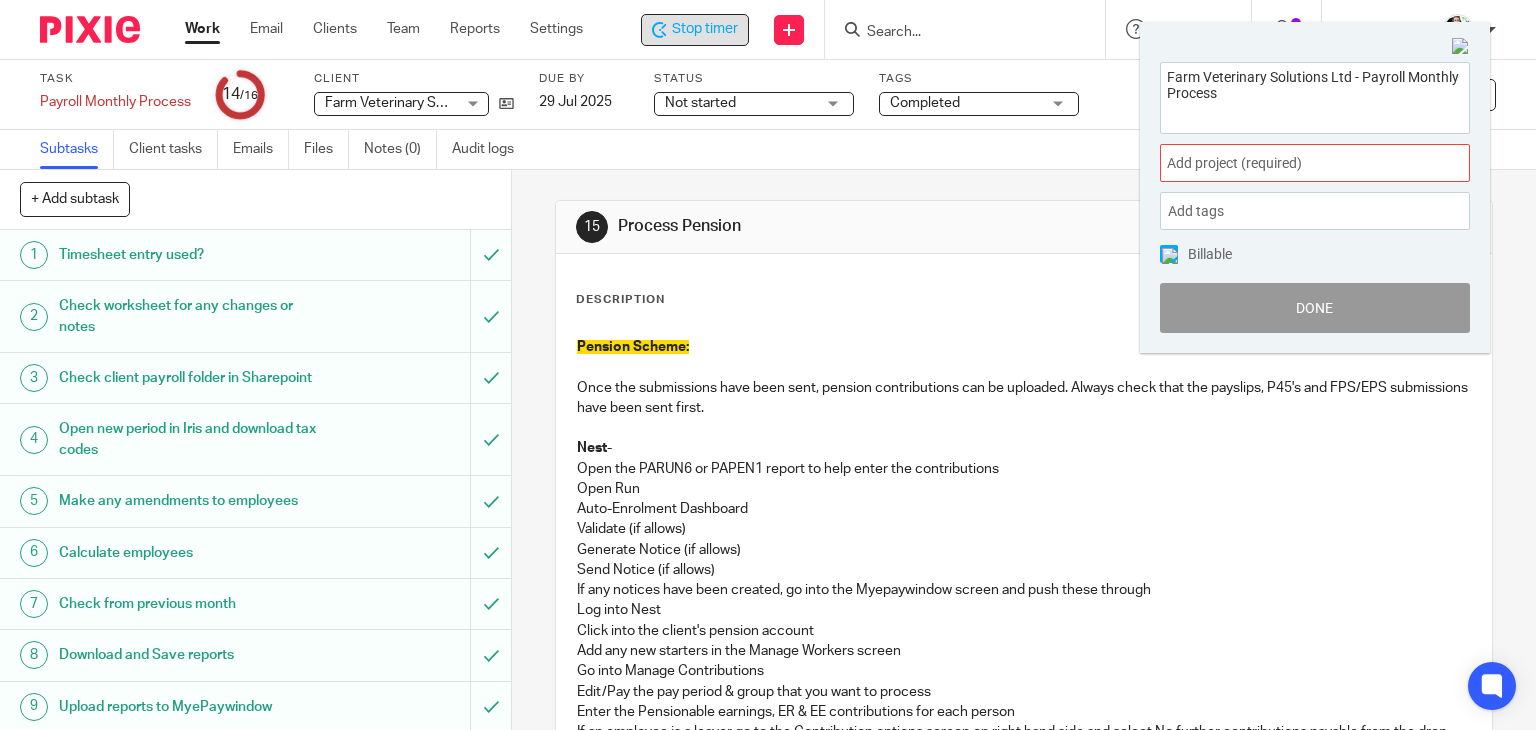 click on "Add project (required) :" at bounding box center [1293, 163] 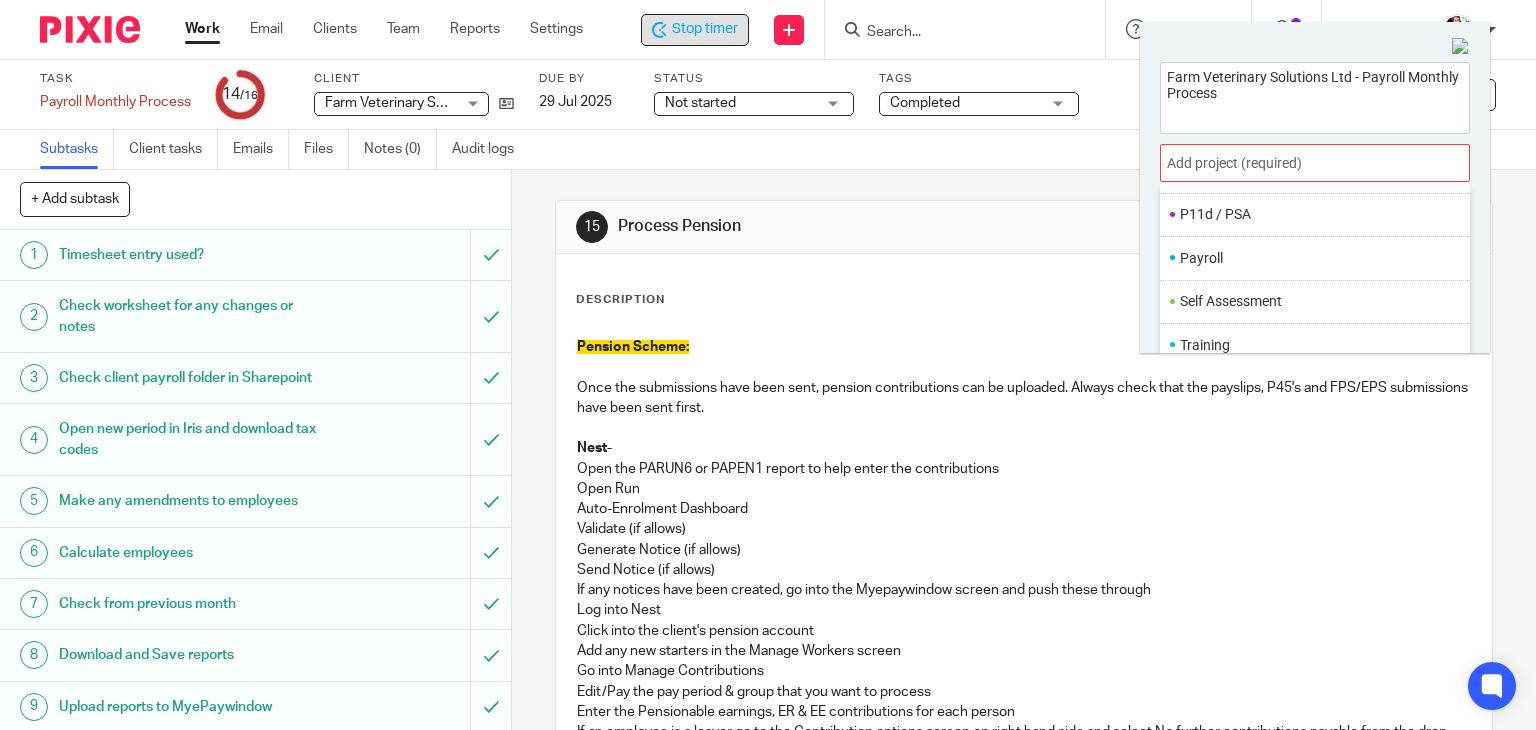 scroll, scrollTop: 748, scrollLeft: 0, axis: vertical 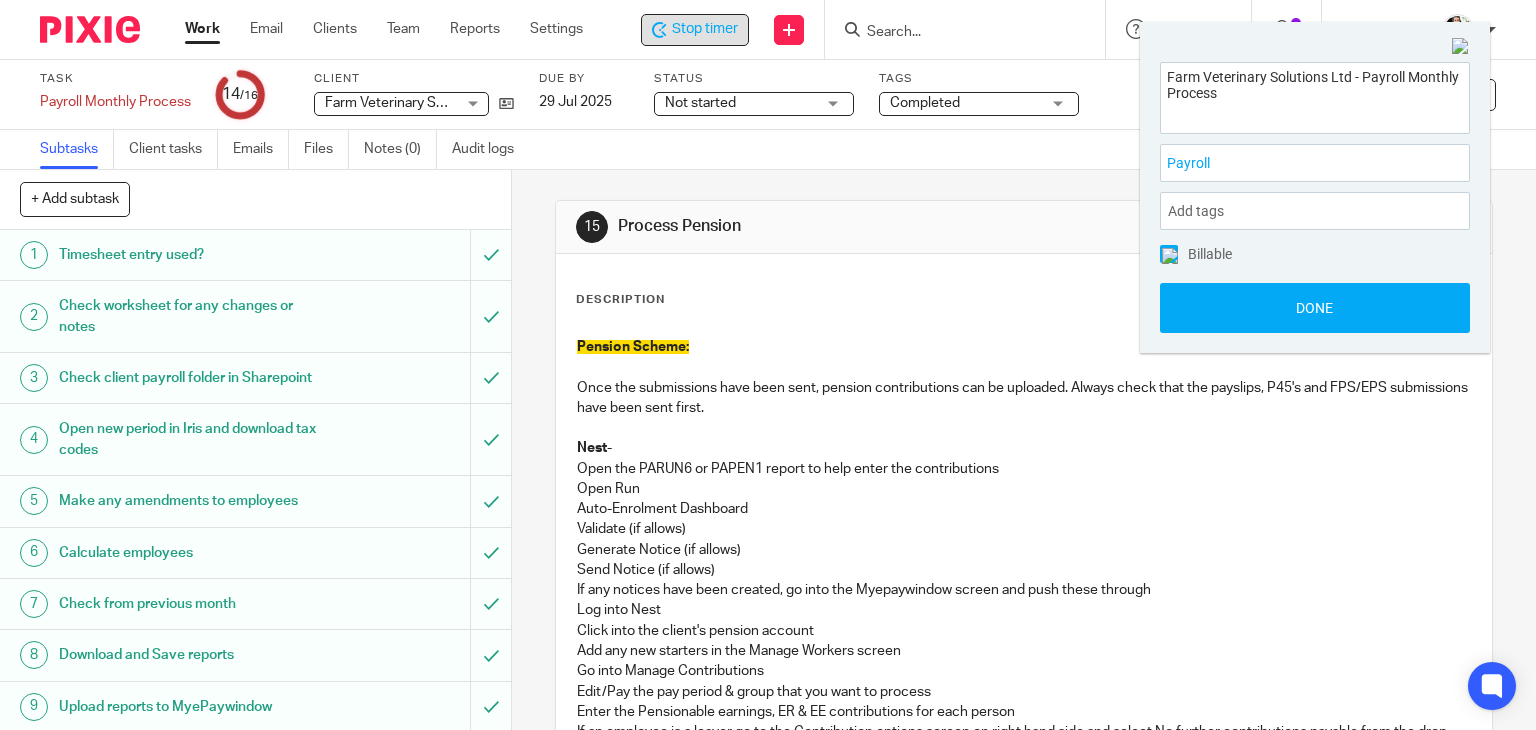 drag, startPoint x: 1296, startPoint y: 309, endPoint x: 1151, endPoint y: 311, distance: 145.0138 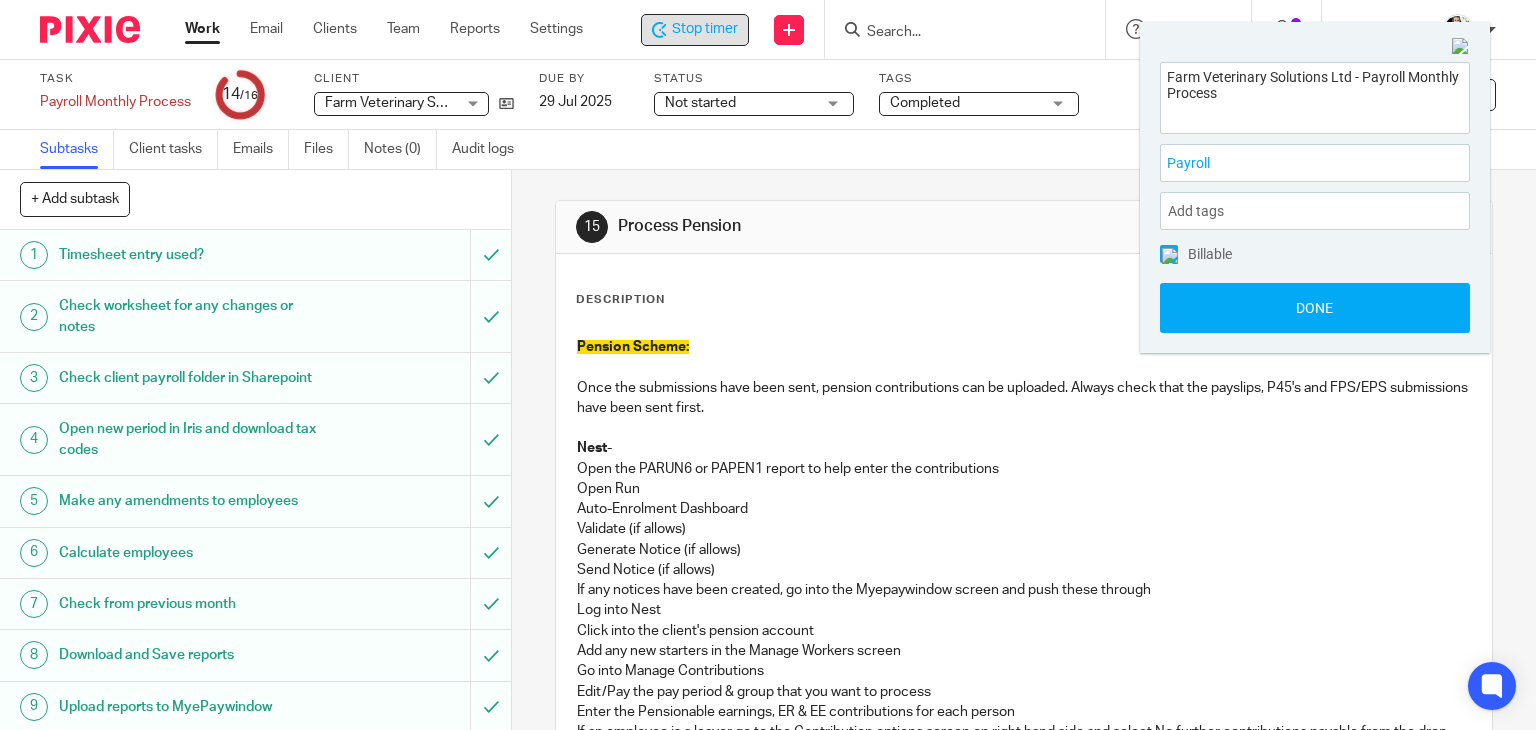 click on "Done" at bounding box center [1315, 308] 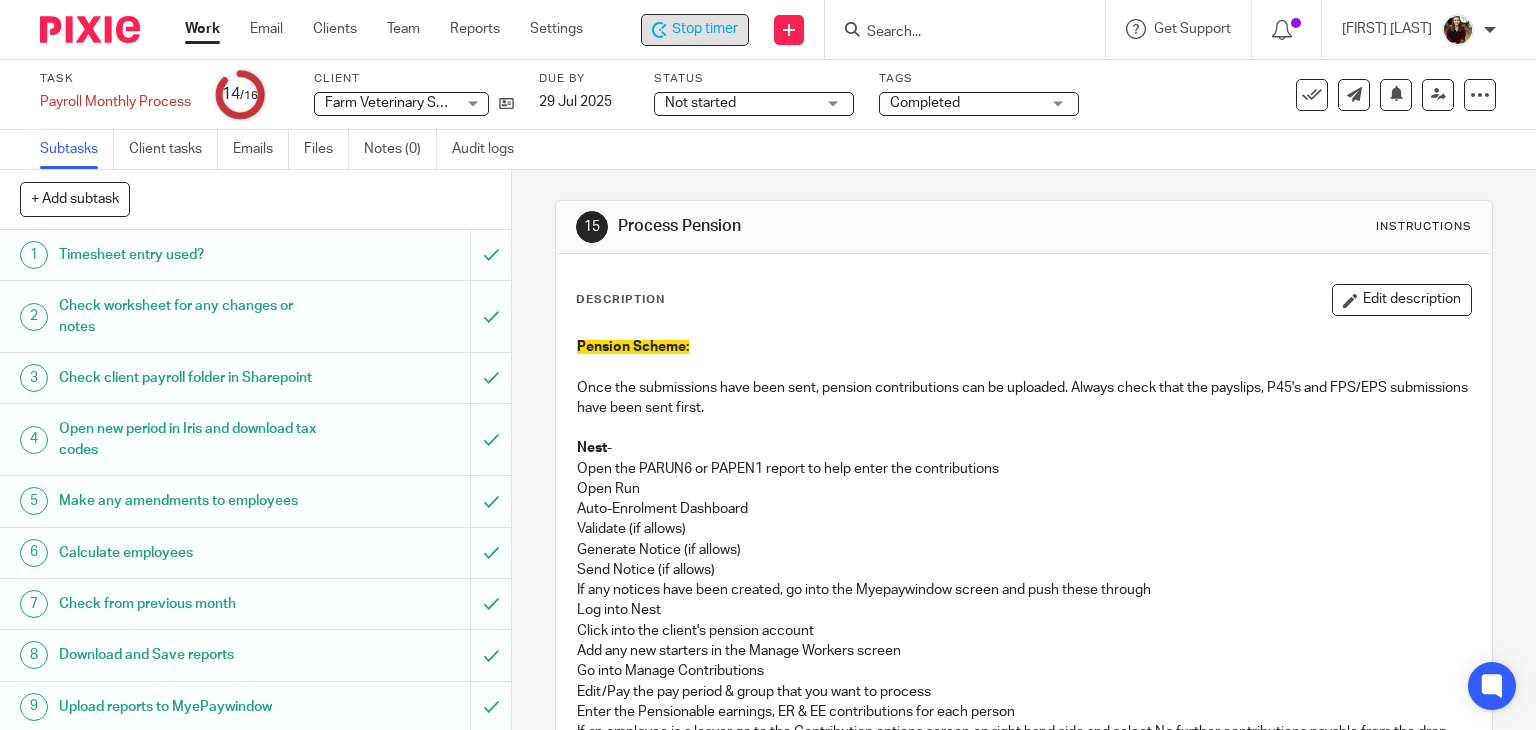 click on "6
Calculate employees" at bounding box center [235, 553] 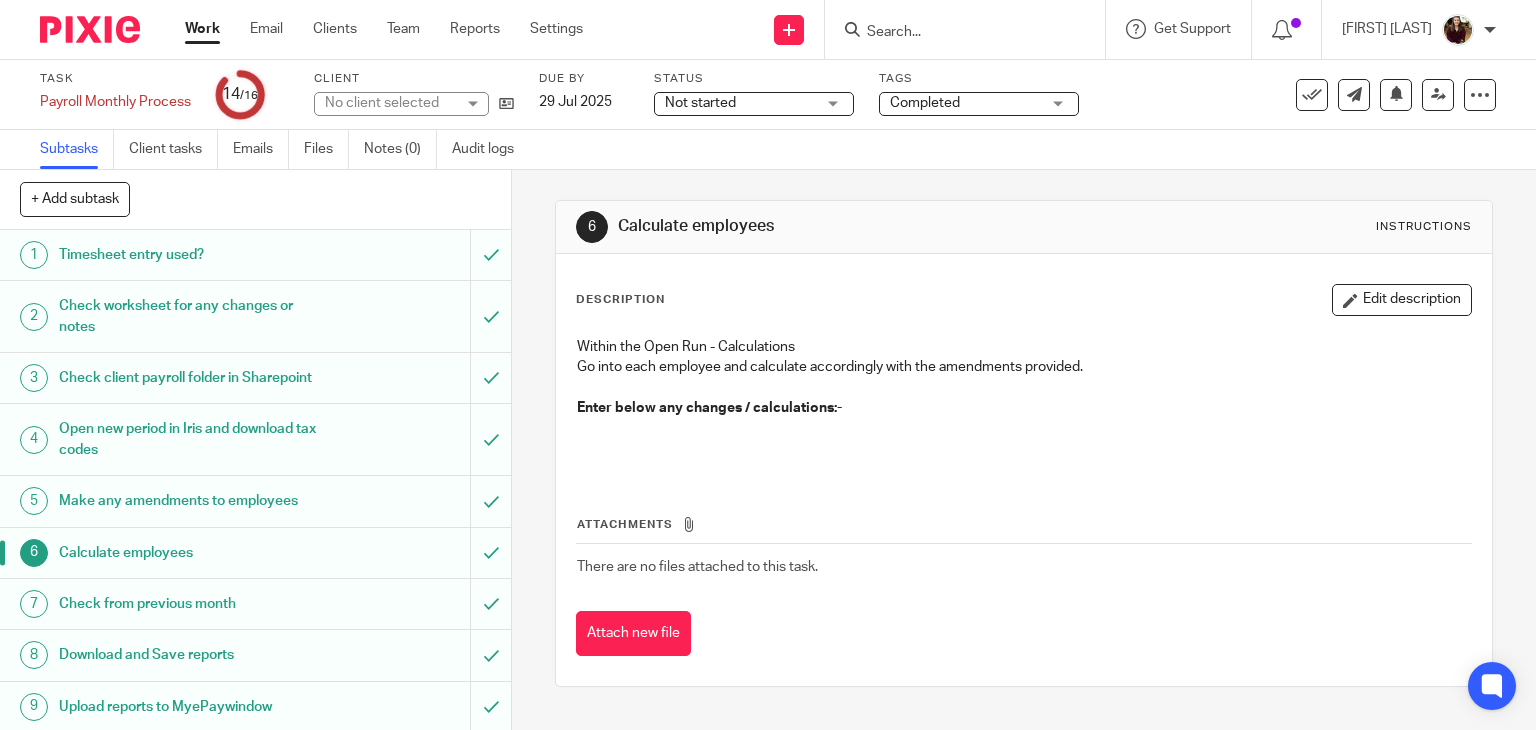 scroll, scrollTop: 0, scrollLeft: 0, axis: both 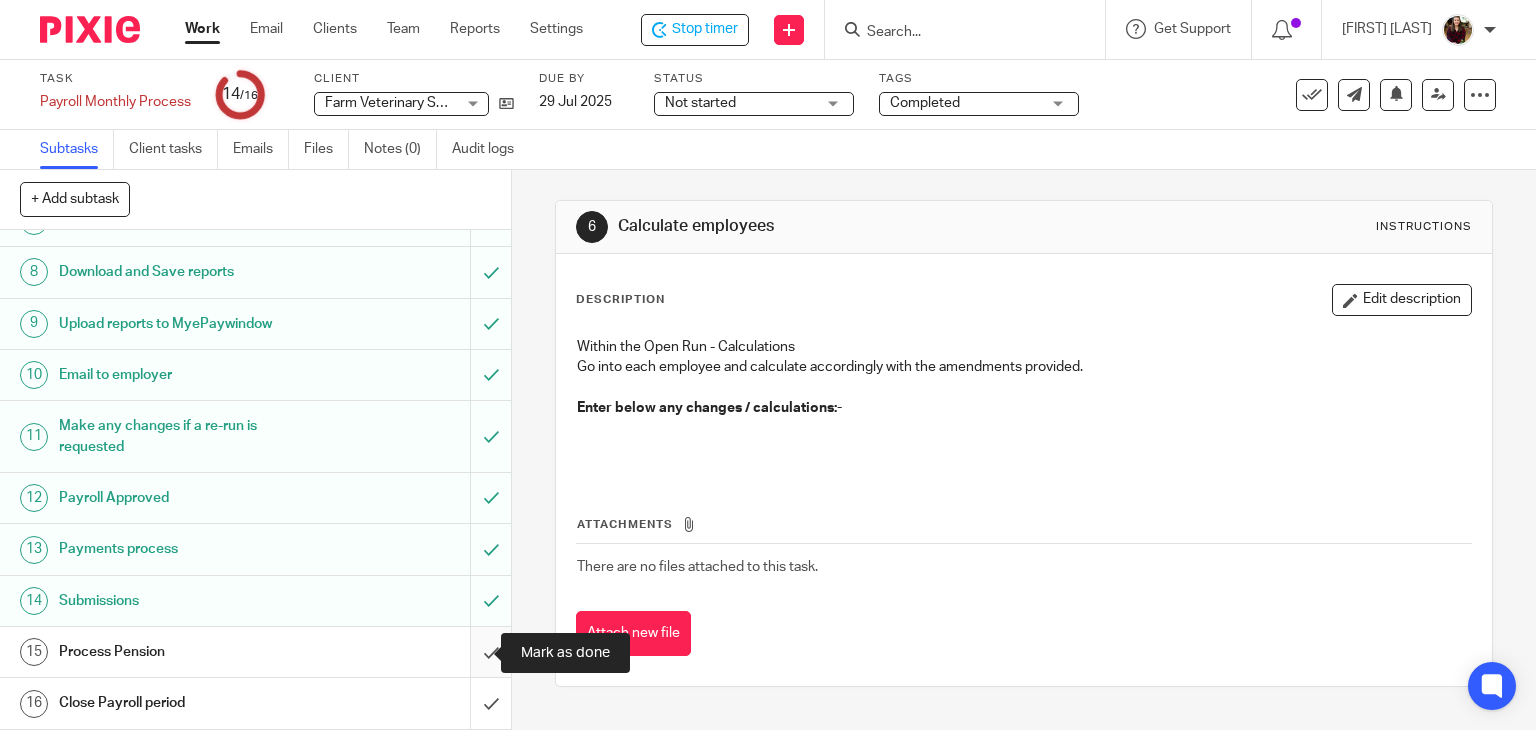 click at bounding box center [255, 652] 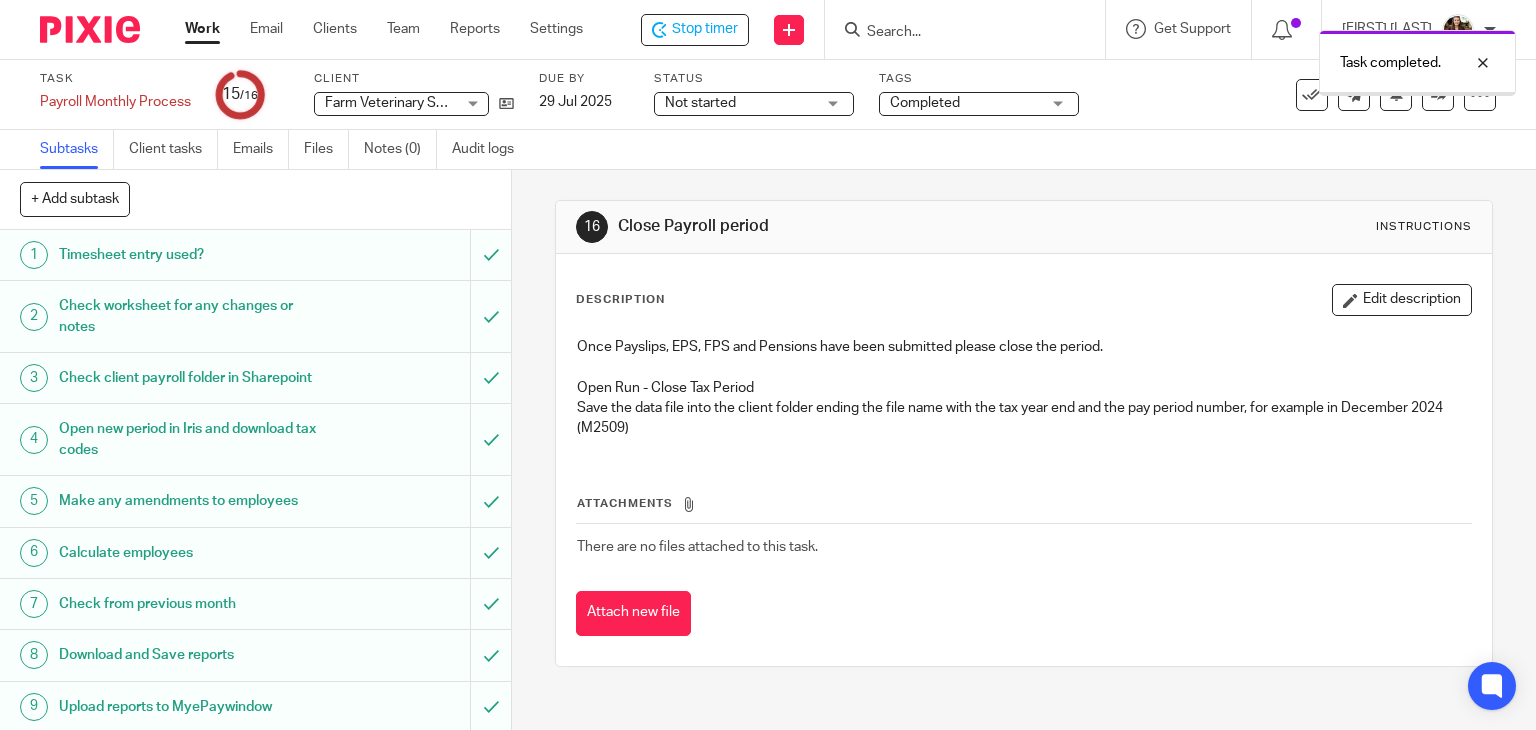scroll, scrollTop: 0, scrollLeft: 0, axis: both 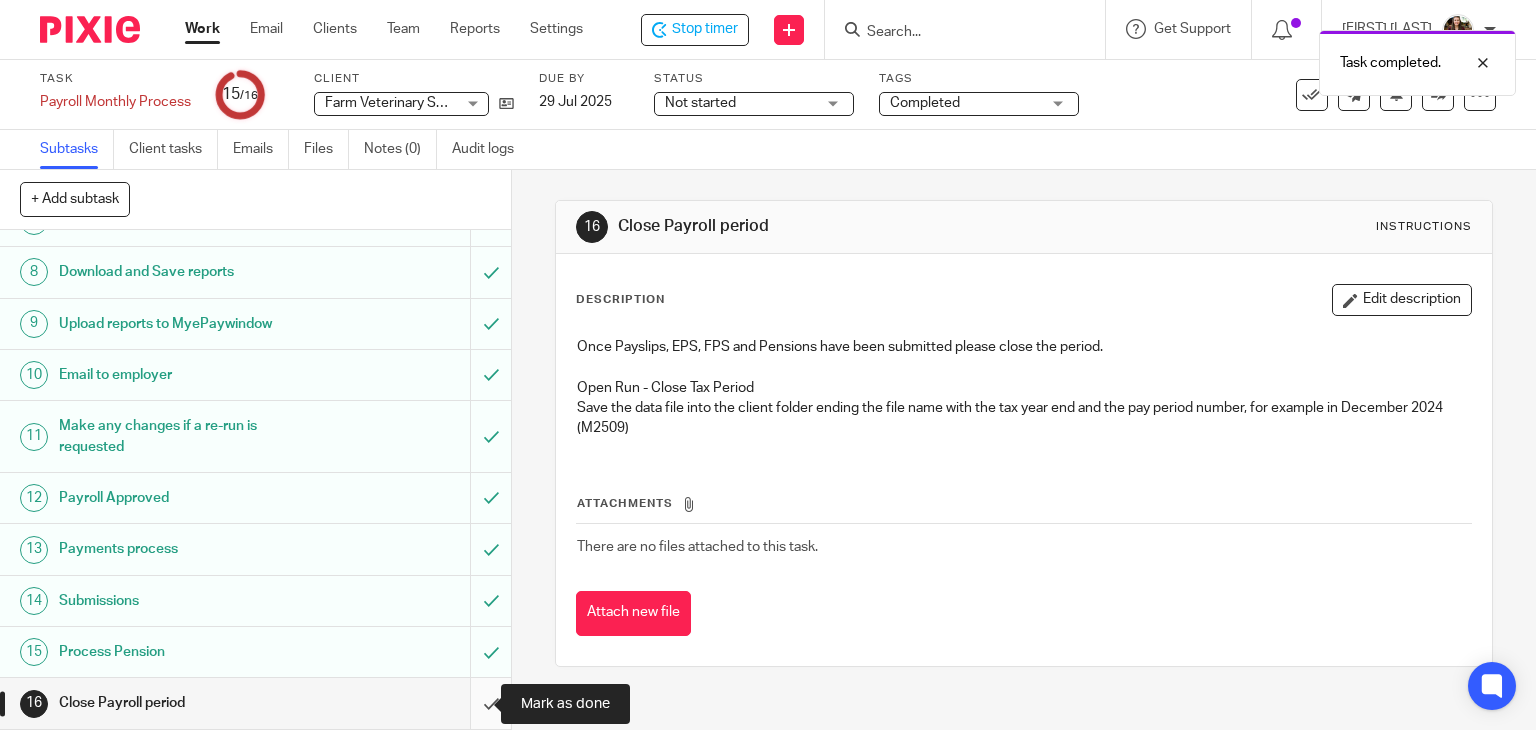 click at bounding box center (255, 703) 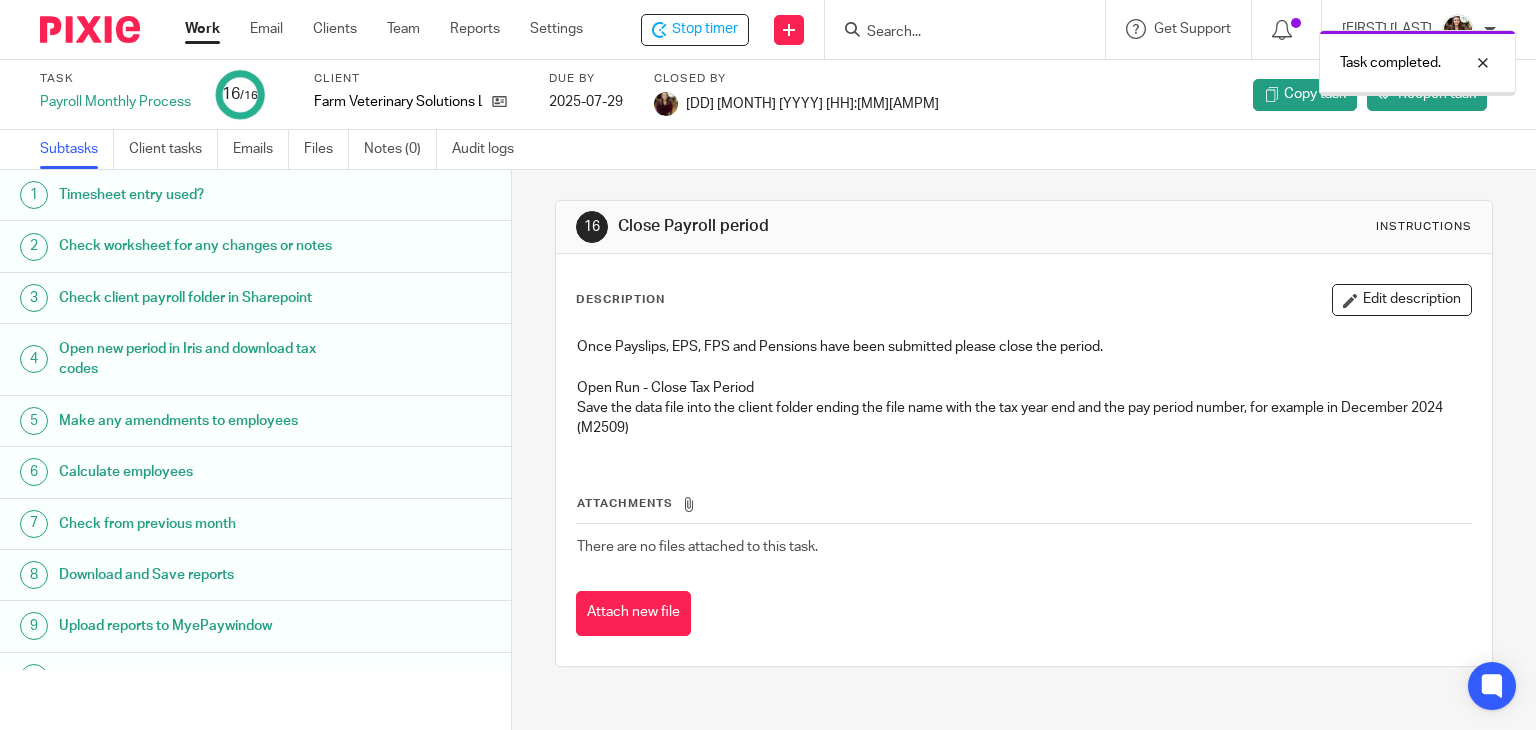 scroll, scrollTop: 0, scrollLeft: 0, axis: both 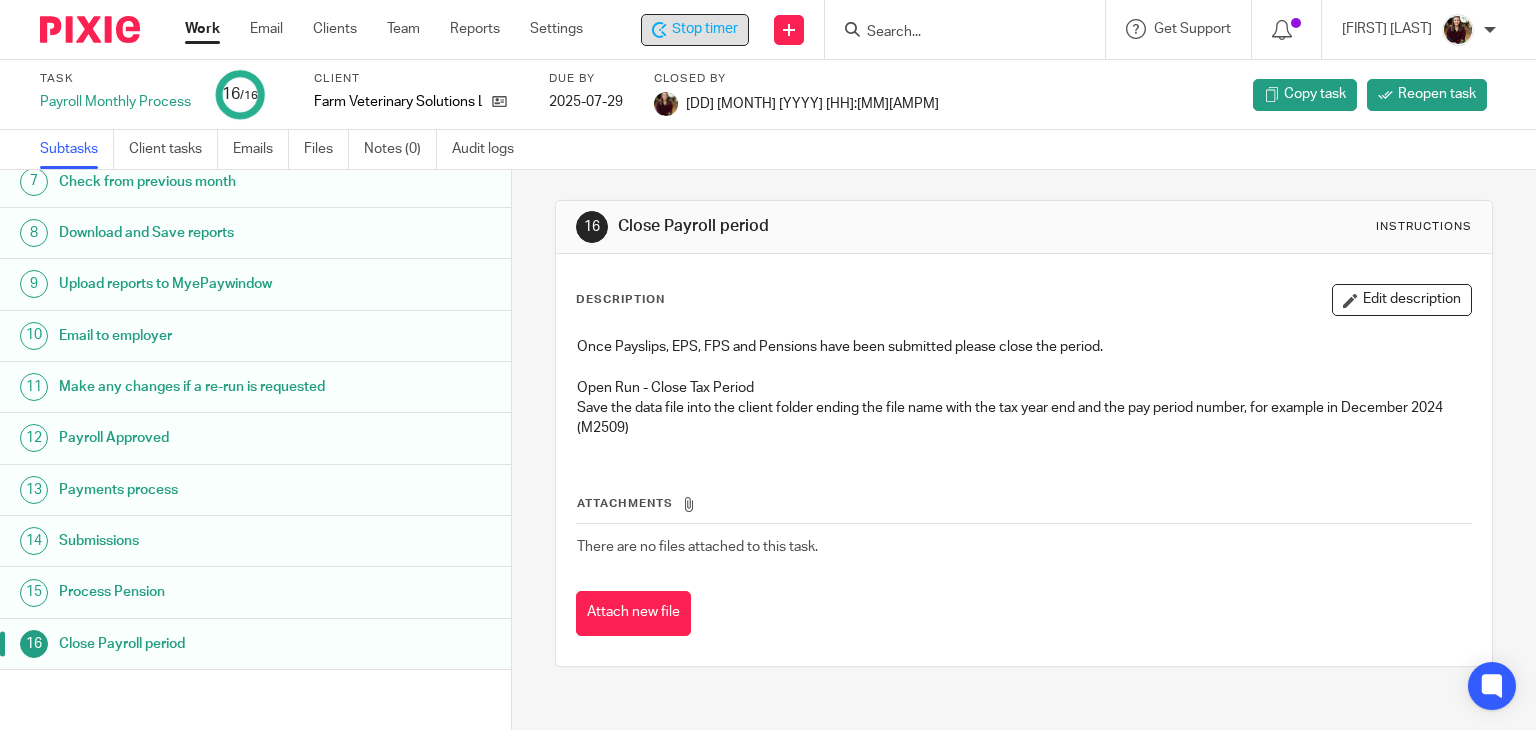 click on "Stop timer" at bounding box center (705, 29) 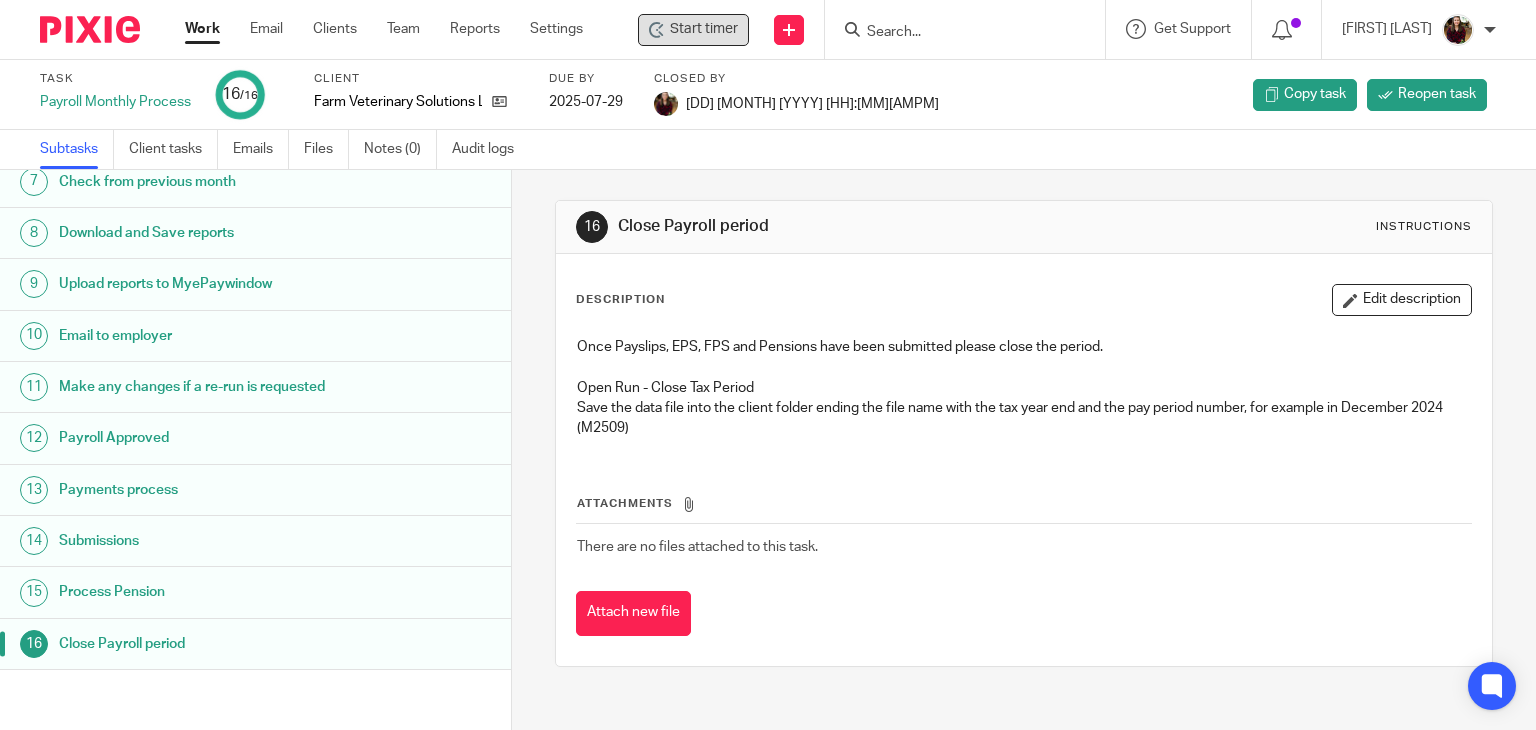 drag, startPoint x: 920, startPoint y: 17, endPoint x: 921, endPoint y: 37, distance: 20.024984 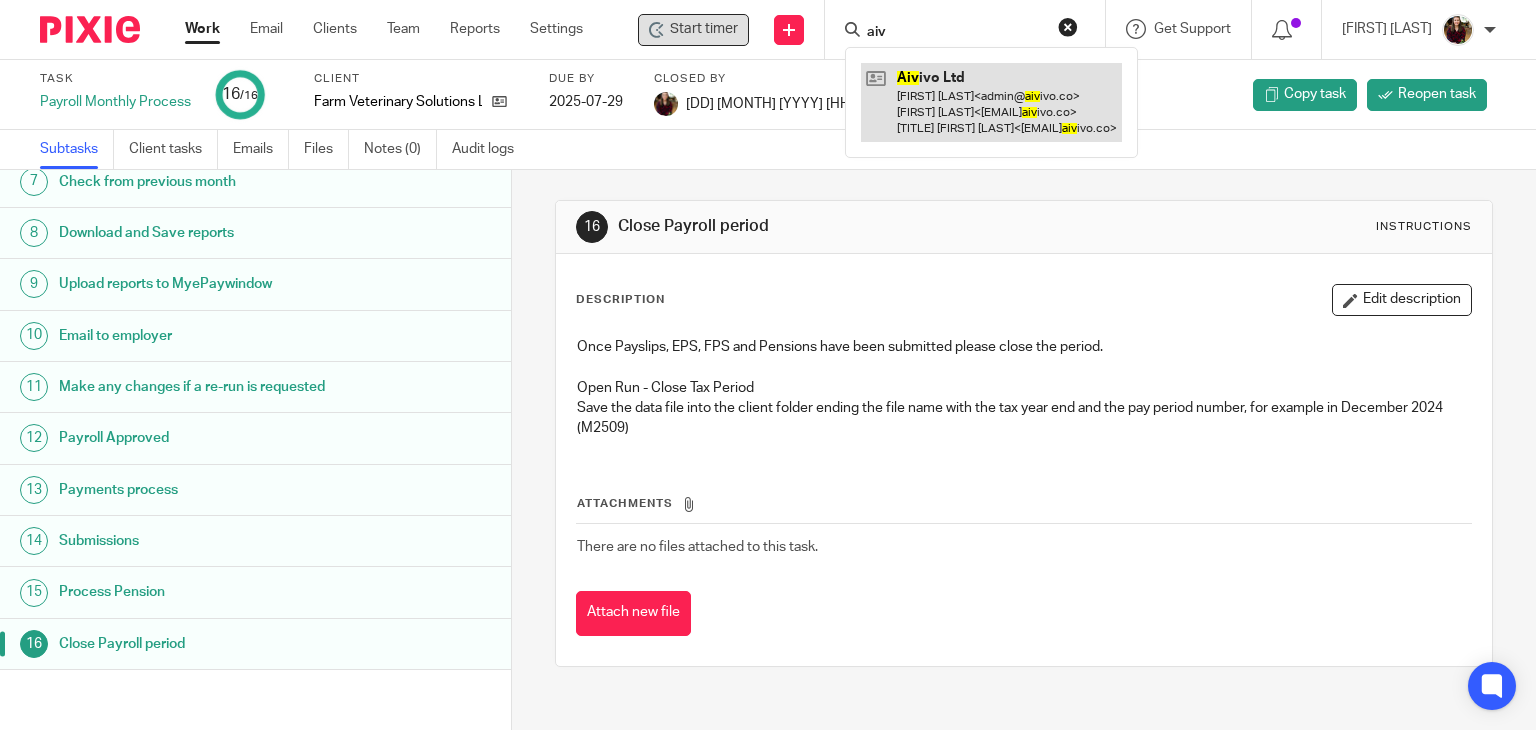type on "aiv" 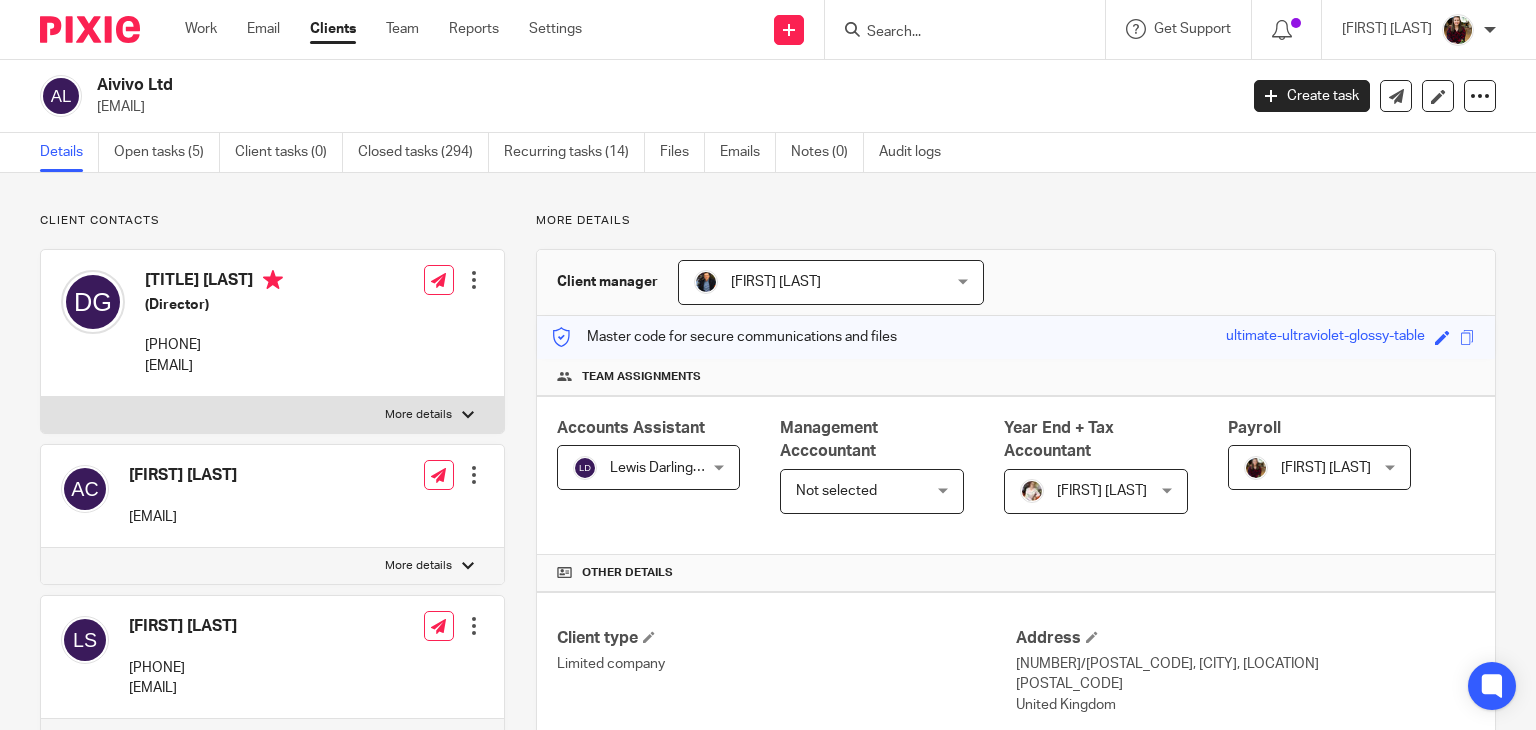scroll, scrollTop: 0, scrollLeft: 0, axis: both 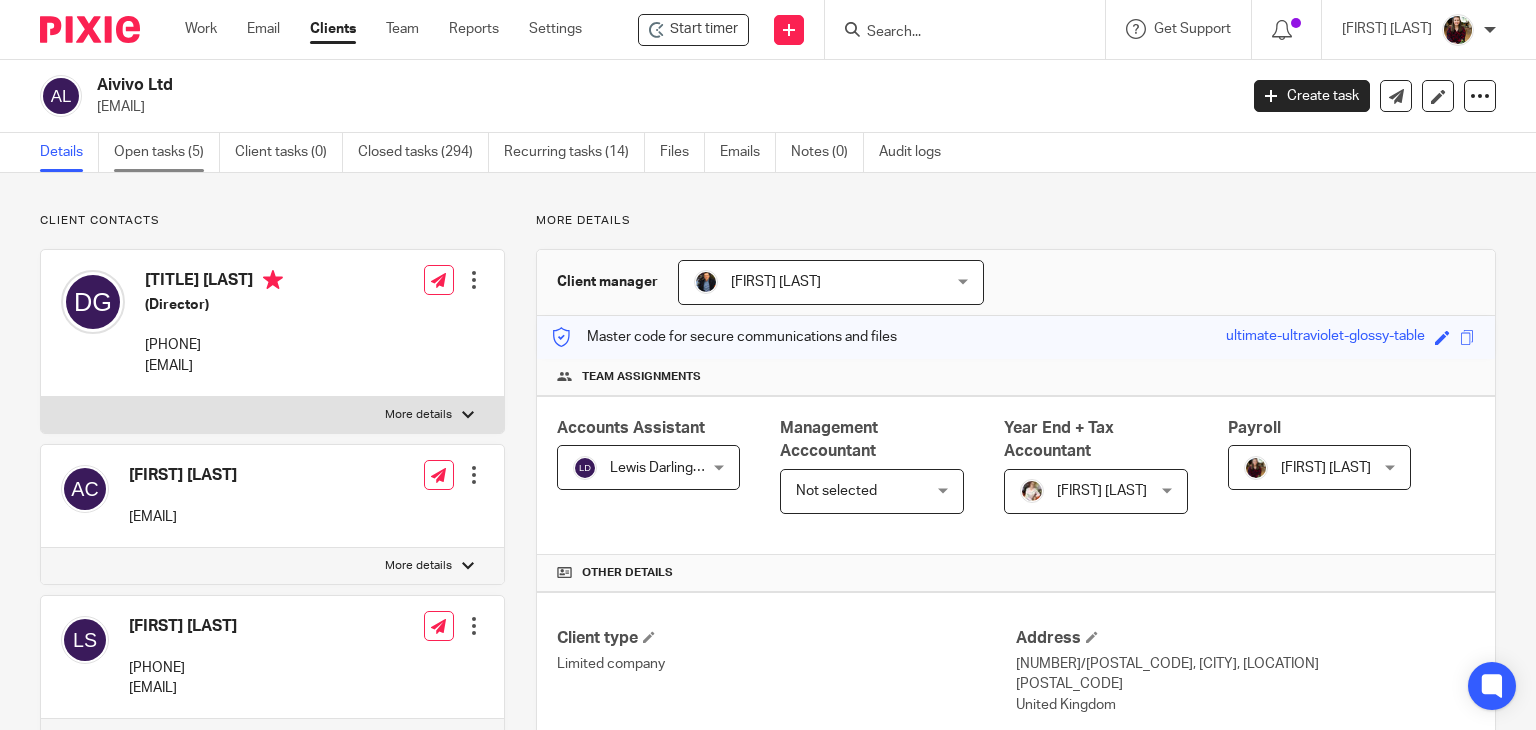 click on "Open tasks (5)" at bounding box center [167, 152] 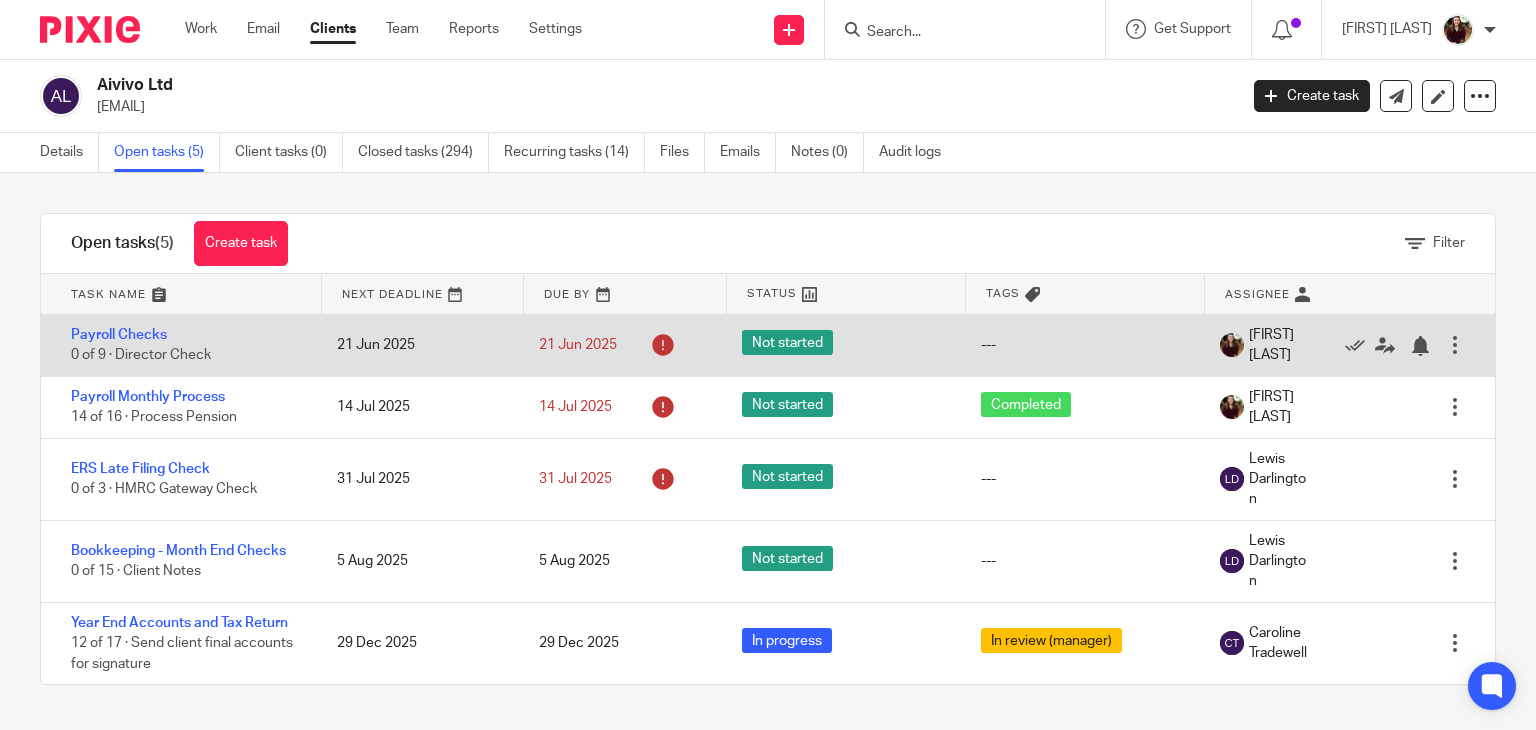 scroll, scrollTop: 0, scrollLeft: 0, axis: both 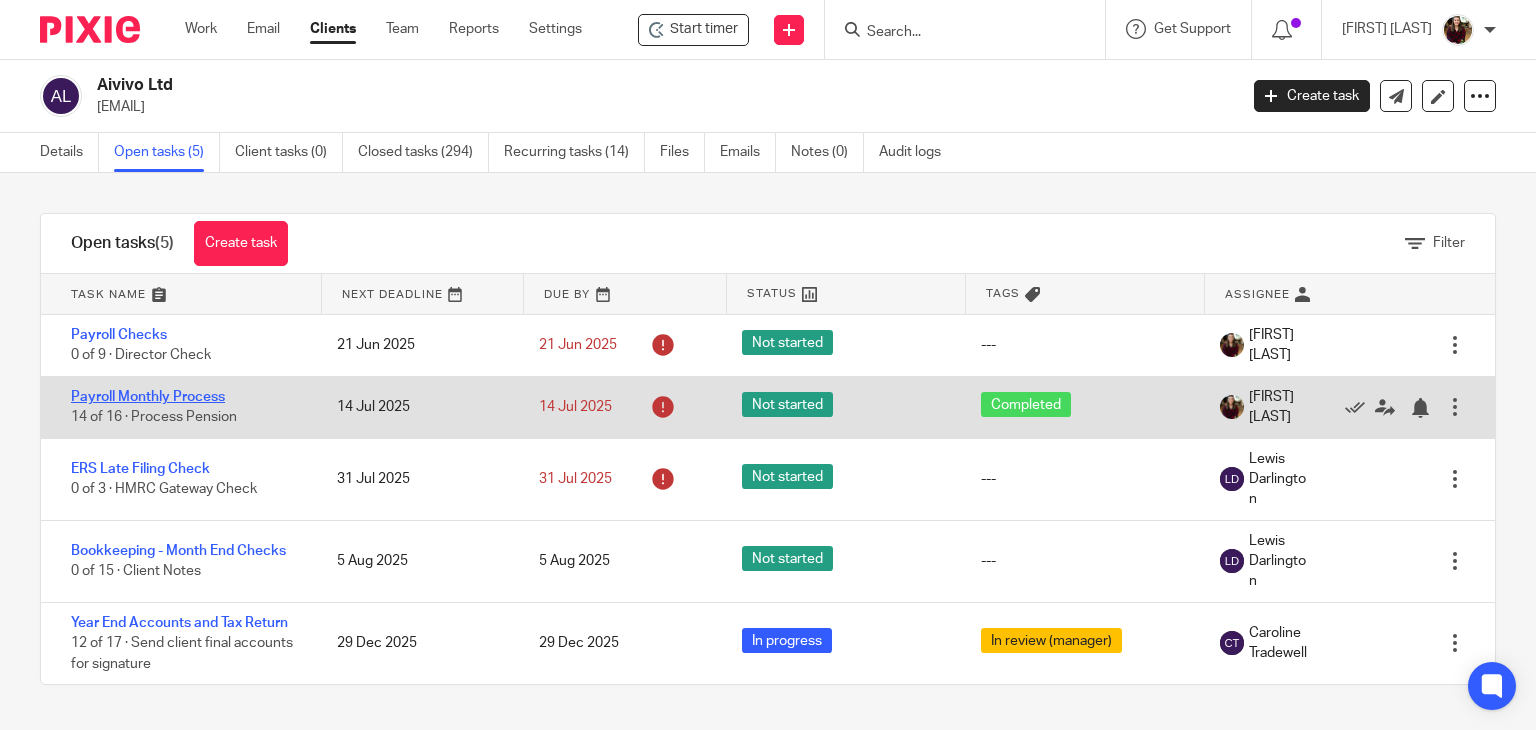 click on "Payroll Monthly Process" at bounding box center (148, 397) 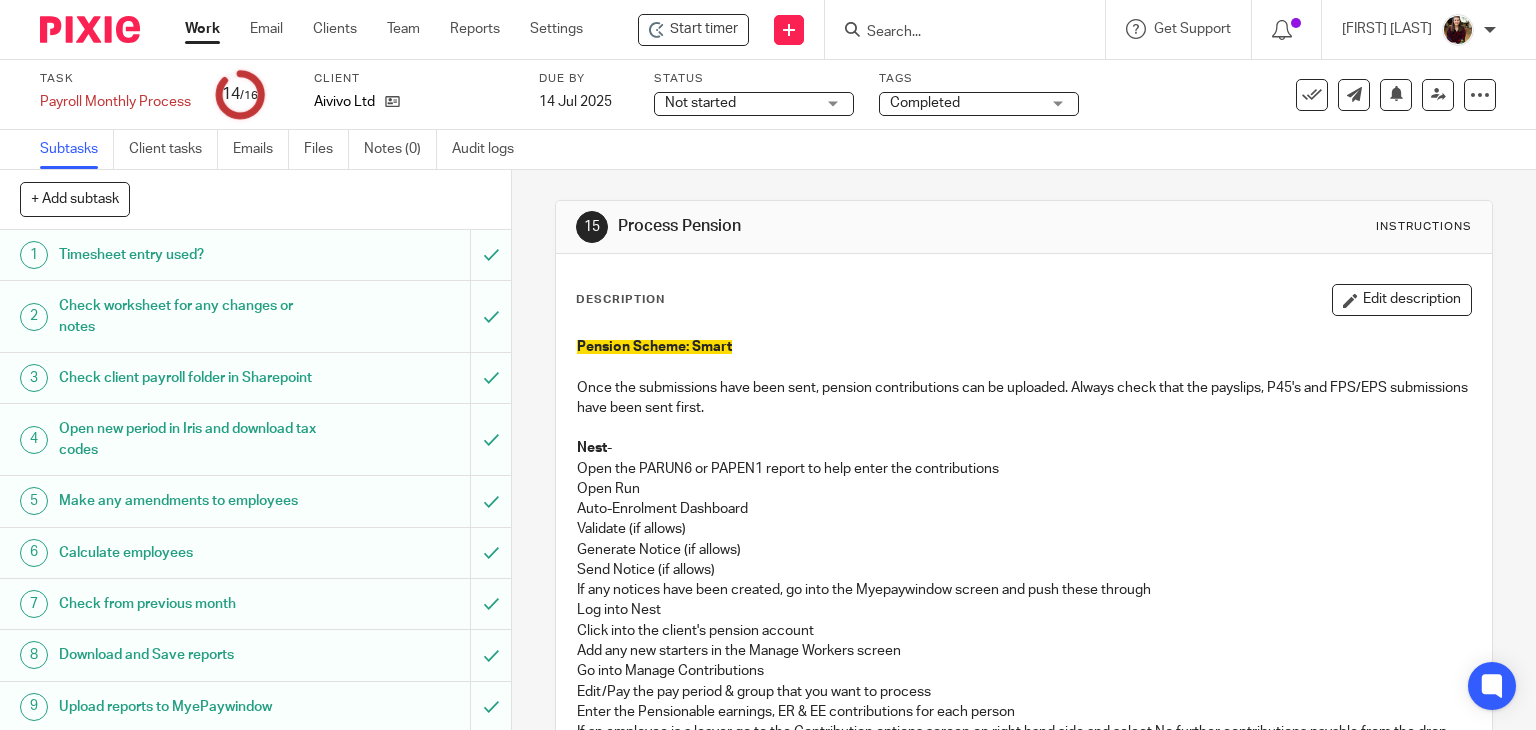 scroll, scrollTop: 0, scrollLeft: 0, axis: both 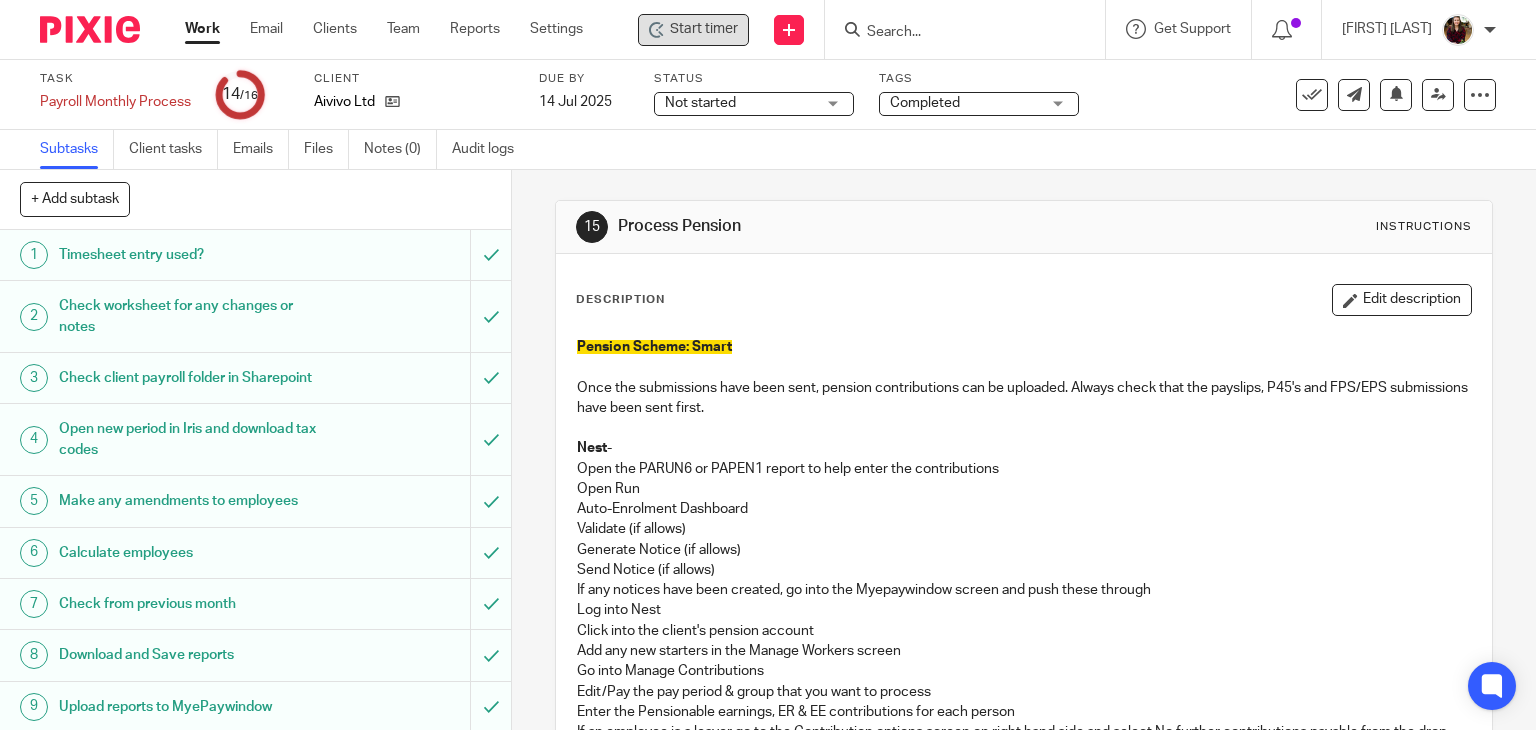 click on "Start timer" at bounding box center (704, 29) 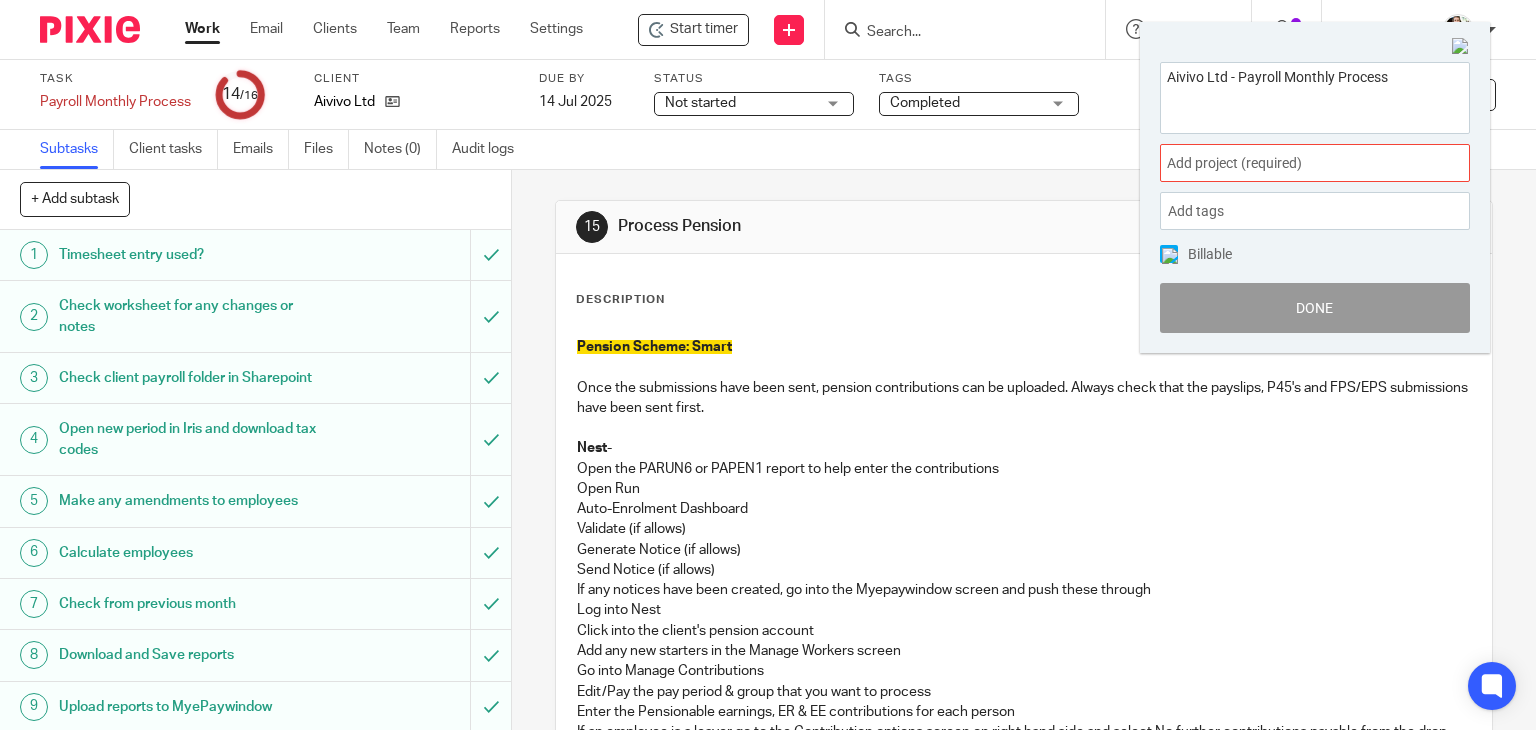 click on "Add project (required) :" at bounding box center (1293, 163) 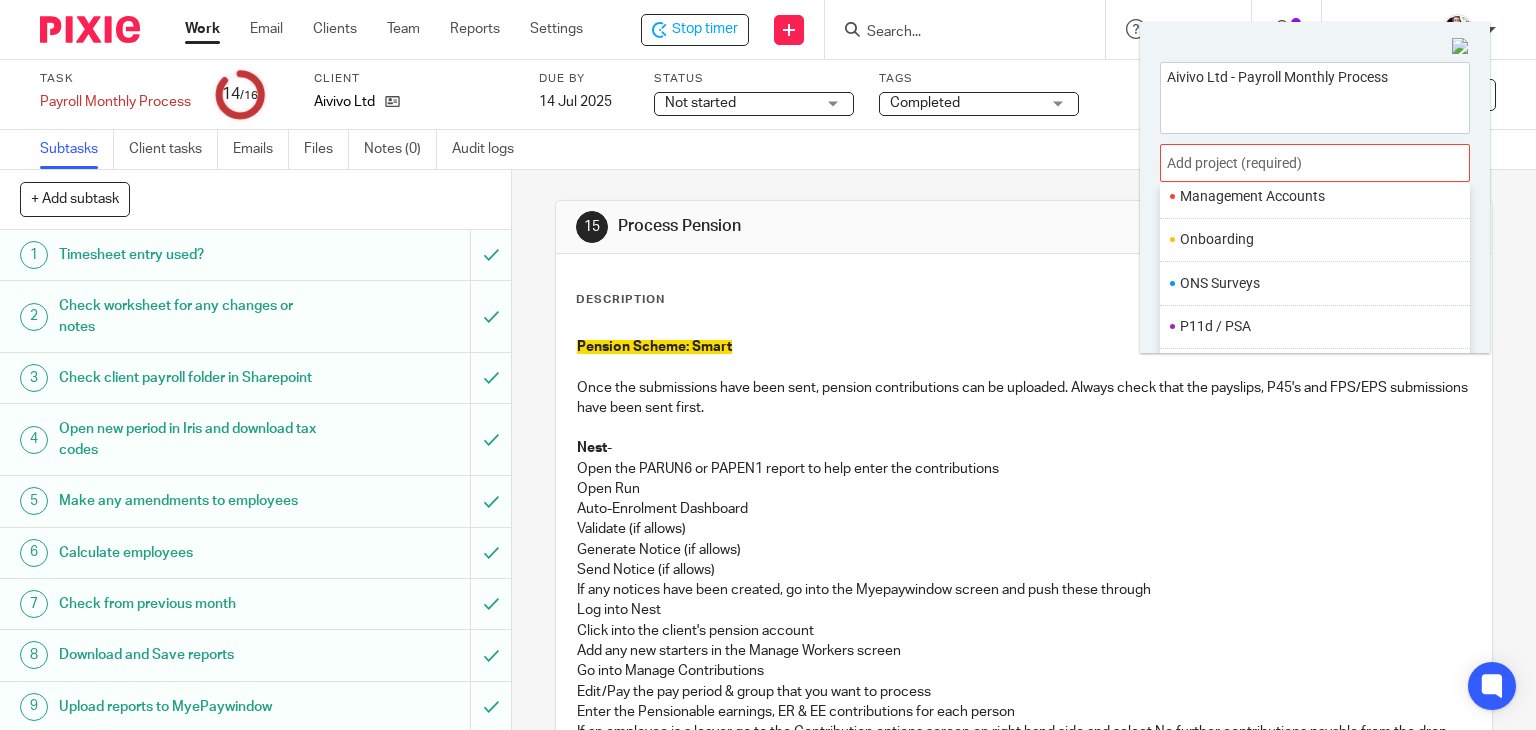 scroll, scrollTop: 748, scrollLeft: 0, axis: vertical 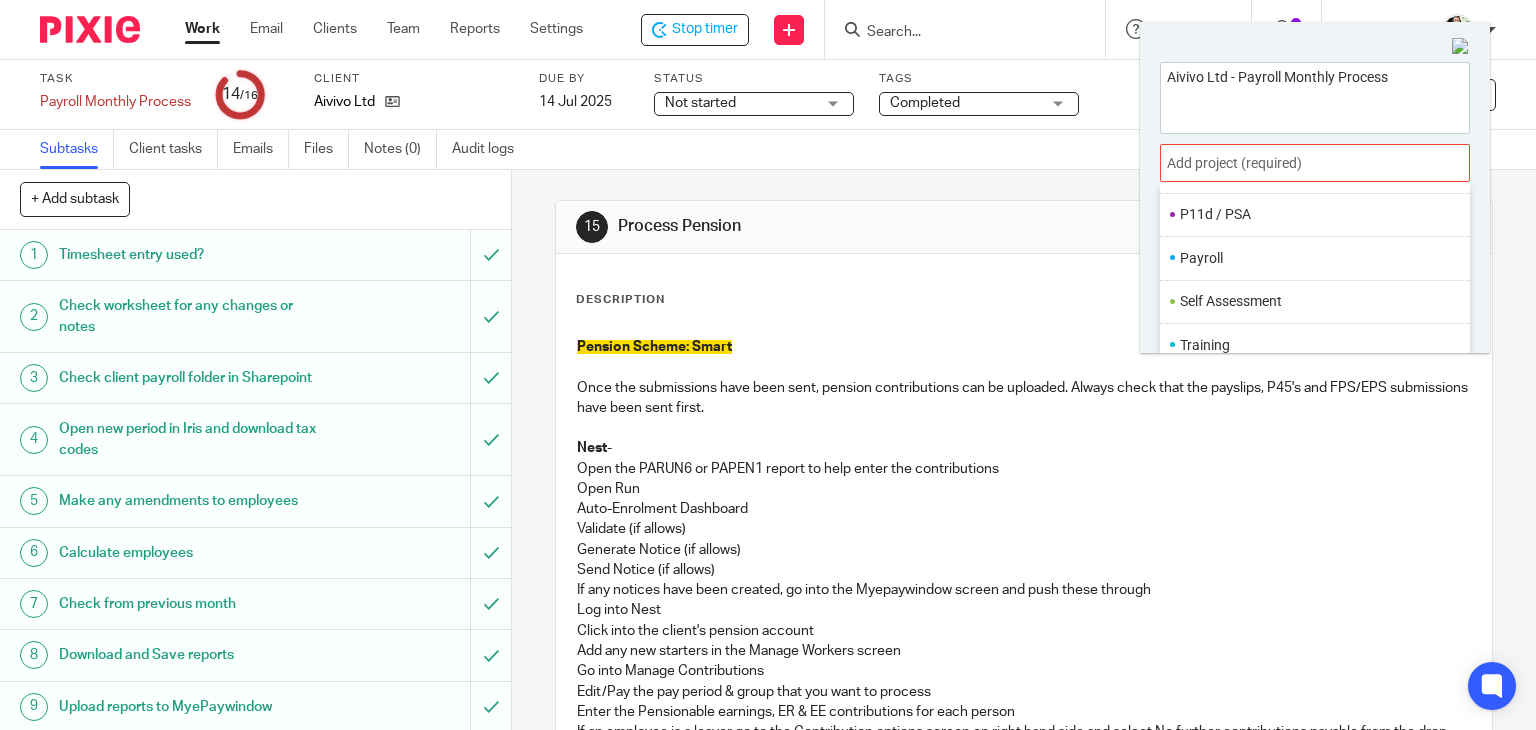 drag, startPoint x: 1206, startPoint y: 260, endPoint x: 1216, endPoint y: 262, distance: 10.198039 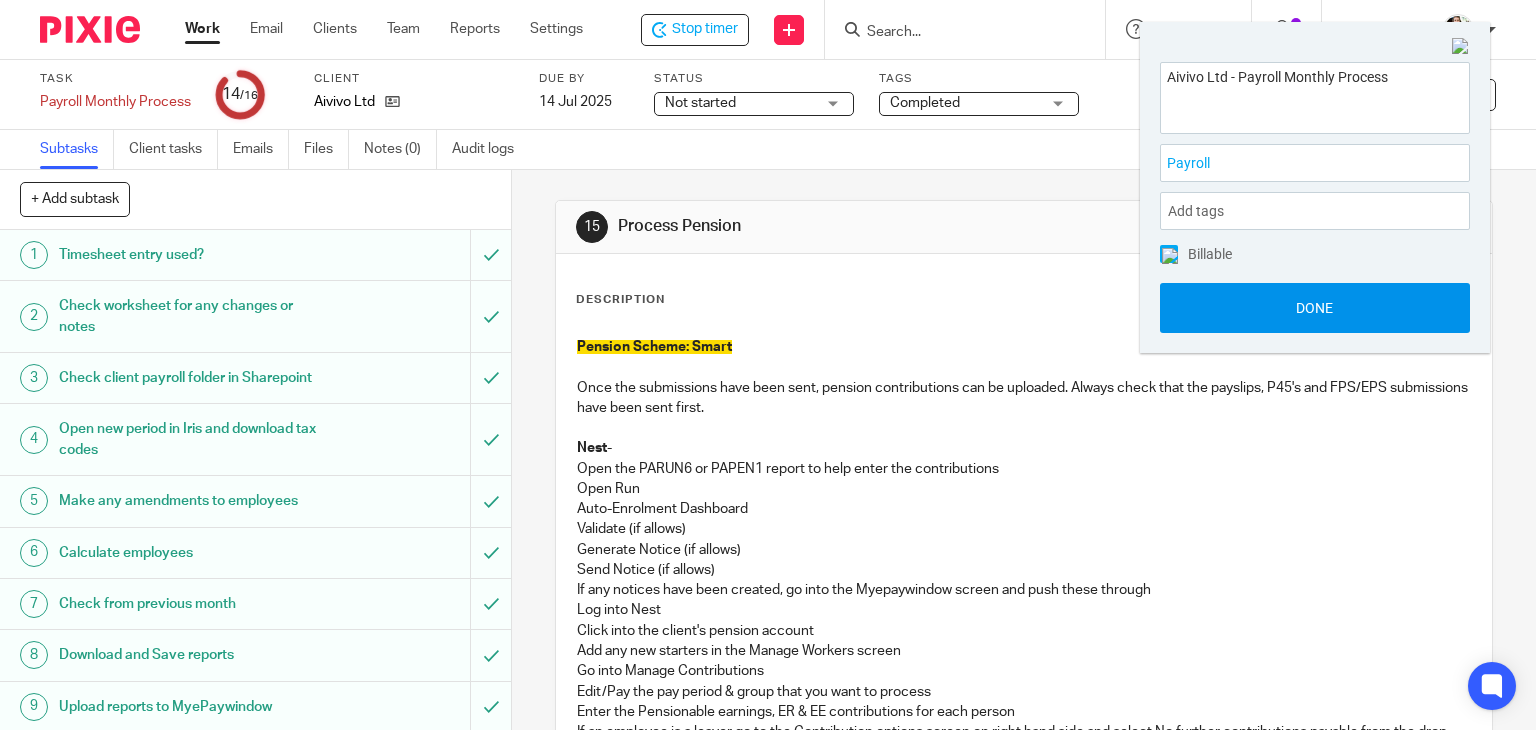 click on "Done" at bounding box center [1315, 308] 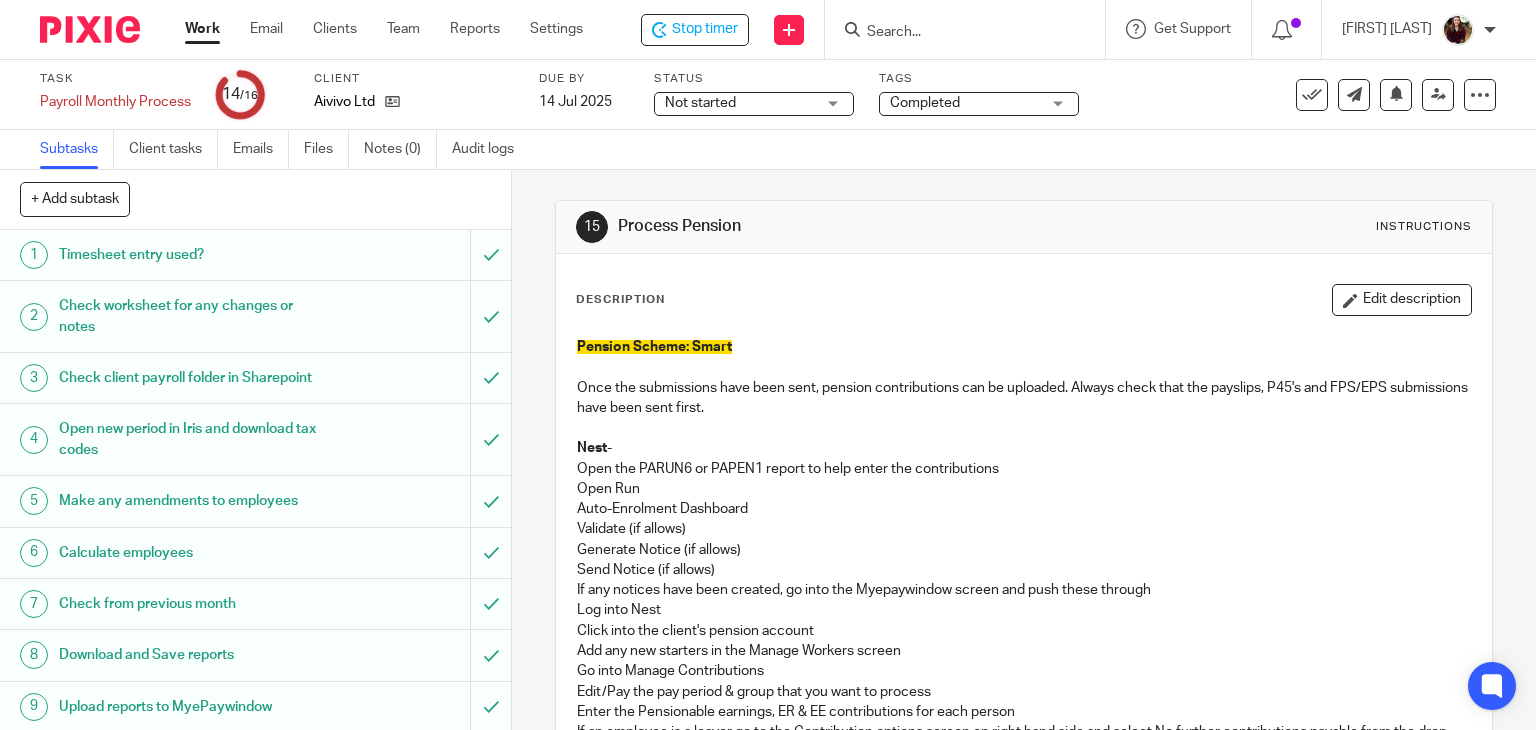 click on "Calculate employees" at bounding box center (189, 553) 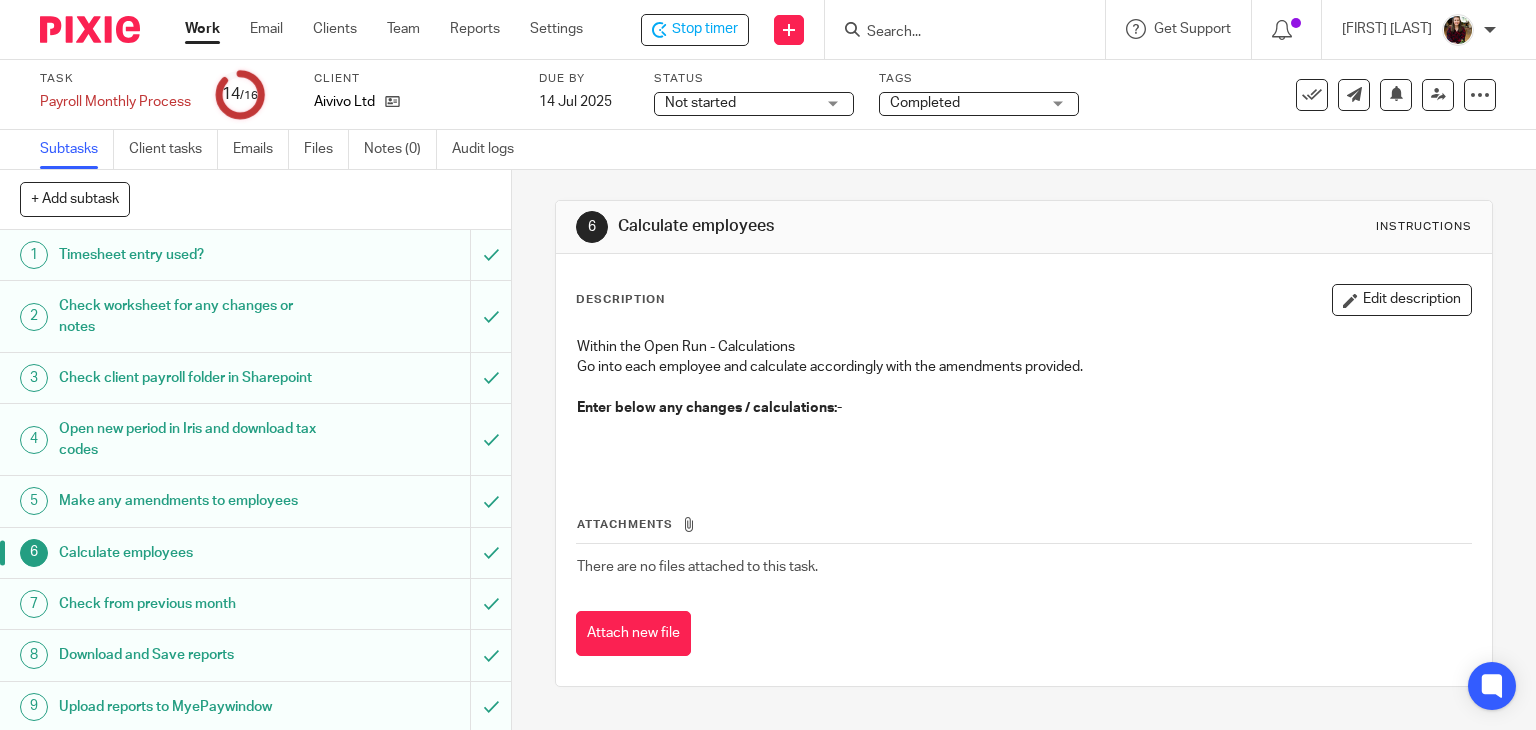 scroll, scrollTop: 0, scrollLeft: 0, axis: both 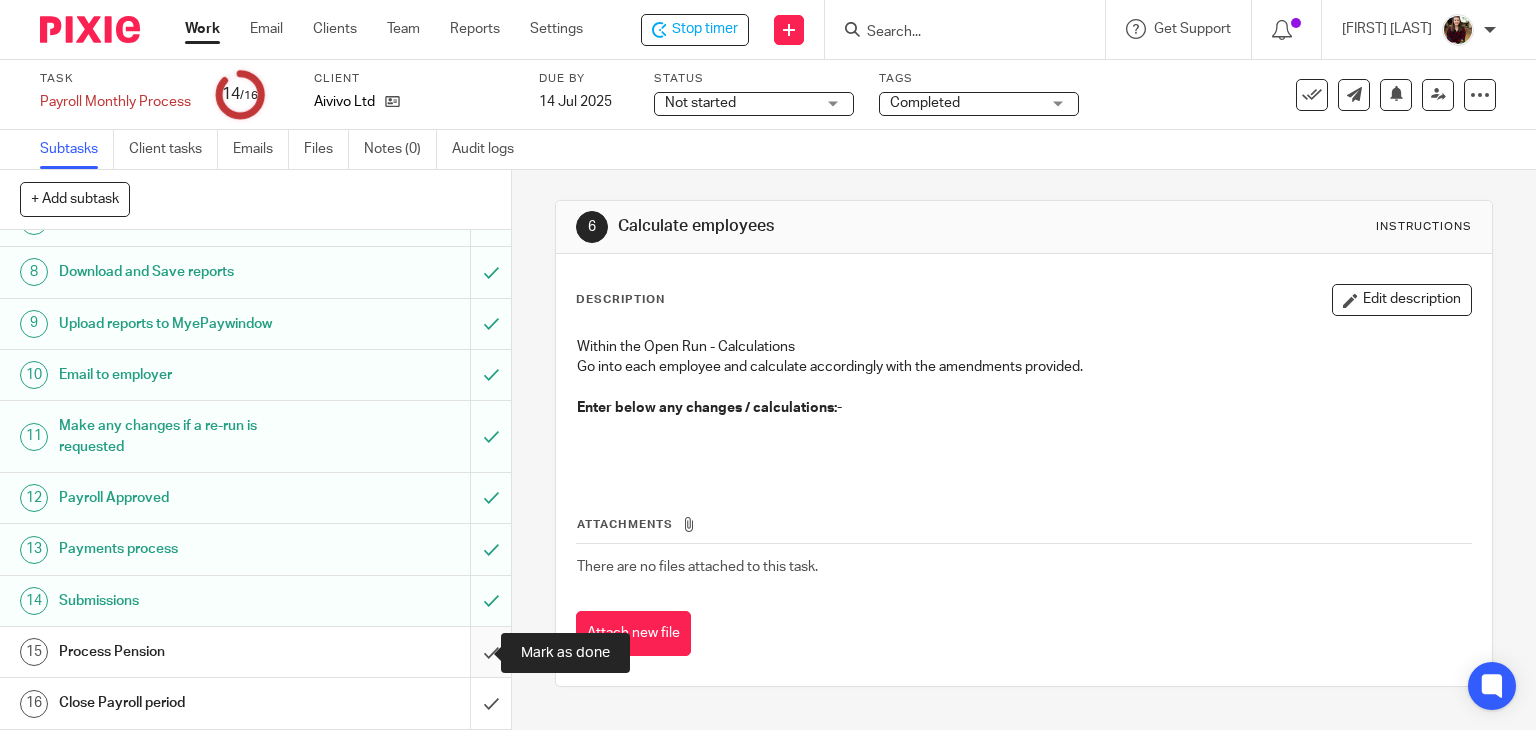 click at bounding box center (255, 652) 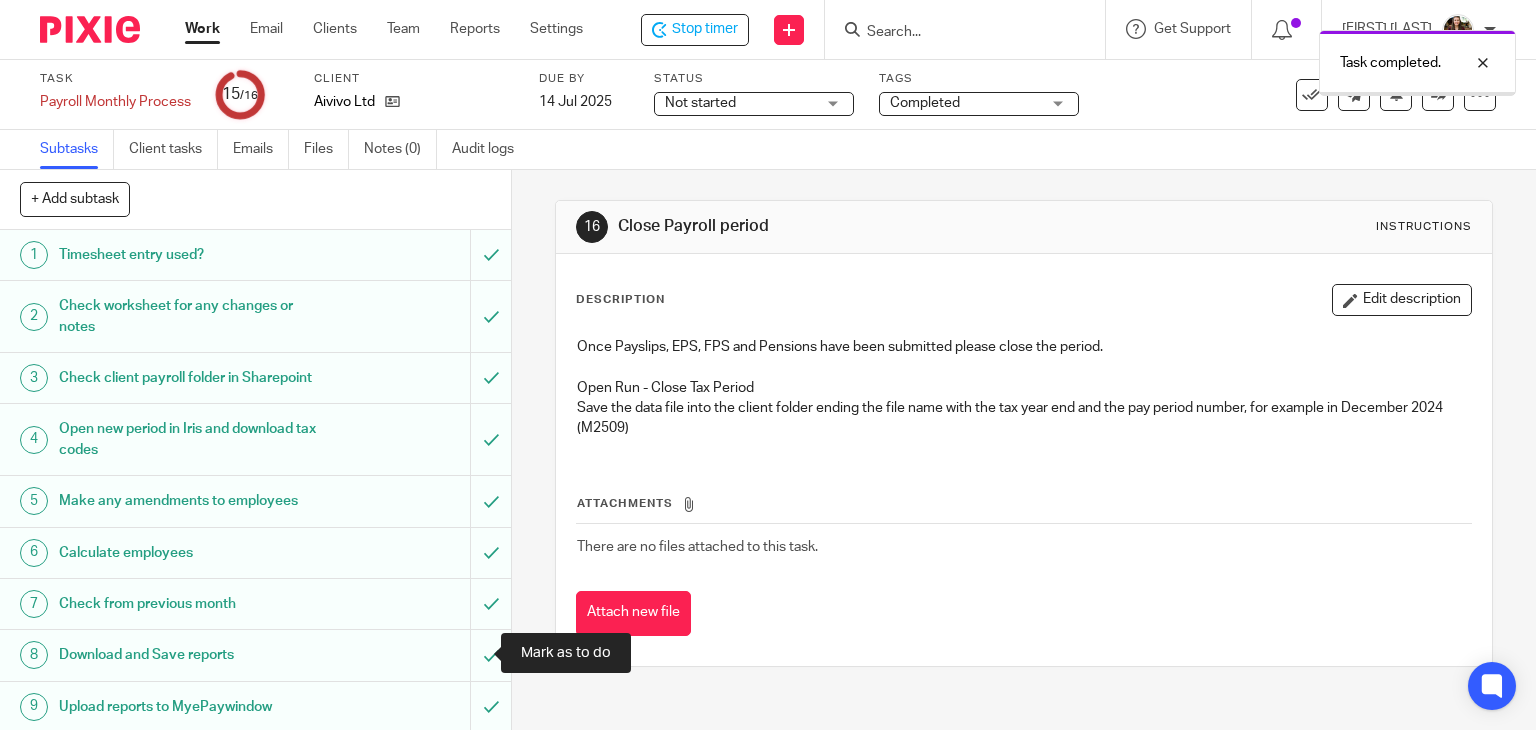scroll, scrollTop: 0, scrollLeft: 0, axis: both 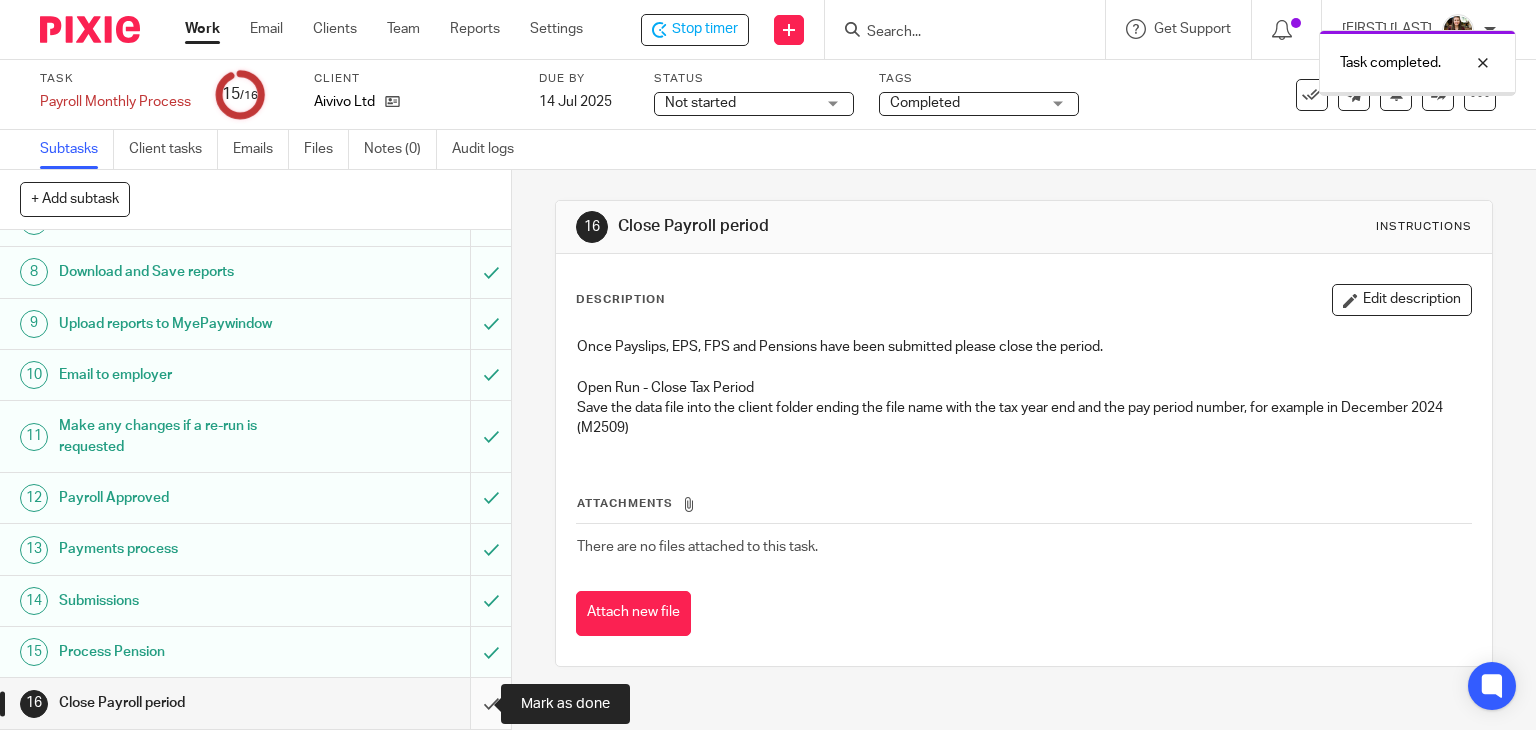 click at bounding box center [255, 703] 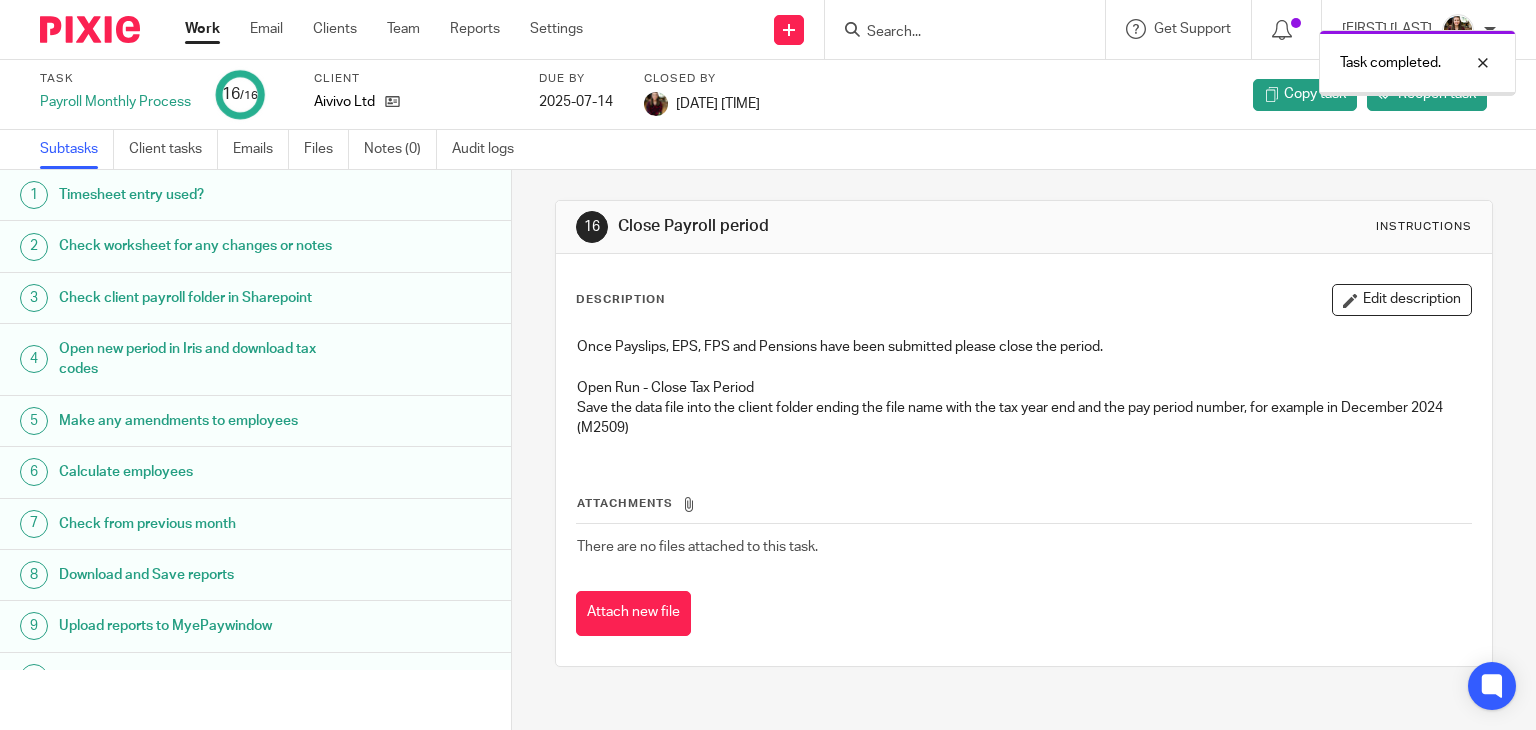 scroll, scrollTop: 0, scrollLeft: 0, axis: both 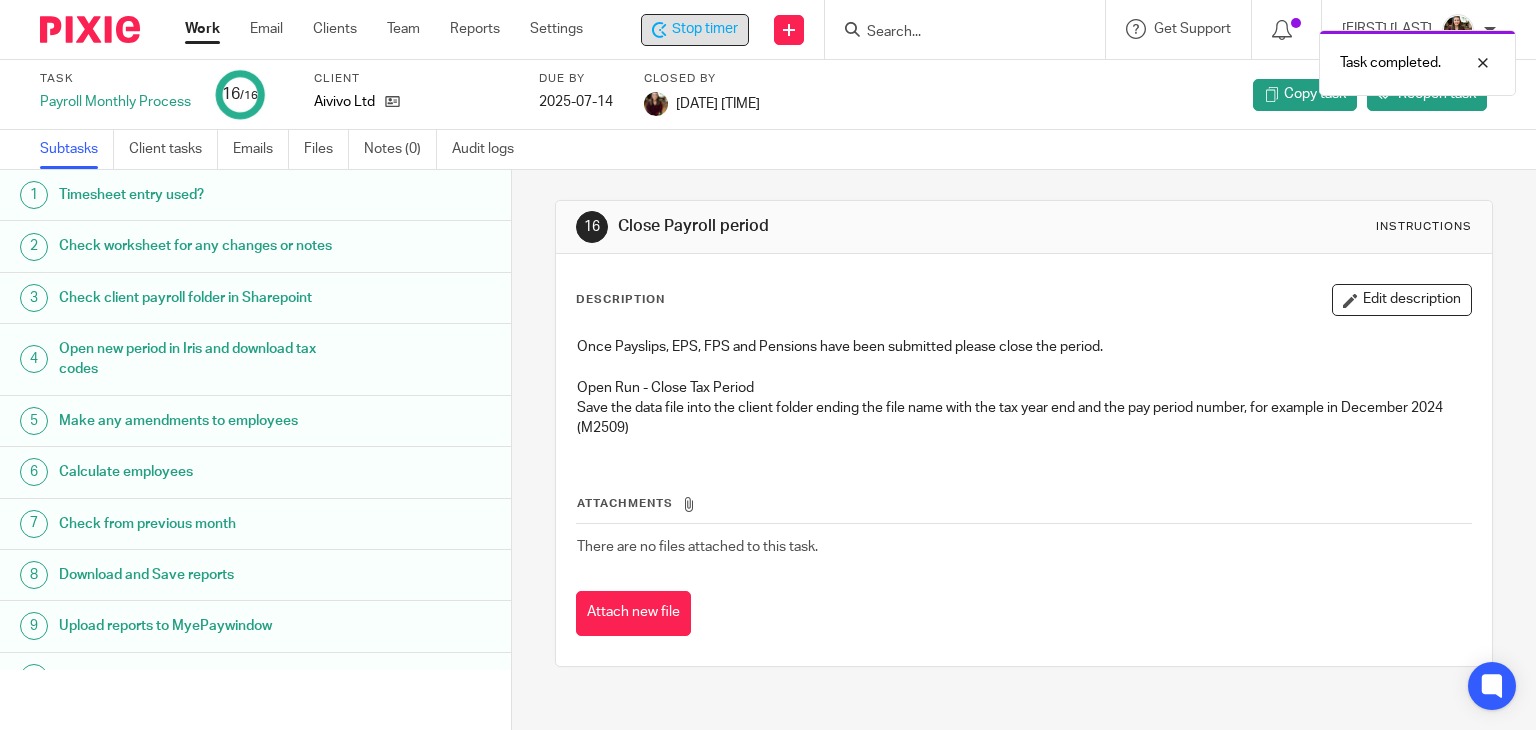 click on "Stop timer" at bounding box center [705, 29] 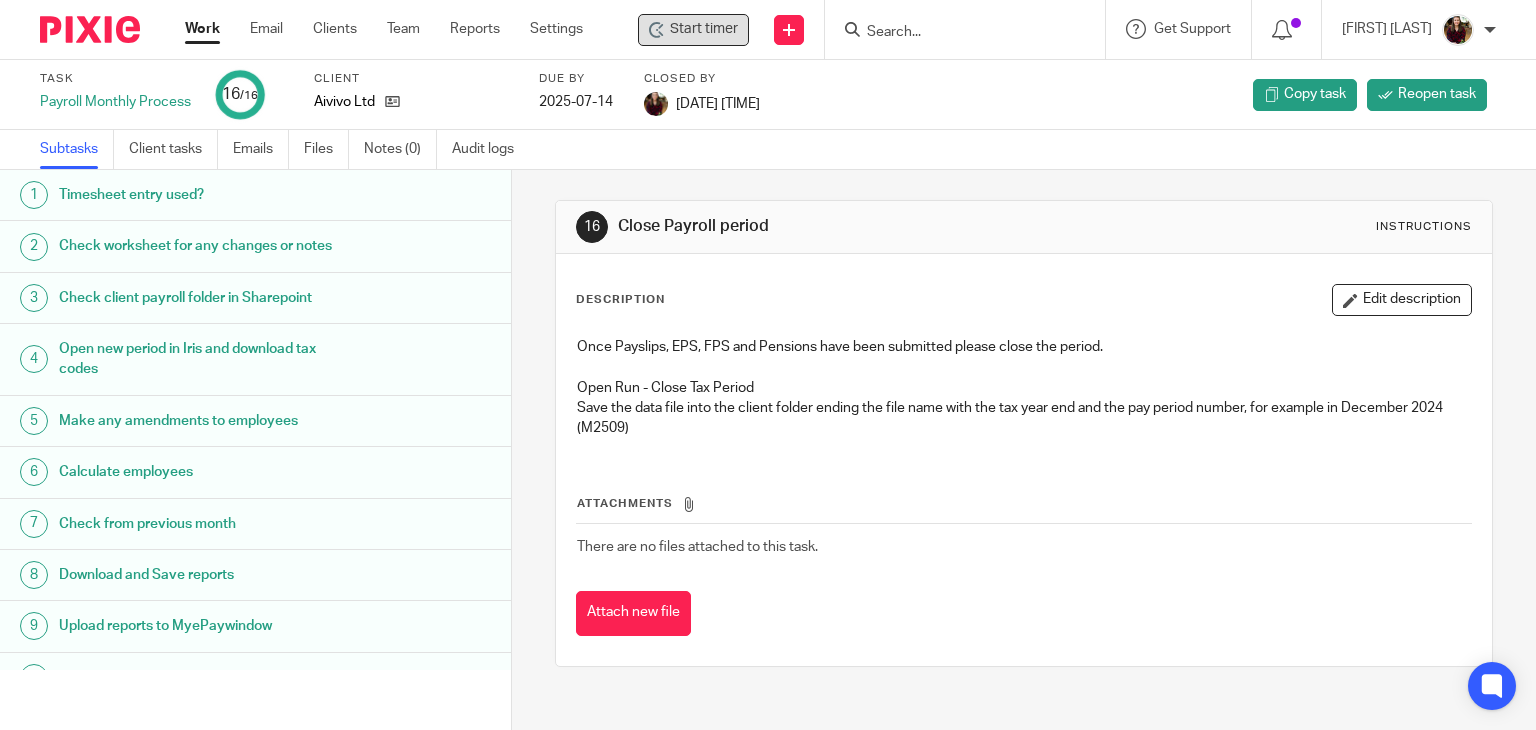 click at bounding box center (955, 33) 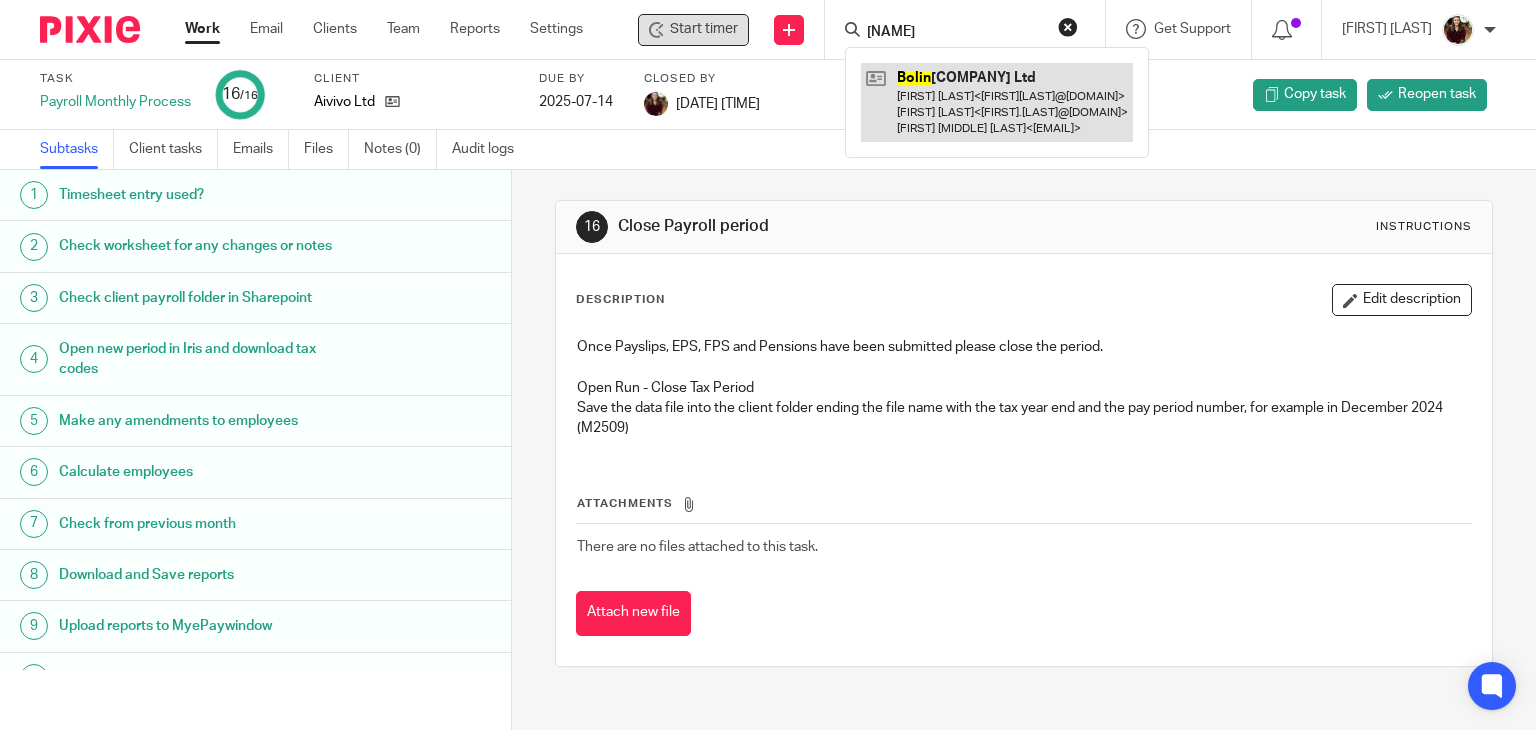 type on "bolin" 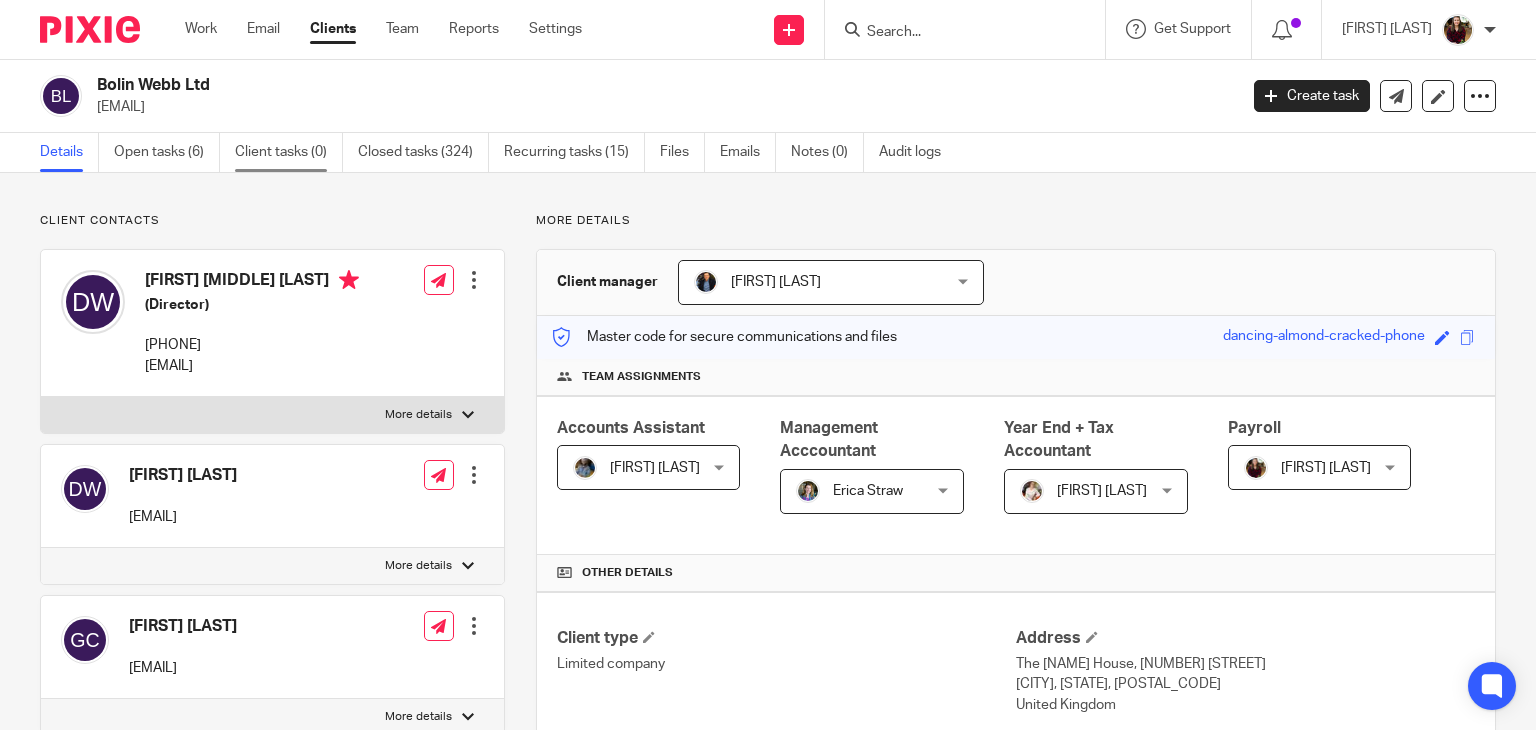 scroll, scrollTop: 0, scrollLeft: 0, axis: both 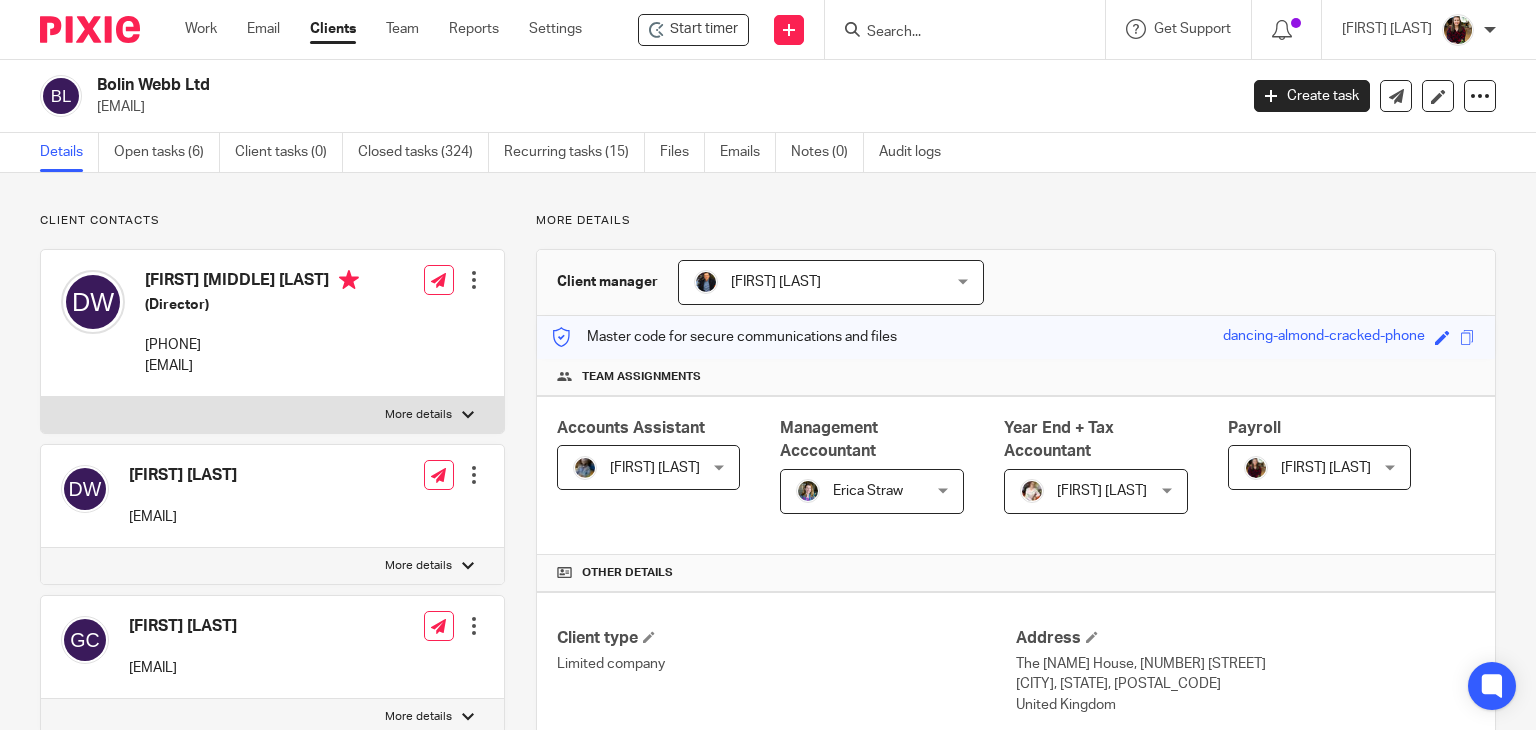 click on "Details
Open tasks (6)
Client tasks (0)
Closed tasks (324)
Recurring tasks (15)
Files
Emails
Notes (0)
Audit logs" at bounding box center (505, 152) 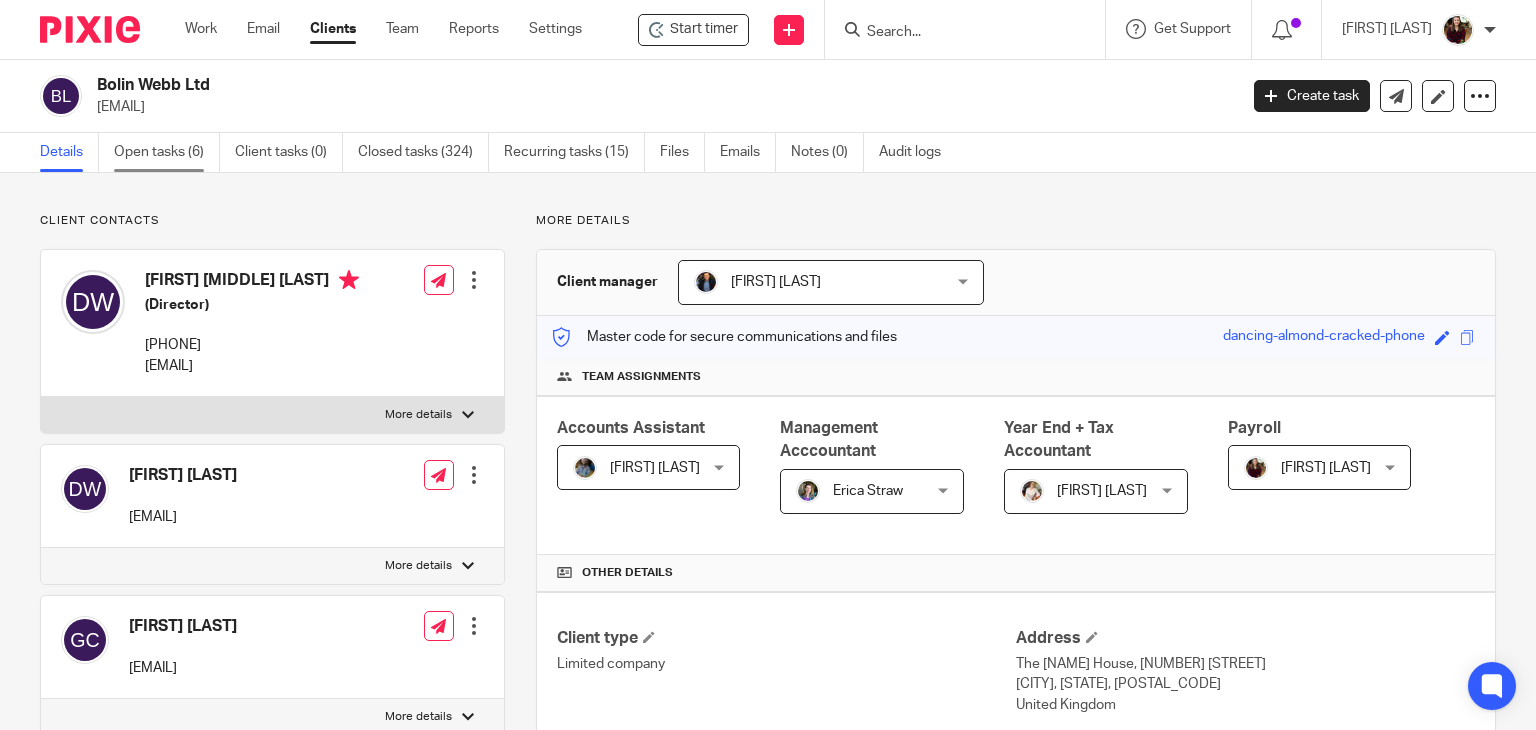 click on "Open tasks (6)" at bounding box center (167, 152) 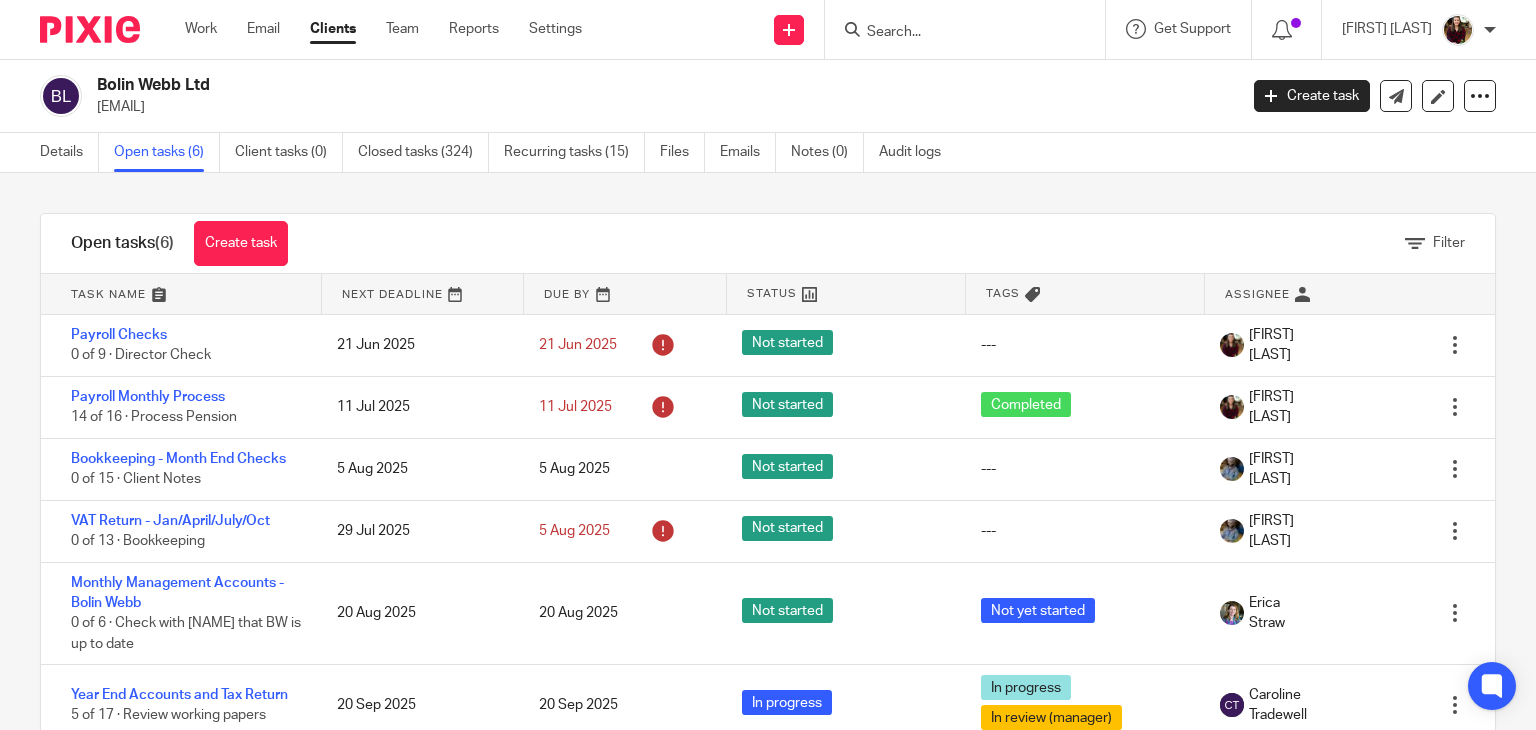 scroll, scrollTop: 0, scrollLeft: 0, axis: both 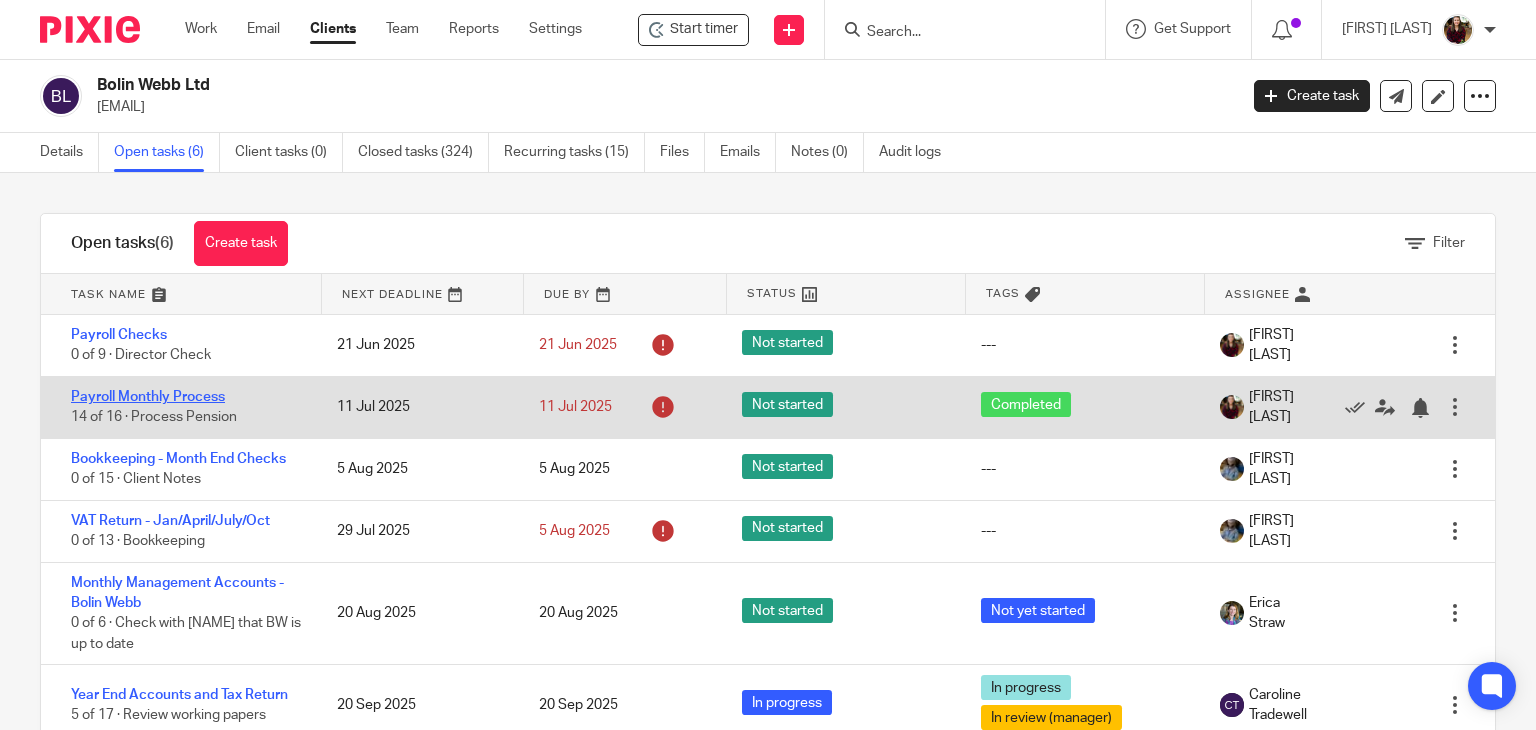 click on "Payroll Monthly Process" at bounding box center [148, 397] 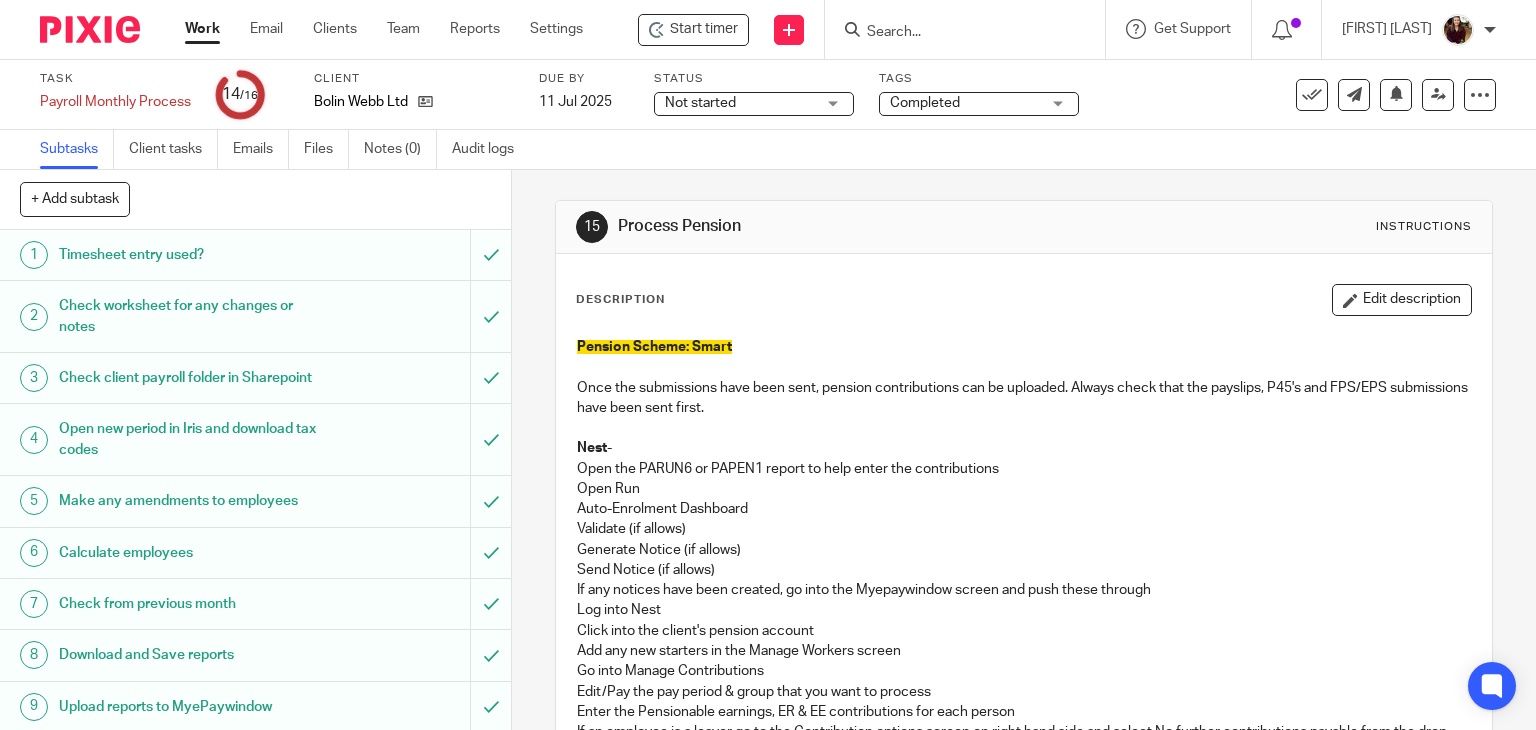 scroll, scrollTop: 0, scrollLeft: 0, axis: both 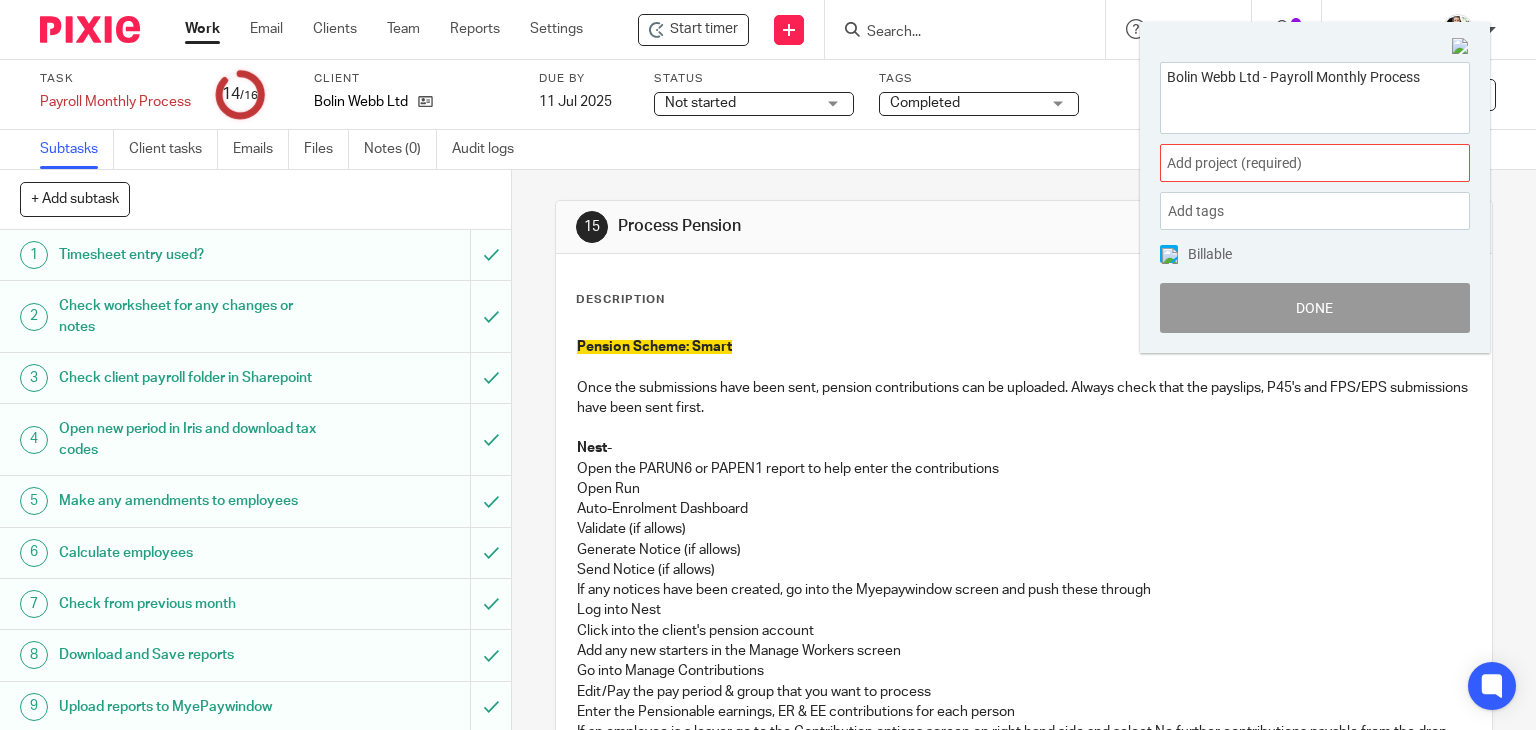 click on "Add project (required) :" at bounding box center [1315, 163] 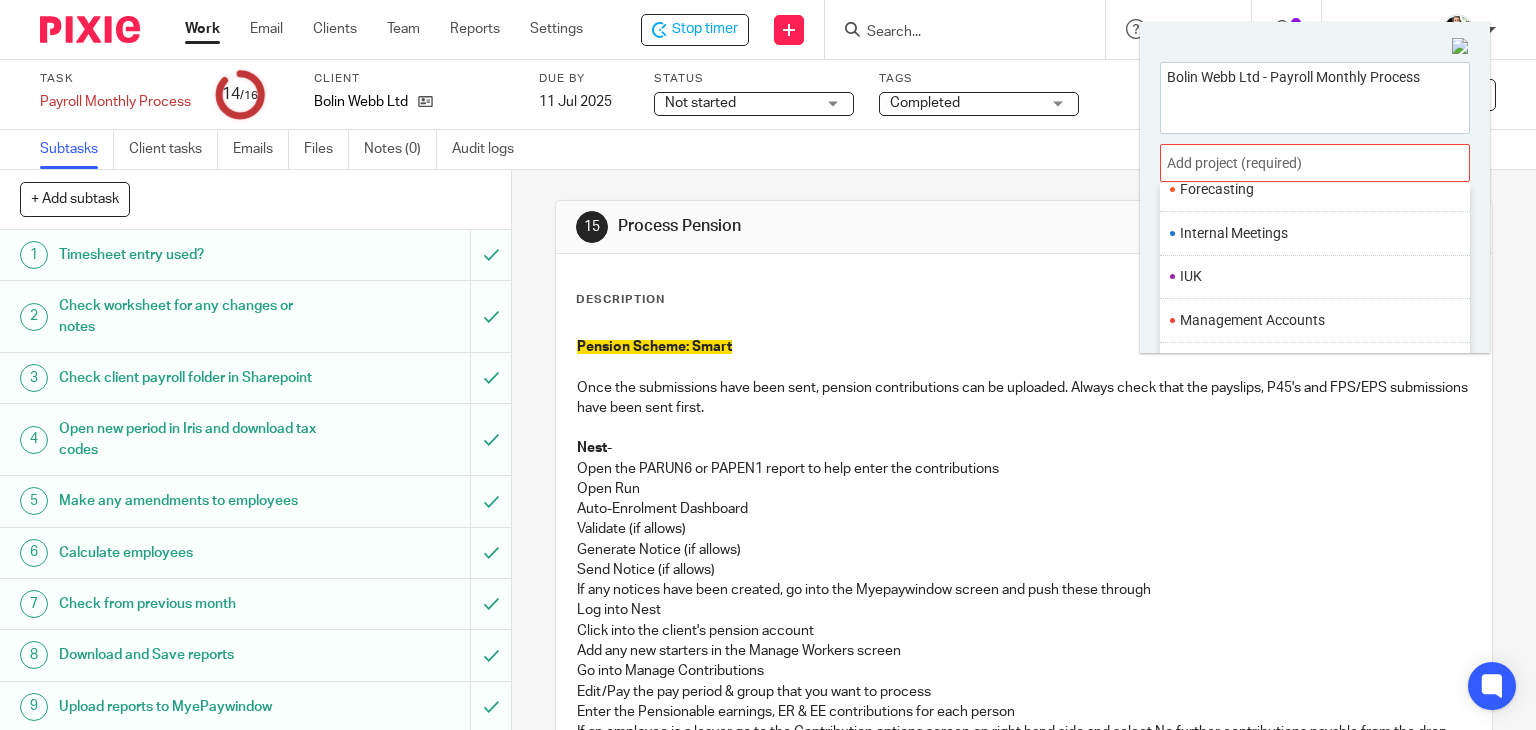 scroll, scrollTop: 700, scrollLeft: 0, axis: vertical 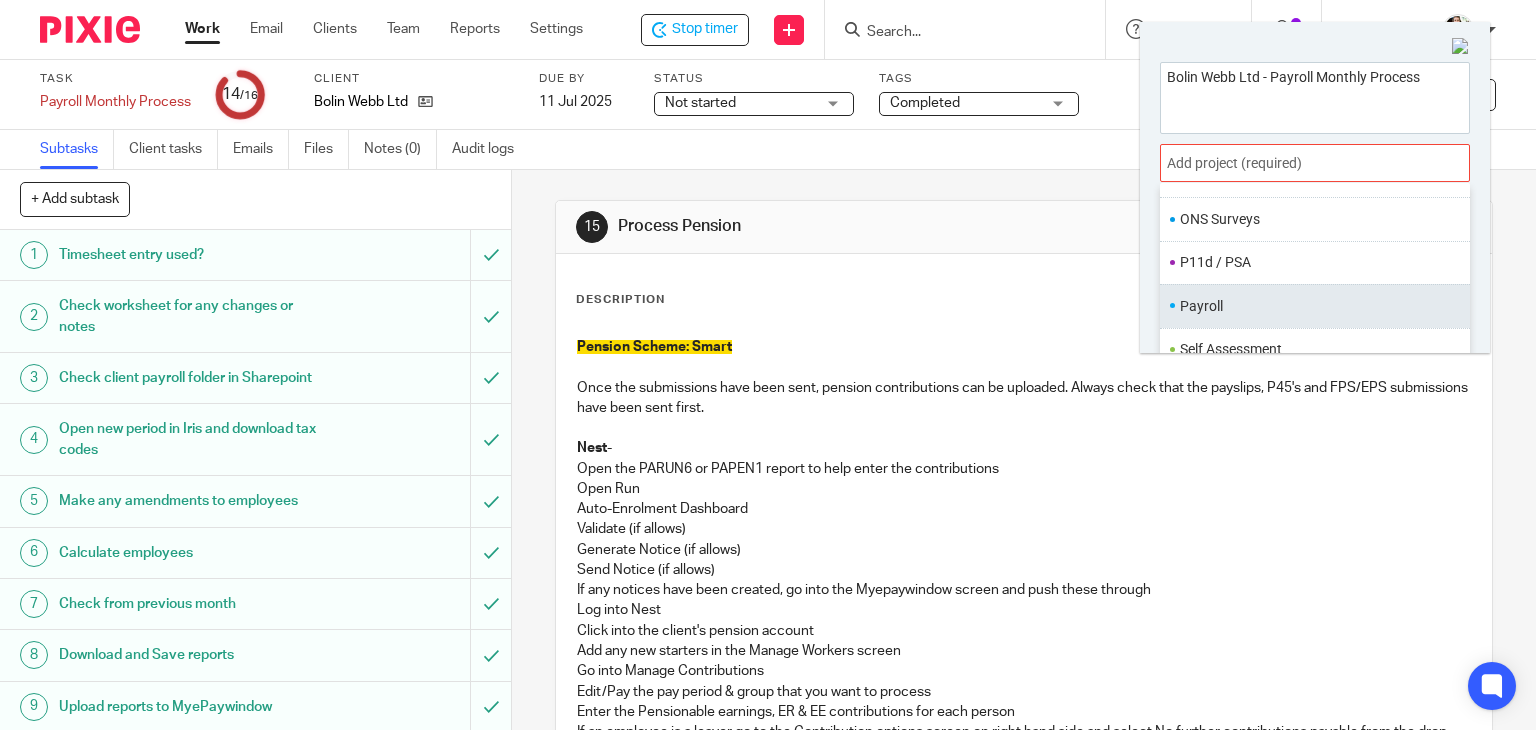 click on "Payroll" at bounding box center (1310, 306) 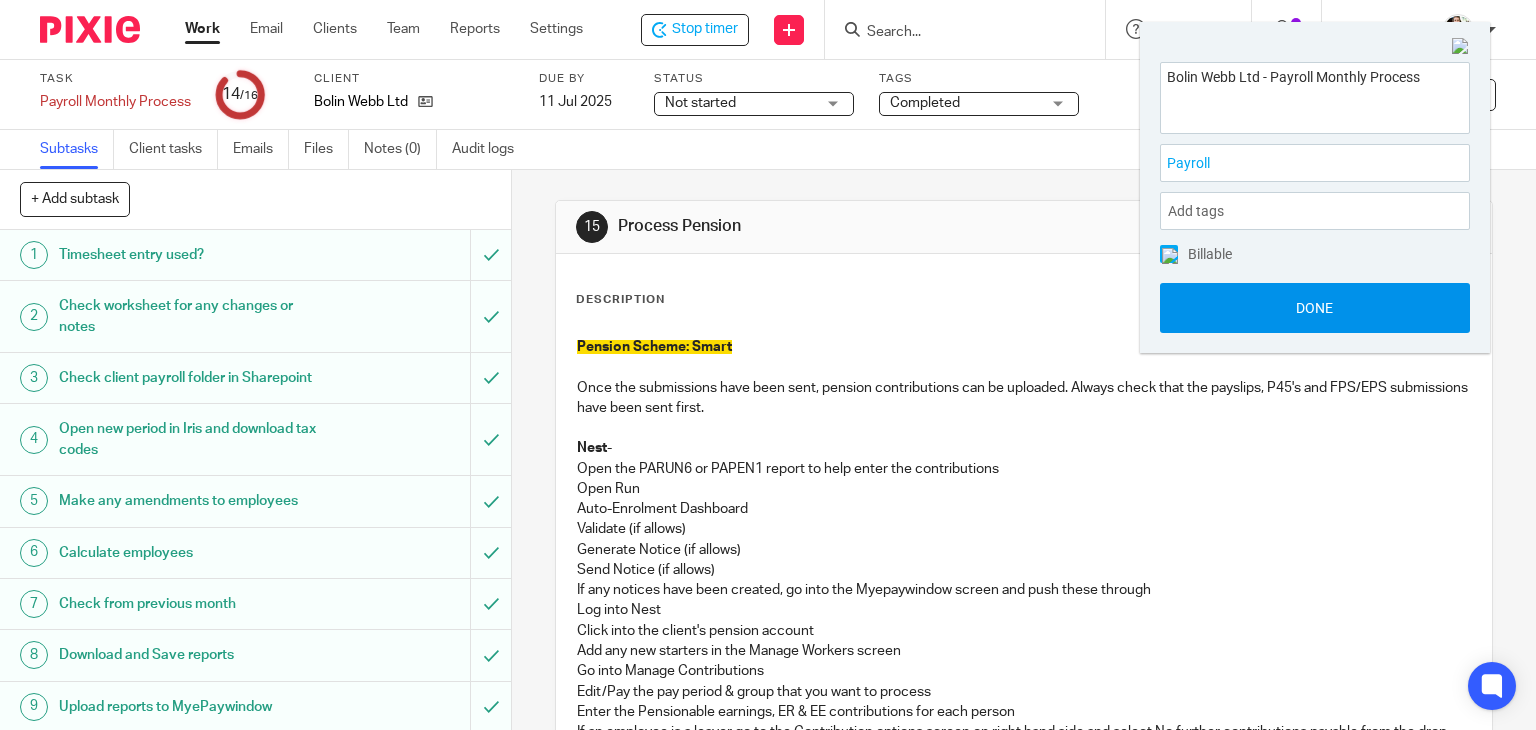 click on "Done" at bounding box center [1315, 308] 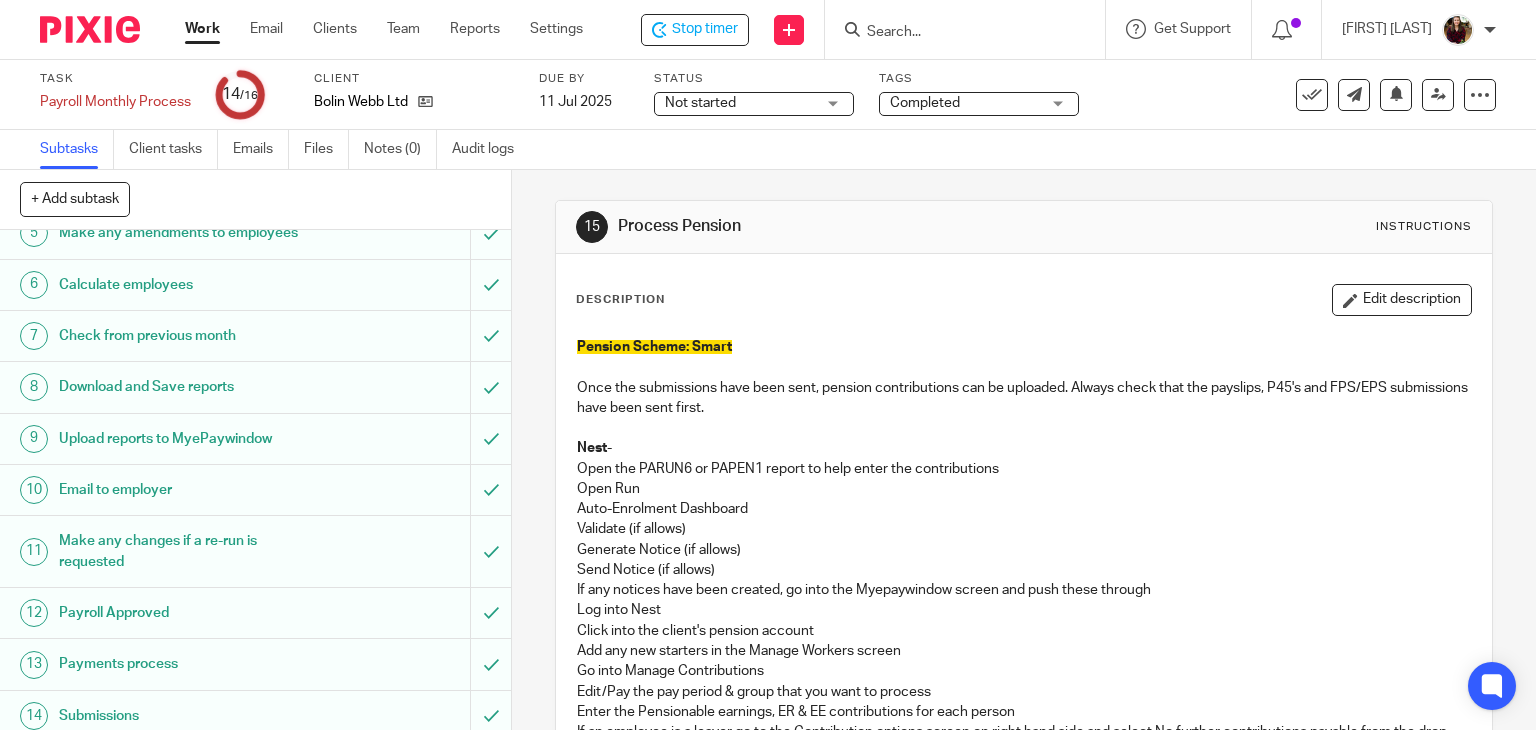 scroll, scrollTop: 400, scrollLeft: 0, axis: vertical 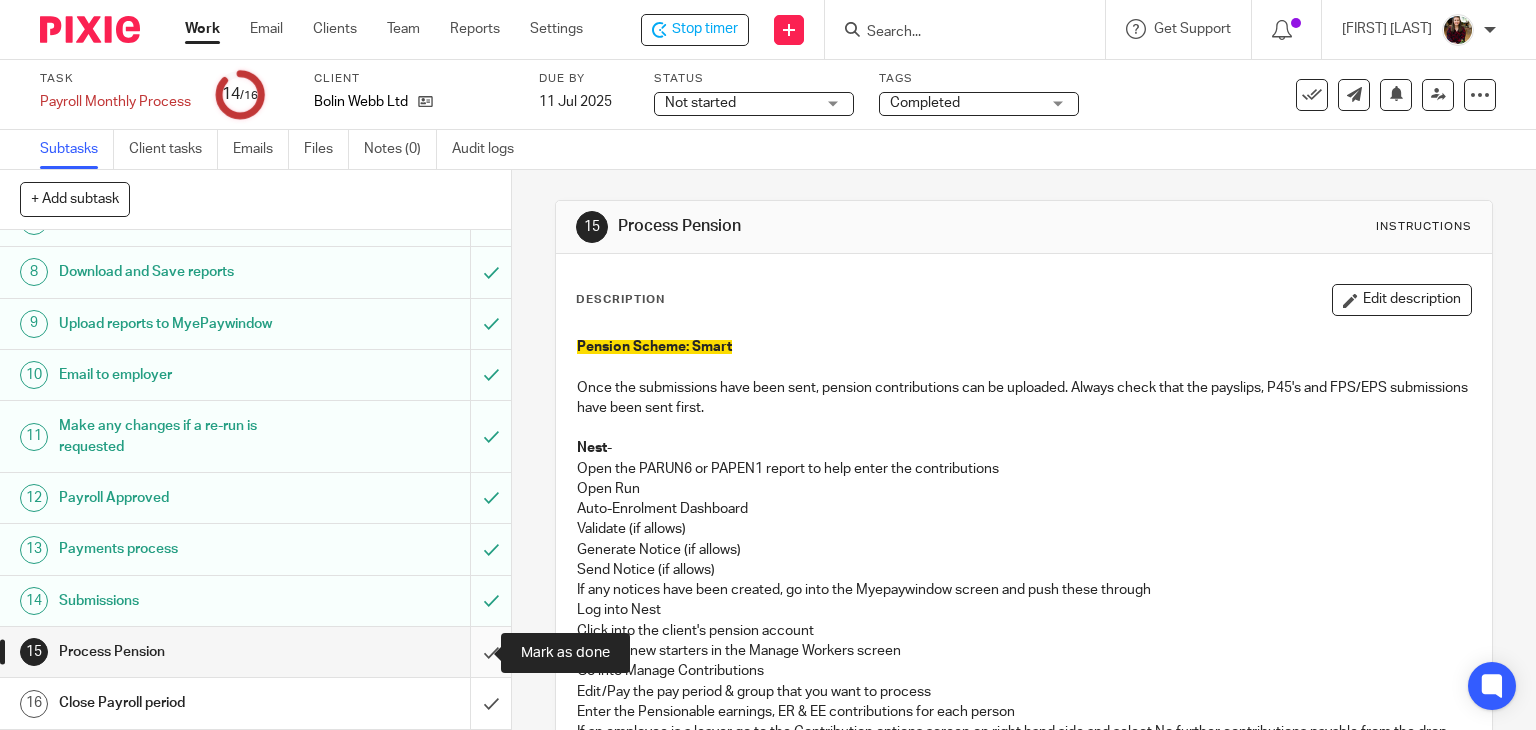 drag, startPoint x: 473, startPoint y: 661, endPoint x: 459, endPoint y: 673, distance: 18.439089 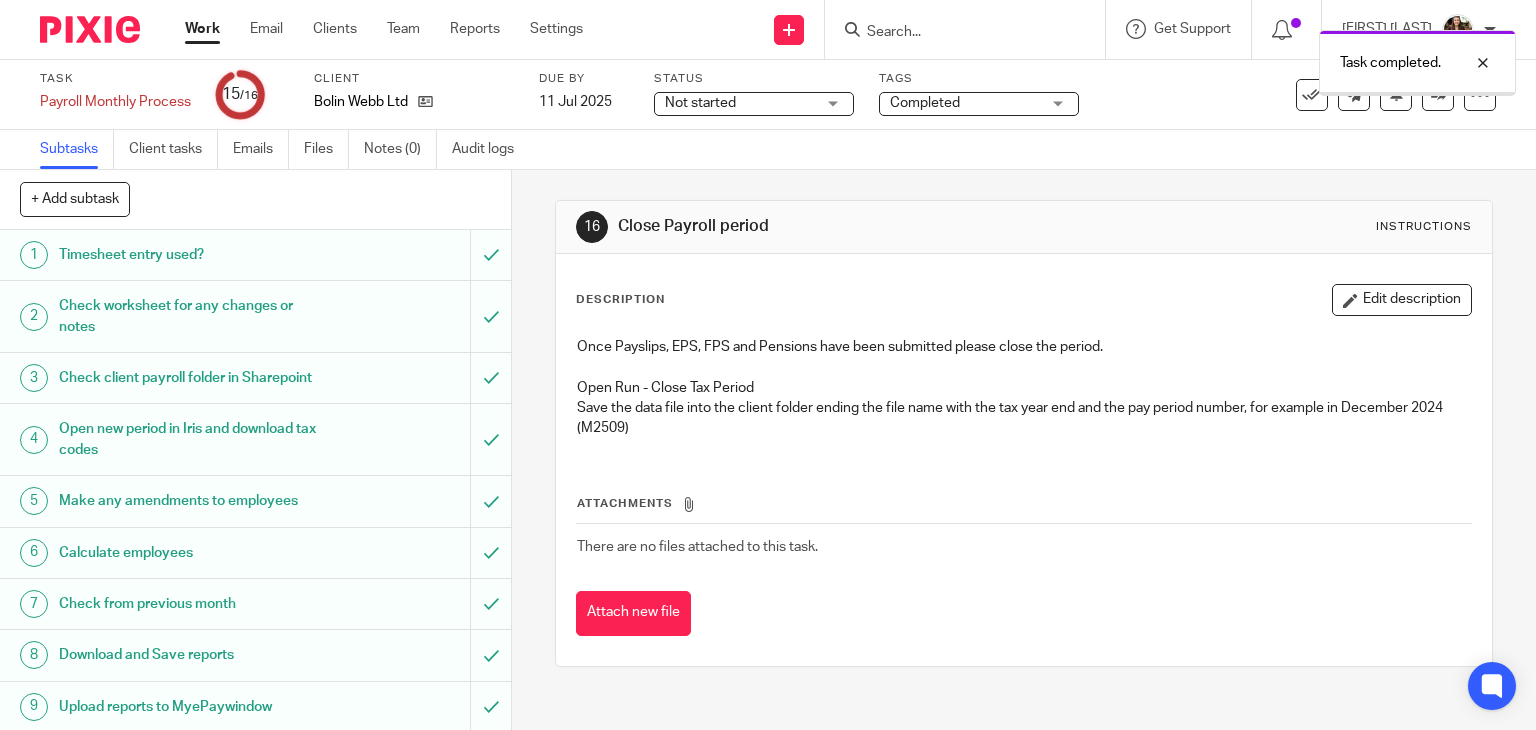 scroll, scrollTop: 0, scrollLeft: 0, axis: both 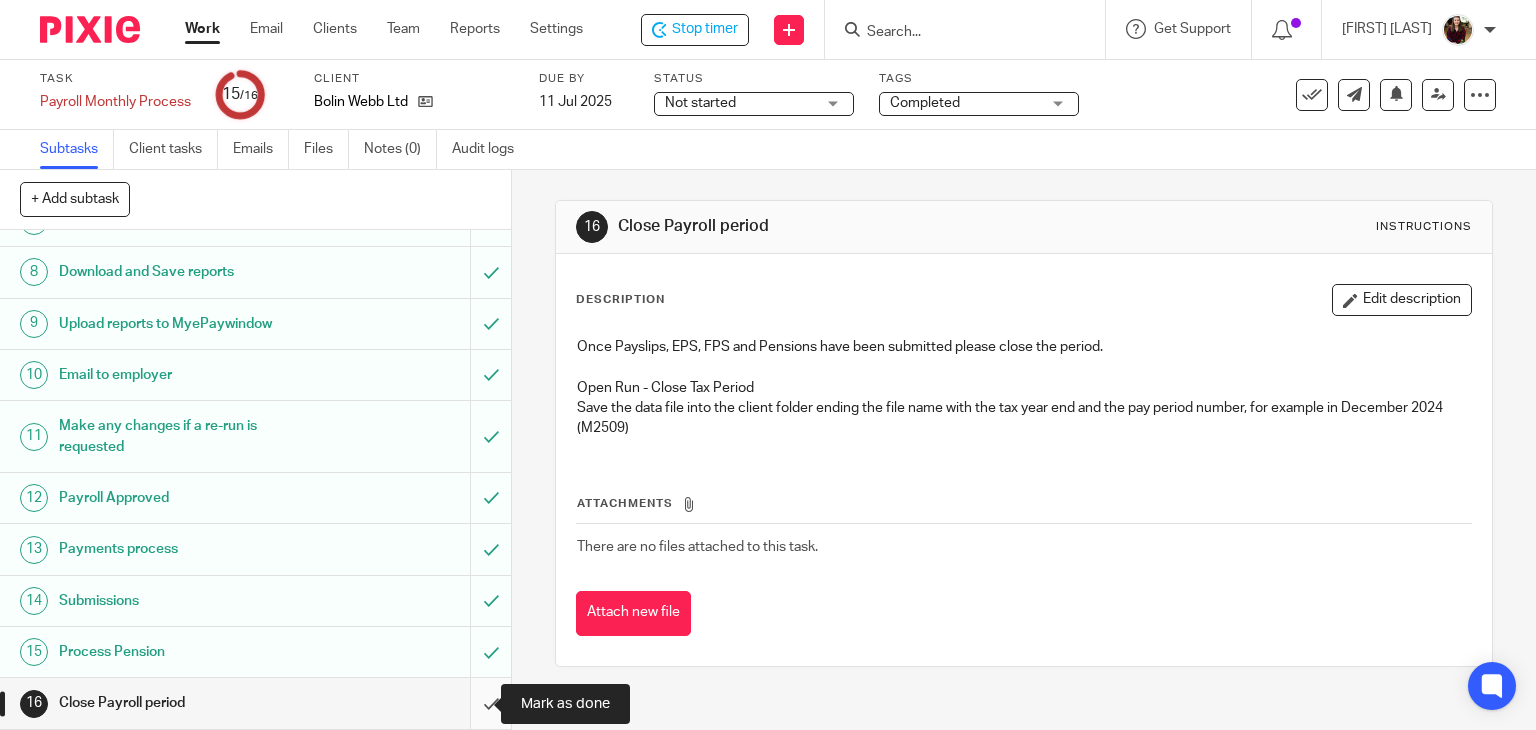 click at bounding box center (255, 703) 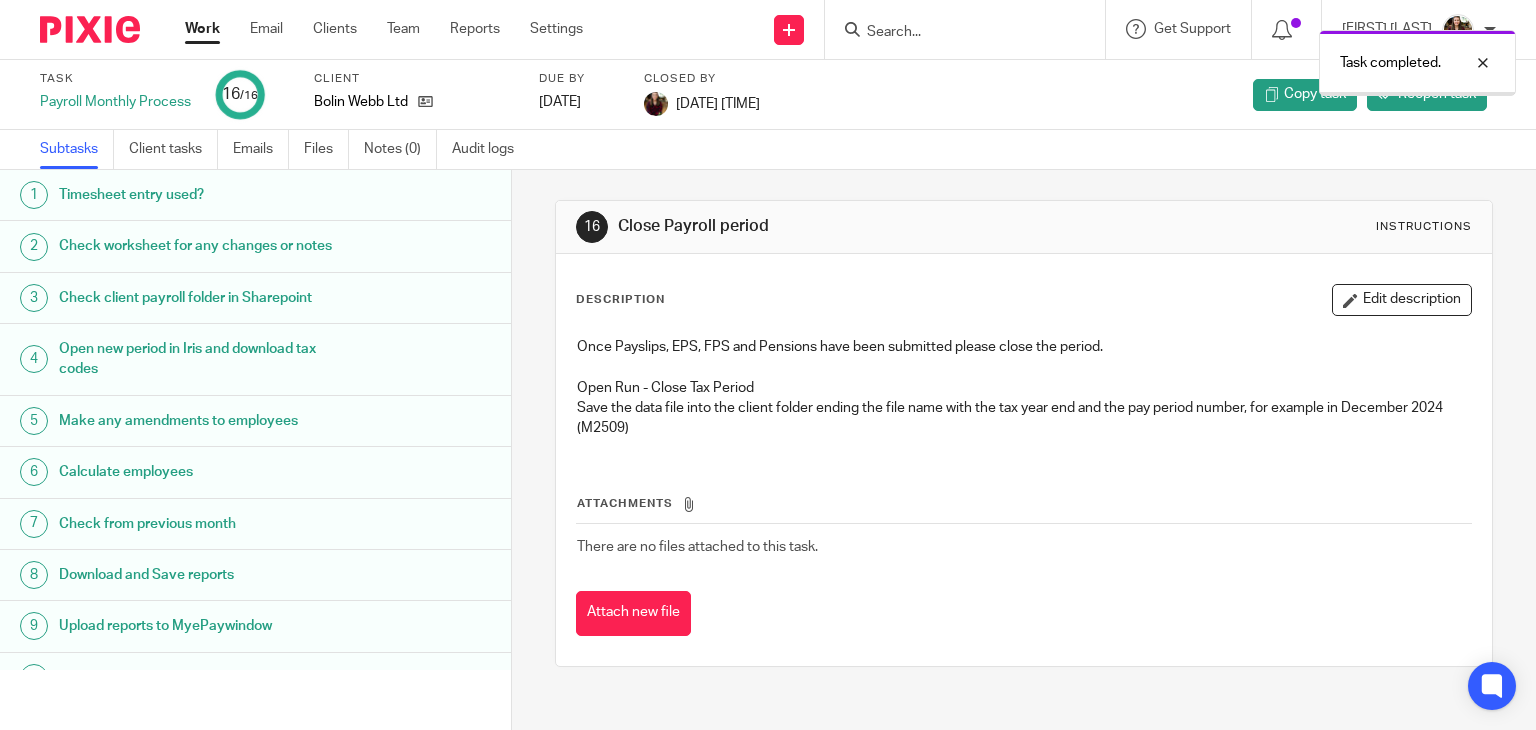 scroll, scrollTop: 0, scrollLeft: 0, axis: both 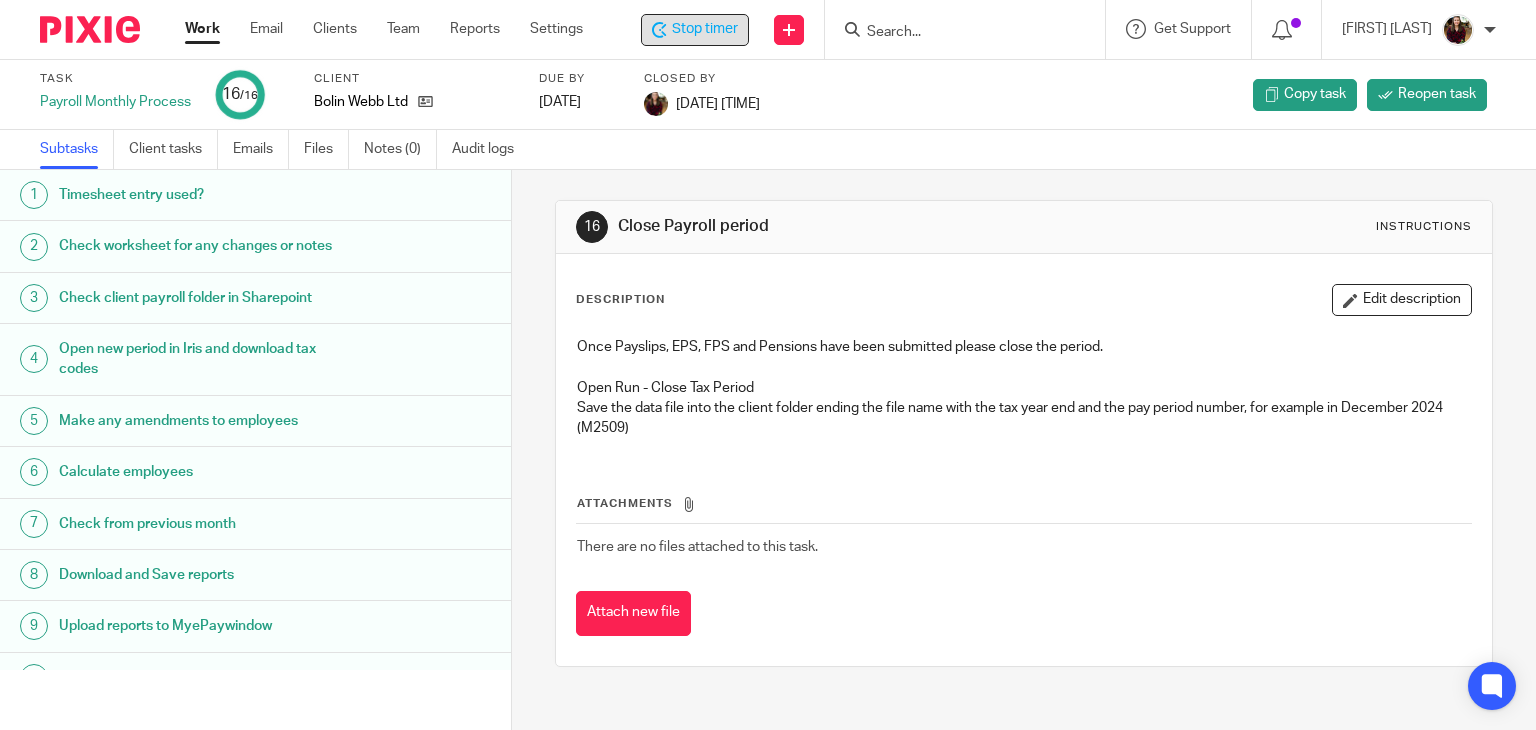 click on "Stop timer" at bounding box center (705, 29) 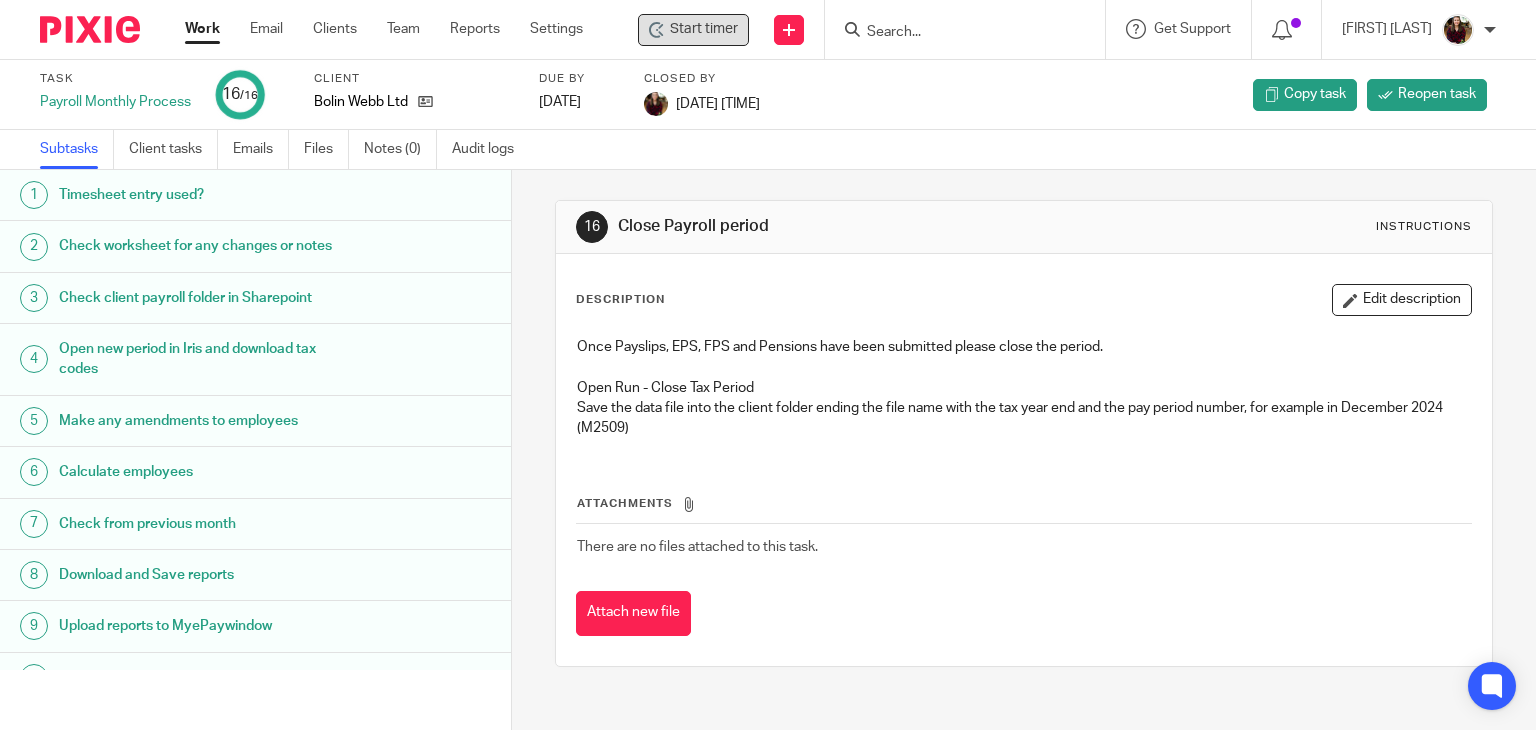 click at bounding box center (955, 33) 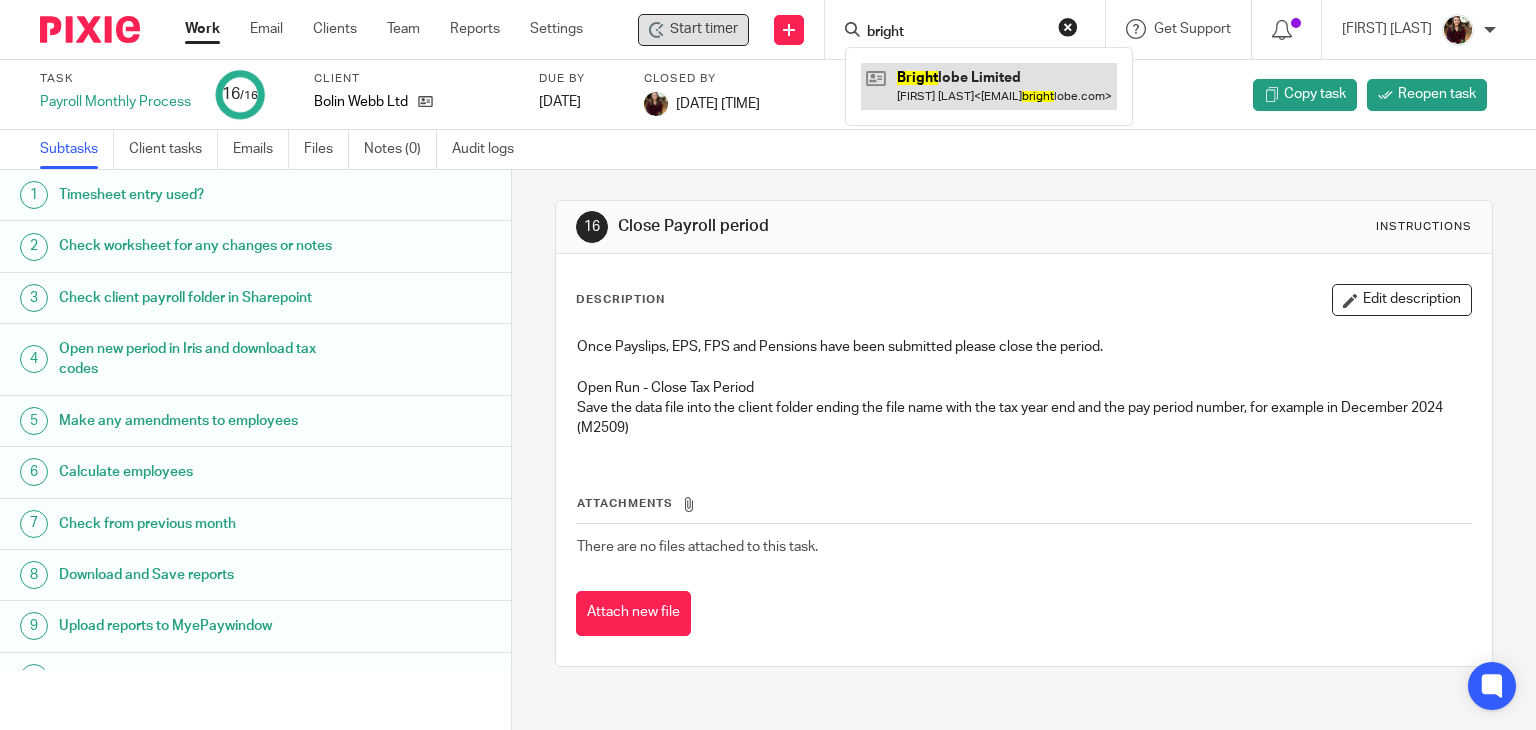 type on "bright" 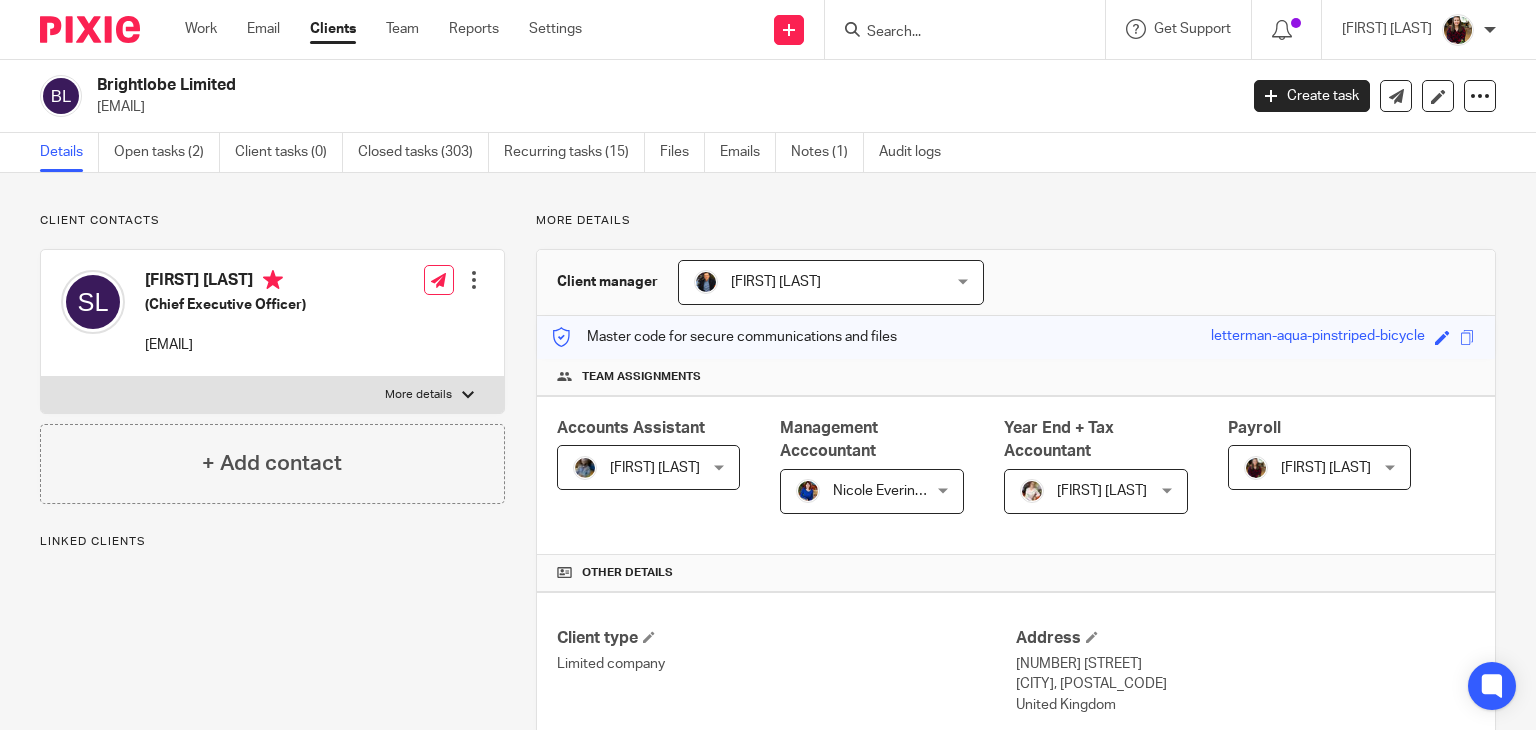 scroll, scrollTop: 0, scrollLeft: 0, axis: both 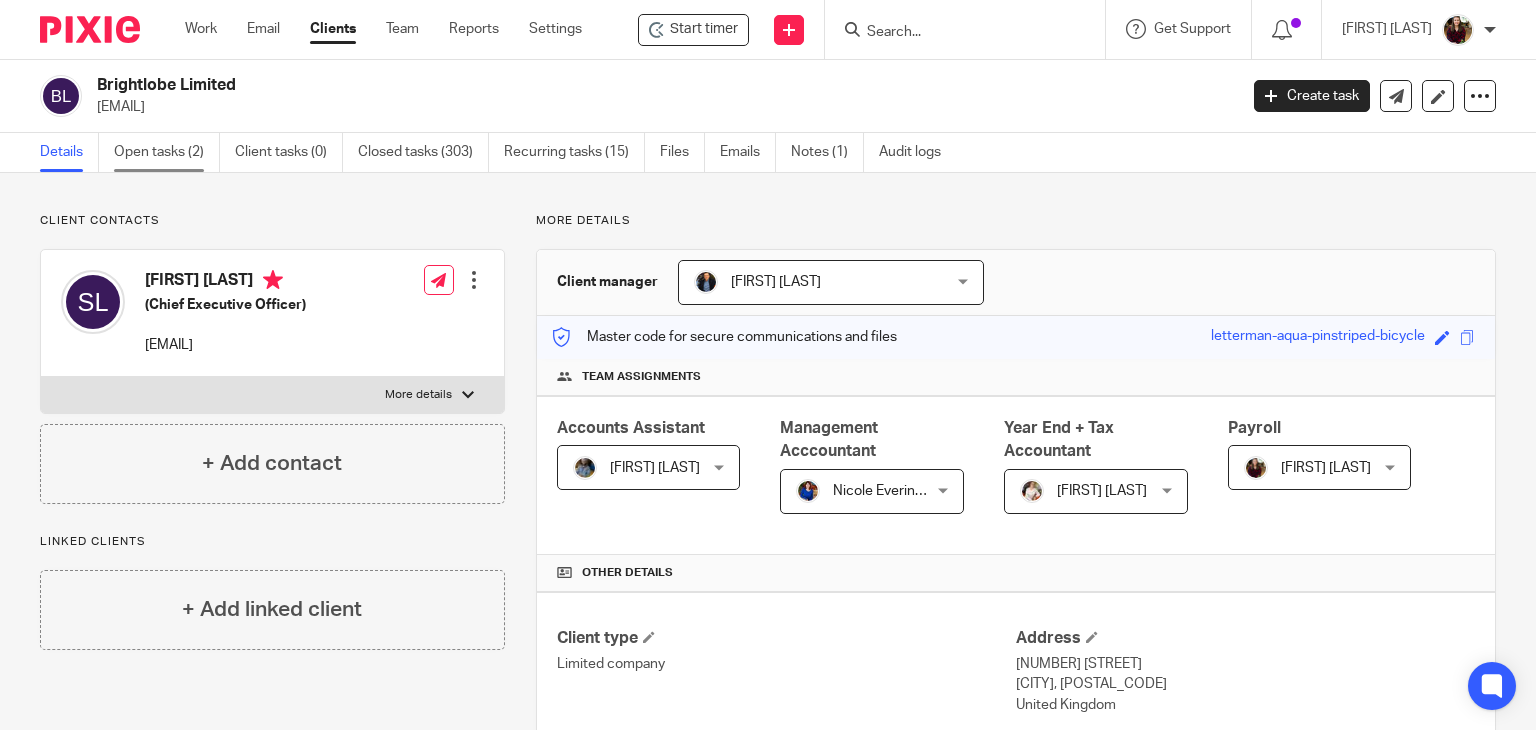 click on "Open tasks (2)" at bounding box center [167, 152] 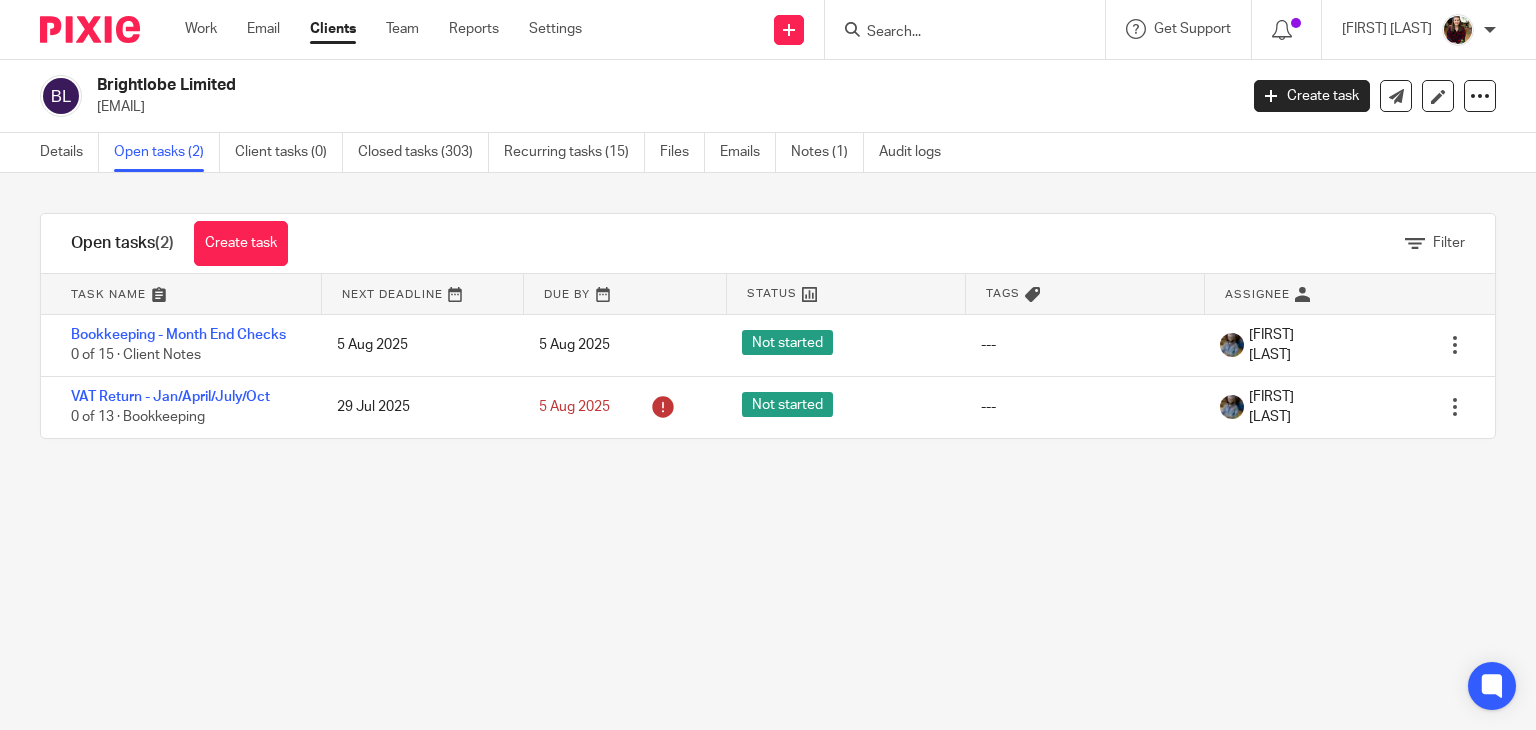 scroll, scrollTop: 0, scrollLeft: 0, axis: both 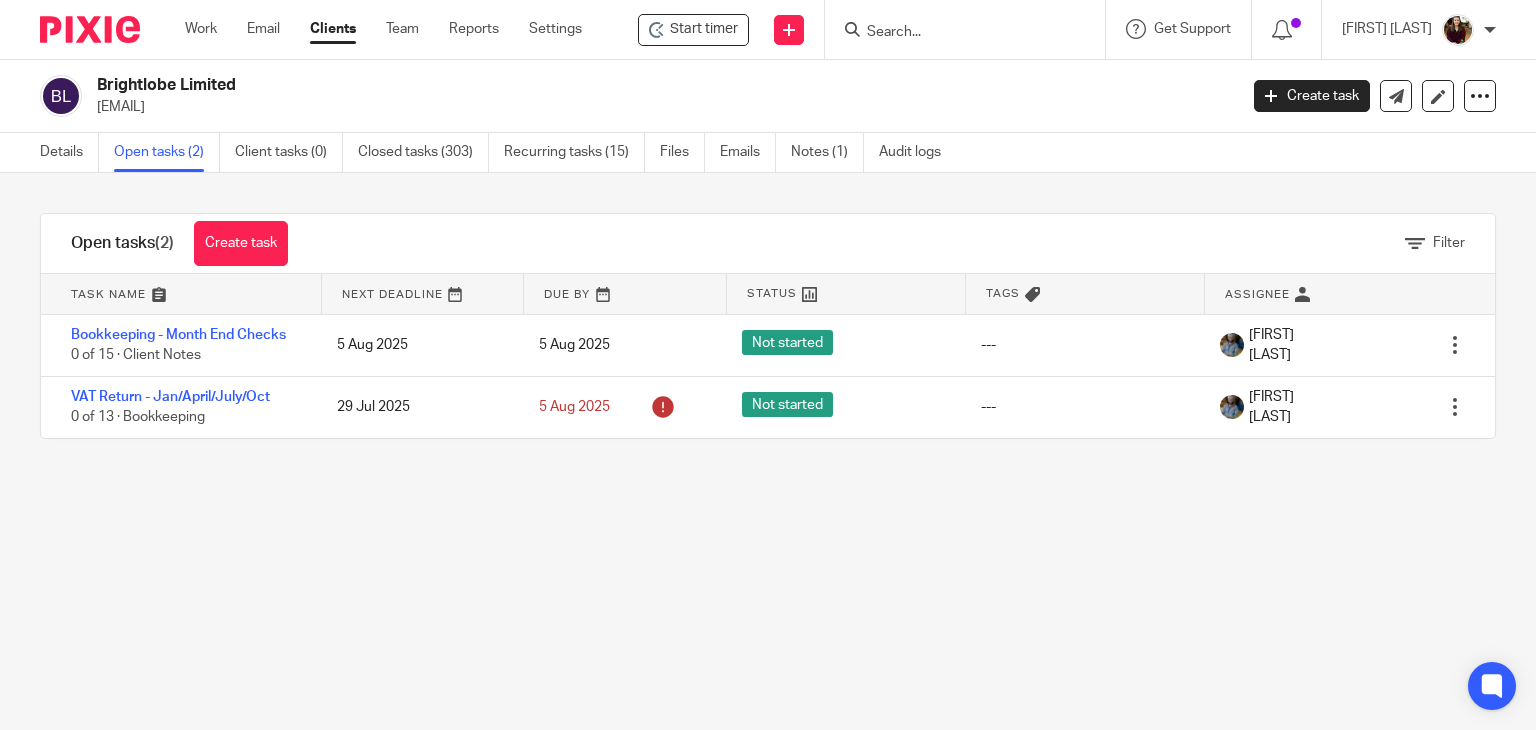 click at bounding box center (955, 33) 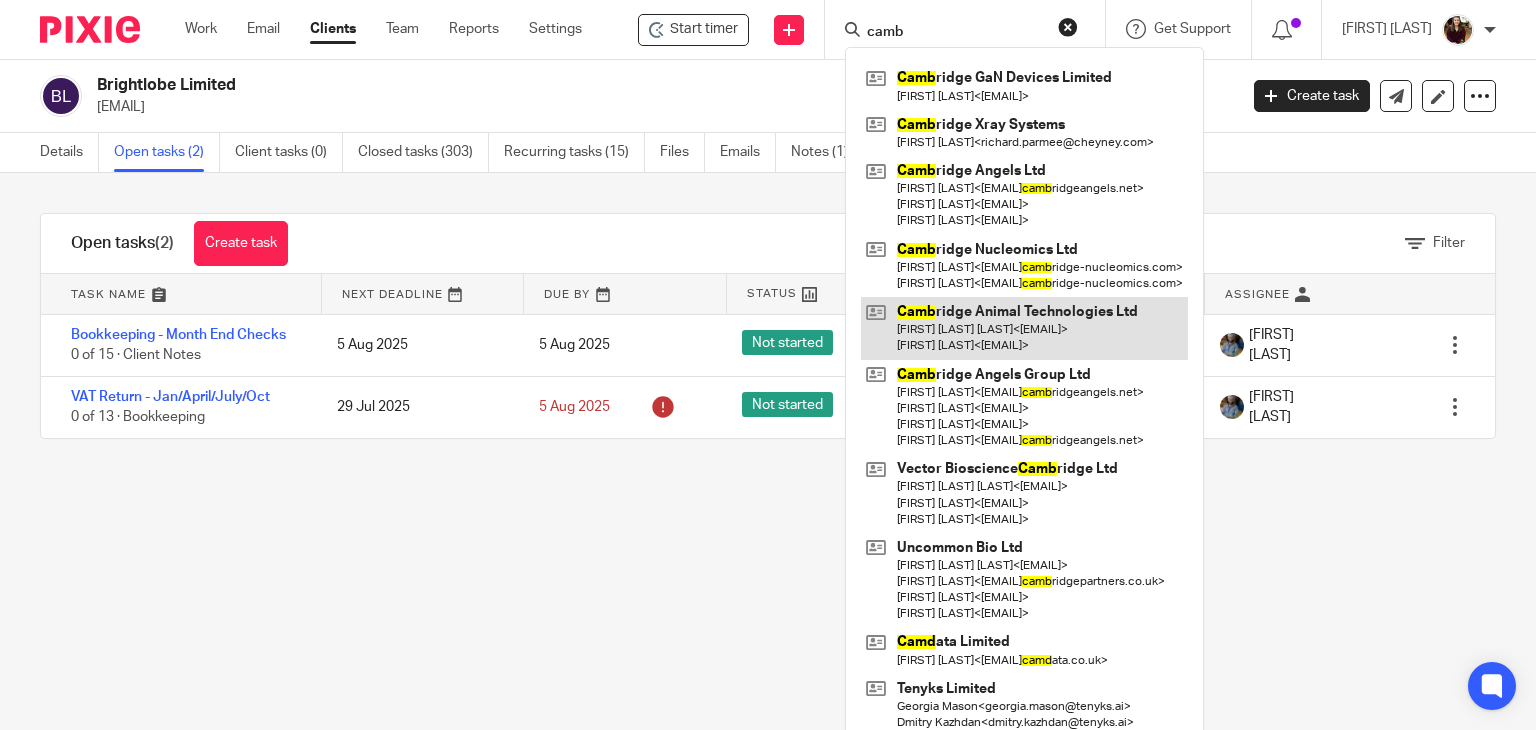 type on "camb" 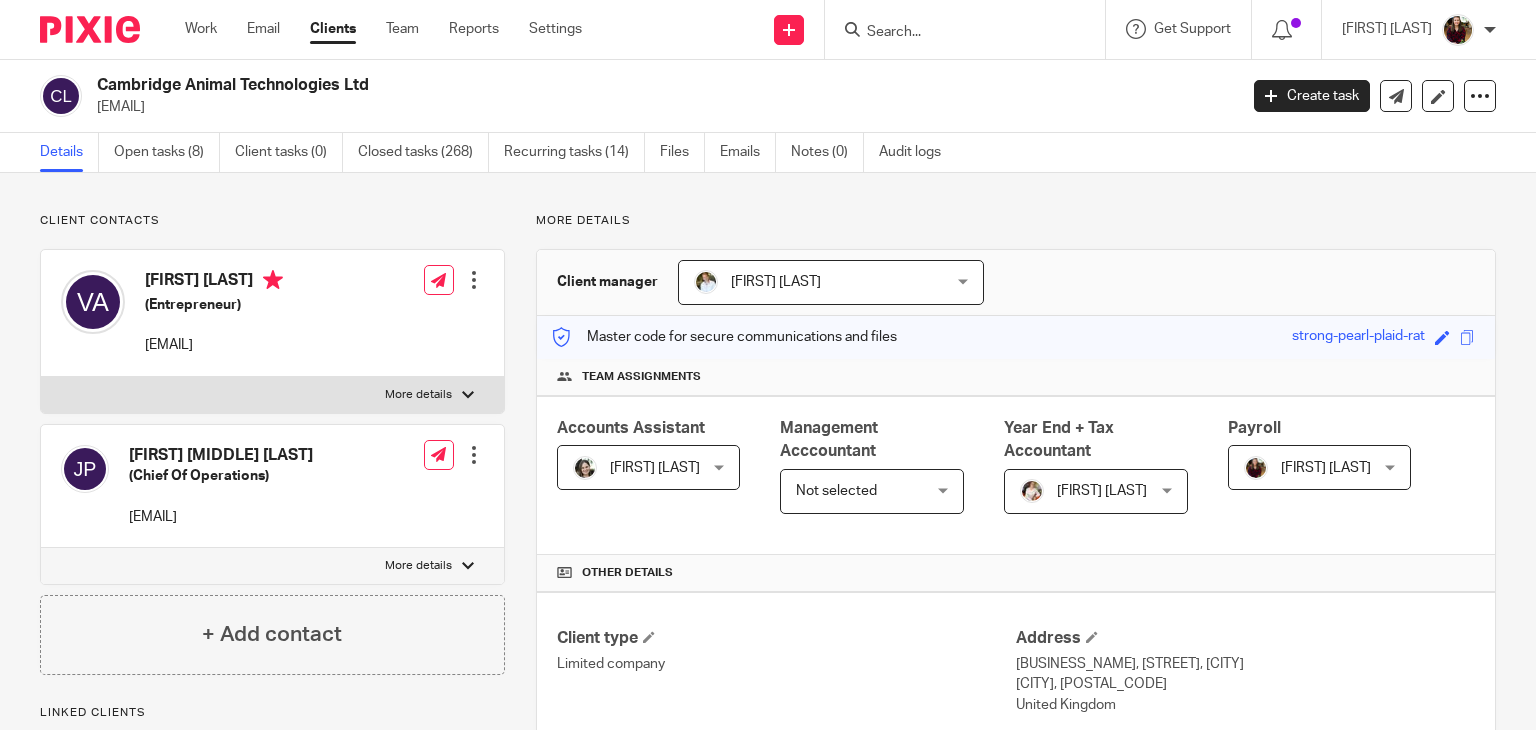 scroll, scrollTop: 0, scrollLeft: 0, axis: both 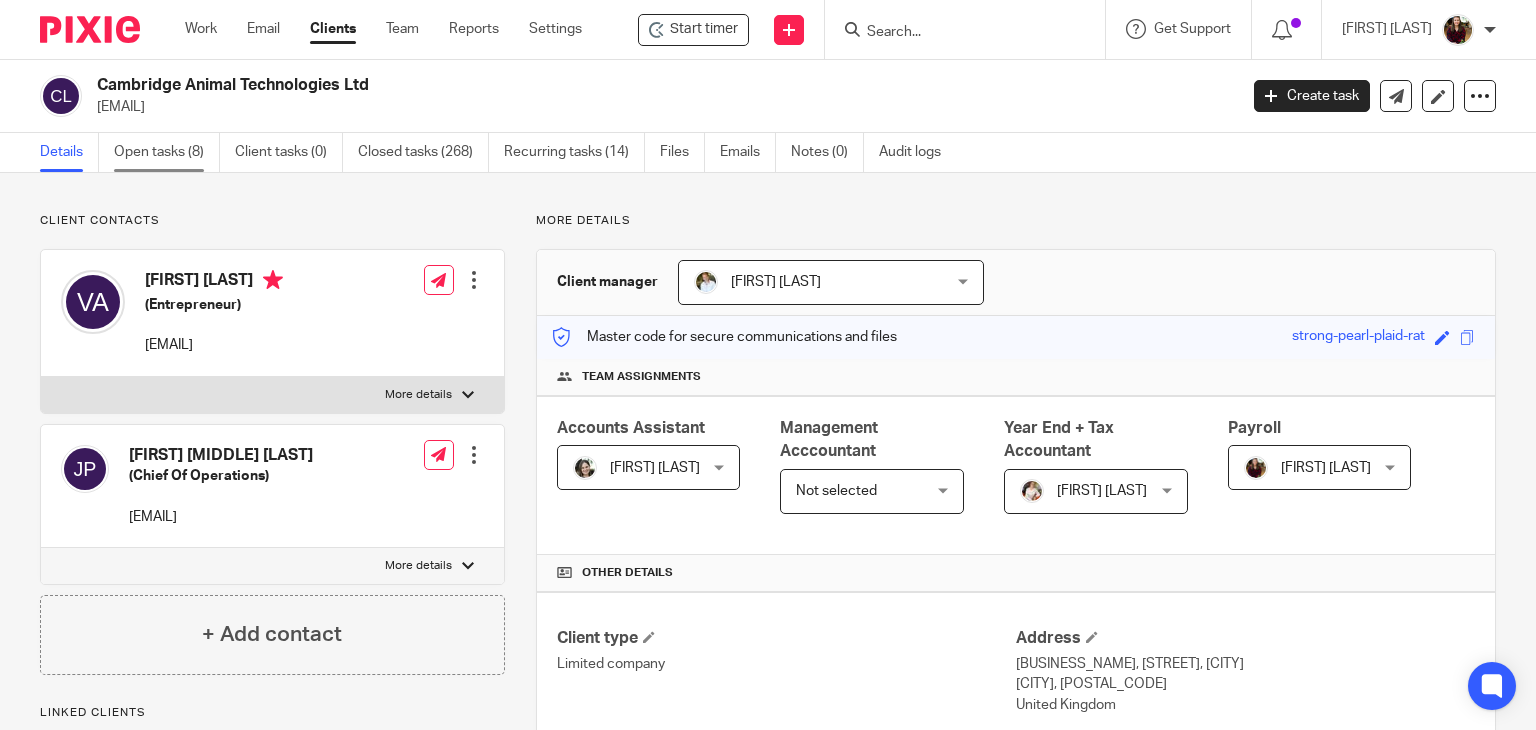 click on "Open tasks (8)" at bounding box center [167, 152] 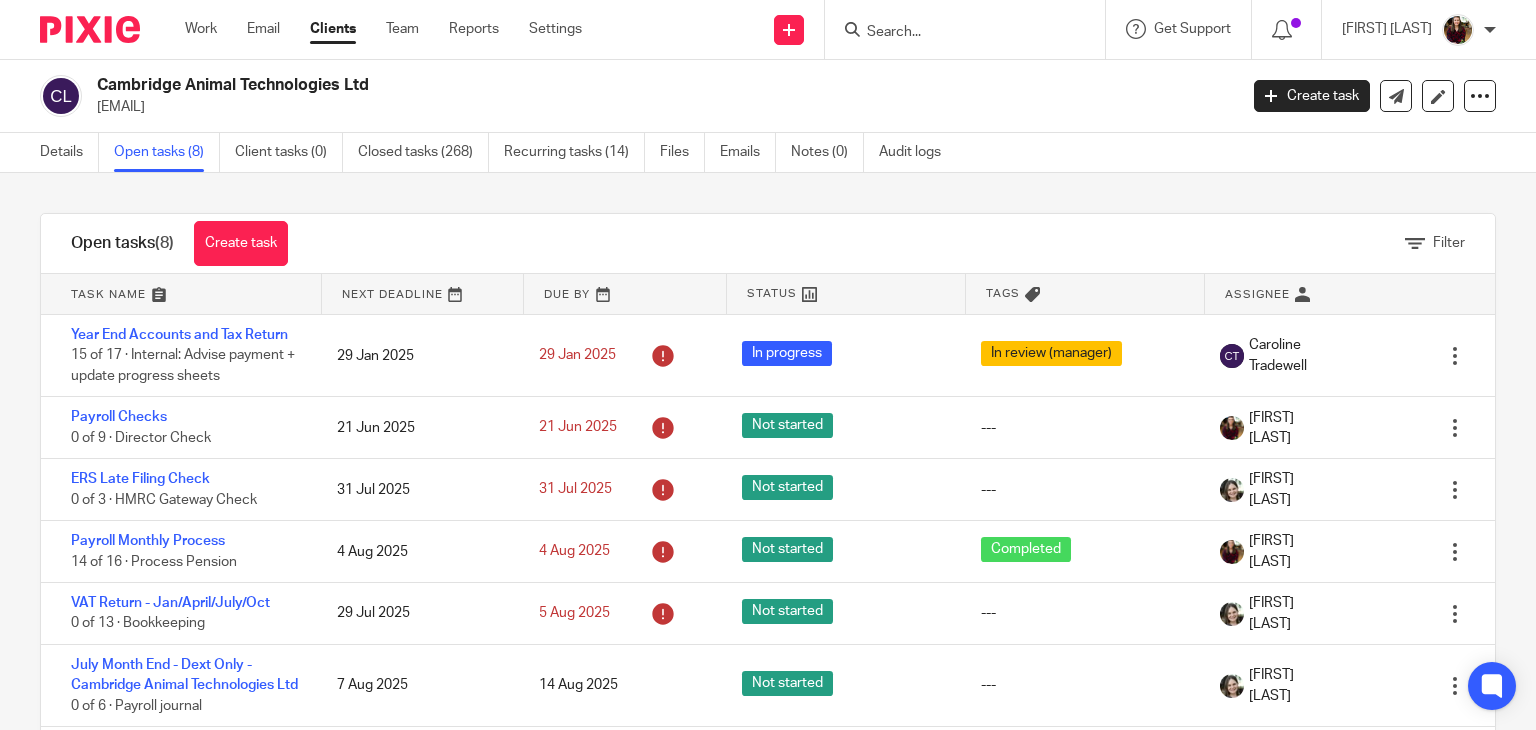 scroll, scrollTop: 0, scrollLeft: 0, axis: both 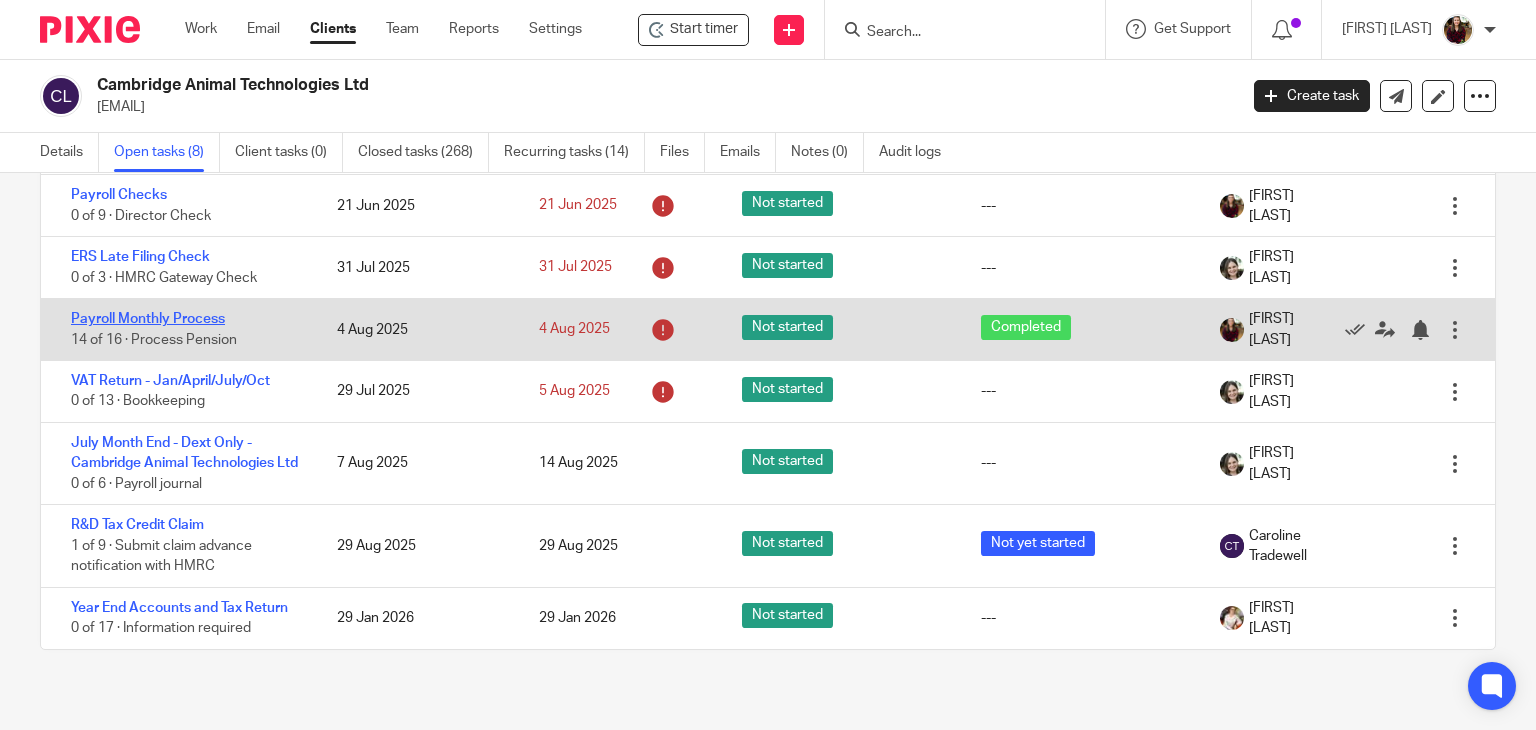 click on "Payroll Monthly Process" at bounding box center (148, 319) 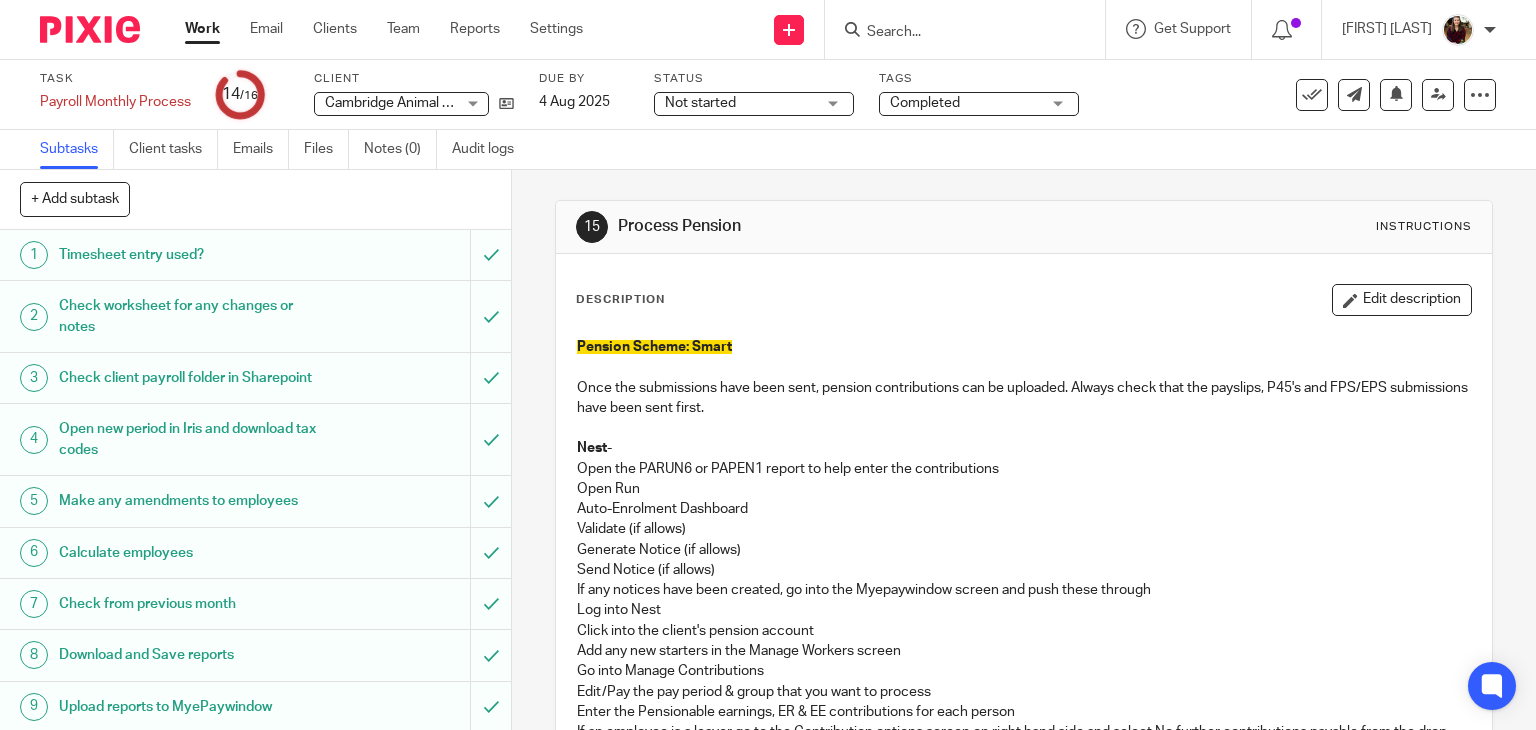 scroll, scrollTop: 0, scrollLeft: 0, axis: both 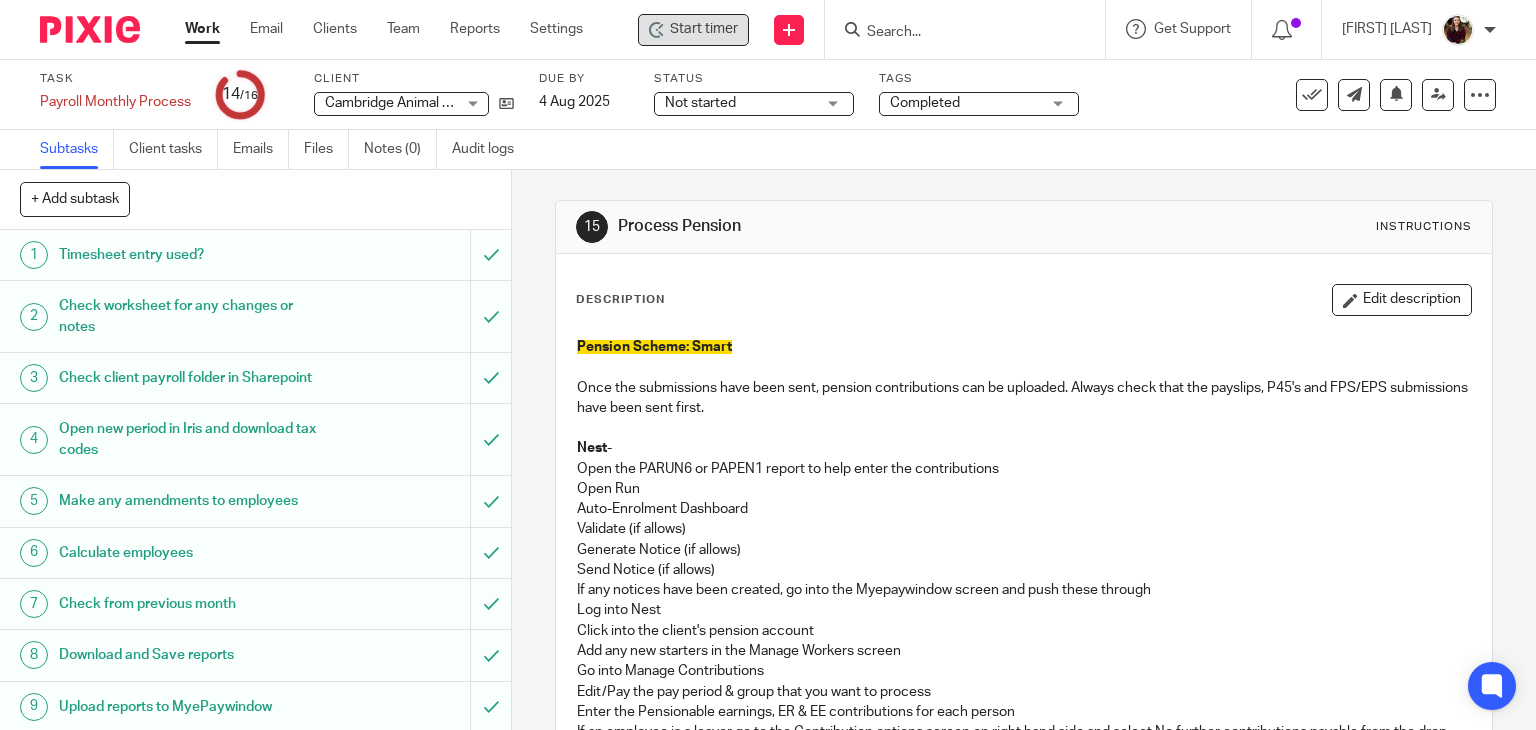 click on "Start timer" at bounding box center [704, 29] 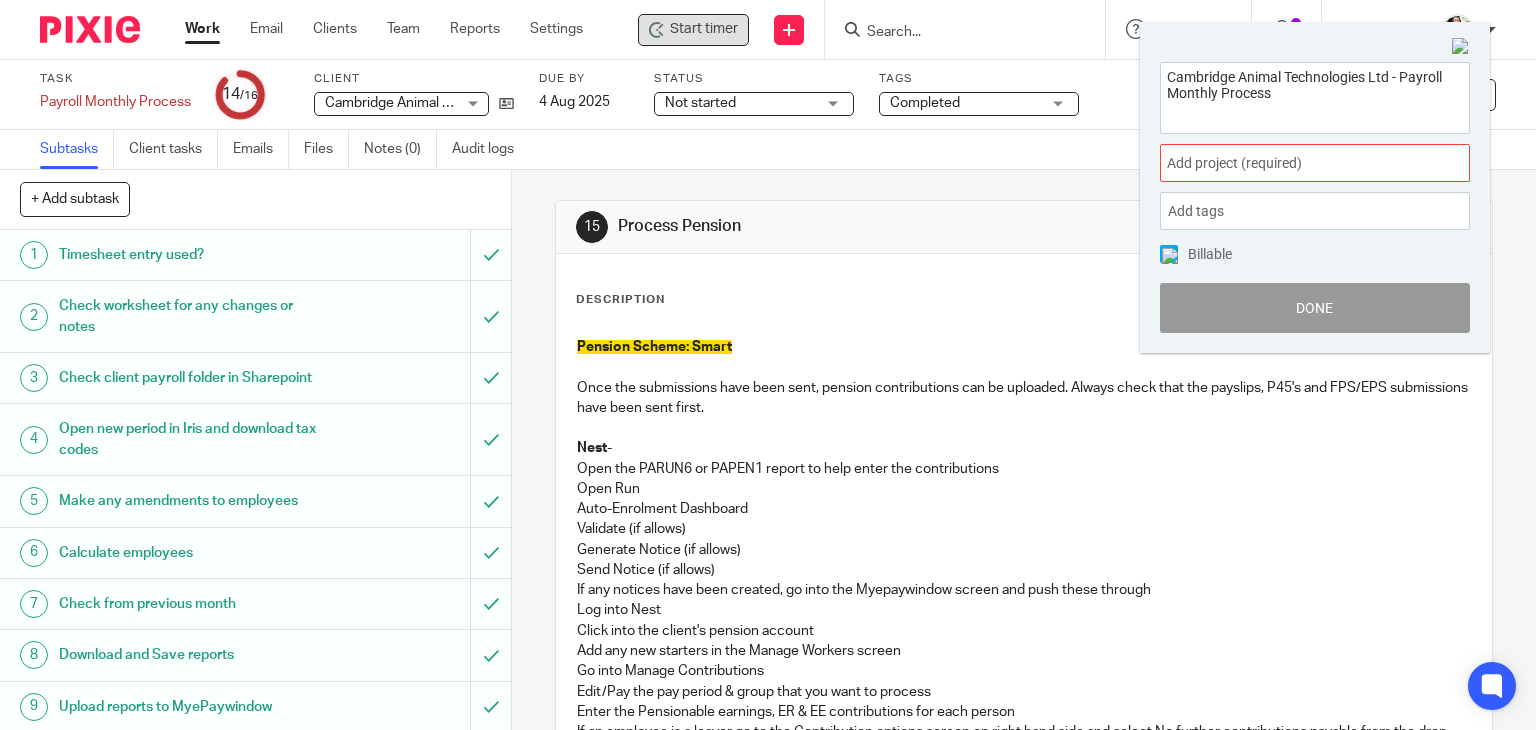 click on "Add project (required) :" at bounding box center (1293, 163) 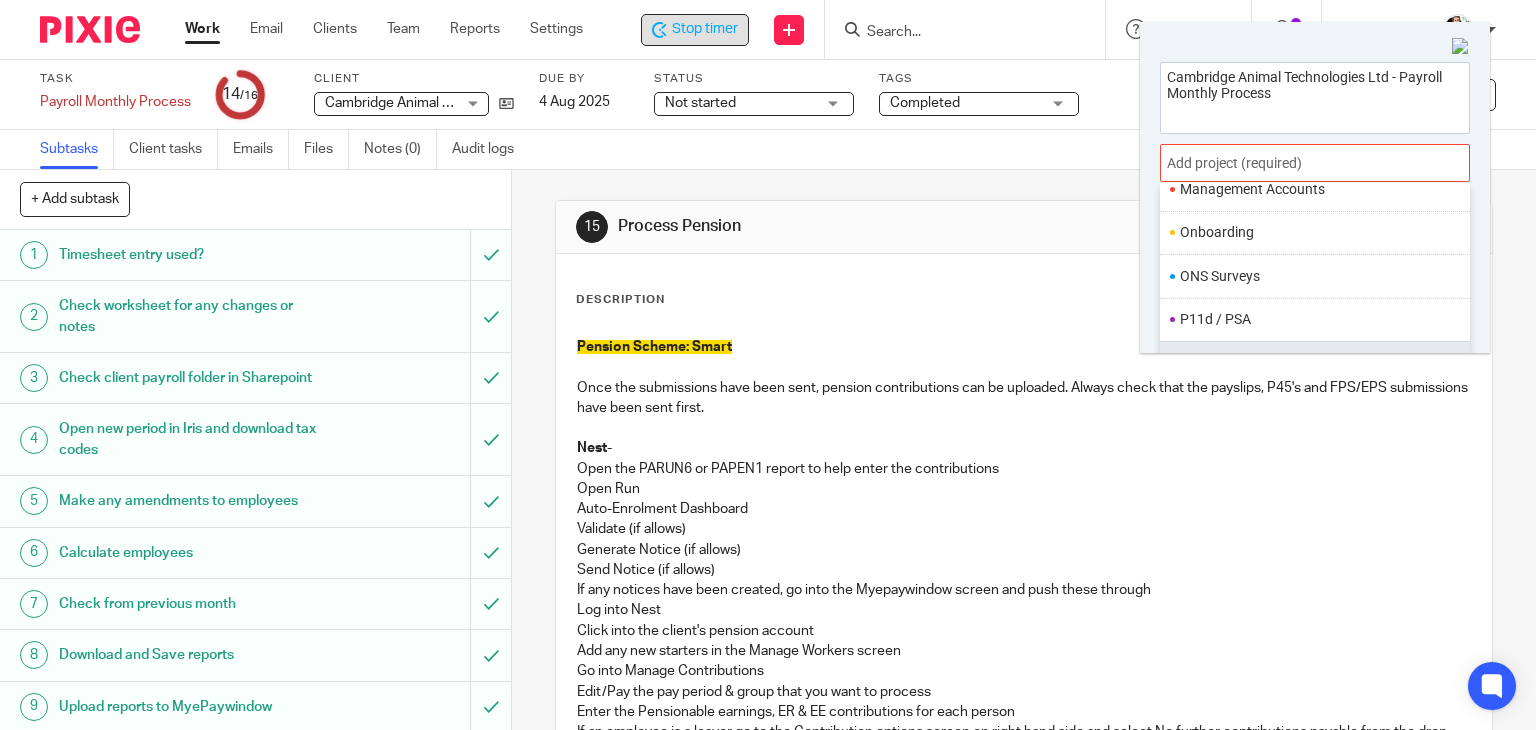 scroll, scrollTop: 748, scrollLeft: 0, axis: vertical 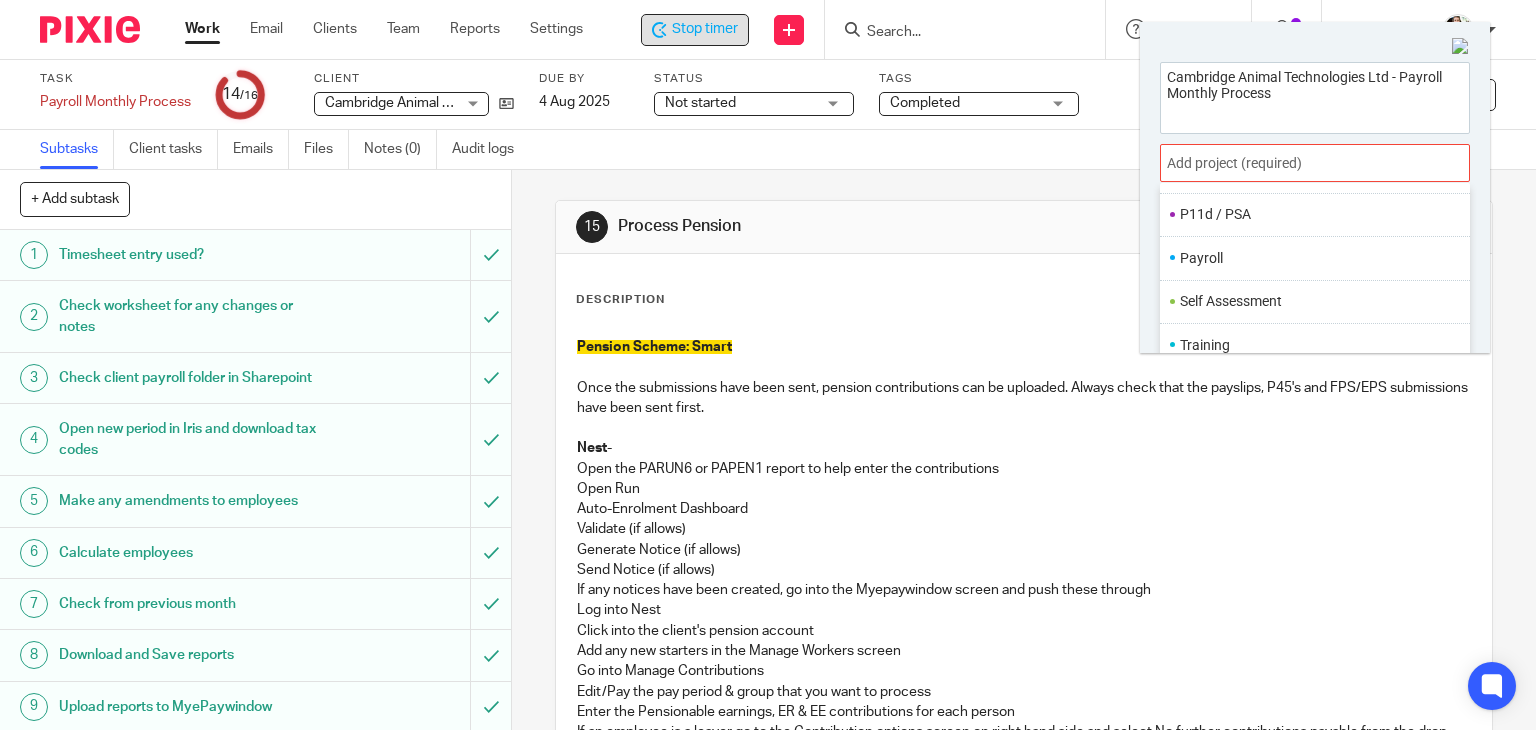 click on "Payroll" at bounding box center (1310, 258) 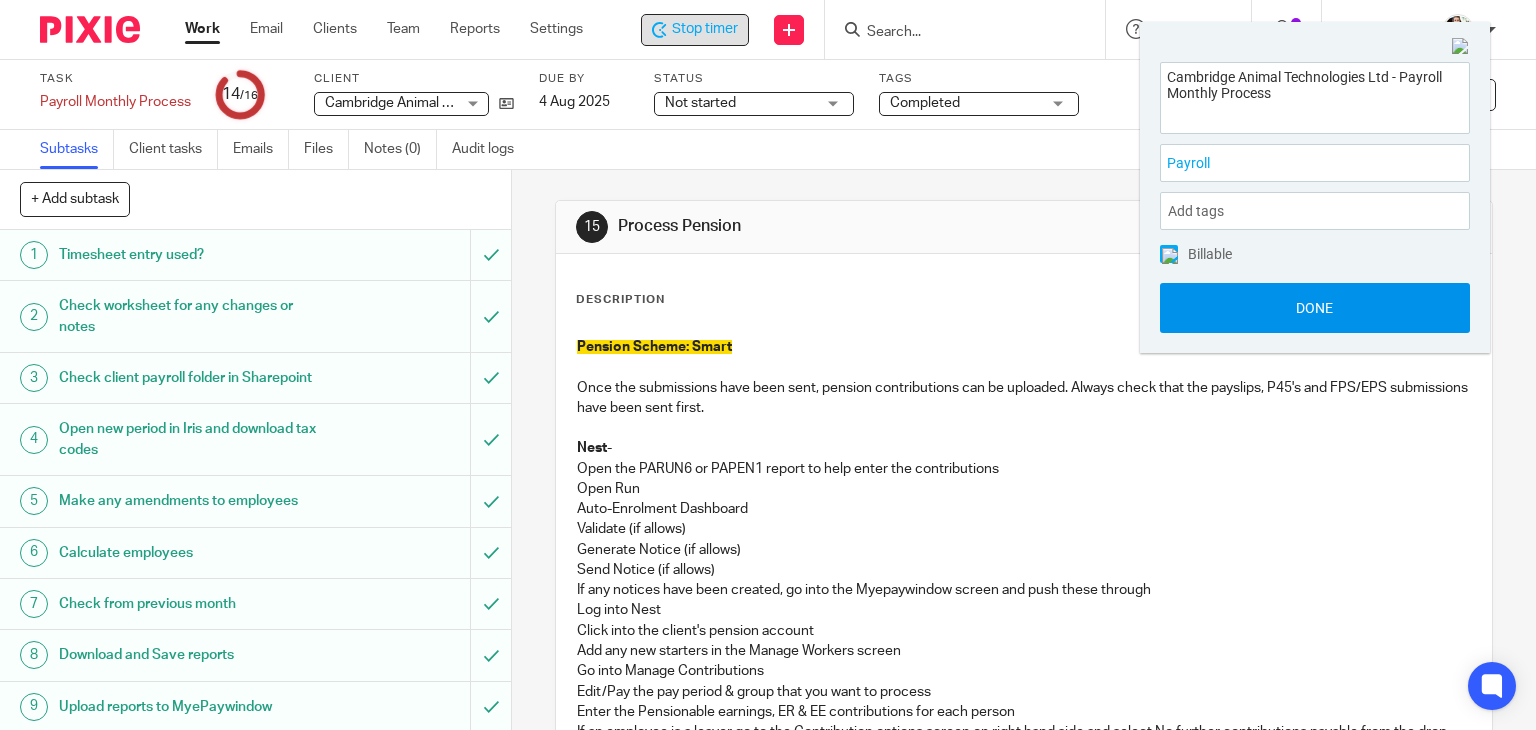 click on "Done" at bounding box center (1315, 308) 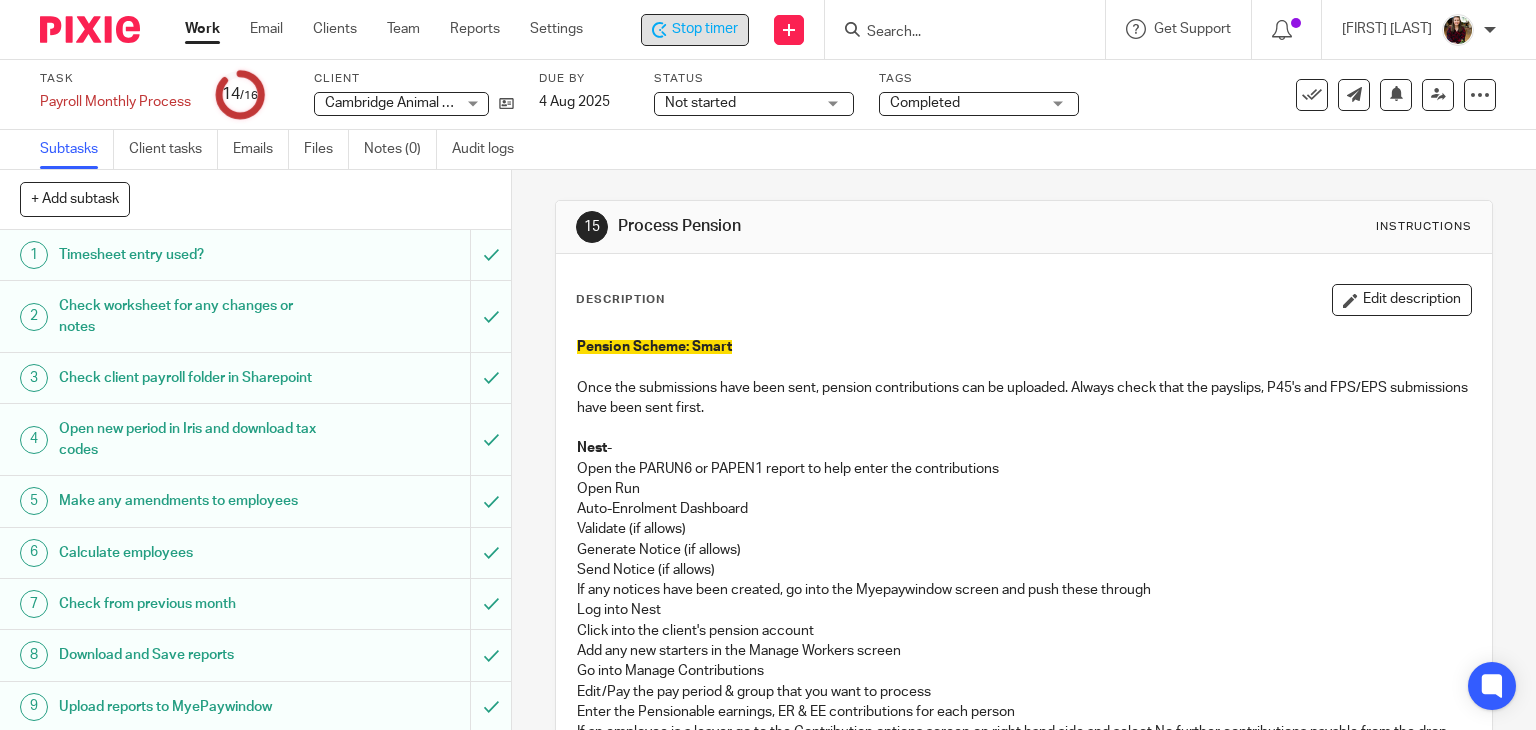 click on "Calculate employees" at bounding box center [189, 553] 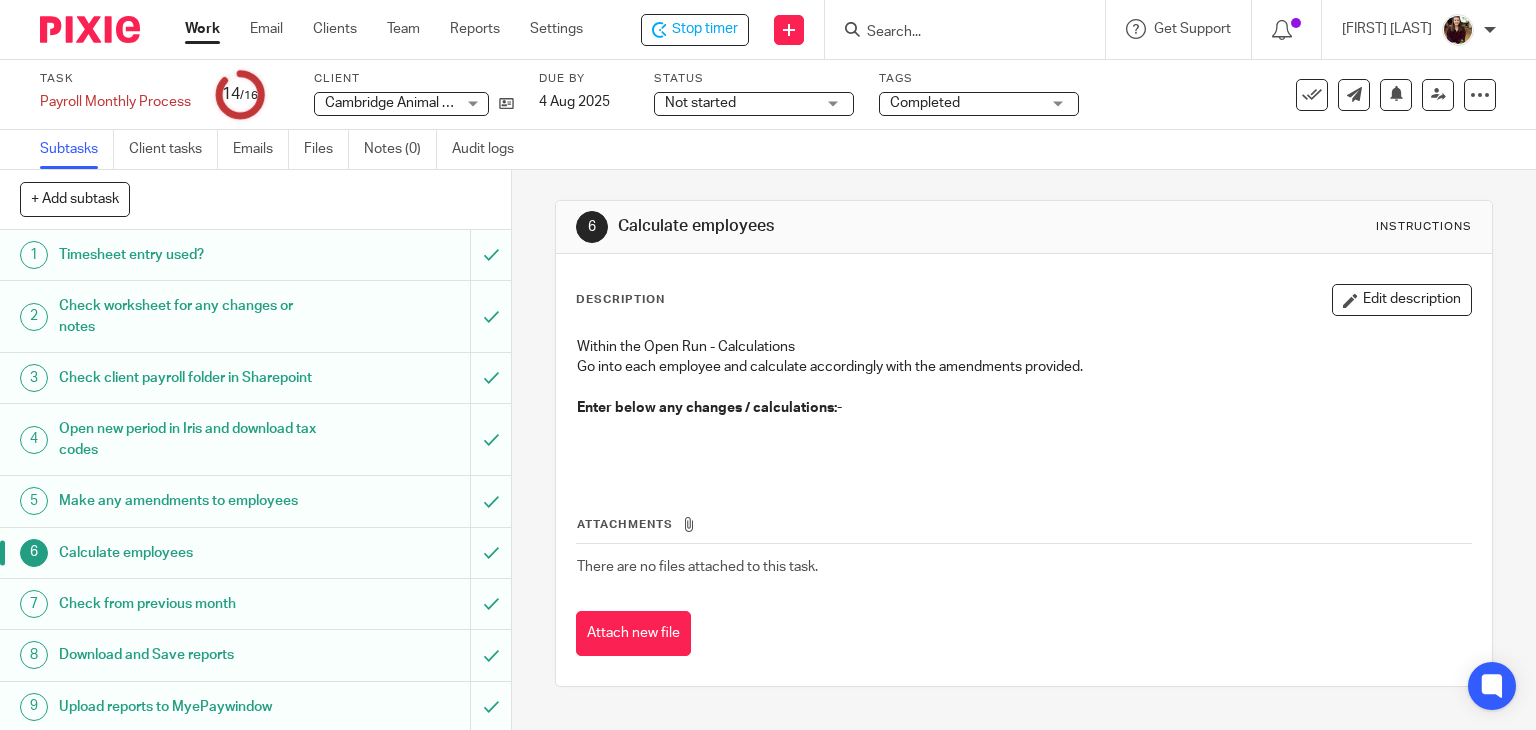 scroll, scrollTop: 0, scrollLeft: 0, axis: both 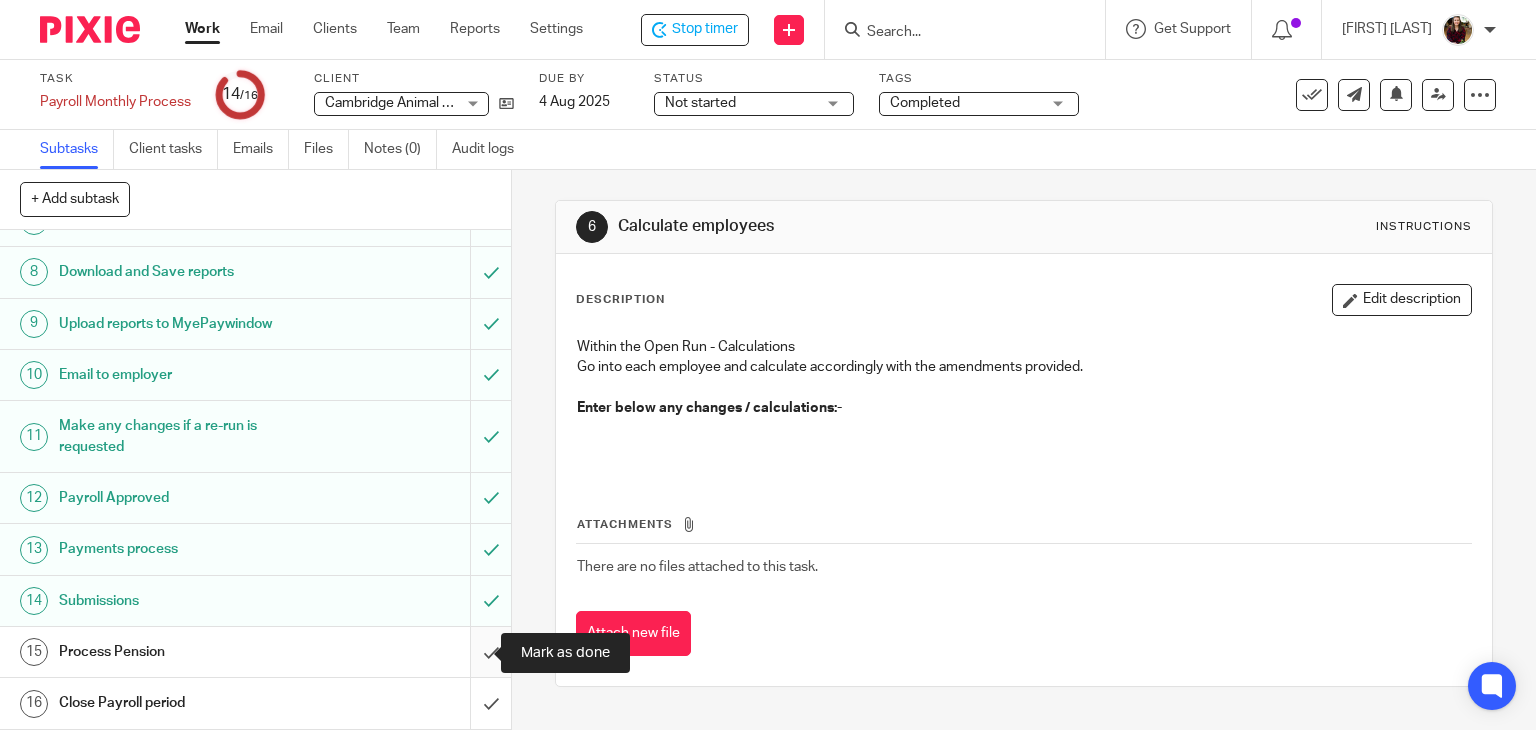 drag, startPoint x: 475, startPoint y: 662, endPoint x: 456, endPoint y: 660, distance: 19.104973 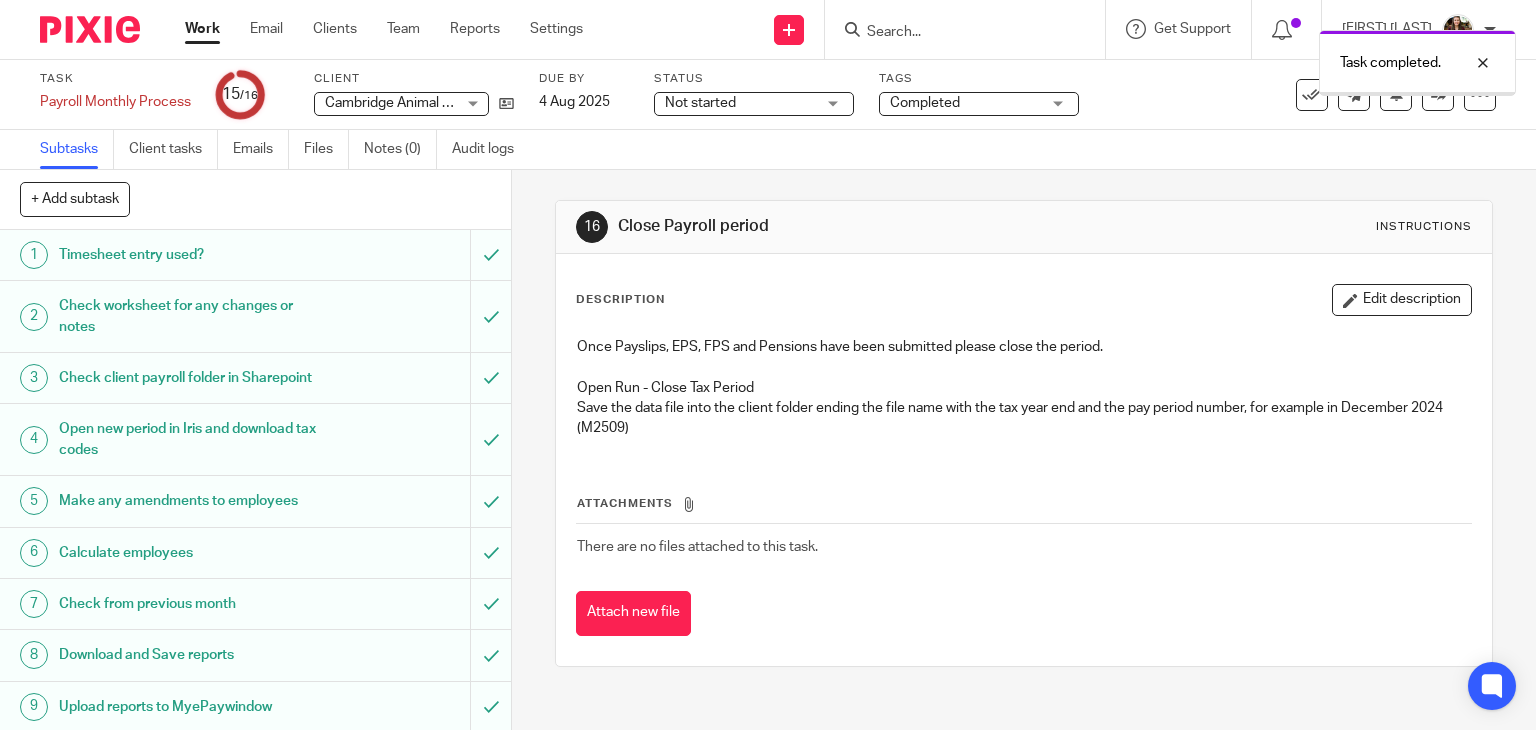 scroll, scrollTop: 0, scrollLeft: 0, axis: both 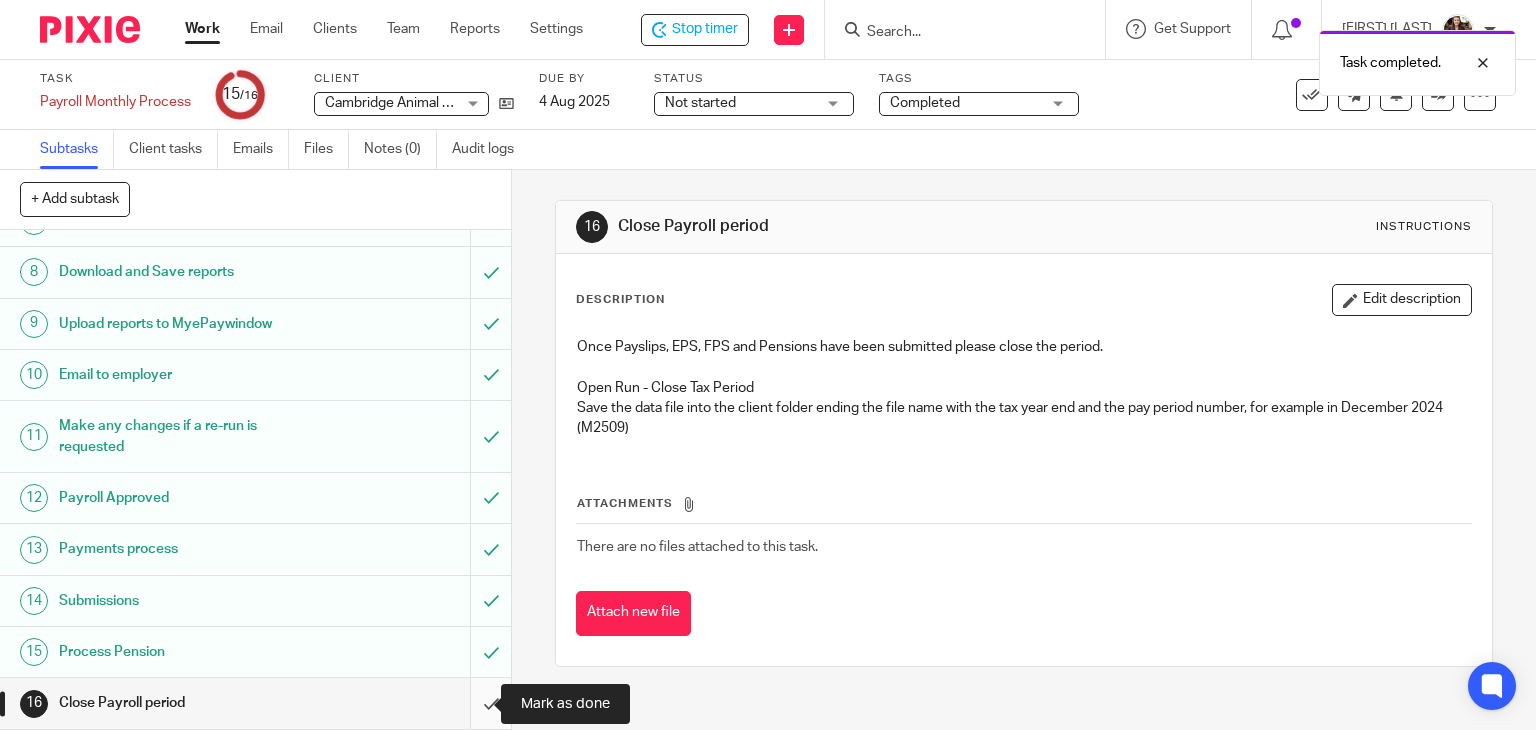 click at bounding box center [255, 703] 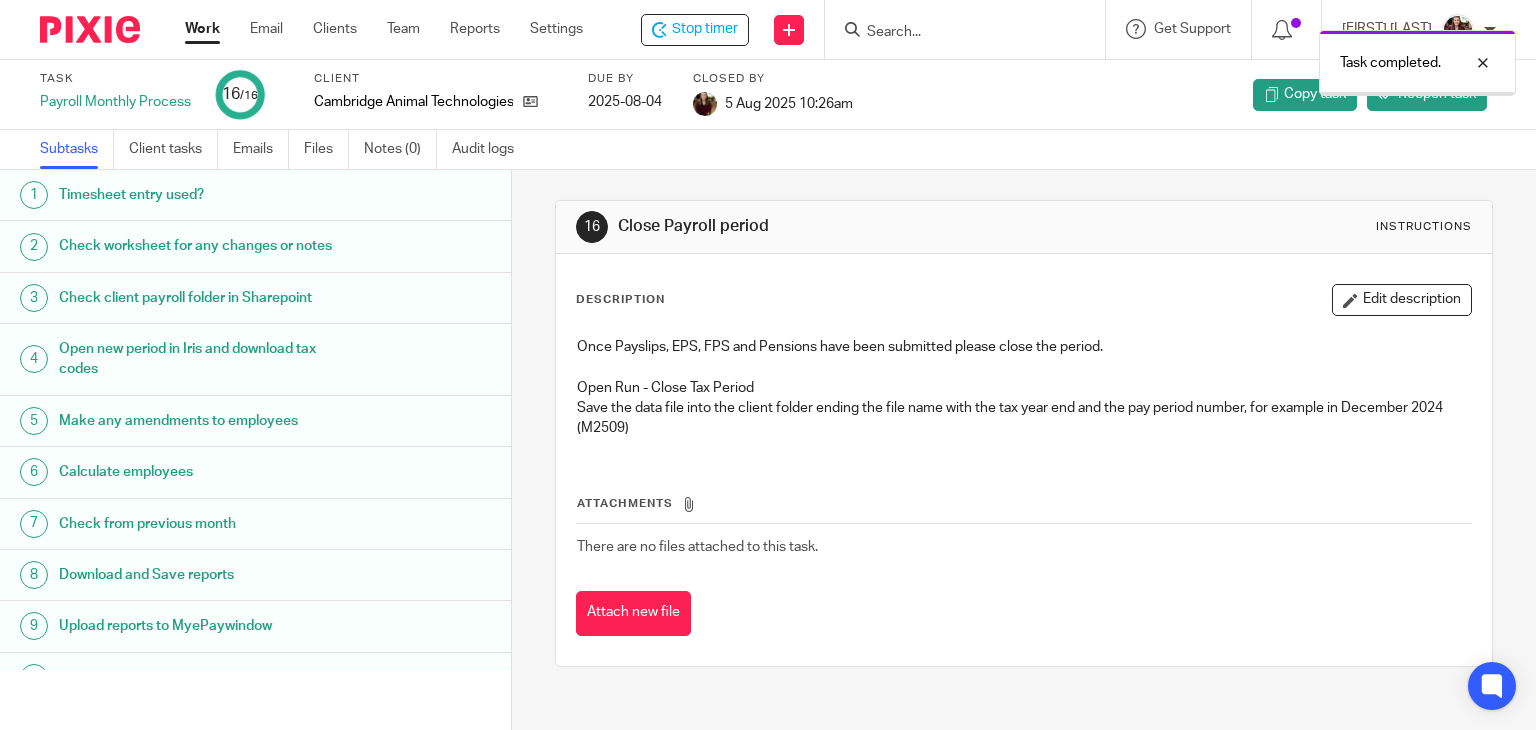 scroll, scrollTop: 0, scrollLeft: 0, axis: both 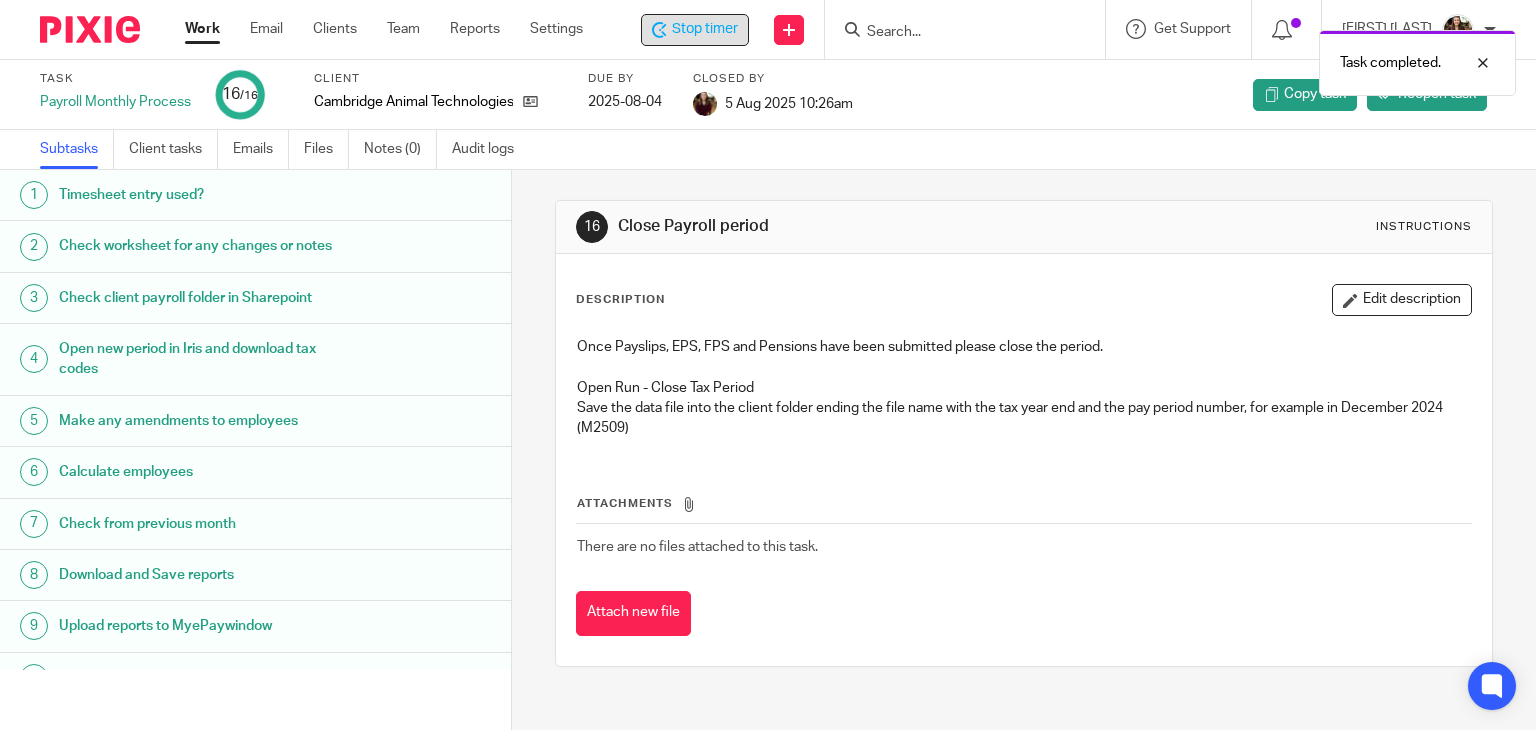 click 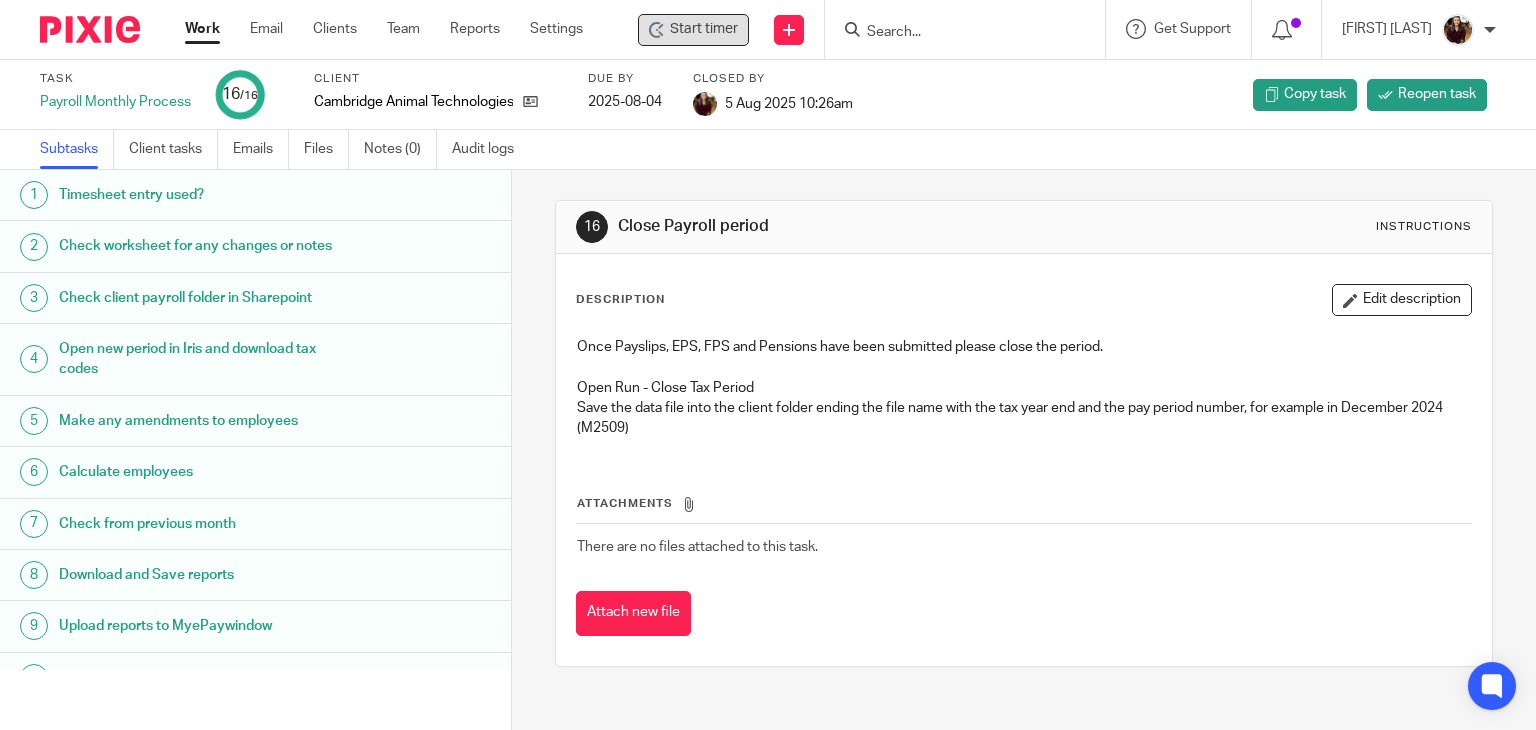 click at bounding box center [955, 33] 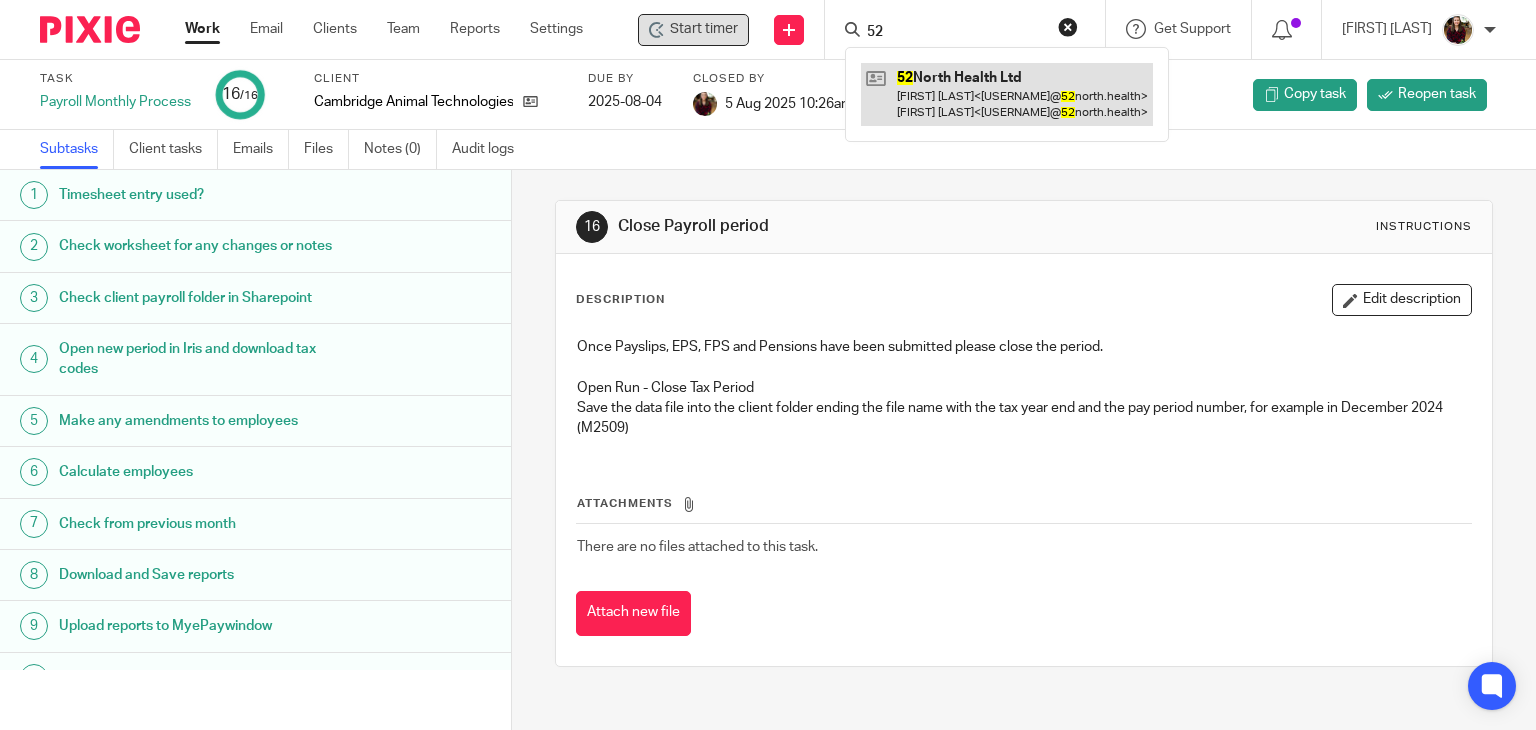 type on "52" 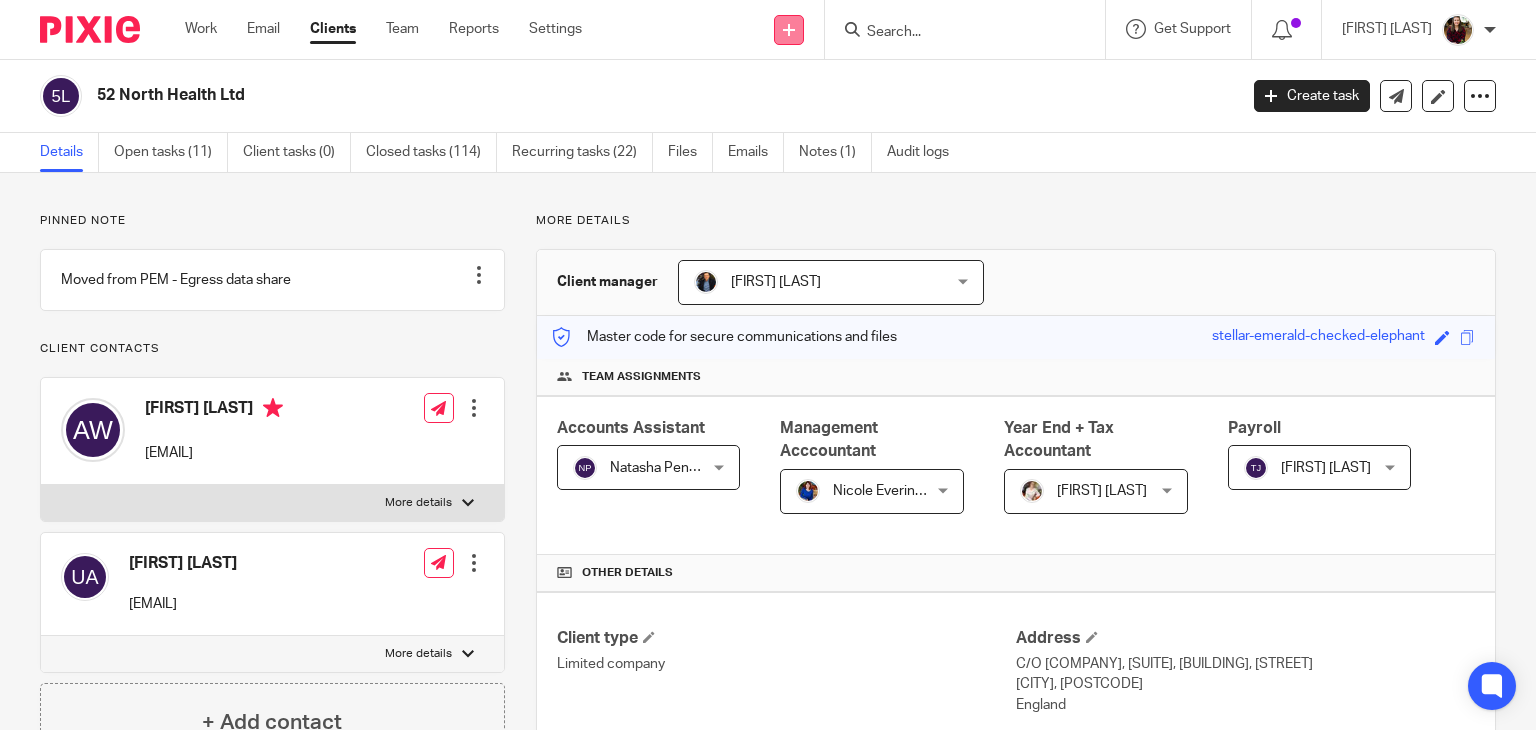 scroll, scrollTop: 0, scrollLeft: 0, axis: both 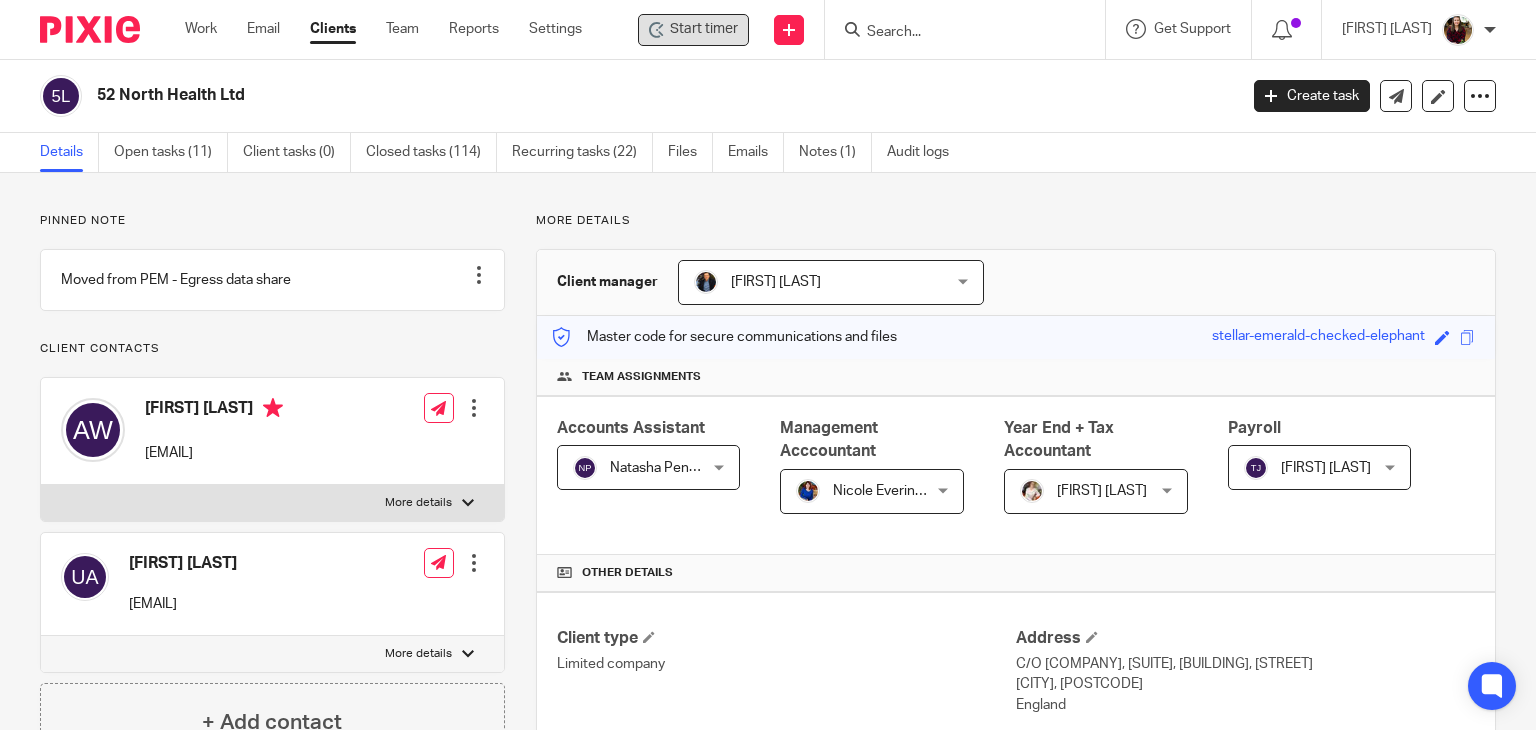 click on "Start timer" at bounding box center [704, 29] 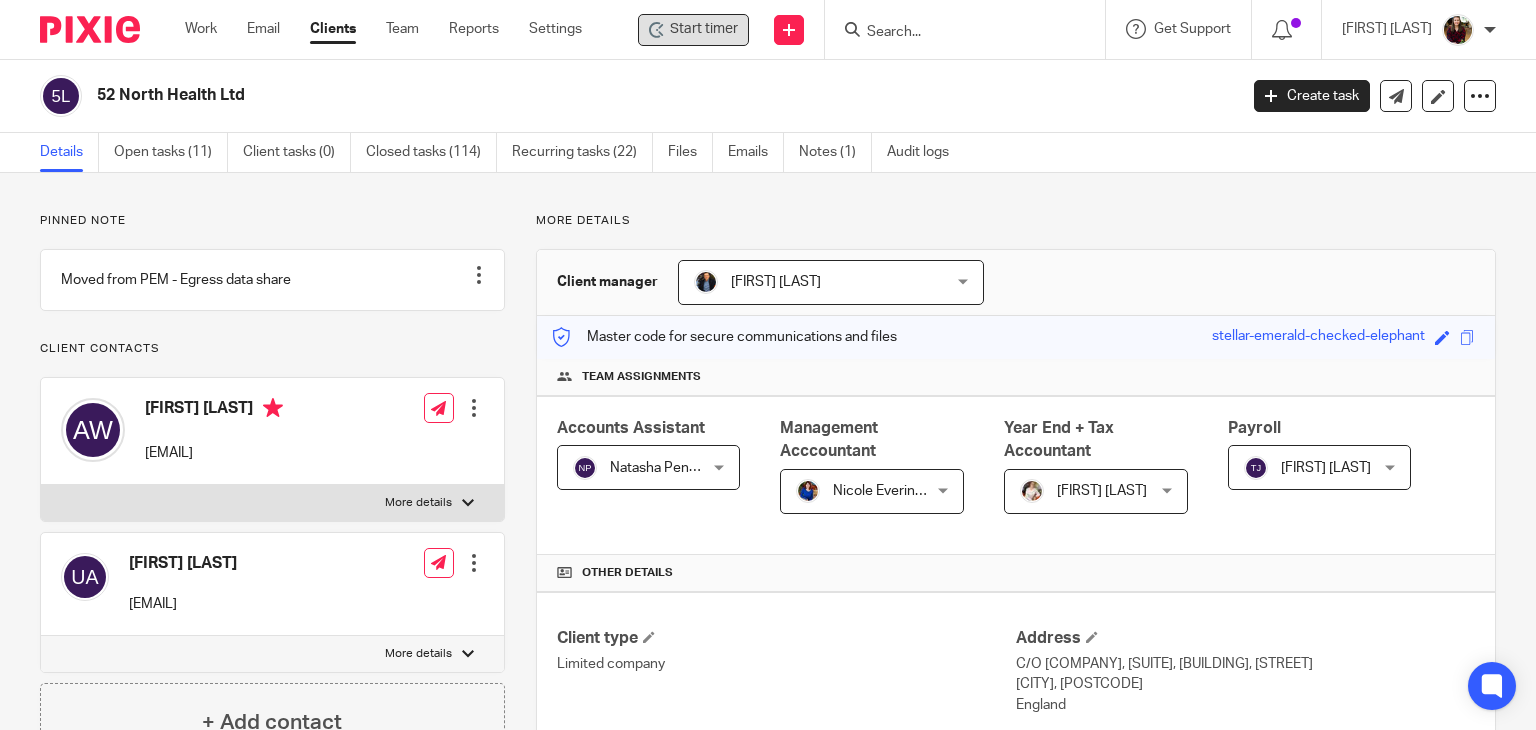 click on "Start timer" at bounding box center (704, 29) 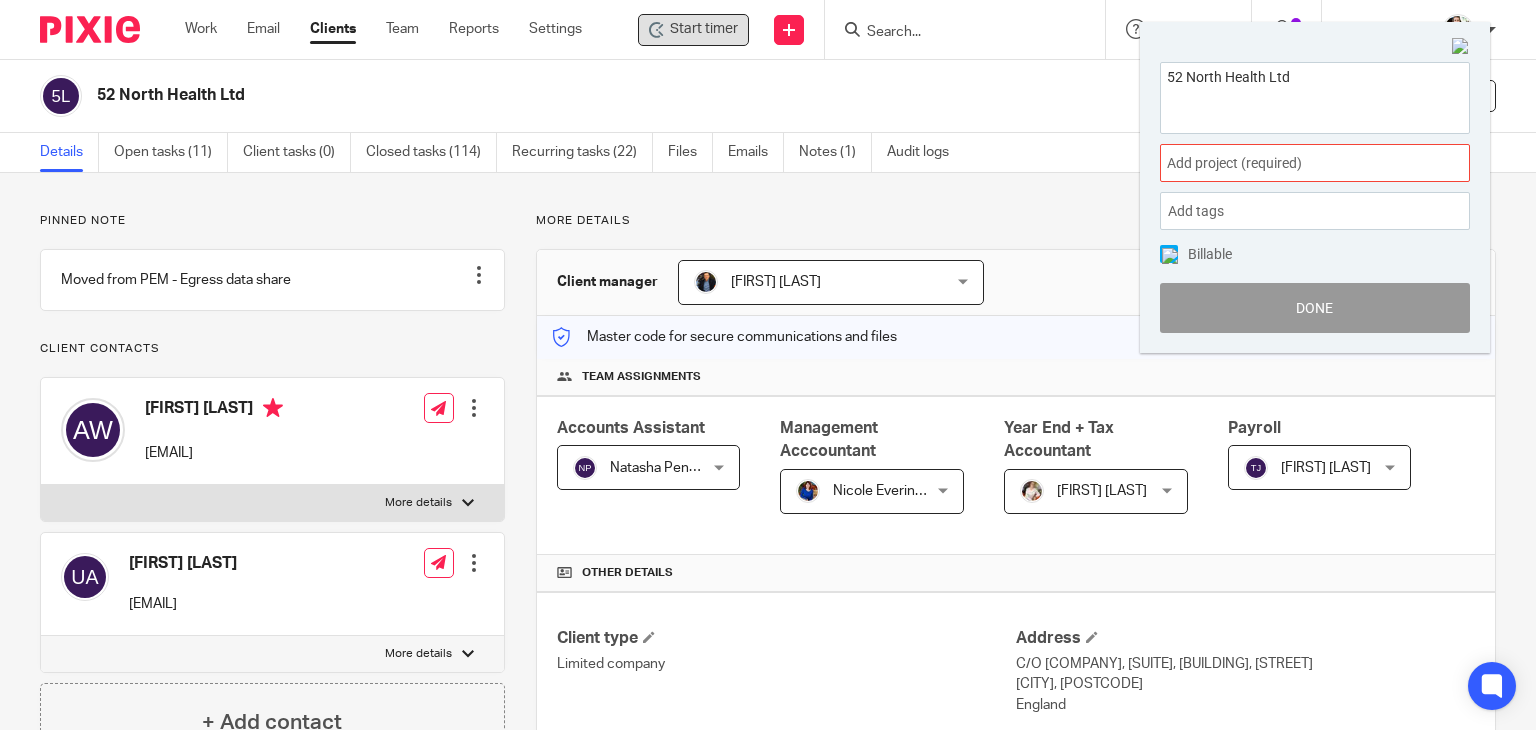 click on "Add project (required) :" at bounding box center (1293, 163) 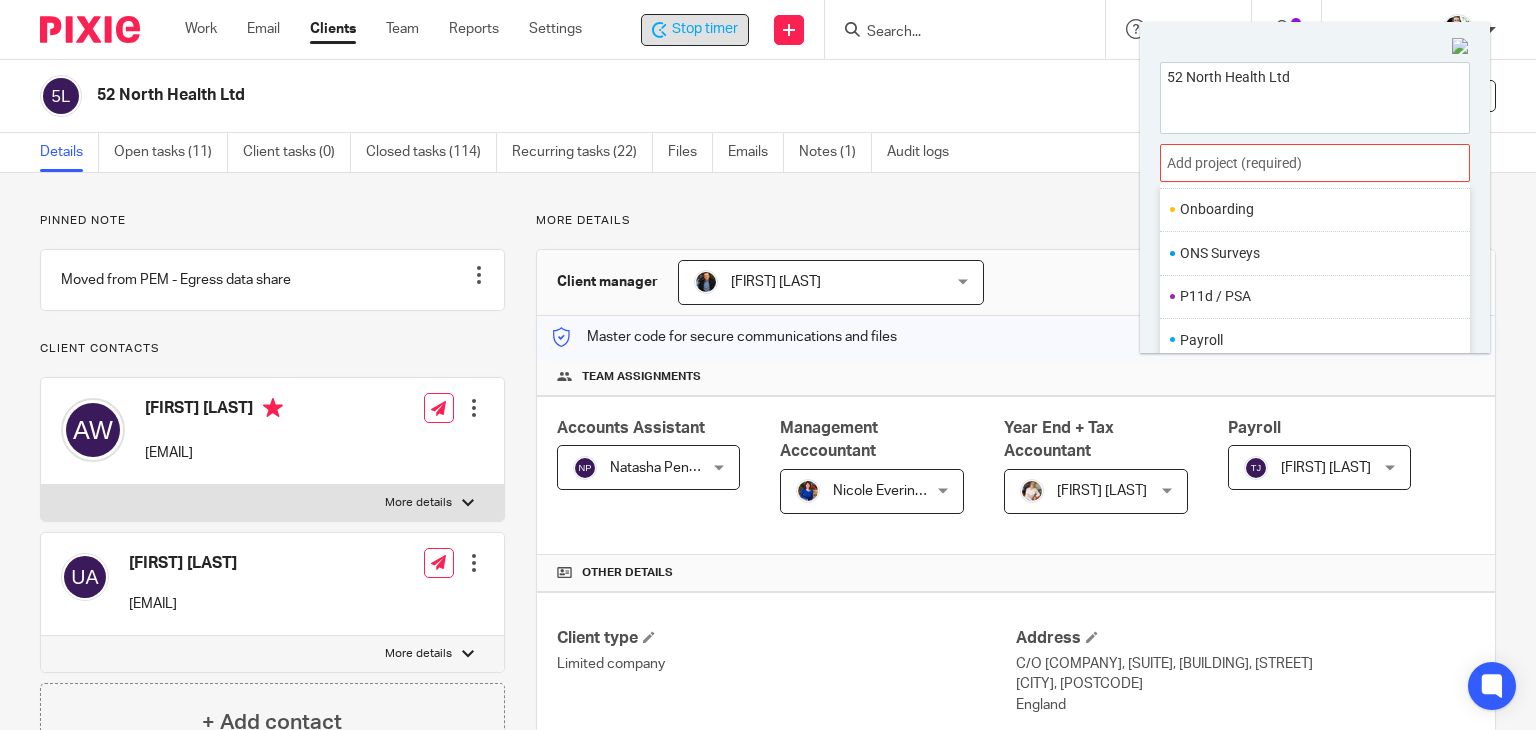 scroll, scrollTop: 748, scrollLeft: 0, axis: vertical 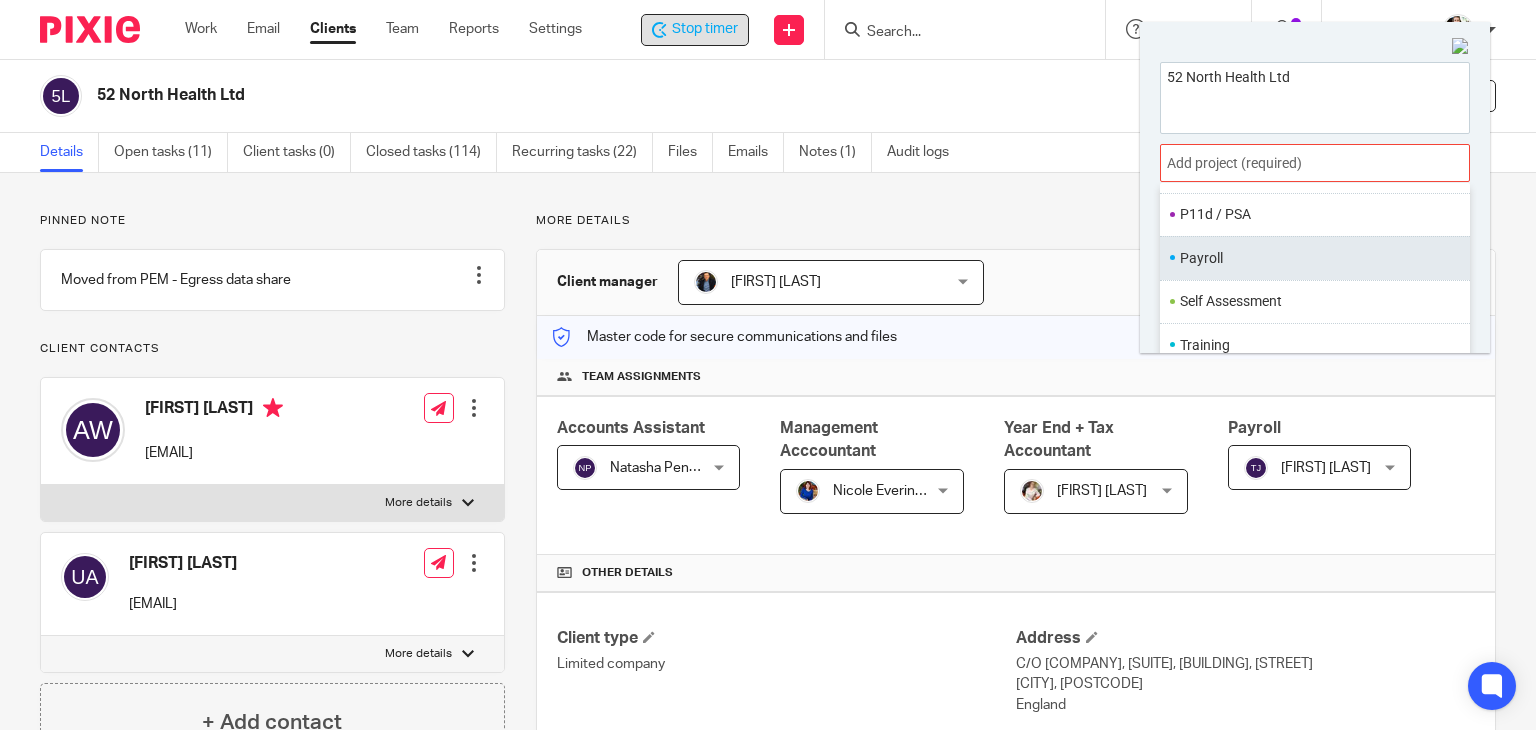 click on "Payroll" at bounding box center [1310, 258] 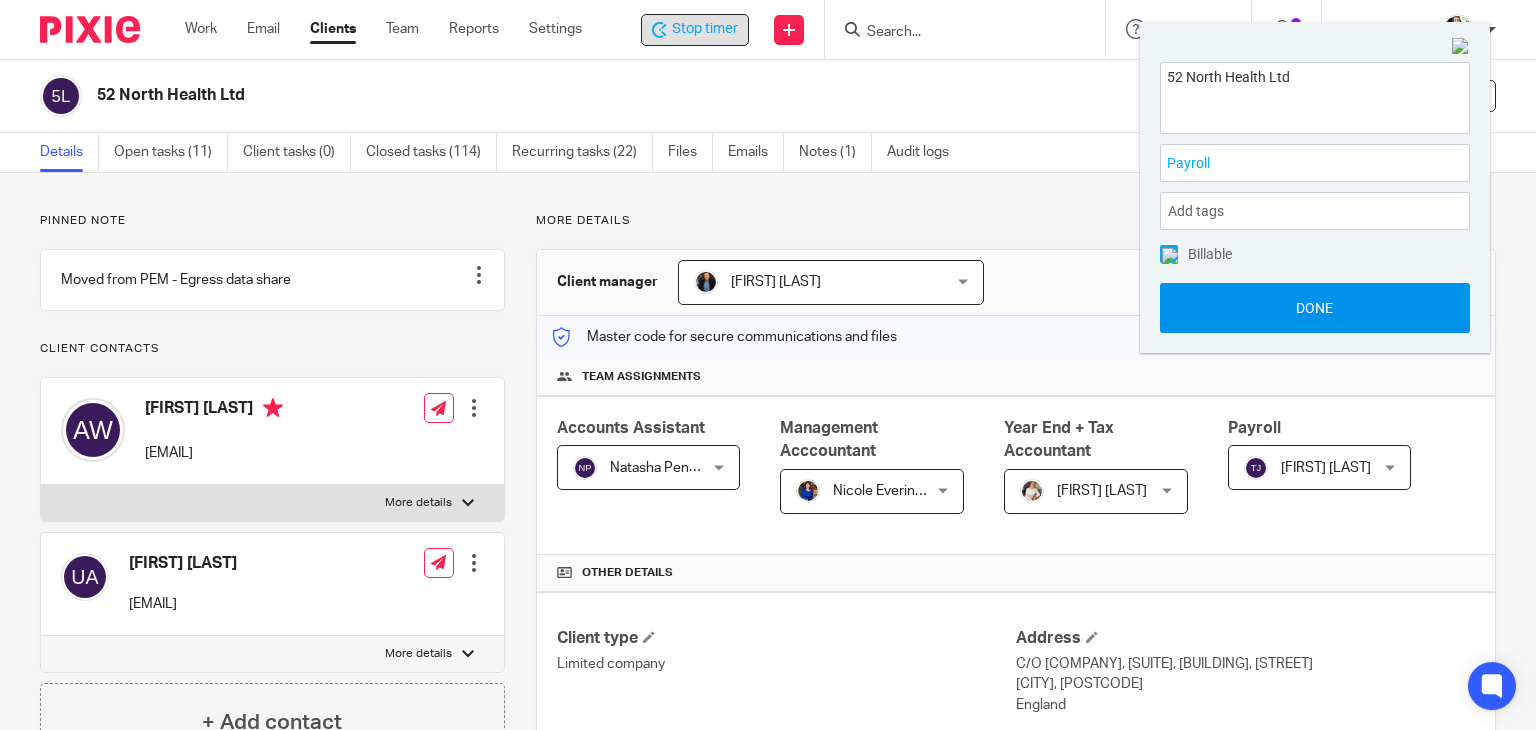 click on "Done" at bounding box center (1315, 308) 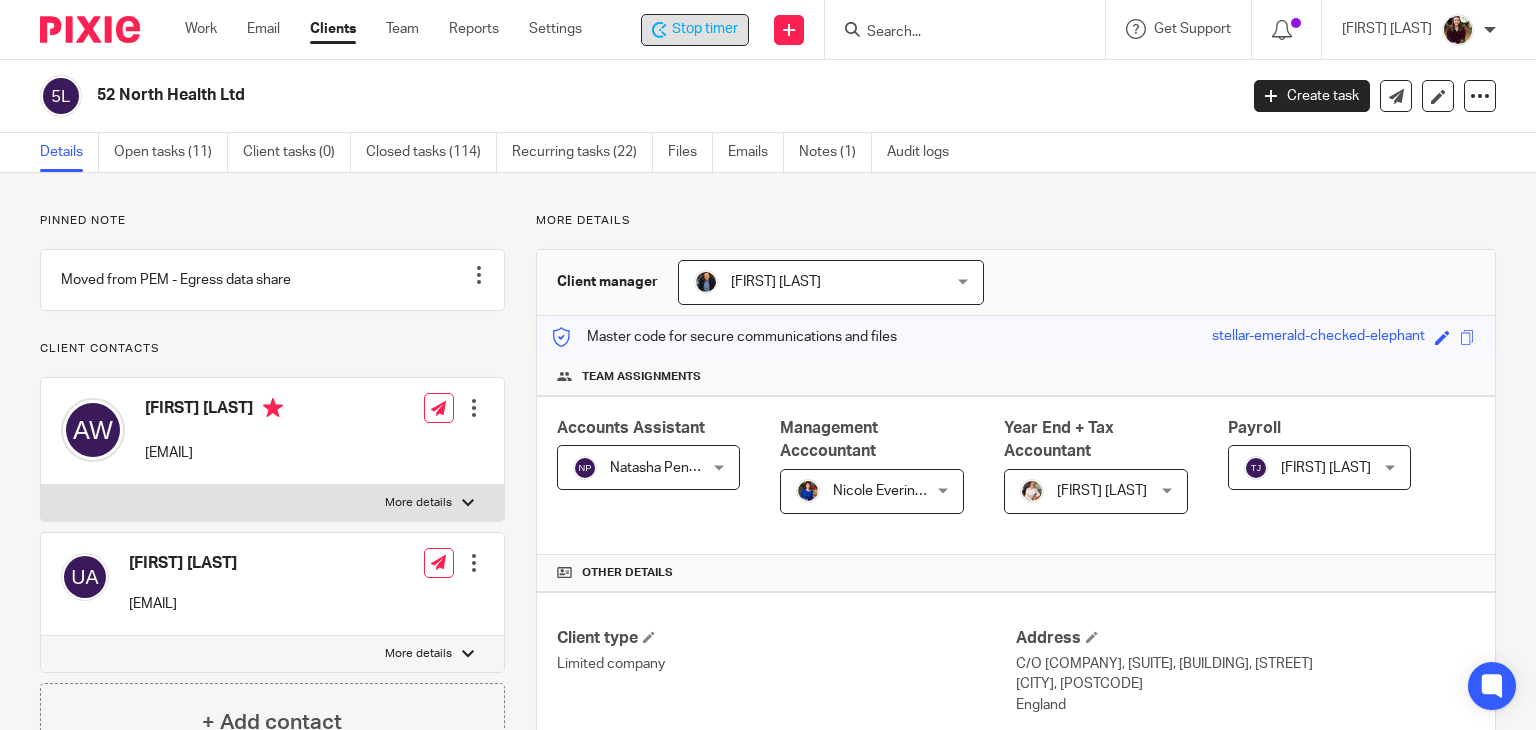 click on "Stop timer" at bounding box center (695, 30) 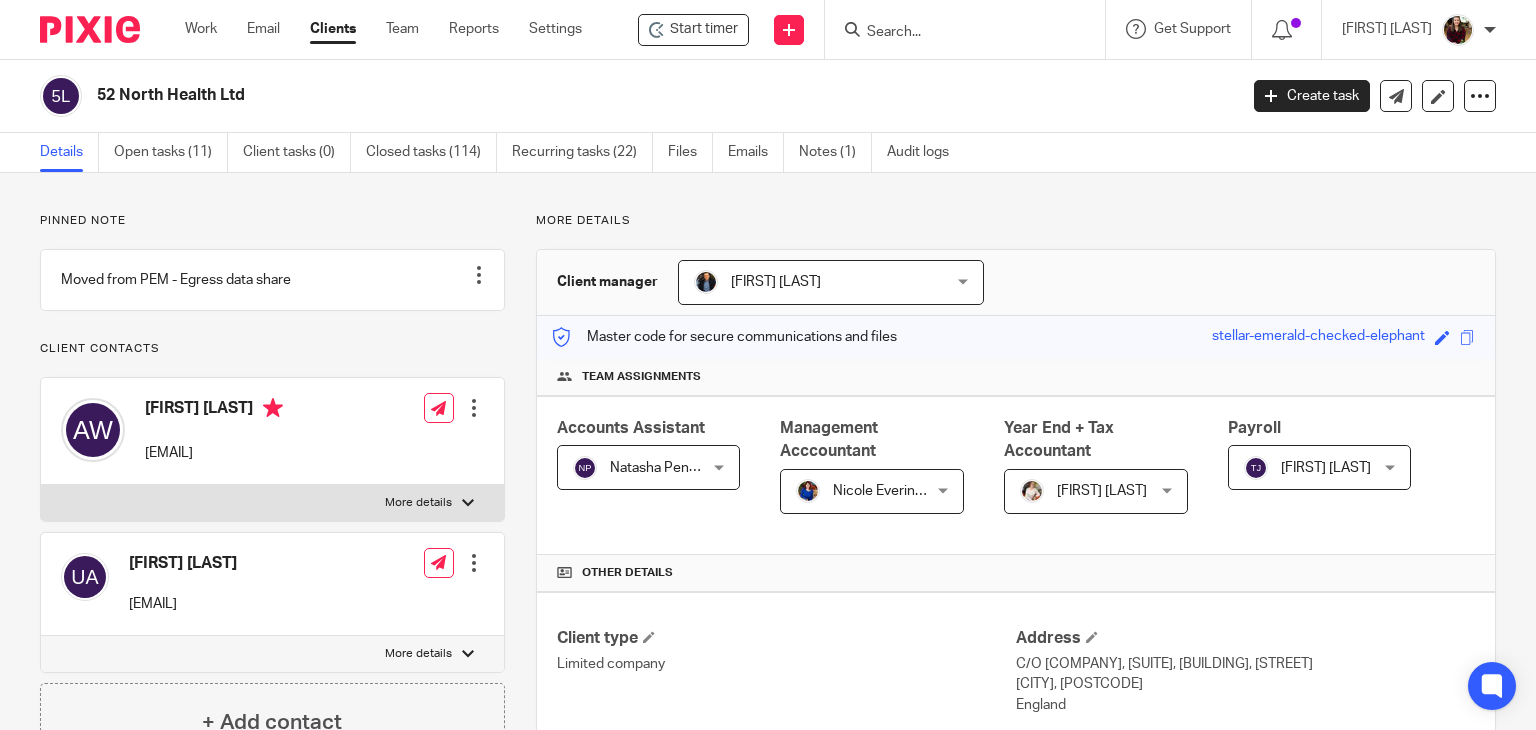 click at bounding box center (955, 33) 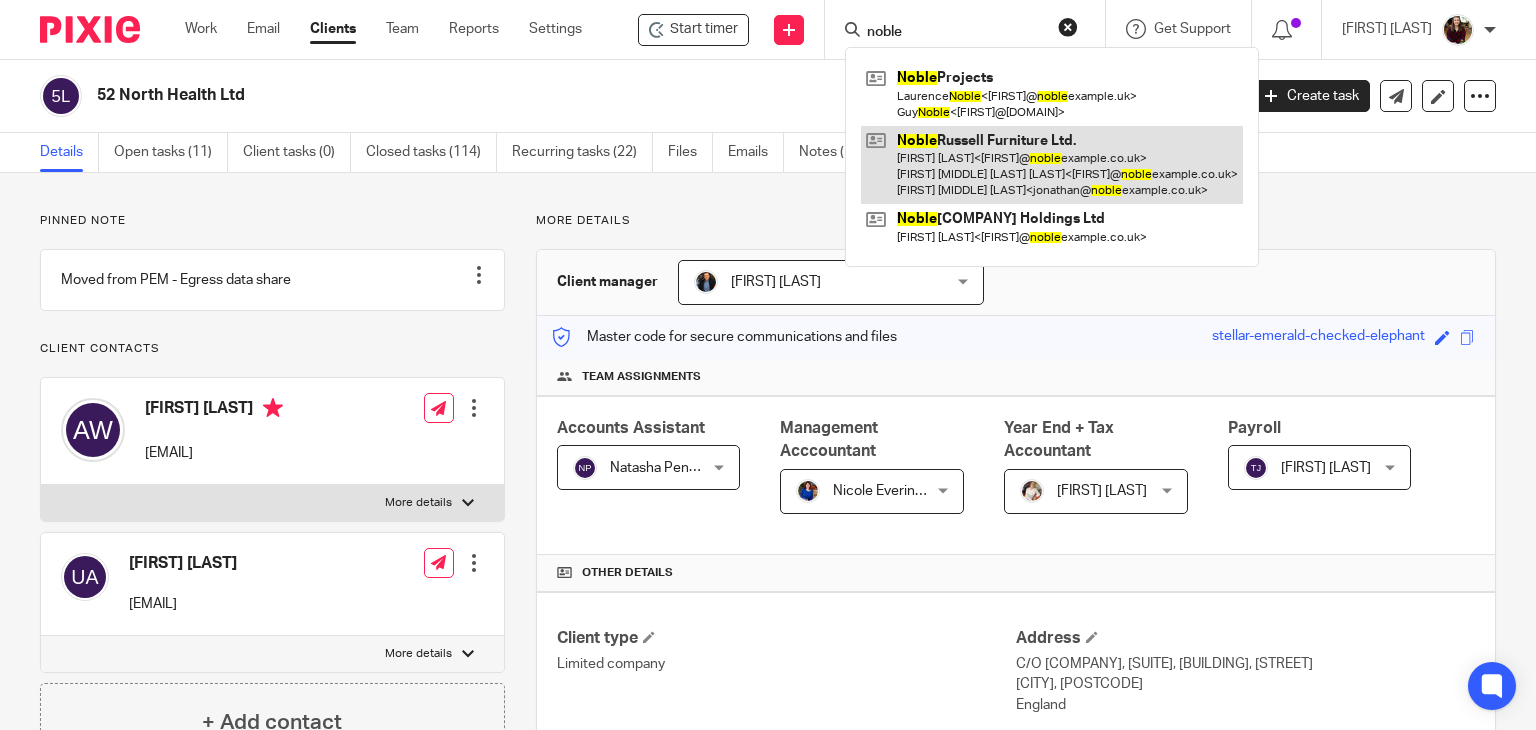type on "noble" 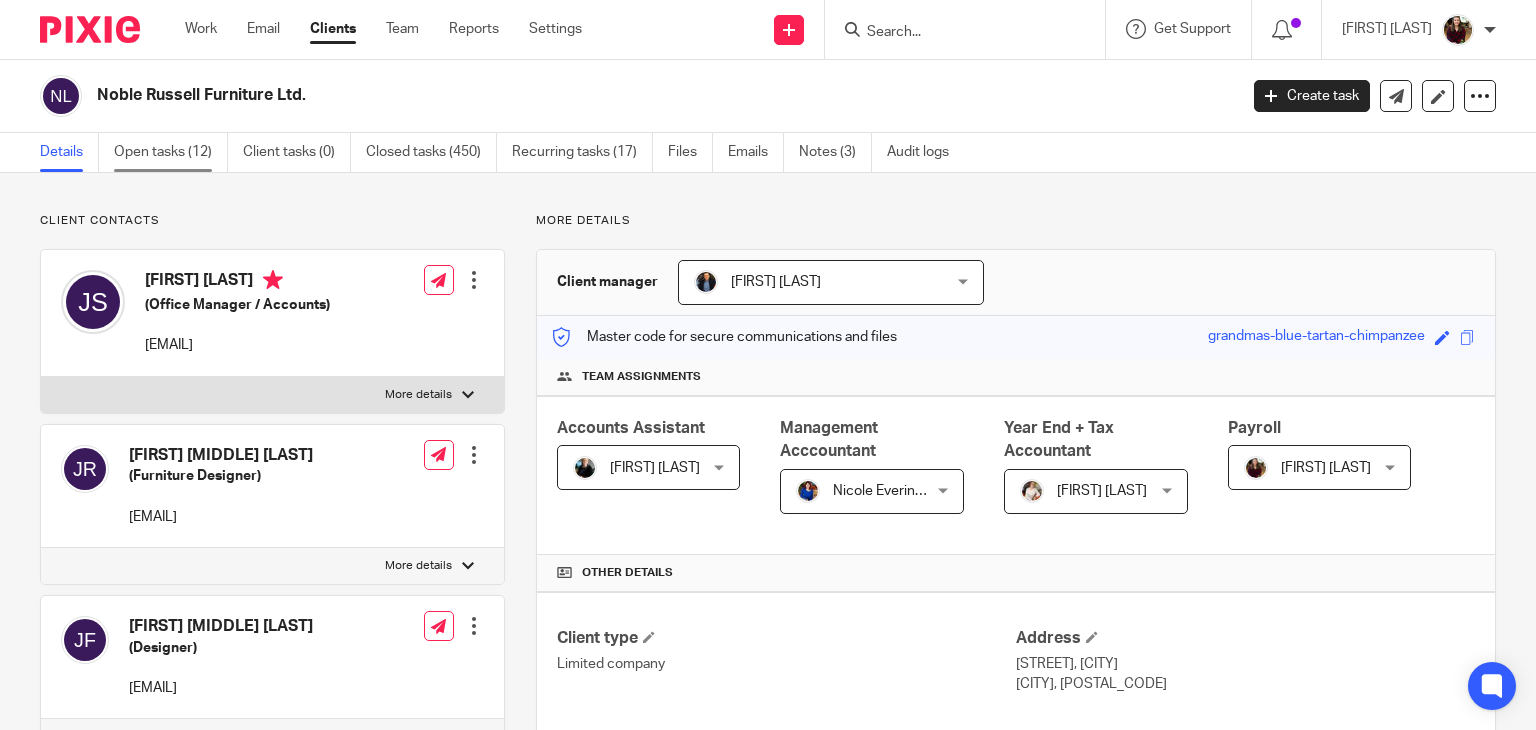 scroll, scrollTop: 0, scrollLeft: 0, axis: both 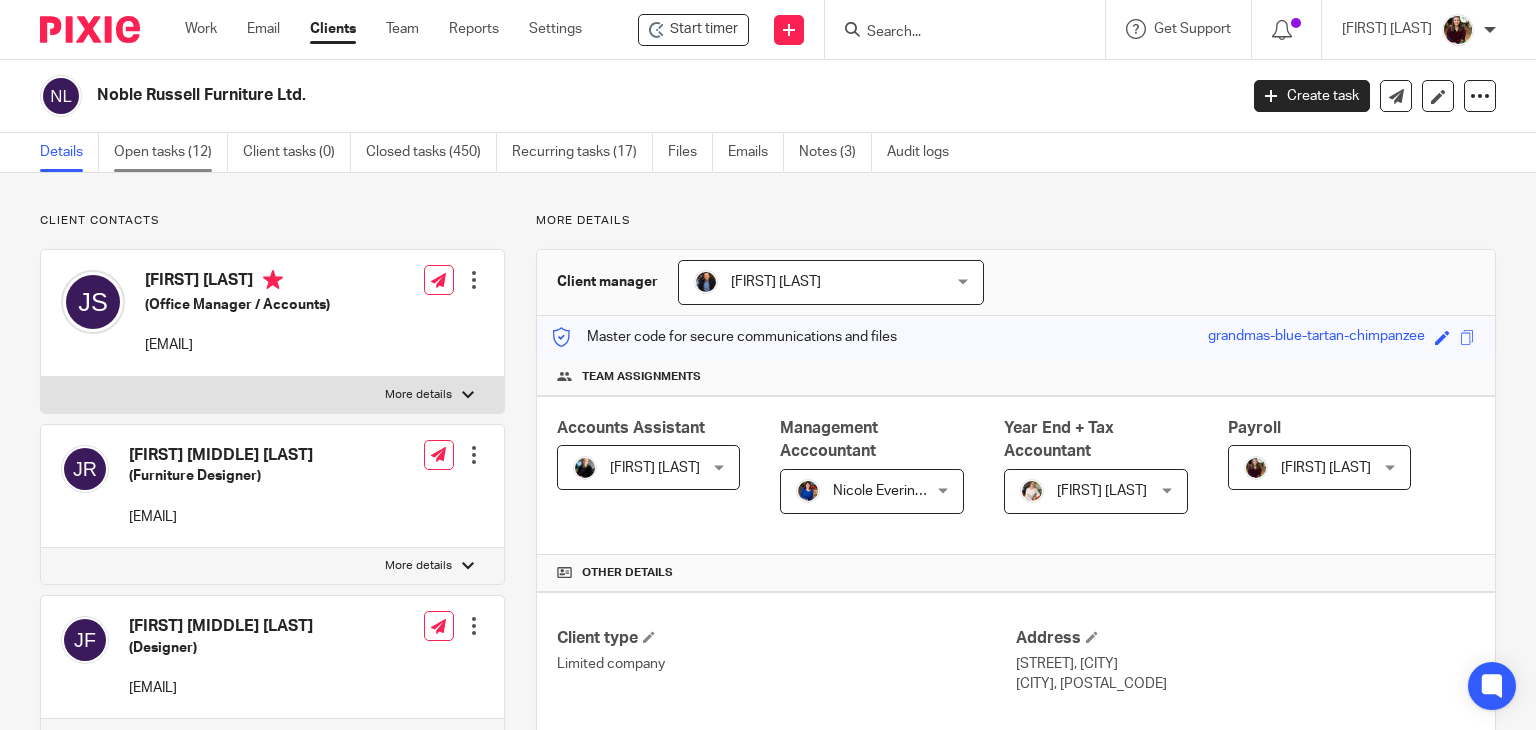 click on "Open tasks (12)" at bounding box center [171, 152] 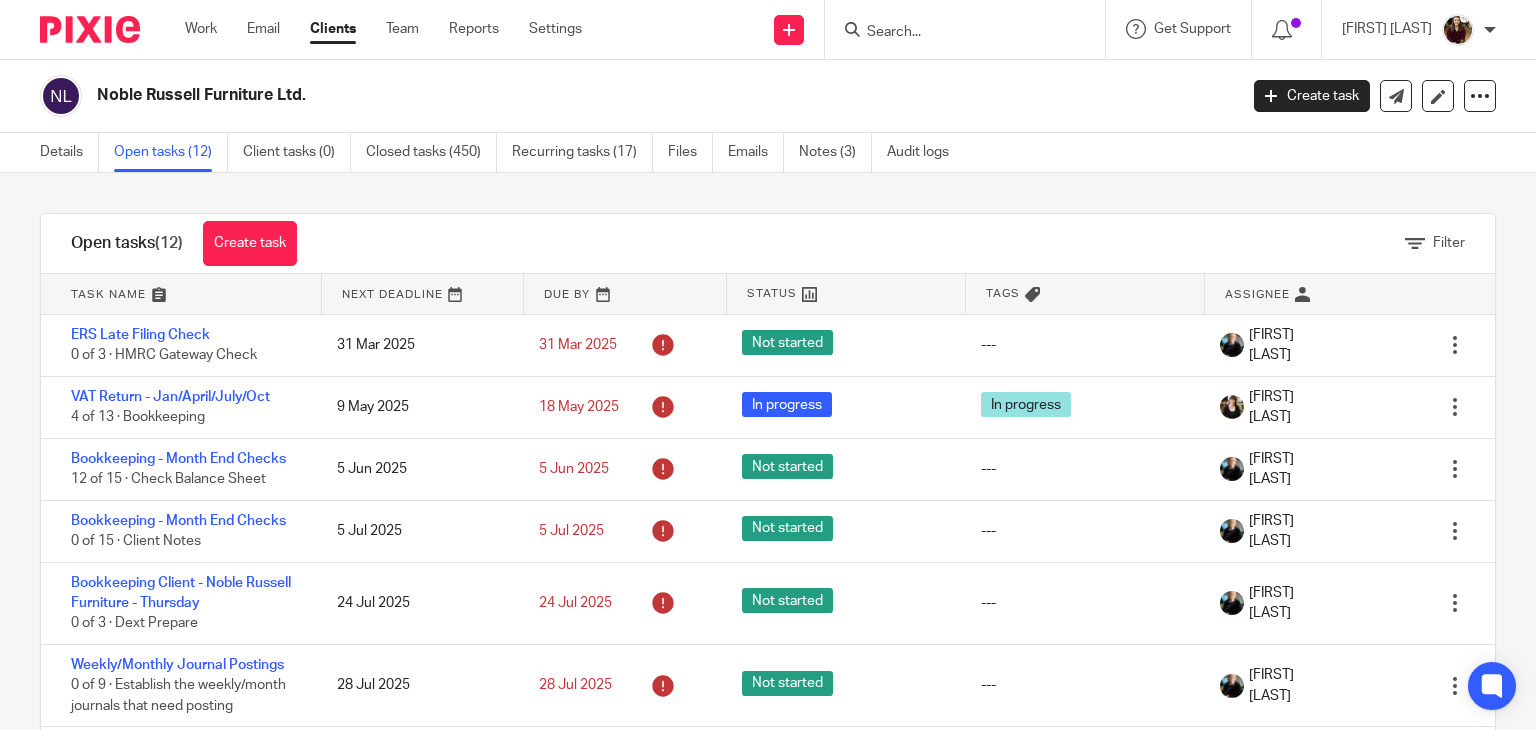 scroll, scrollTop: 0, scrollLeft: 0, axis: both 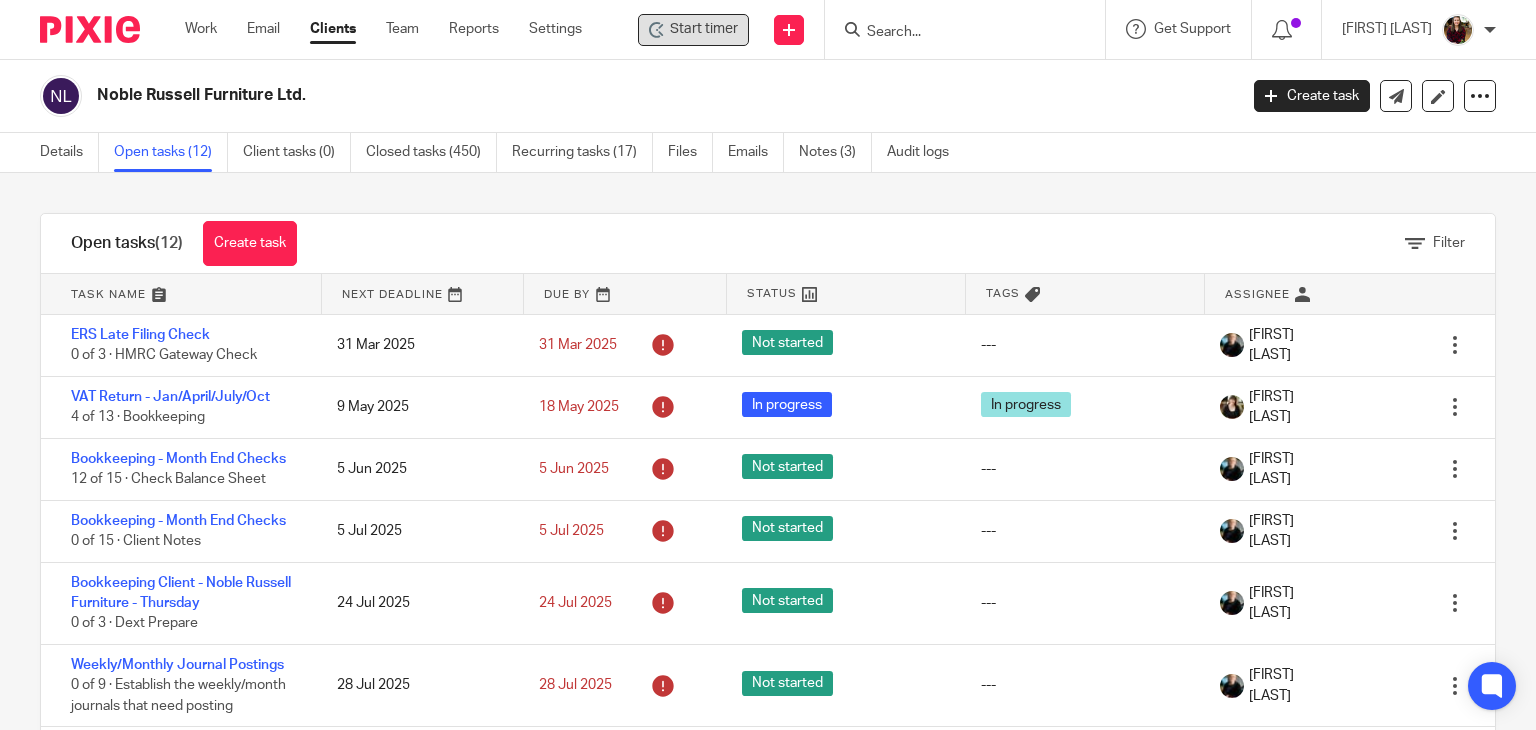 click on "Start timer" at bounding box center [704, 29] 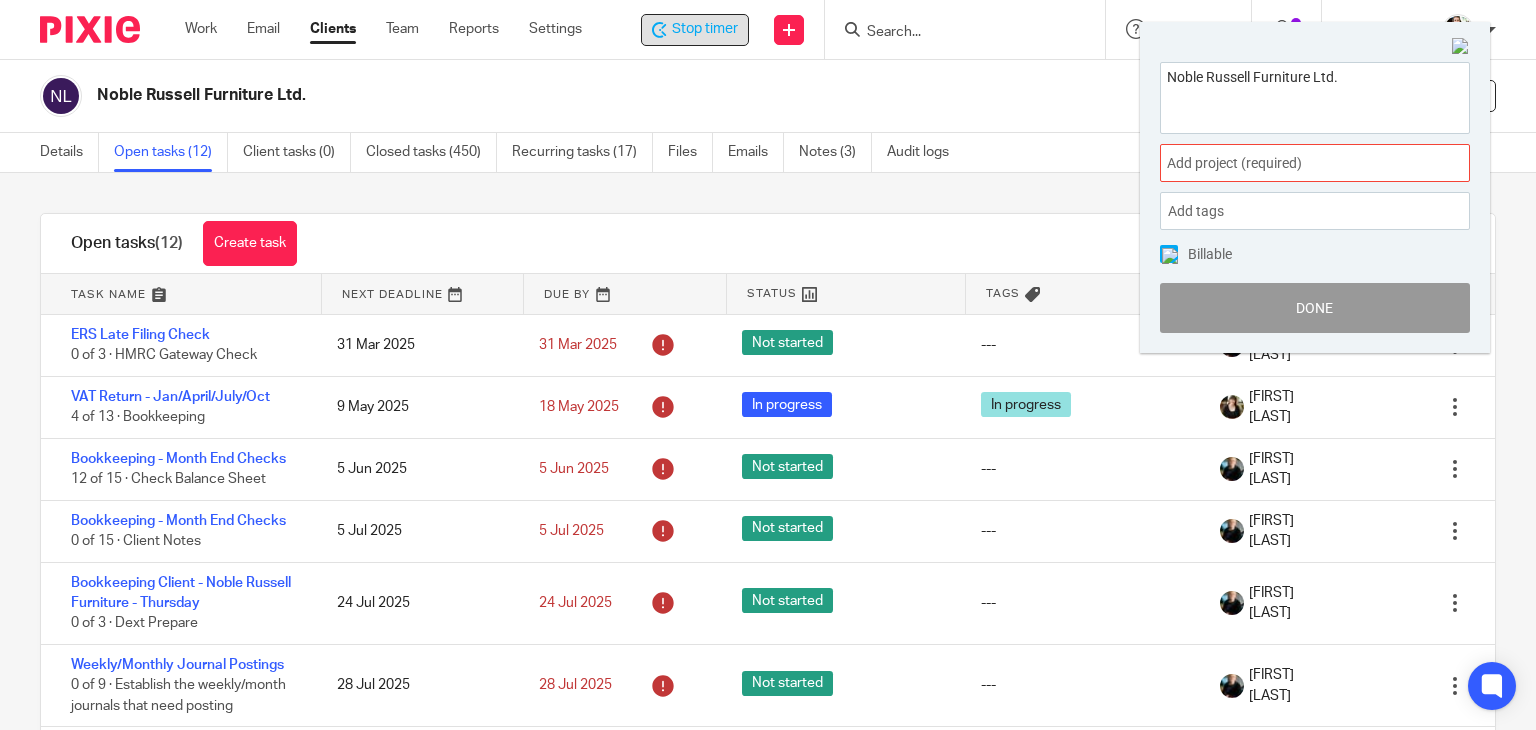 click on "Add project (required) :" at bounding box center [1293, 163] 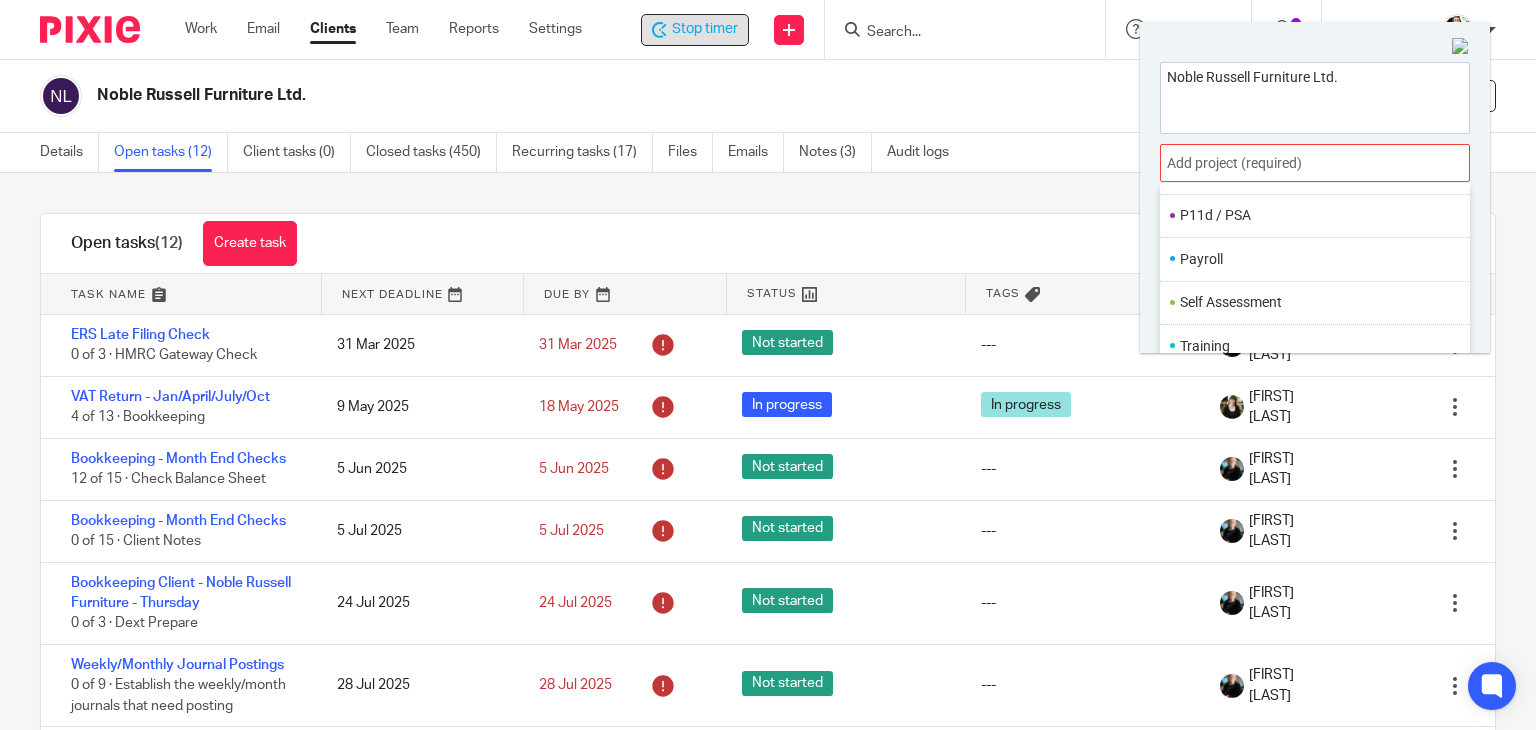 scroll, scrollTop: 748, scrollLeft: 0, axis: vertical 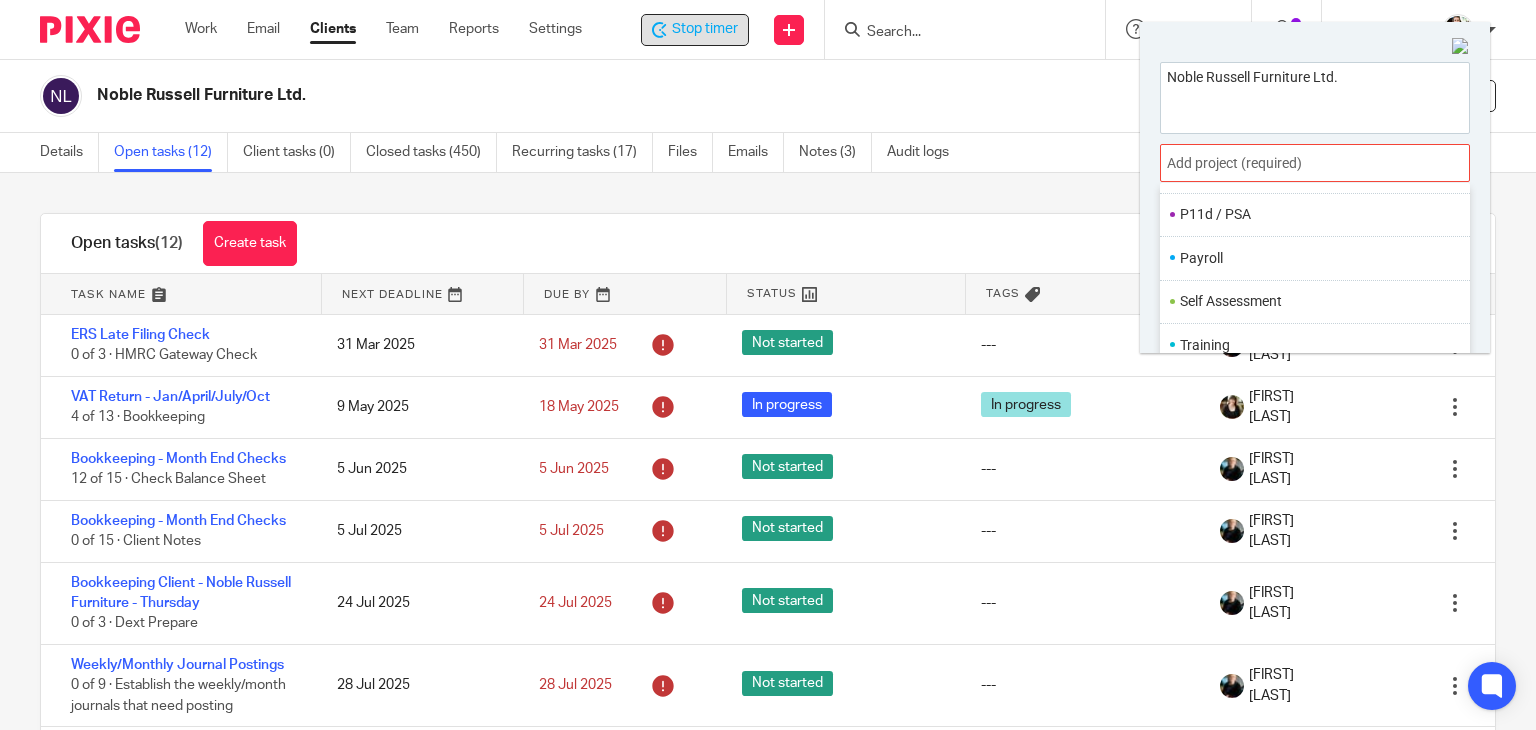 click on "Payroll" at bounding box center (1310, 258) 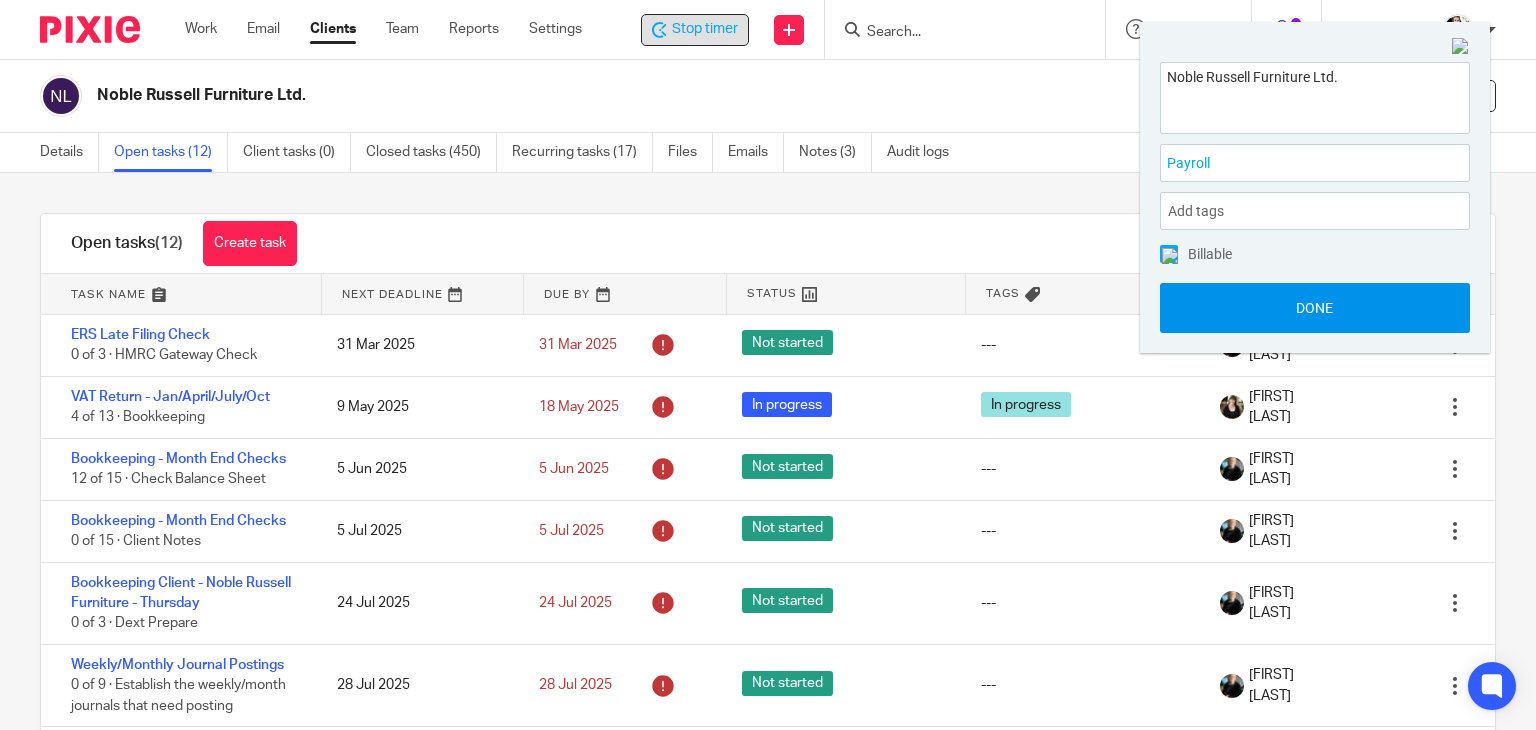 click on "Done" at bounding box center [1315, 308] 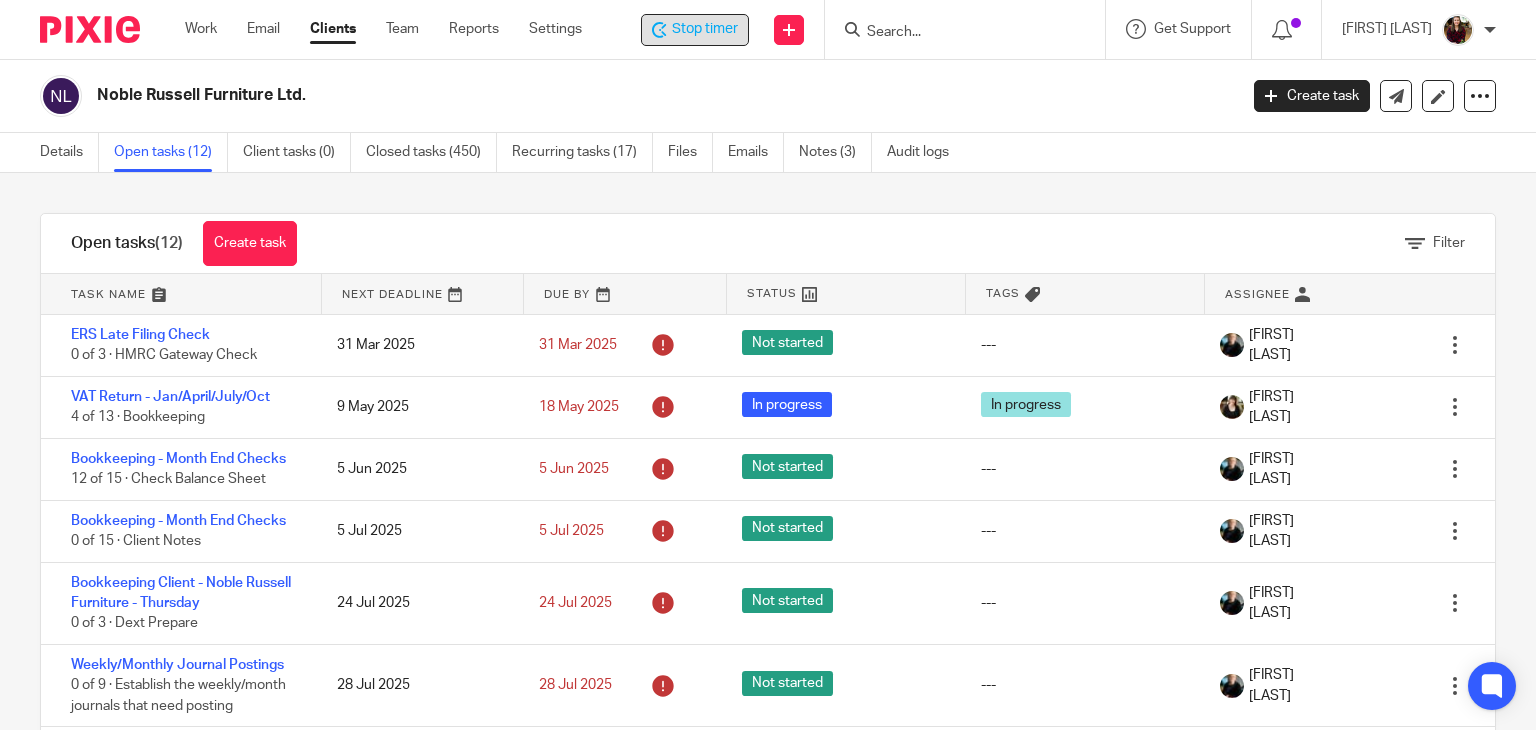click 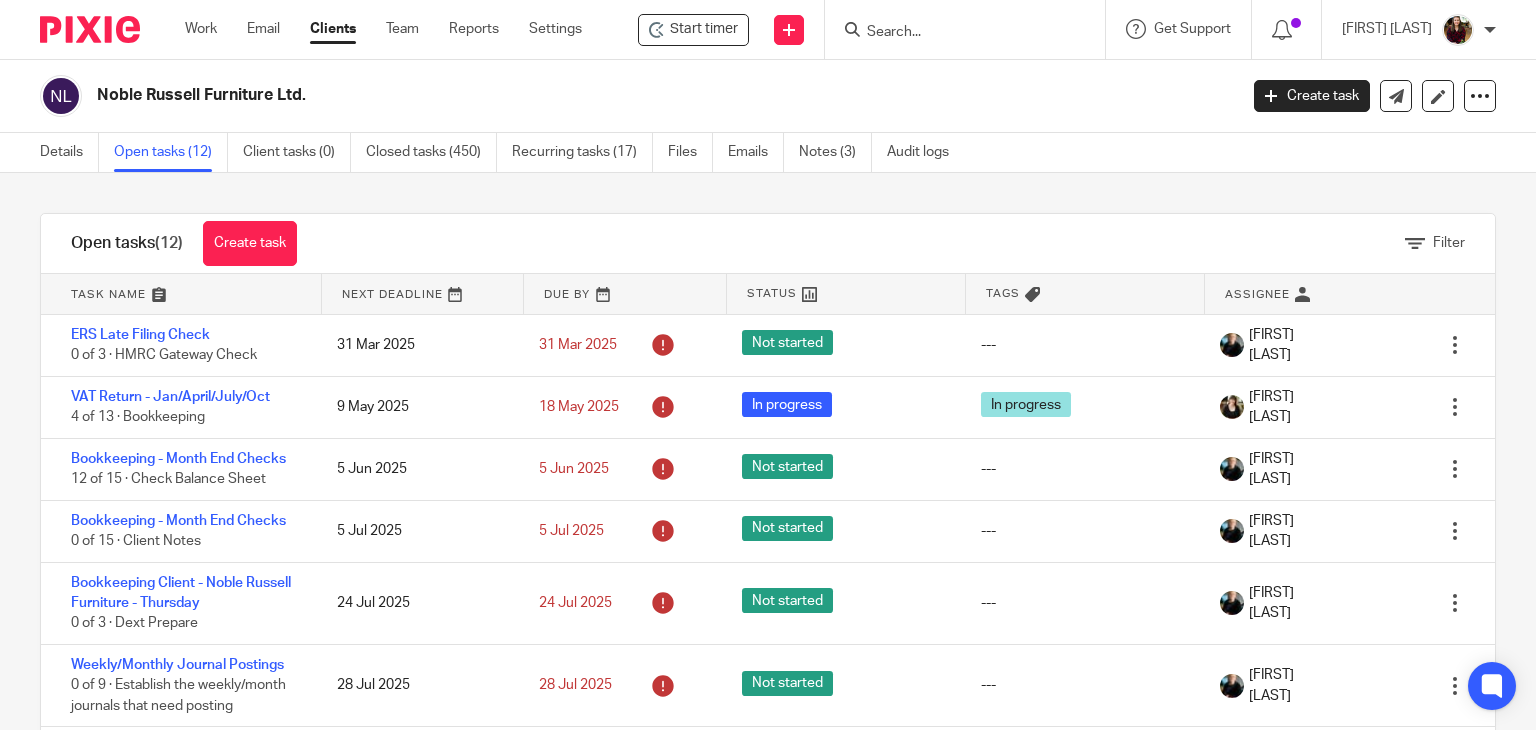 click at bounding box center [955, 33] 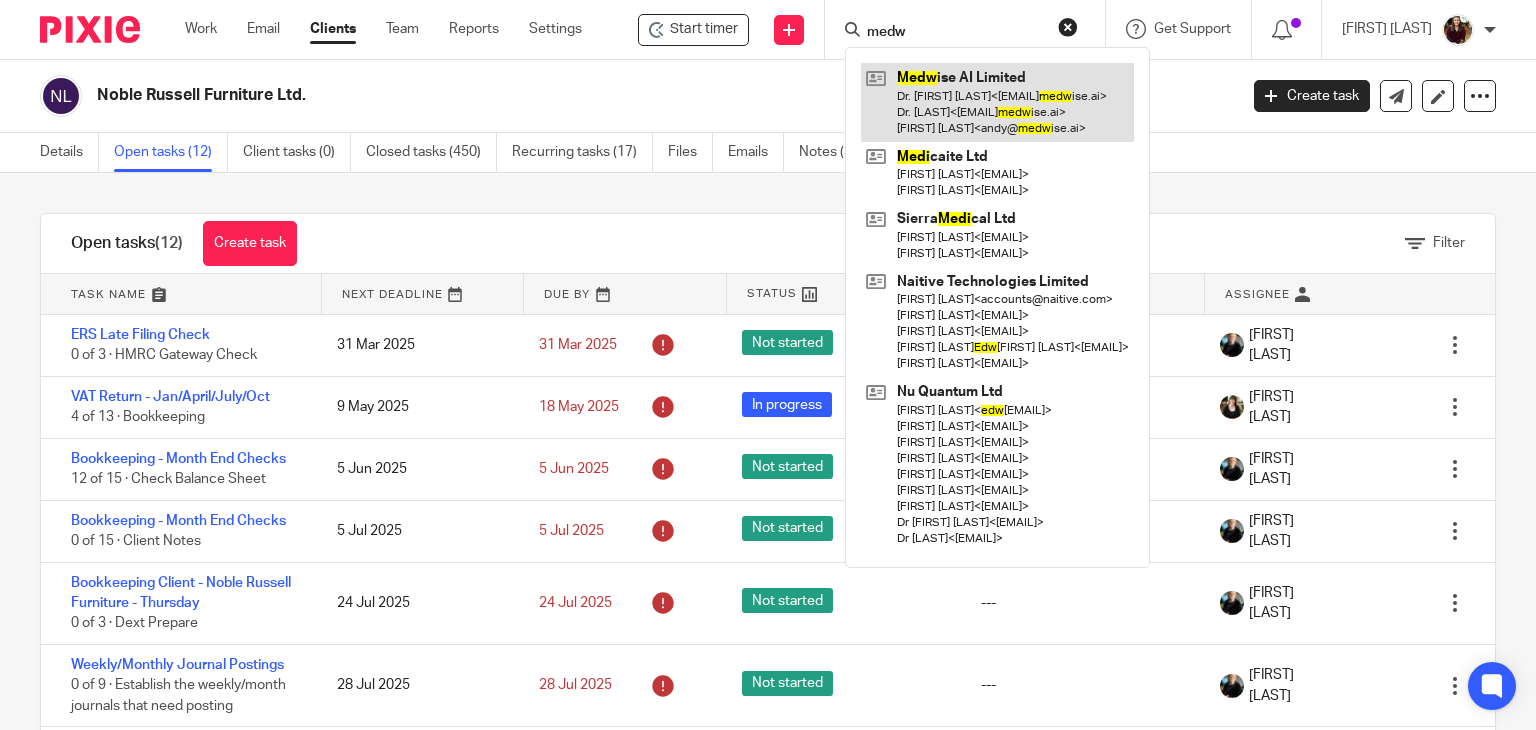 type on "medw" 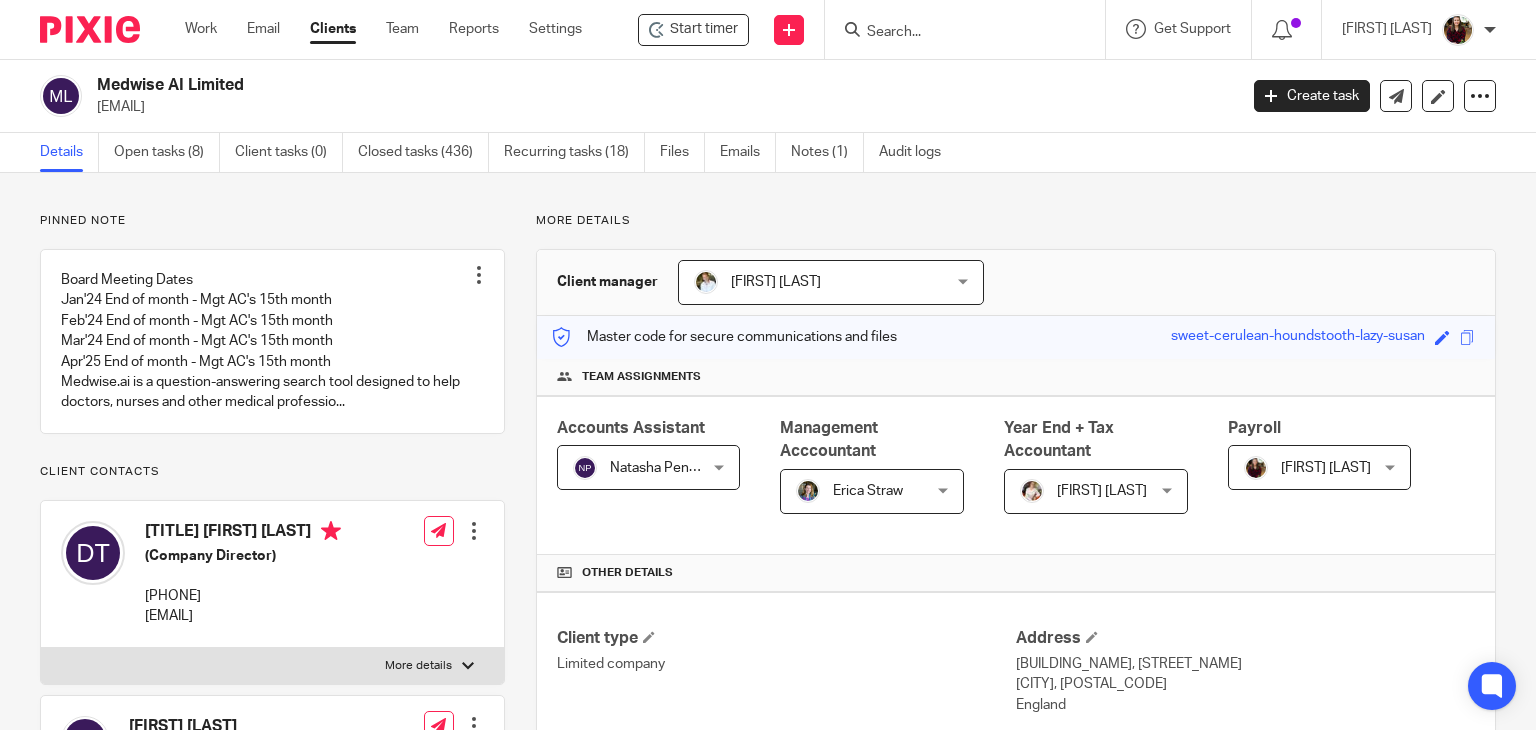 scroll, scrollTop: 0, scrollLeft: 0, axis: both 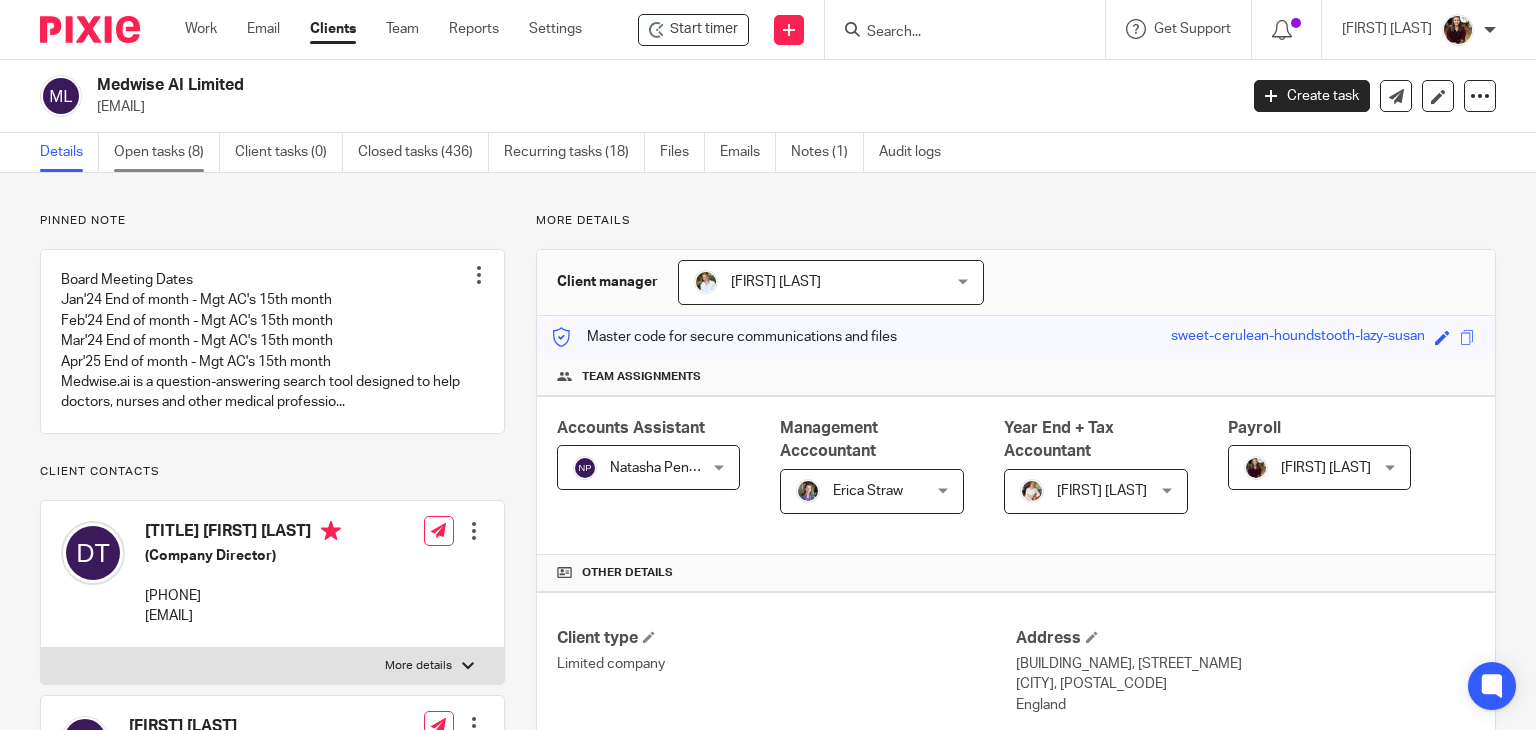 click on "Open tasks (8)" at bounding box center [167, 152] 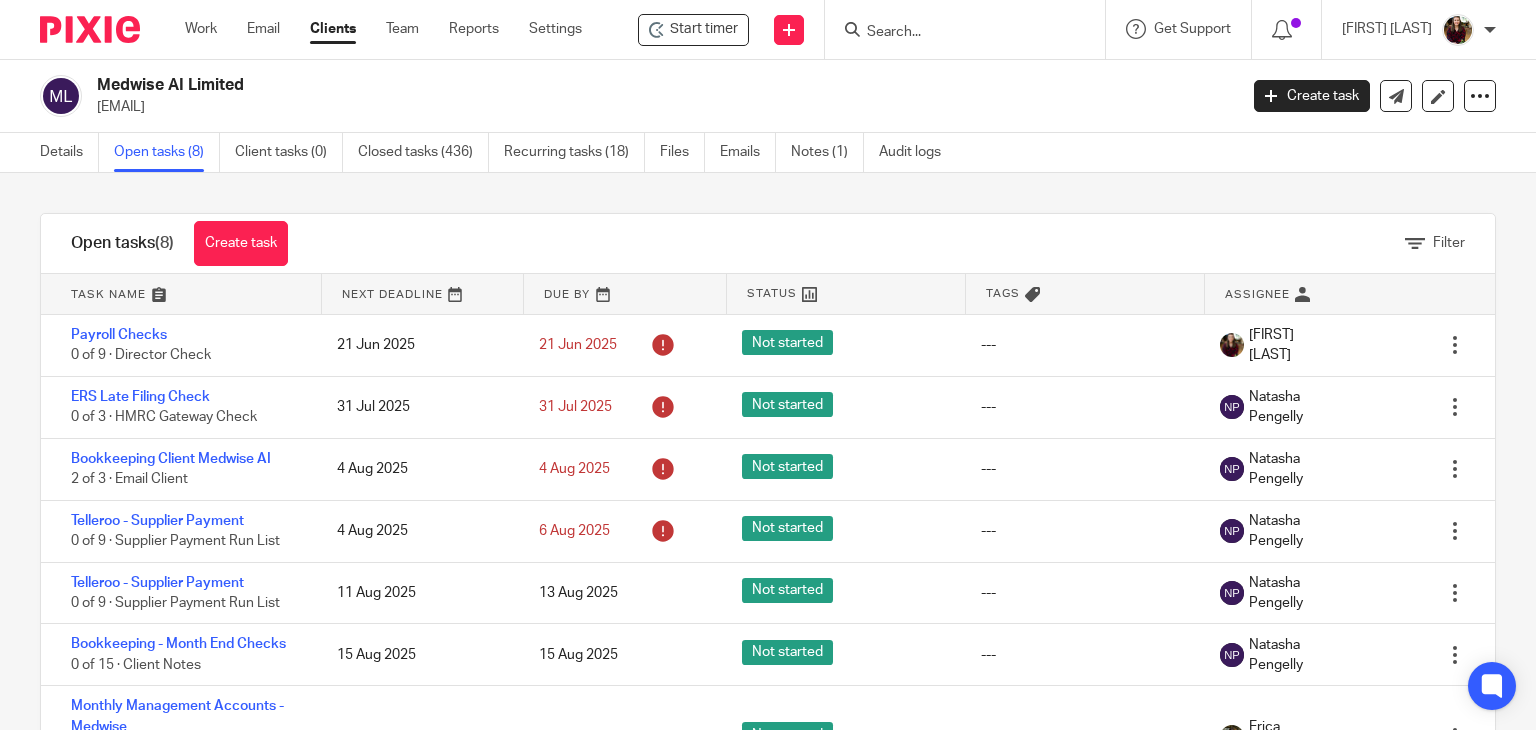 scroll, scrollTop: 0, scrollLeft: 0, axis: both 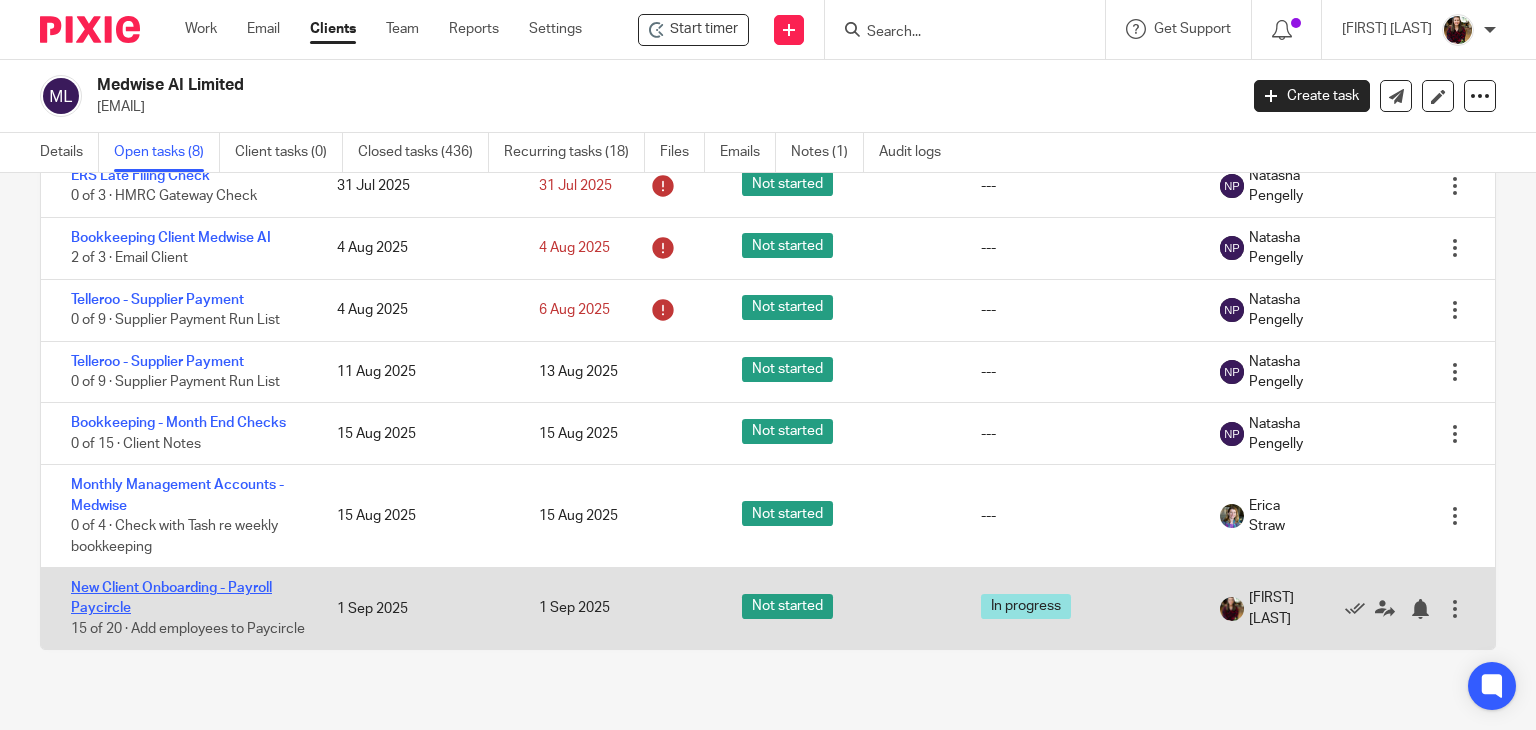 click on "New Client Onboarding - Payroll Paycircle" at bounding box center [171, 598] 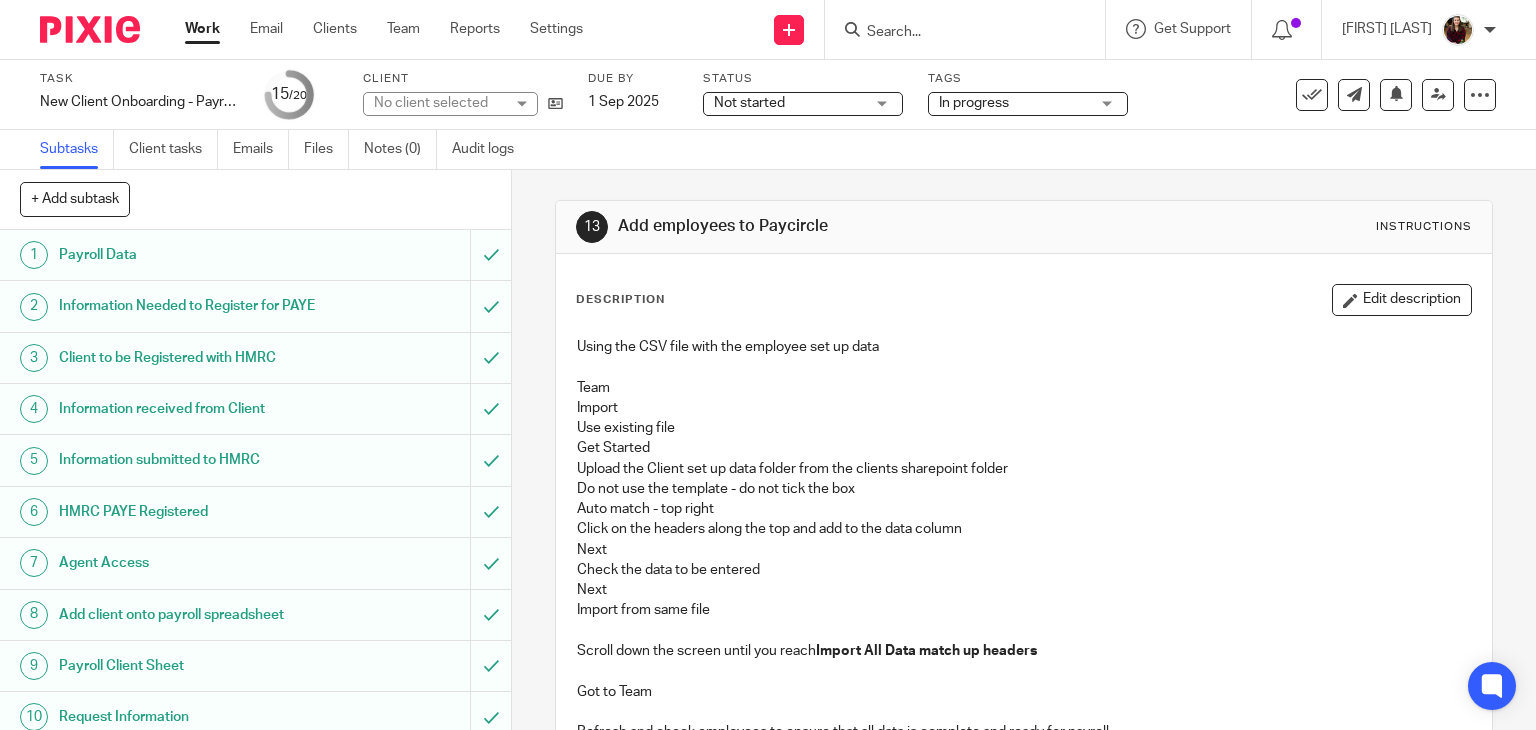 scroll, scrollTop: 0, scrollLeft: 0, axis: both 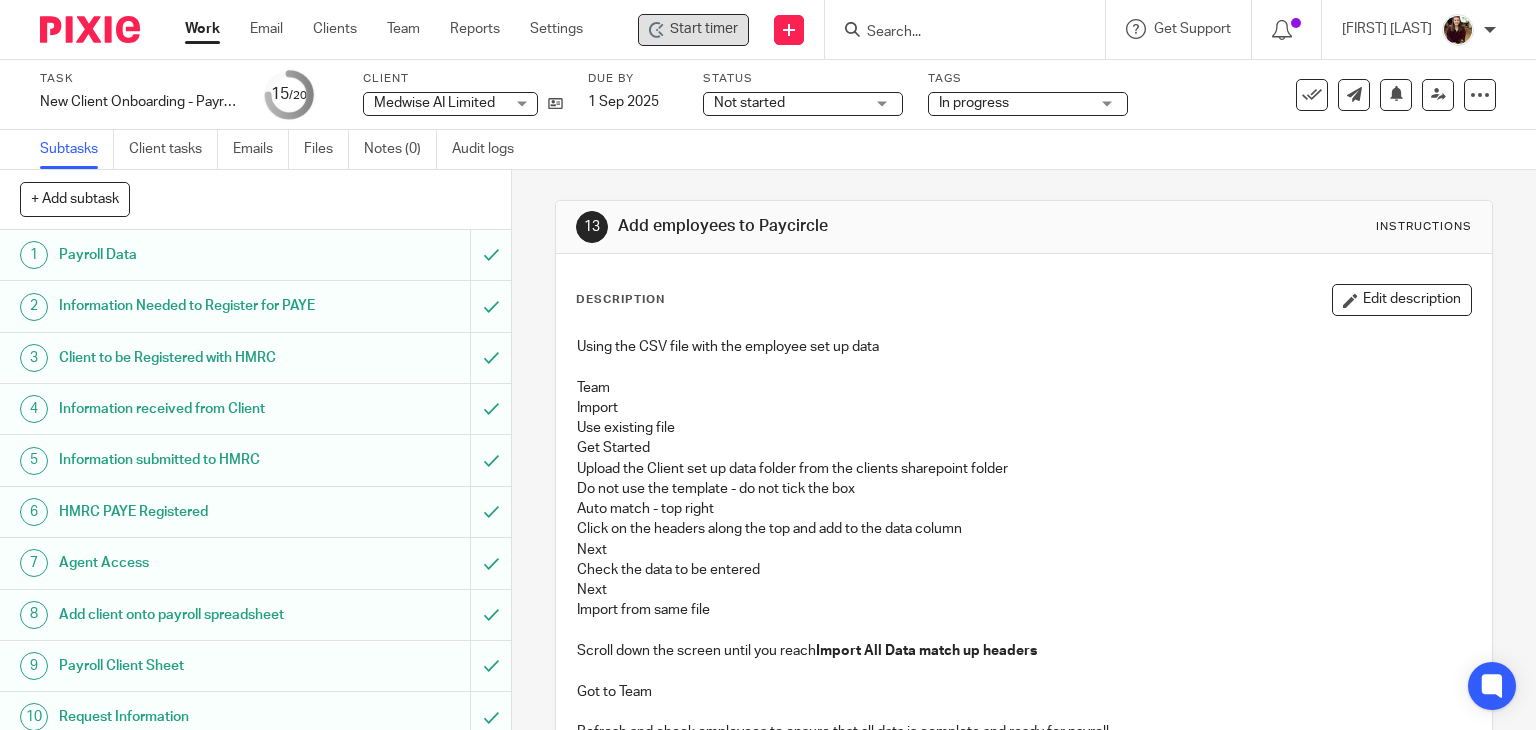 click on "Start timer" at bounding box center [704, 29] 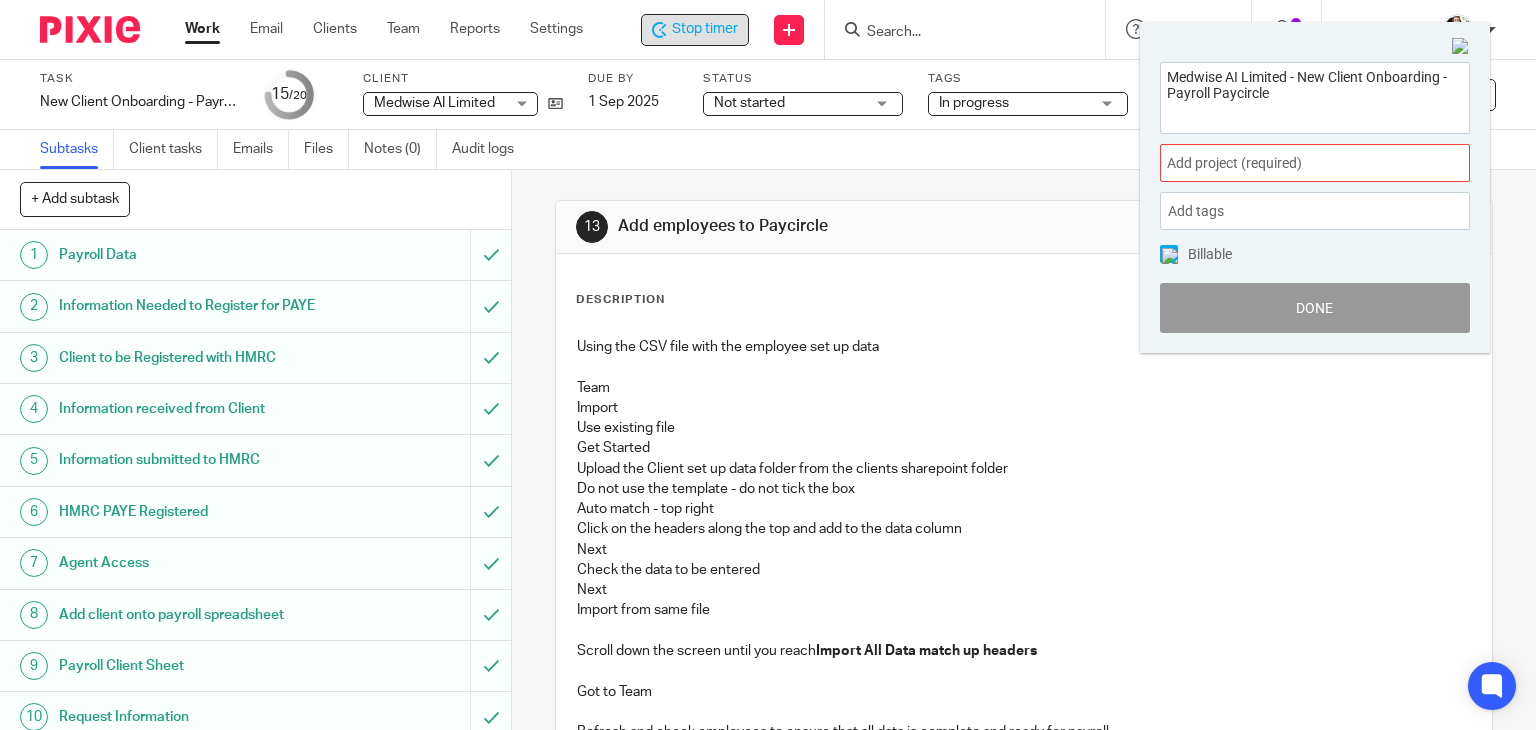 click on "Add project (required) :" at bounding box center [1293, 163] 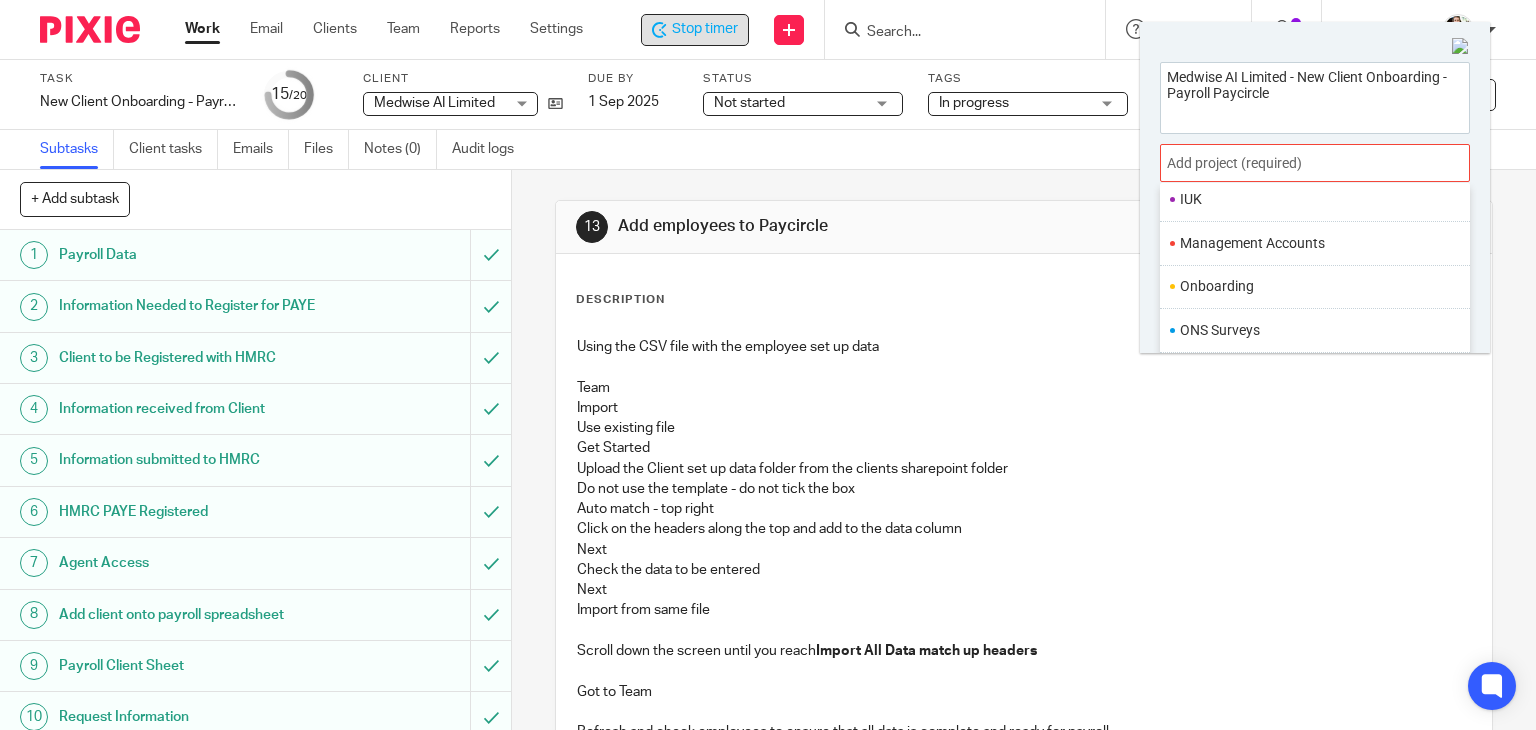 scroll, scrollTop: 748, scrollLeft: 0, axis: vertical 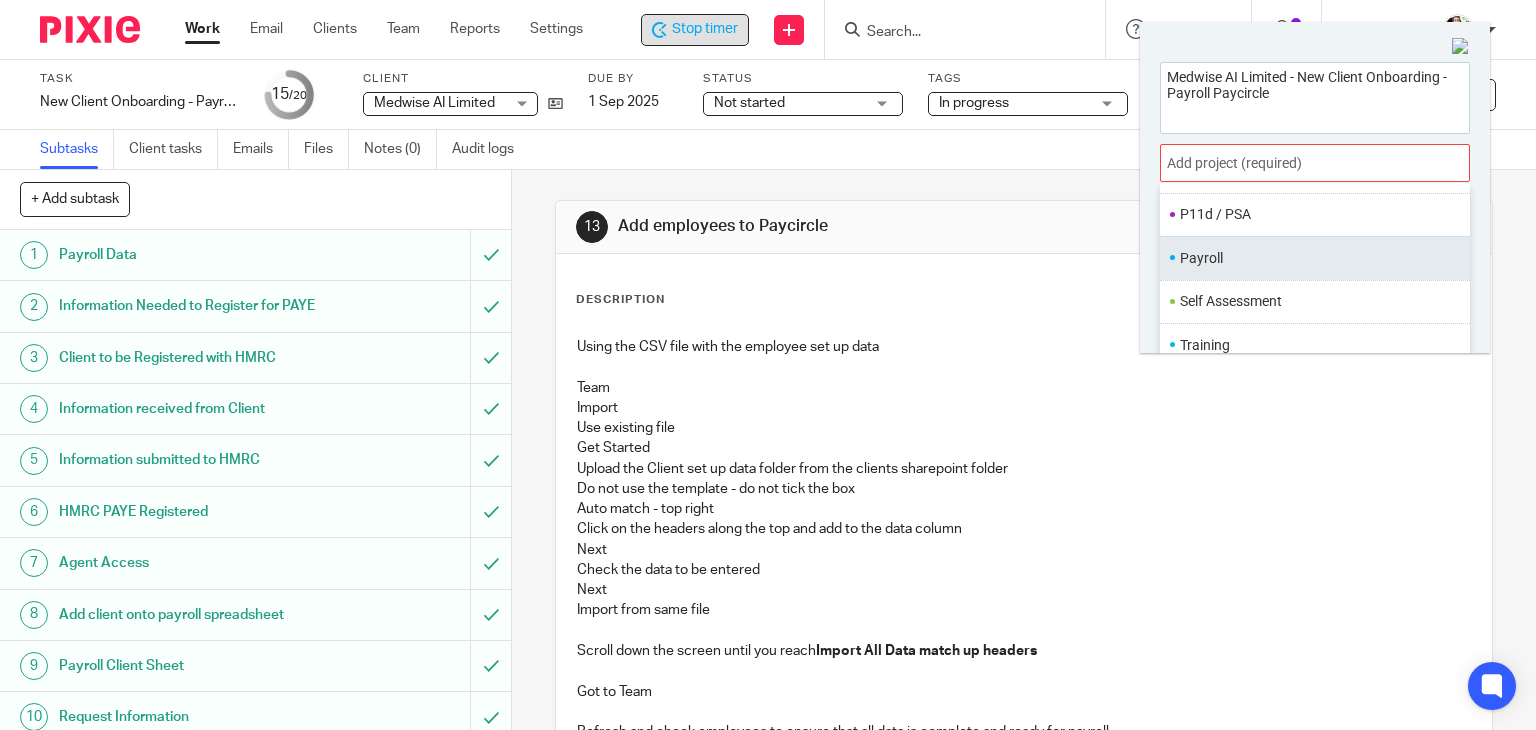 click on "Payroll" at bounding box center (1310, 258) 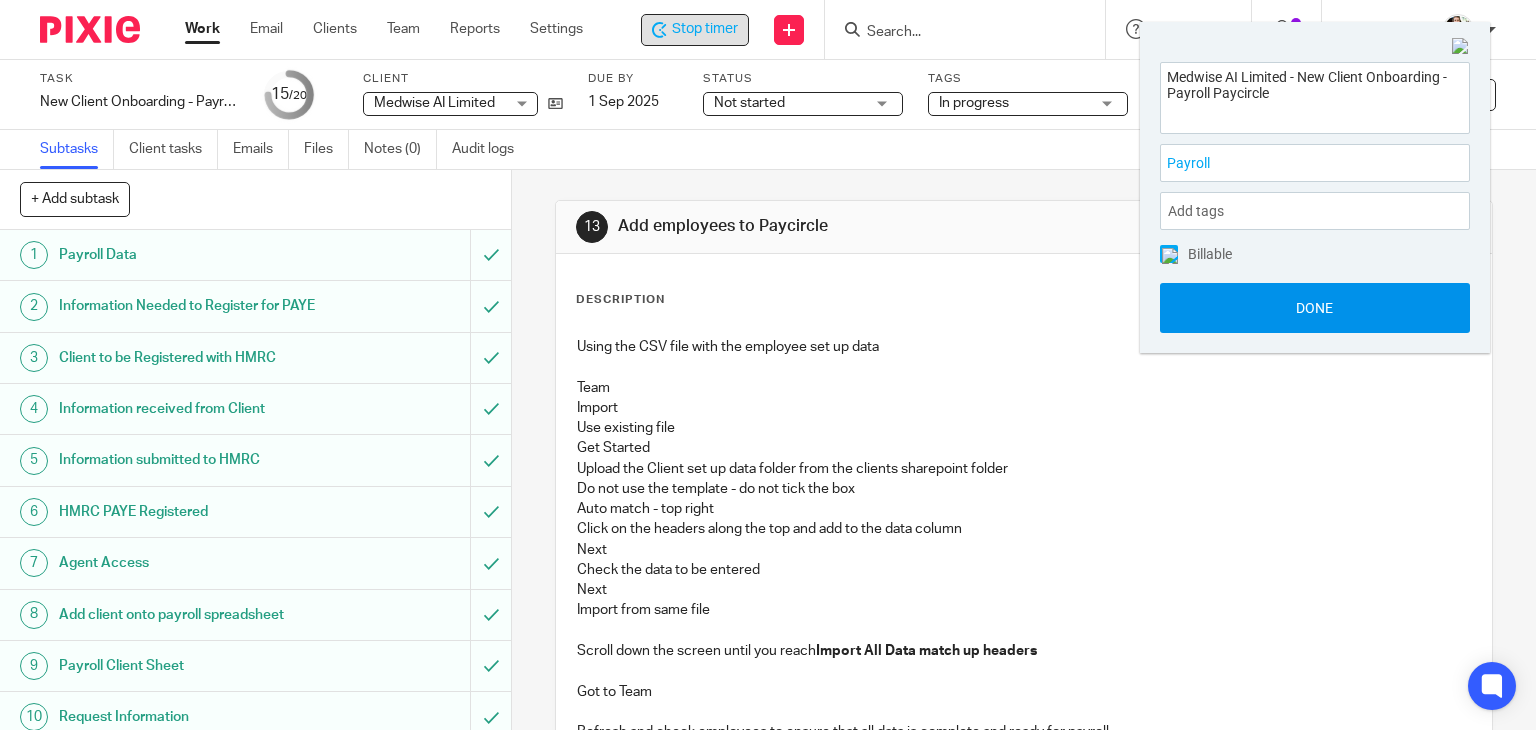 click on "Done" at bounding box center [1315, 308] 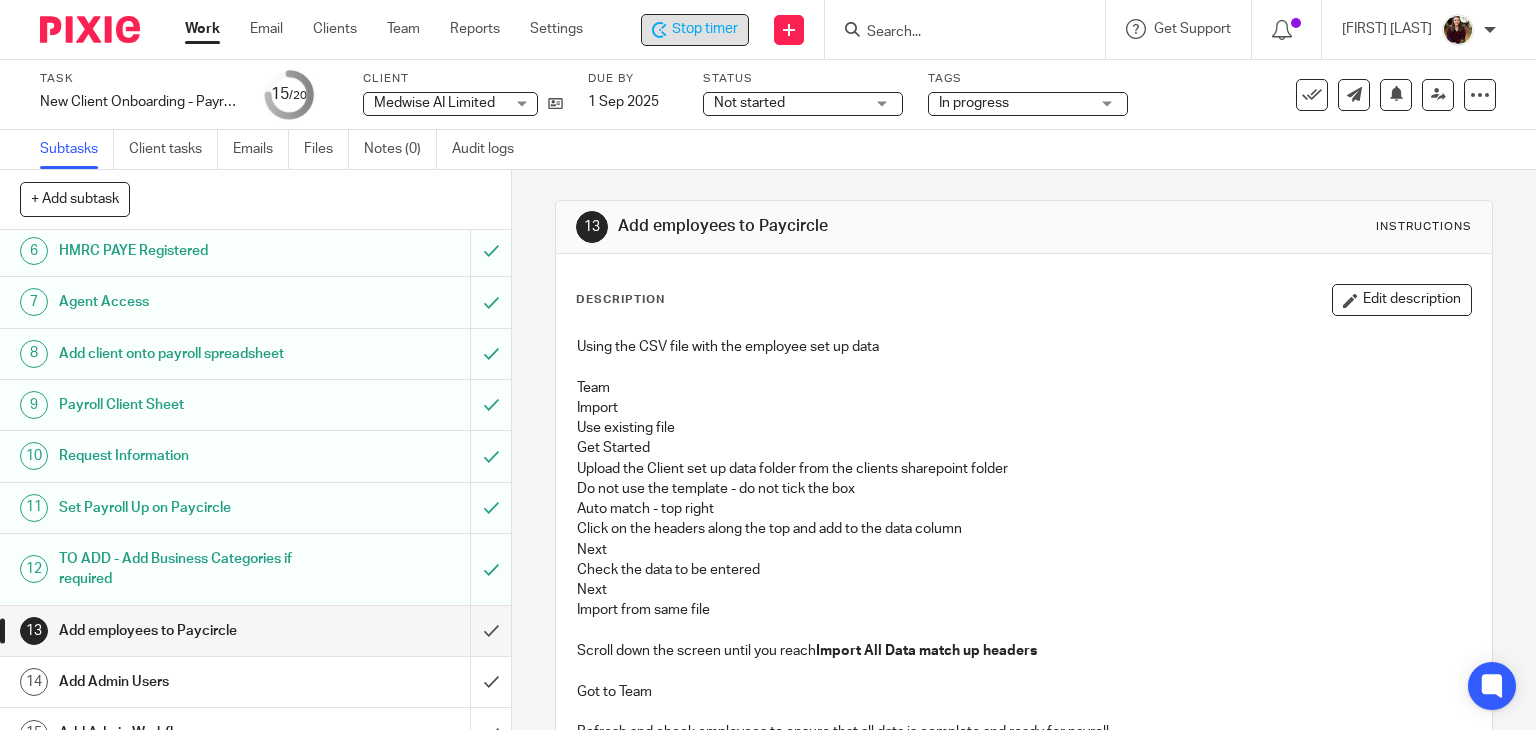 scroll, scrollTop: 500, scrollLeft: 0, axis: vertical 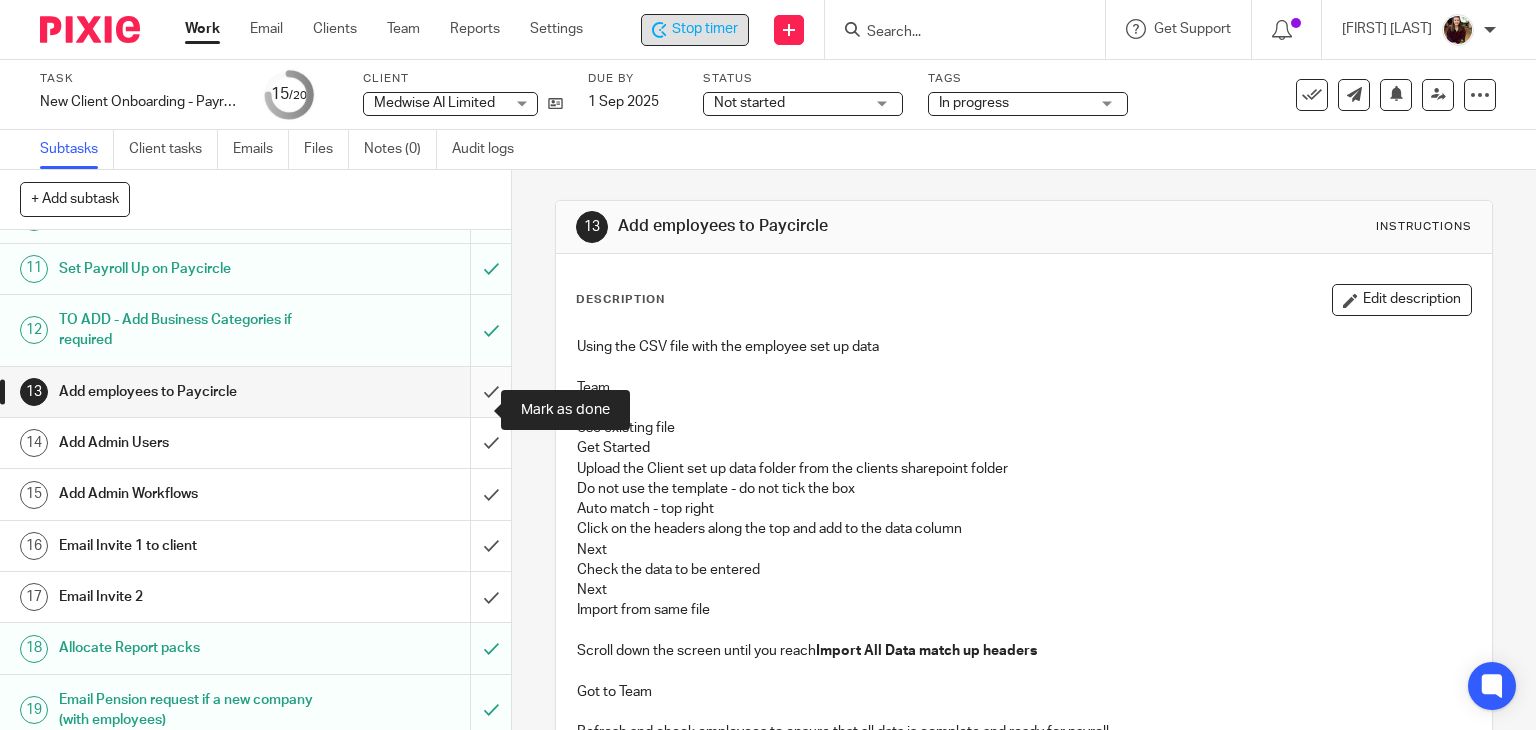 click at bounding box center (255, 392) 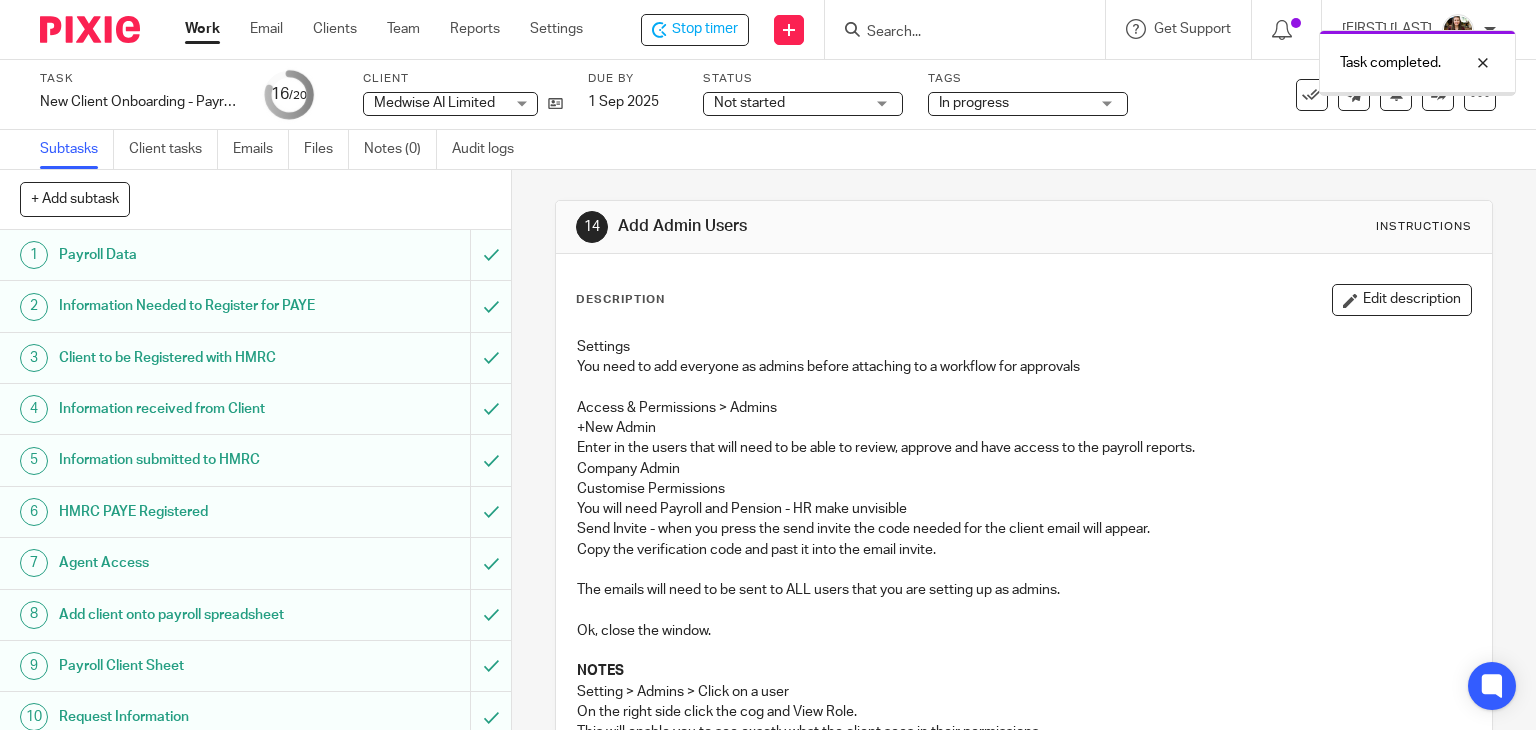 scroll, scrollTop: 0, scrollLeft: 0, axis: both 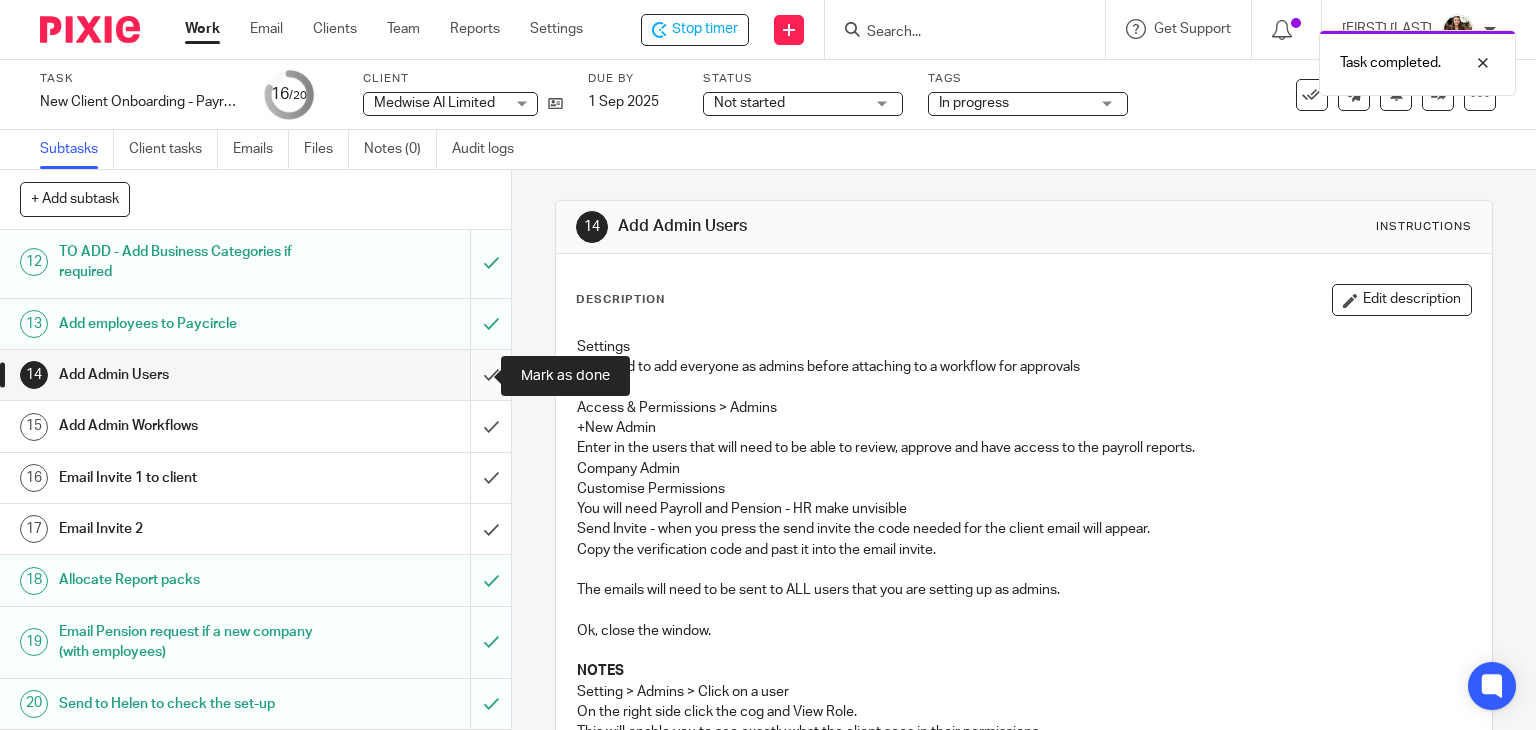 click at bounding box center (255, 375) 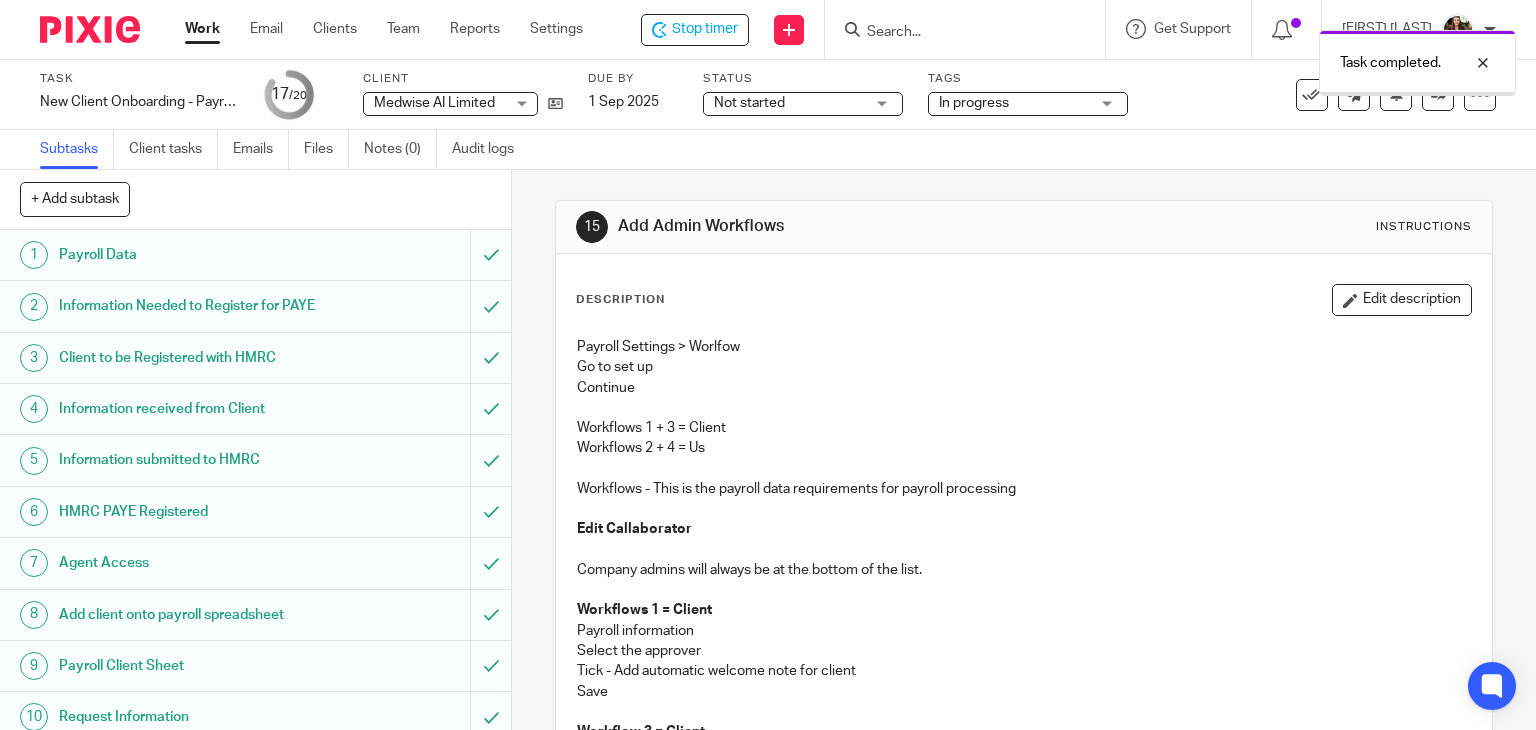 scroll, scrollTop: 0, scrollLeft: 0, axis: both 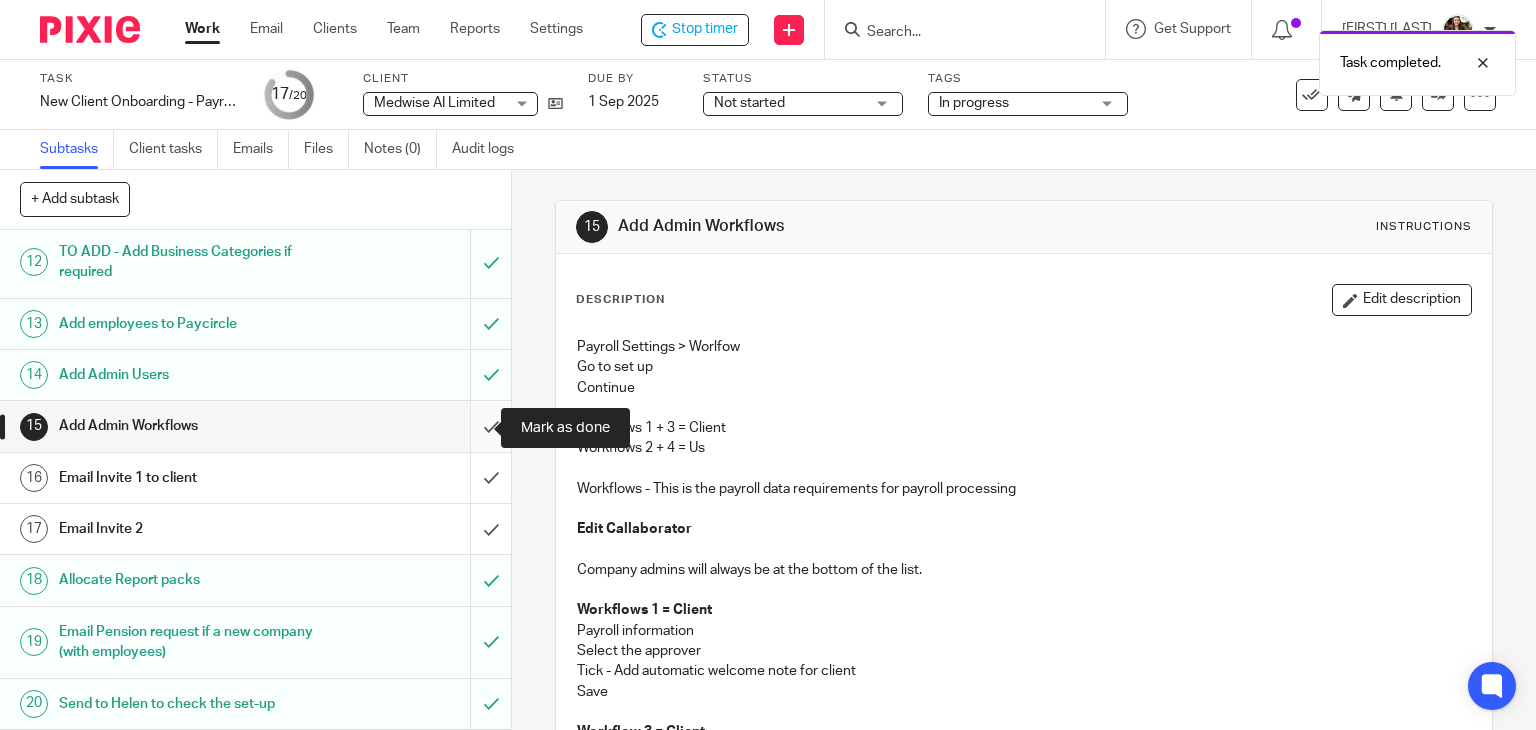 click at bounding box center [255, 426] 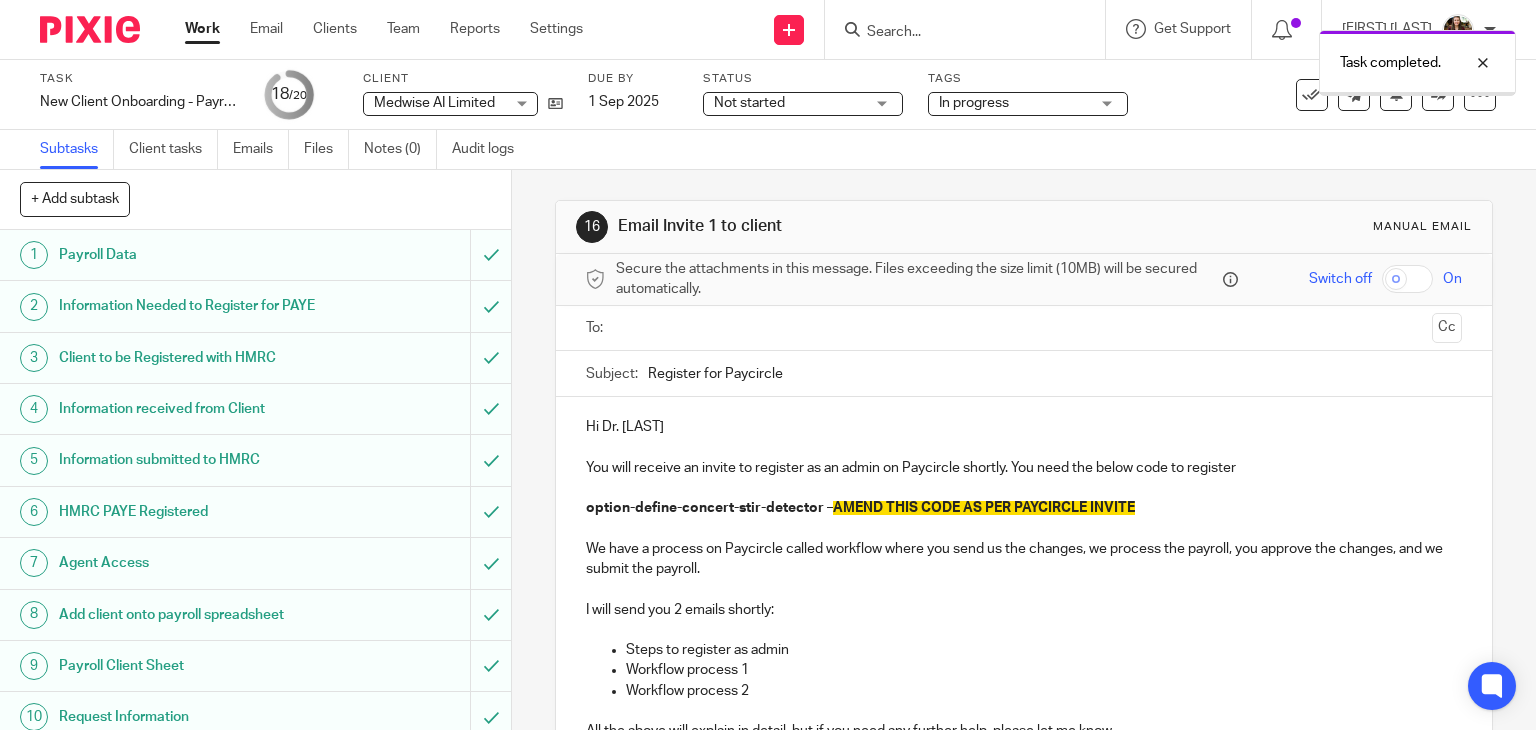 scroll, scrollTop: 0, scrollLeft: 0, axis: both 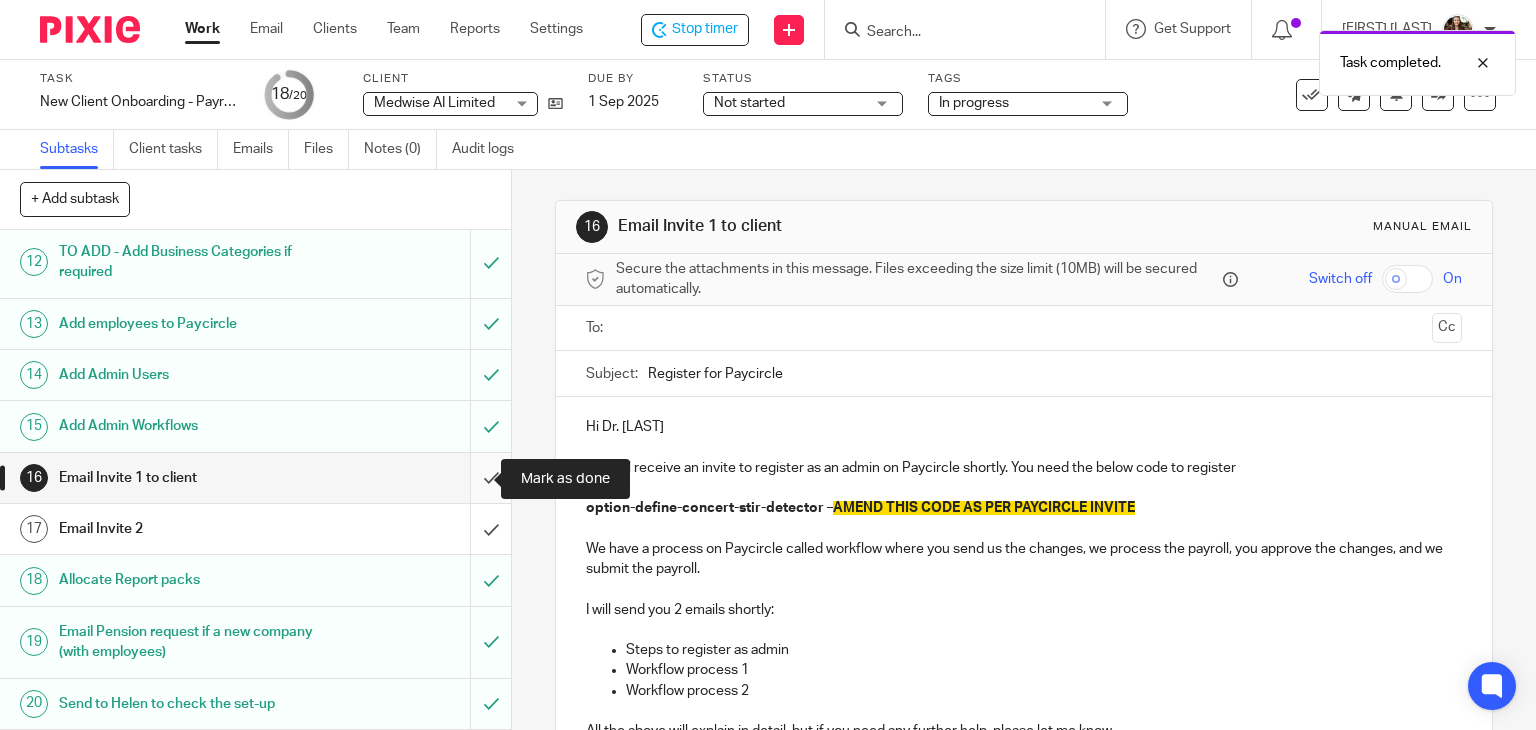 click at bounding box center [255, 478] 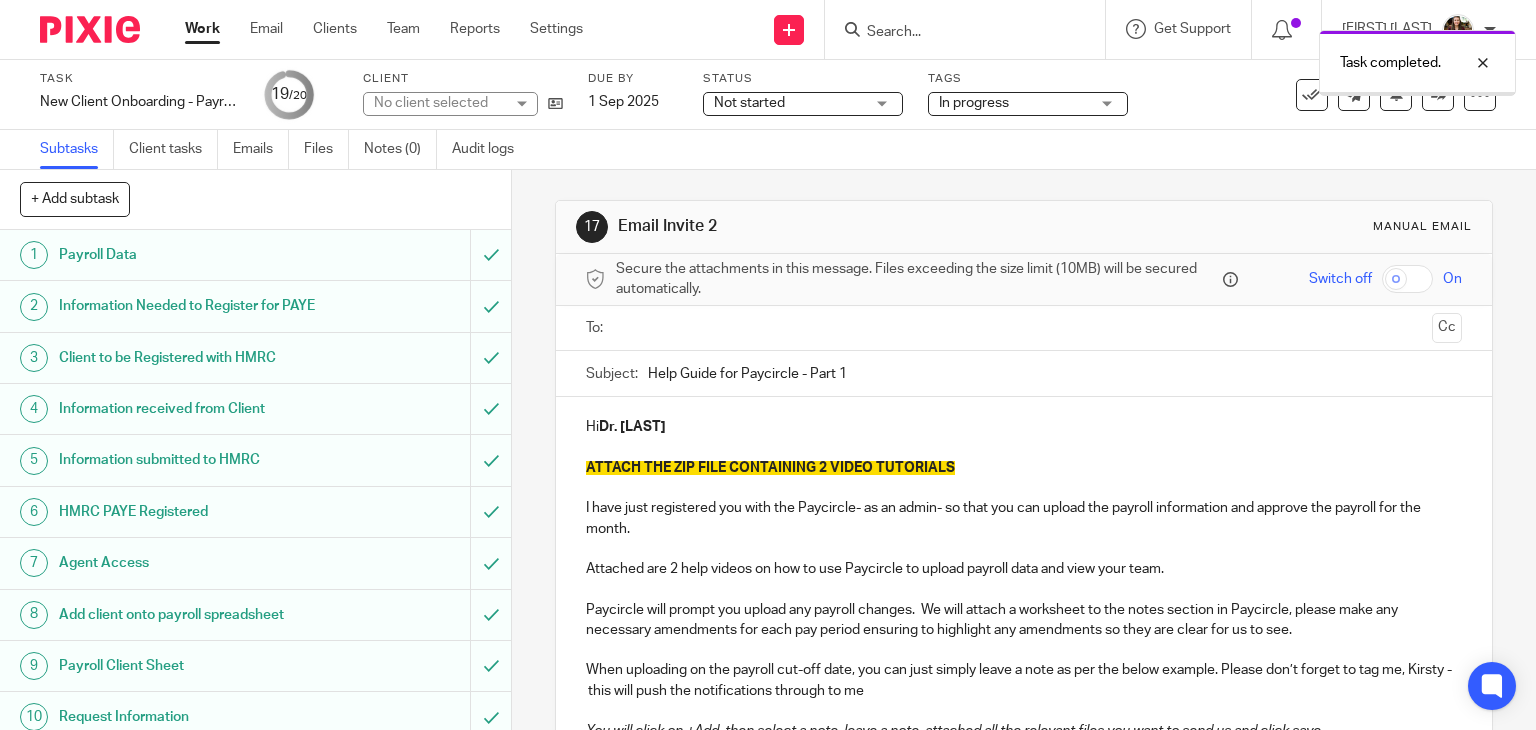 scroll, scrollTop: 0, scrollLeft: 0, axis: both 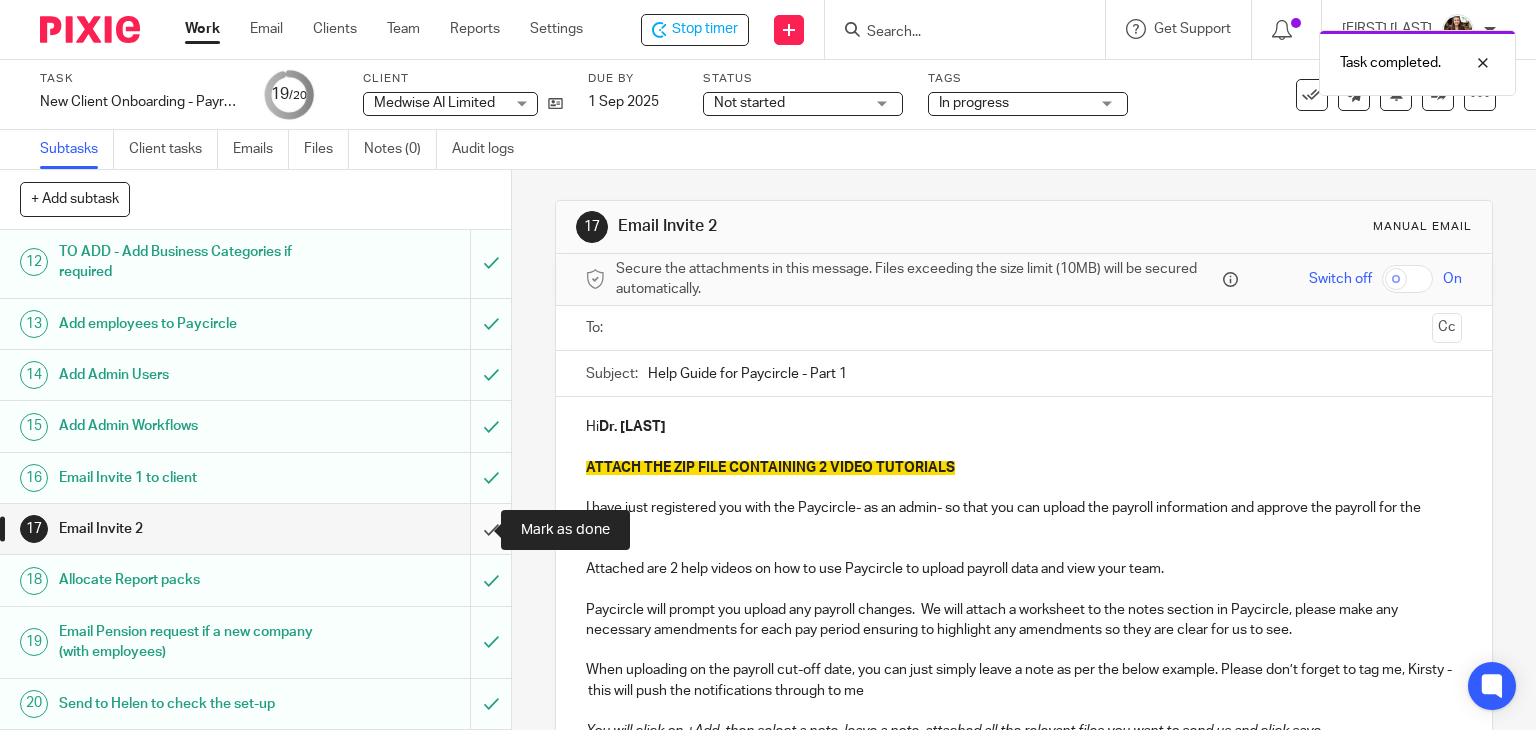 click at bounding box center (255, 529) 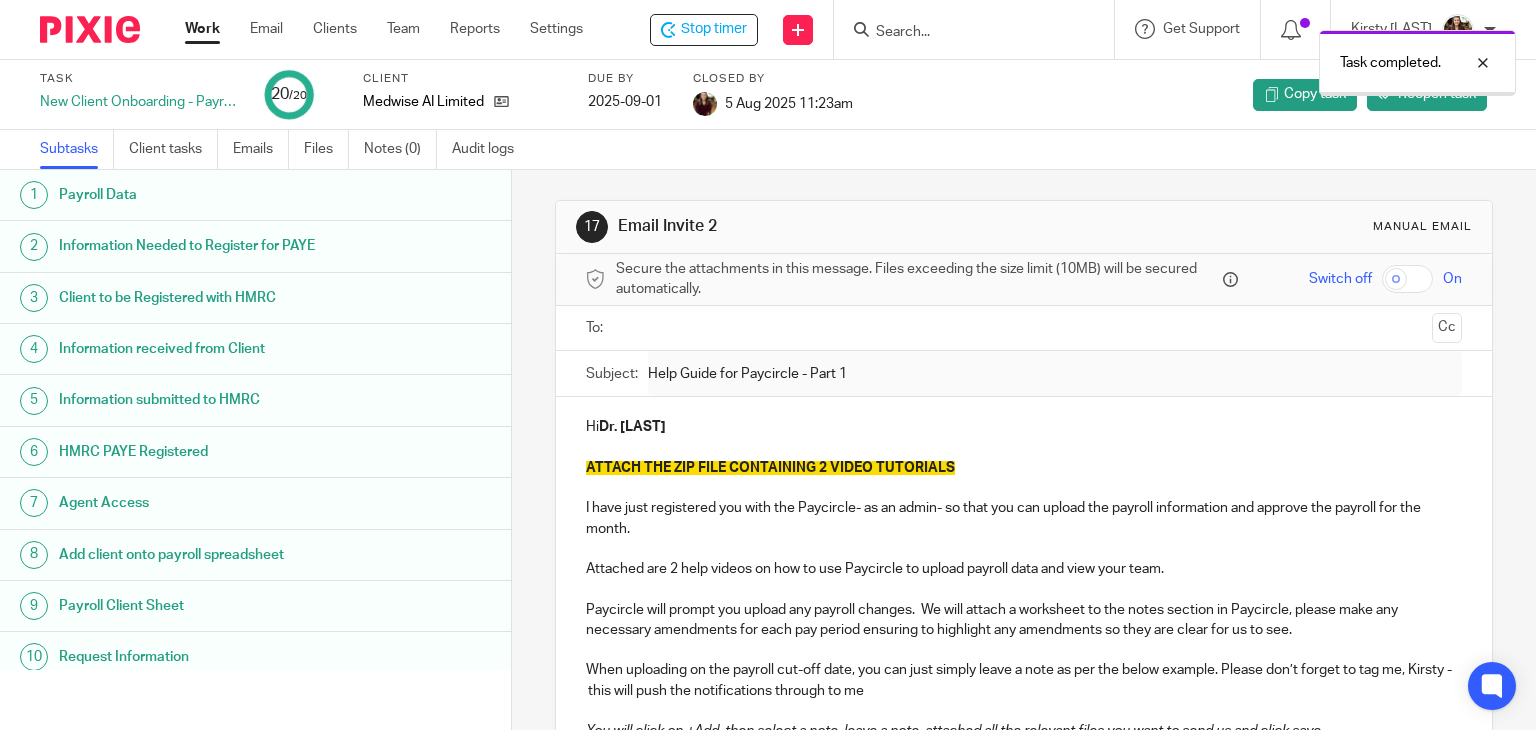 scroll, scrollTop: 0, scrollLeft: 0, axis: both 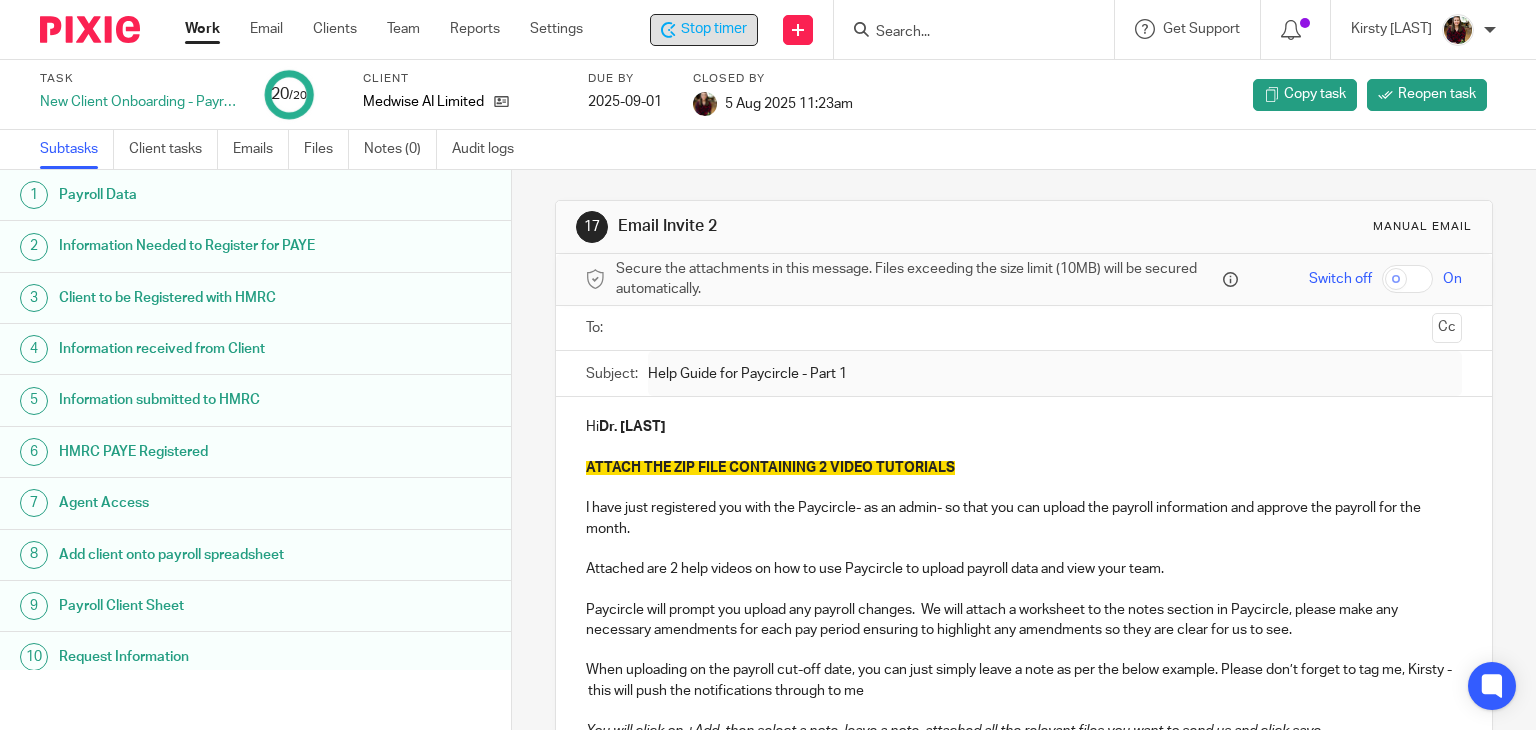 click on "Stop timer" at bounding box center [704, 29] 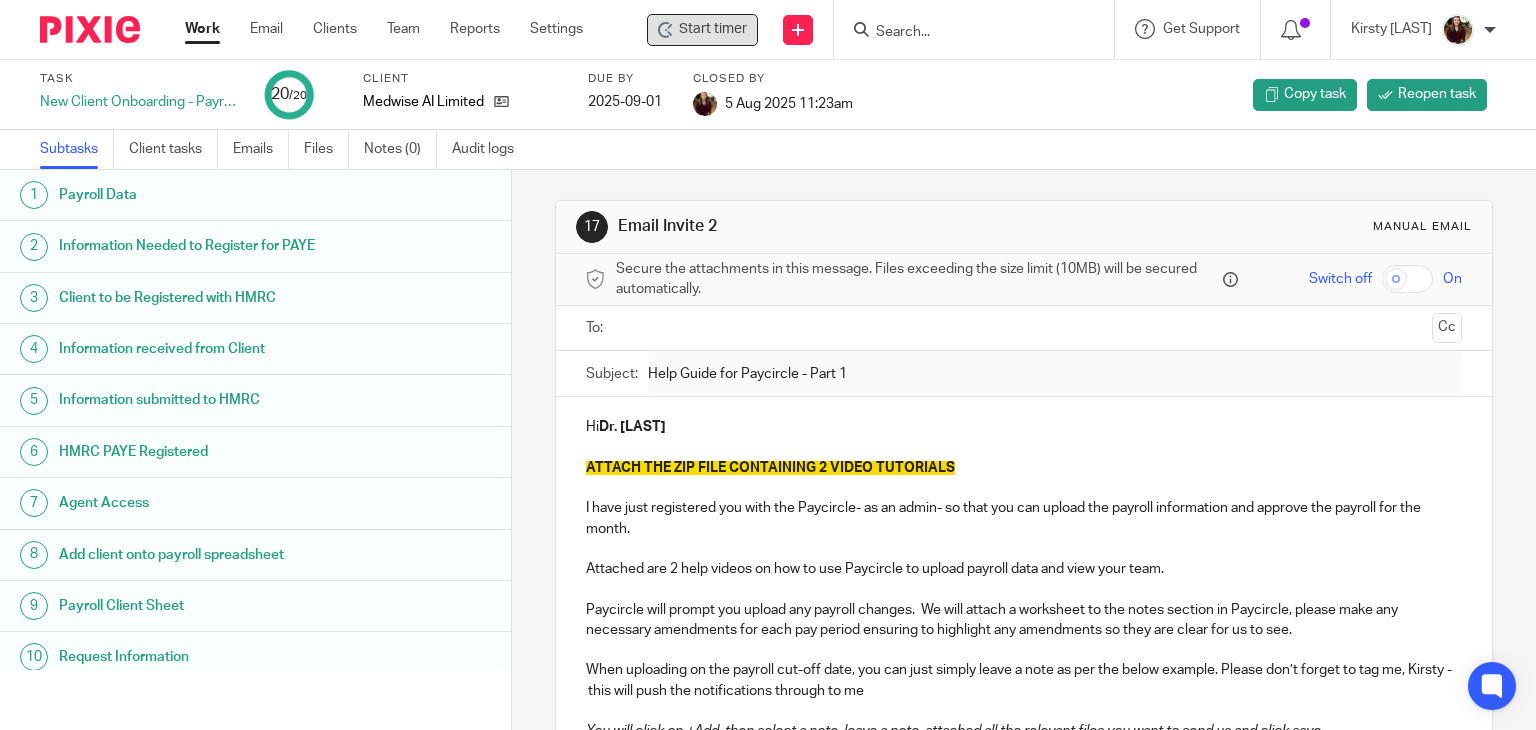 click at bounding box center [964, 33] 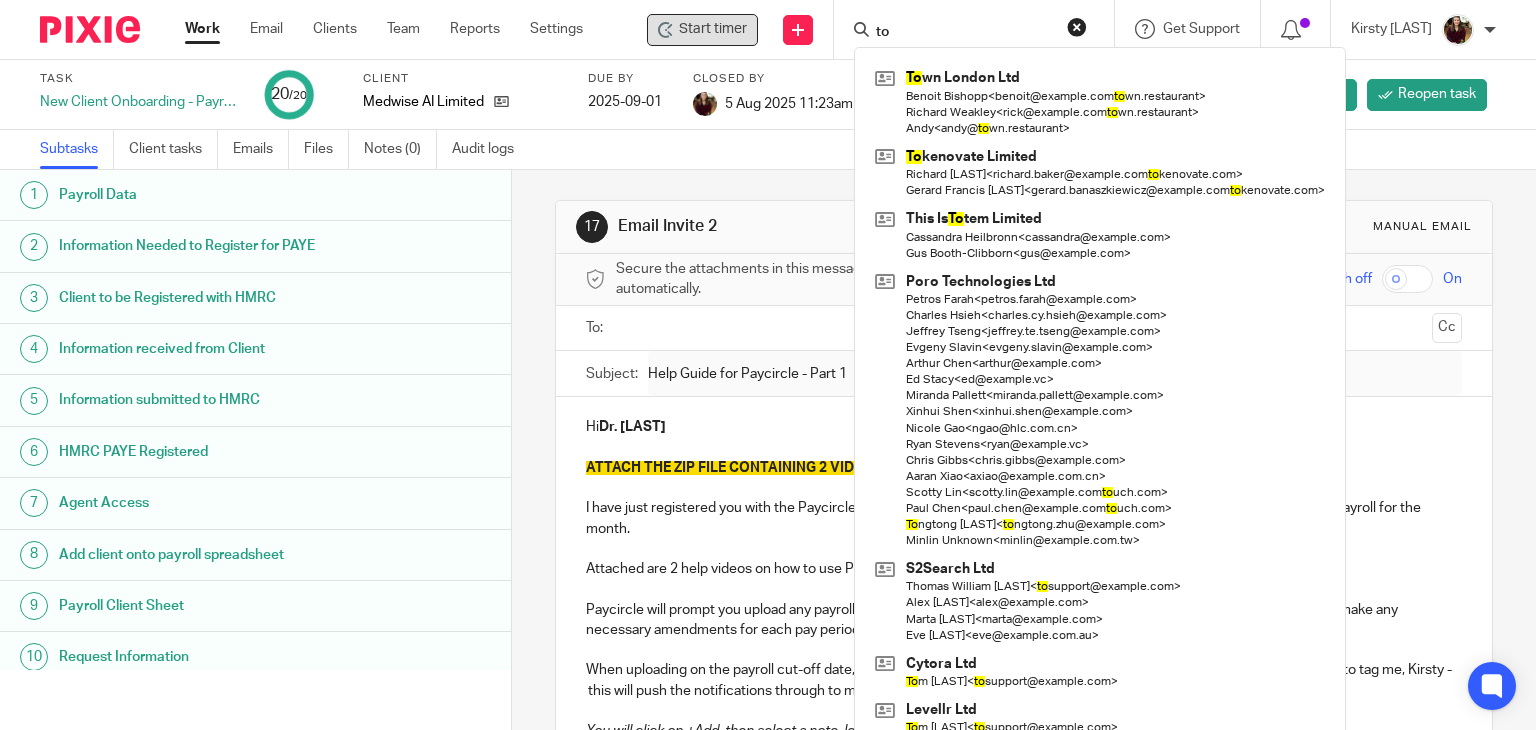 type on "t" 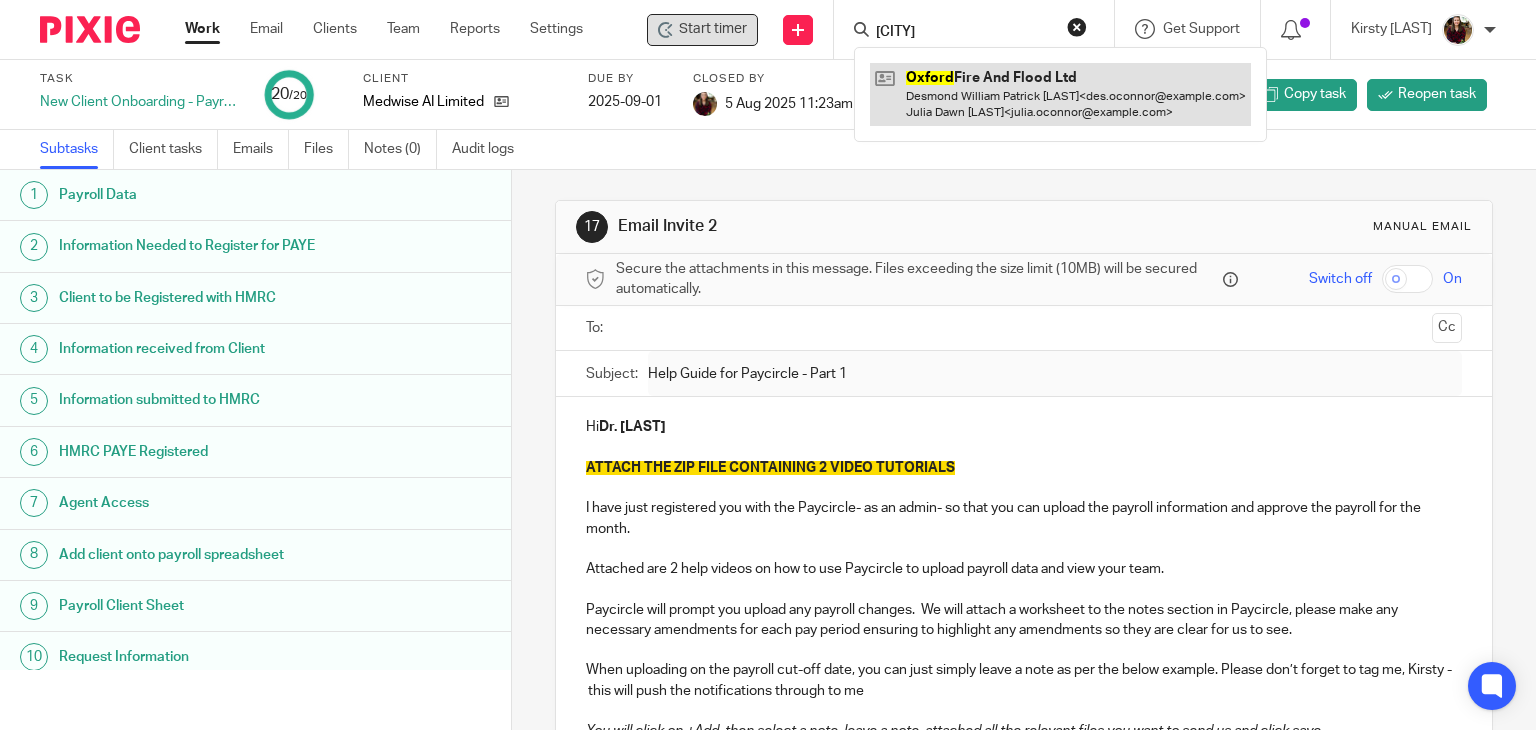 type on "oxford" 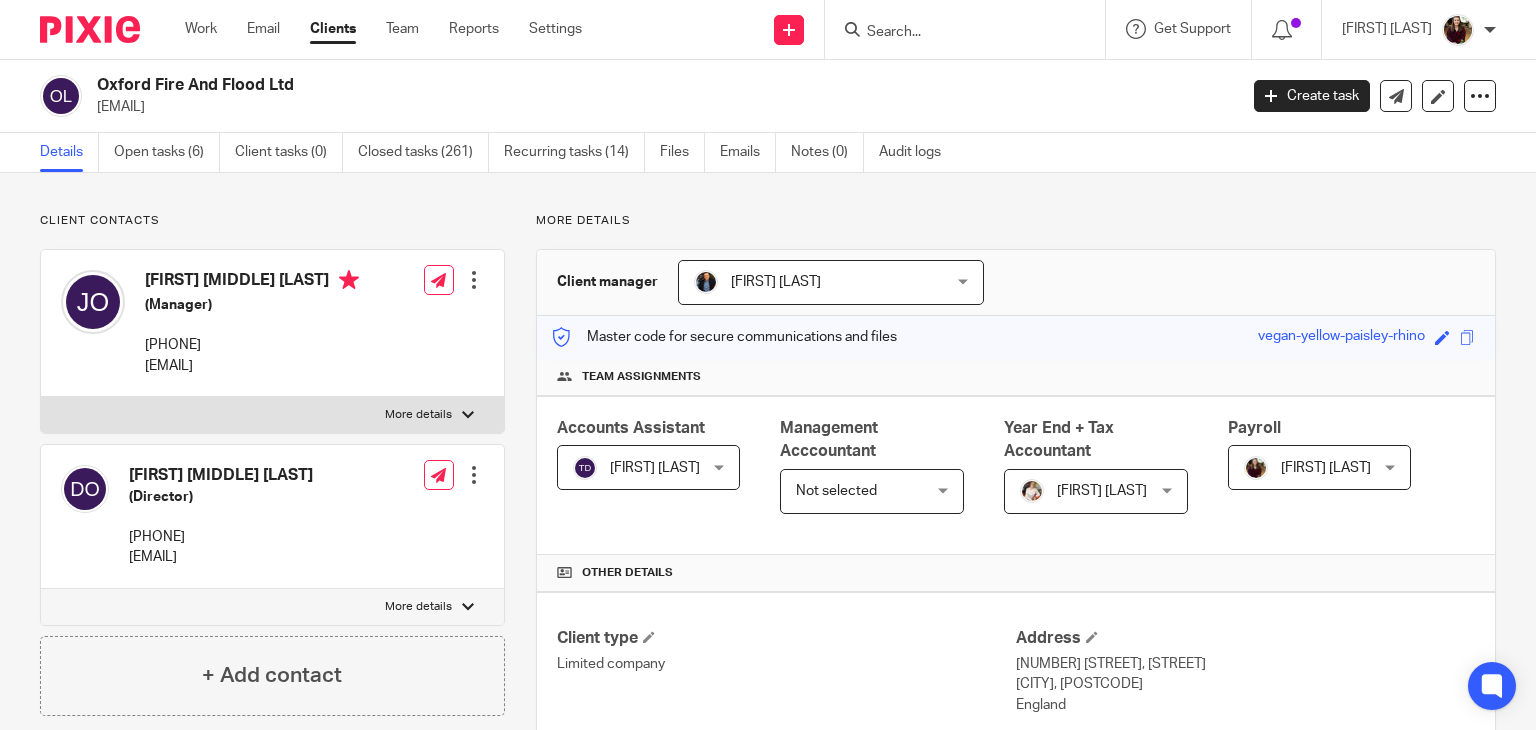 scroll, scrollTop: 0, scrollLeft: 0, axis: both 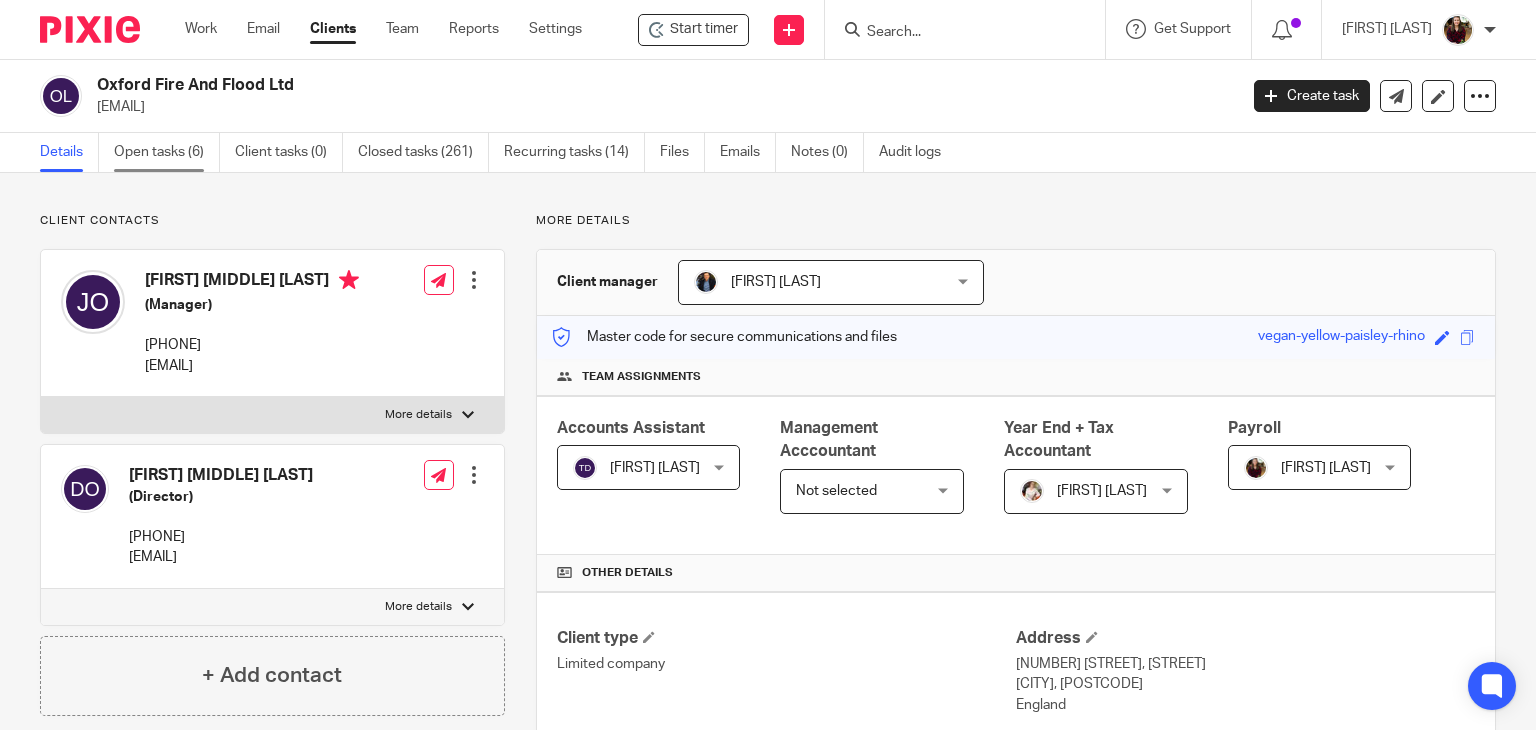 click on "Open tasks (6)" at bounding box center [167, 152] 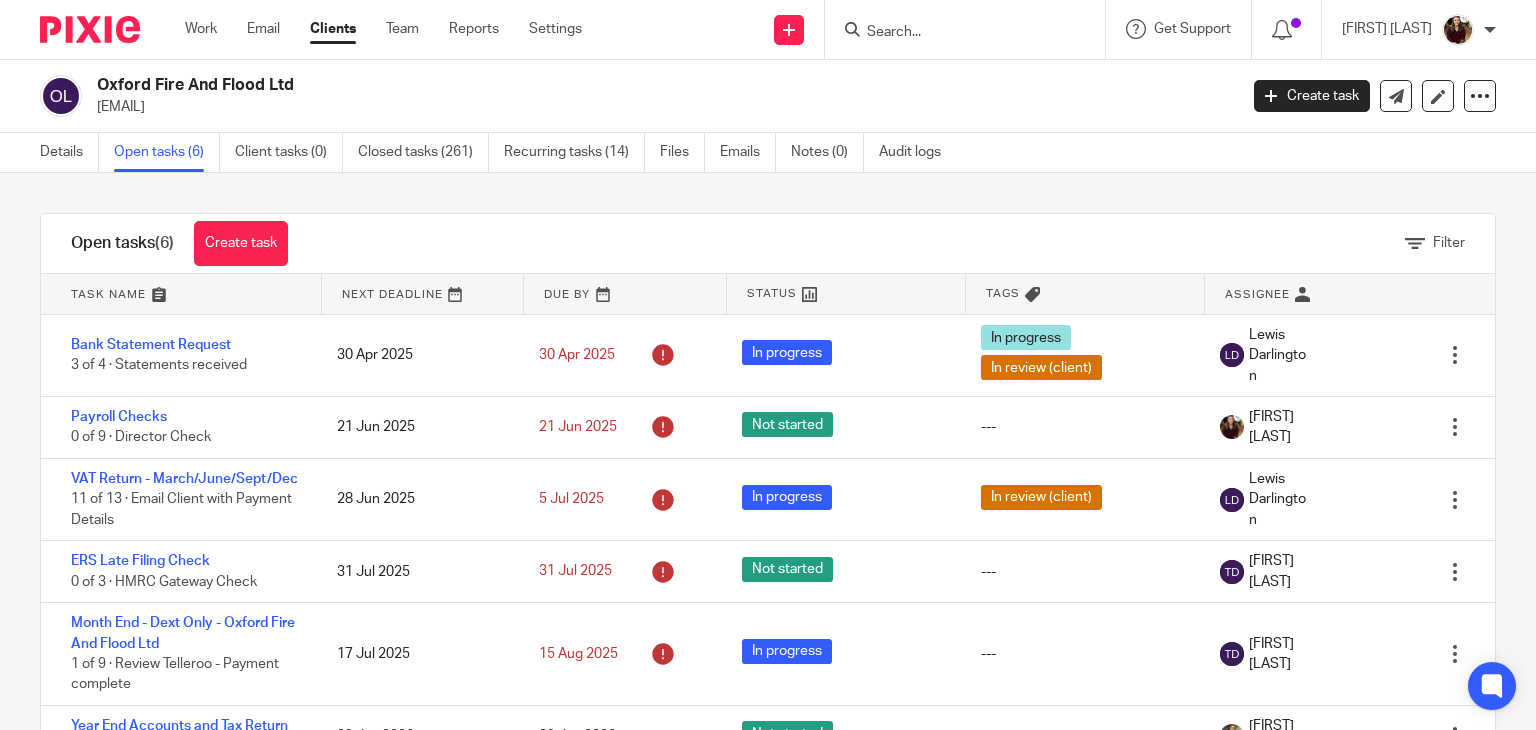 scroll, scrollTop: 0, scrollLeft: 0, axis: both 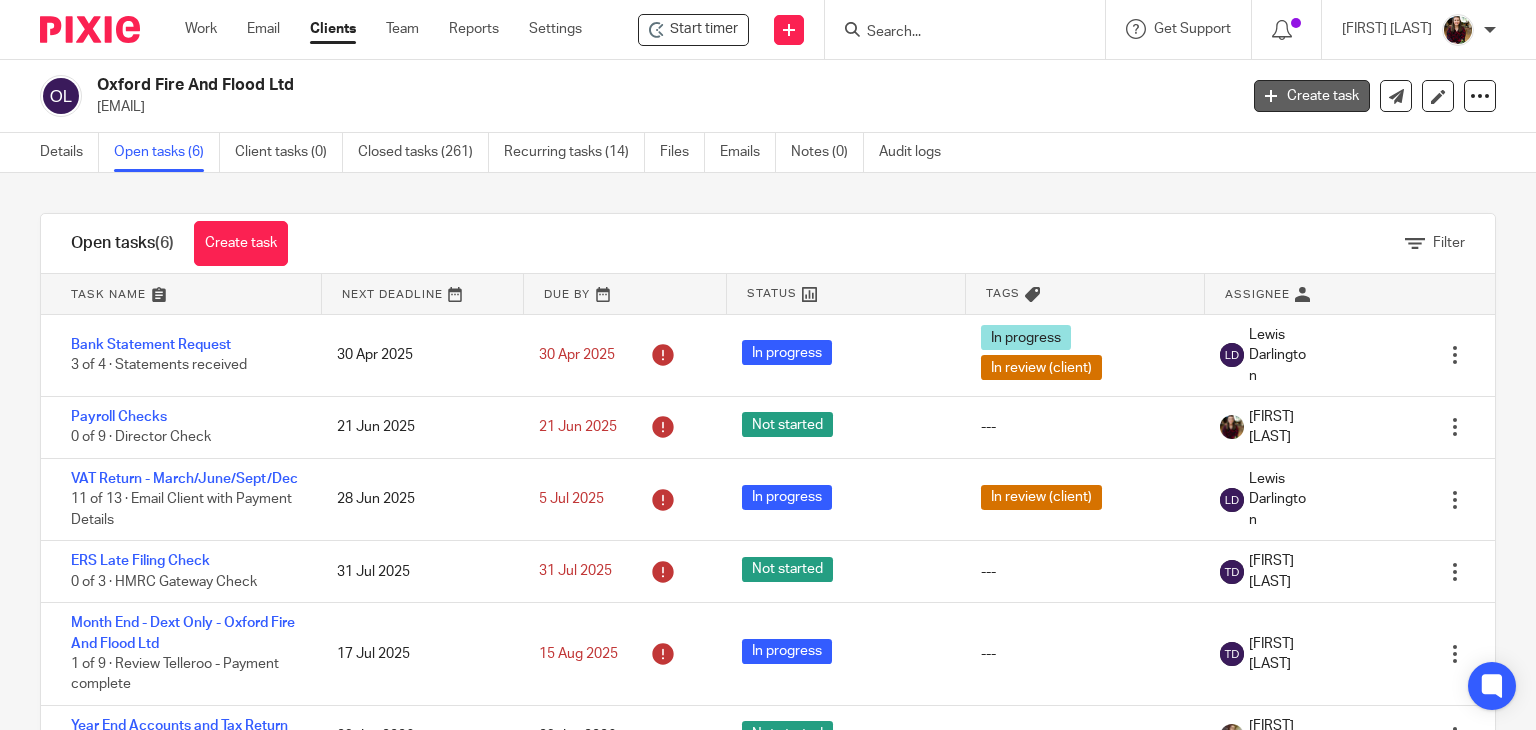 click on "Create task" at bounding box center (1312, 96) 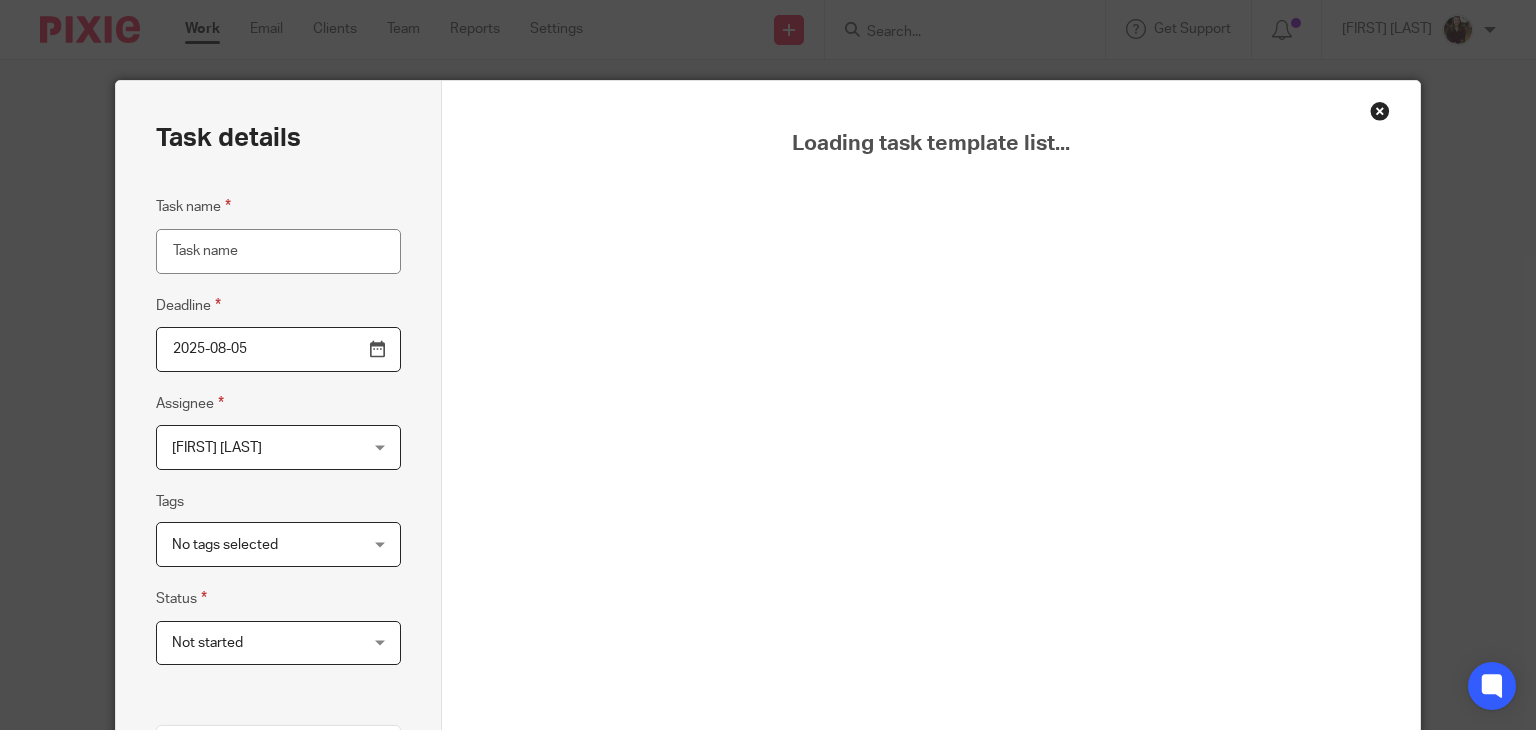 scroll, scrollTop: 0, scrollLeft: 0, axis: both 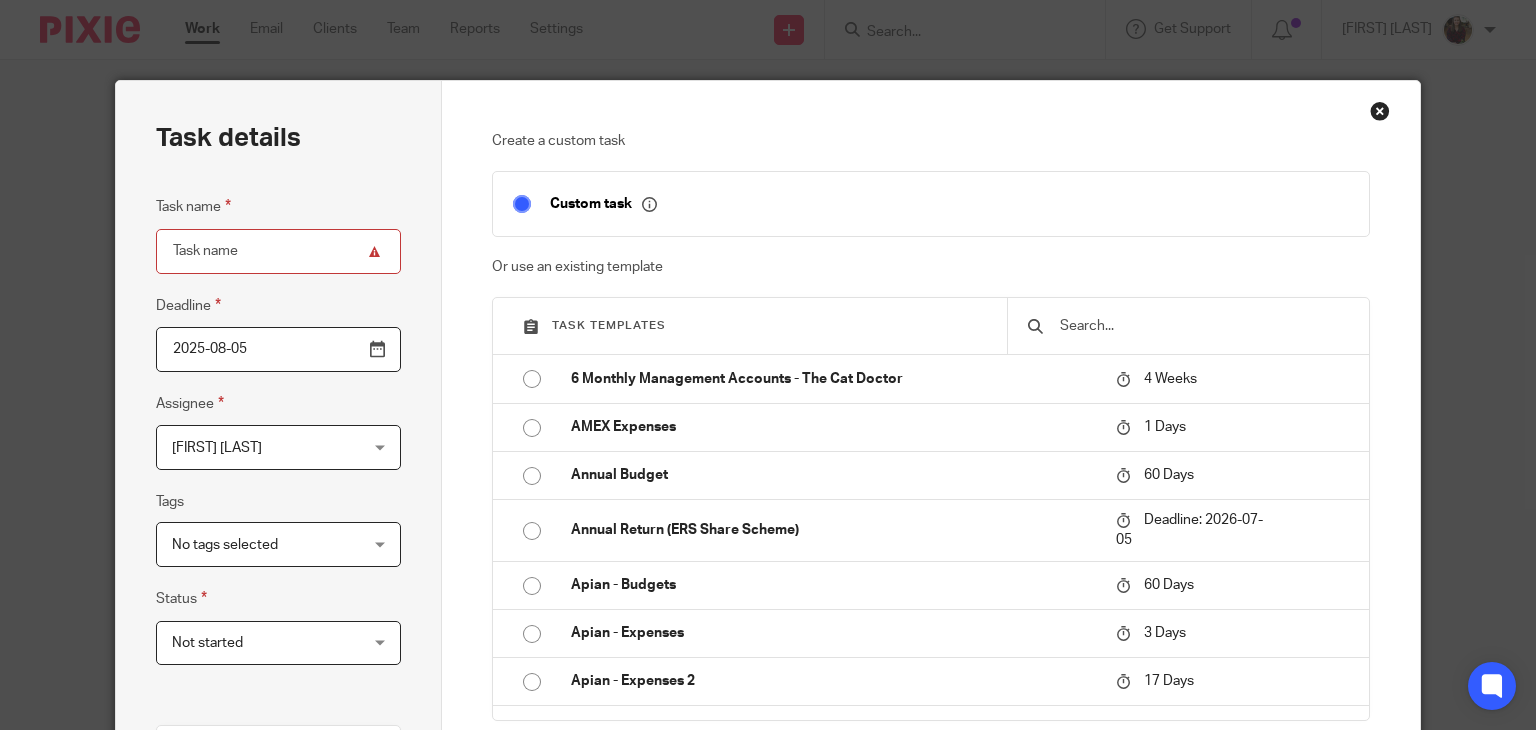 click at bounding box center [1203, 326] 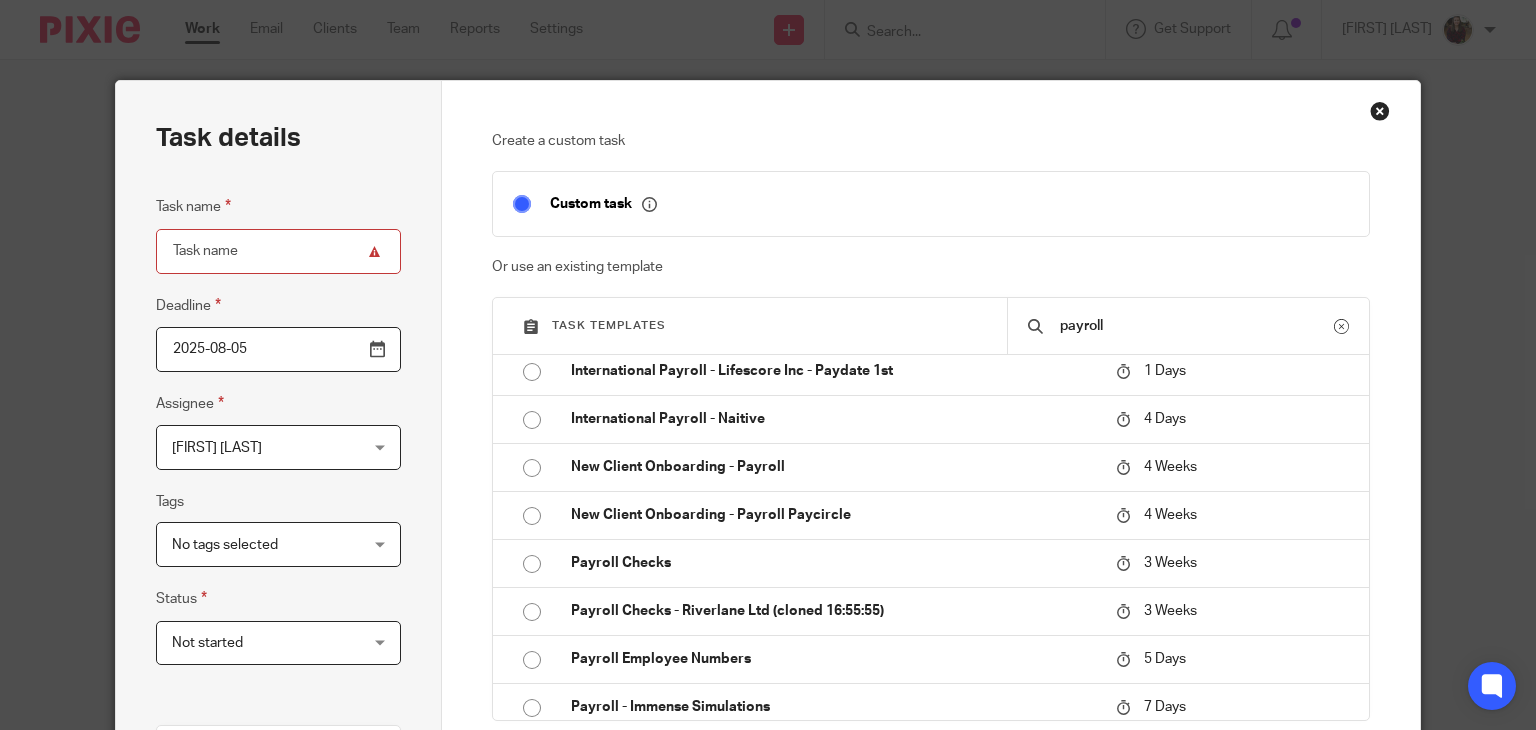 scroll, scrollTop: 200, scrollLeft: 0, axis: vertical 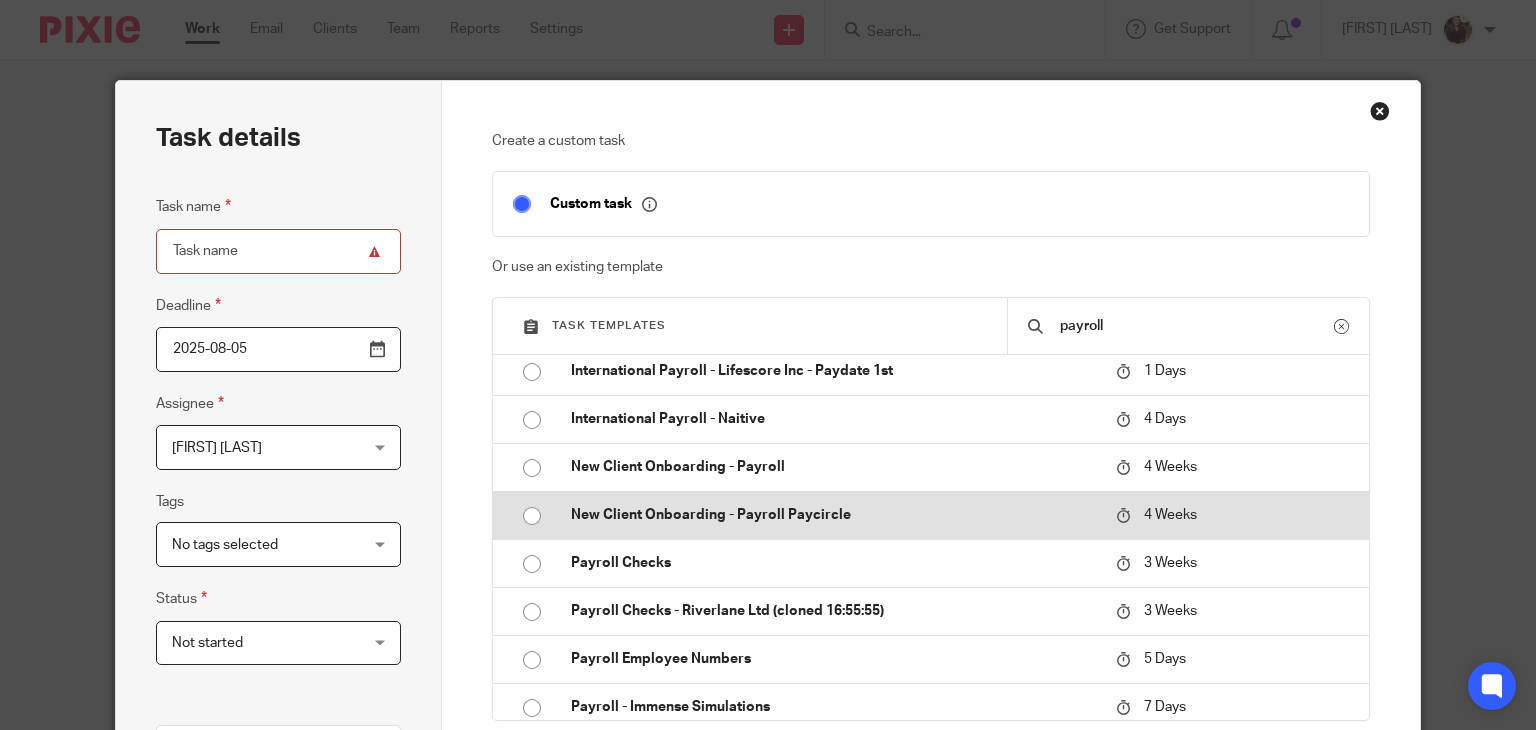 type on "payroll" 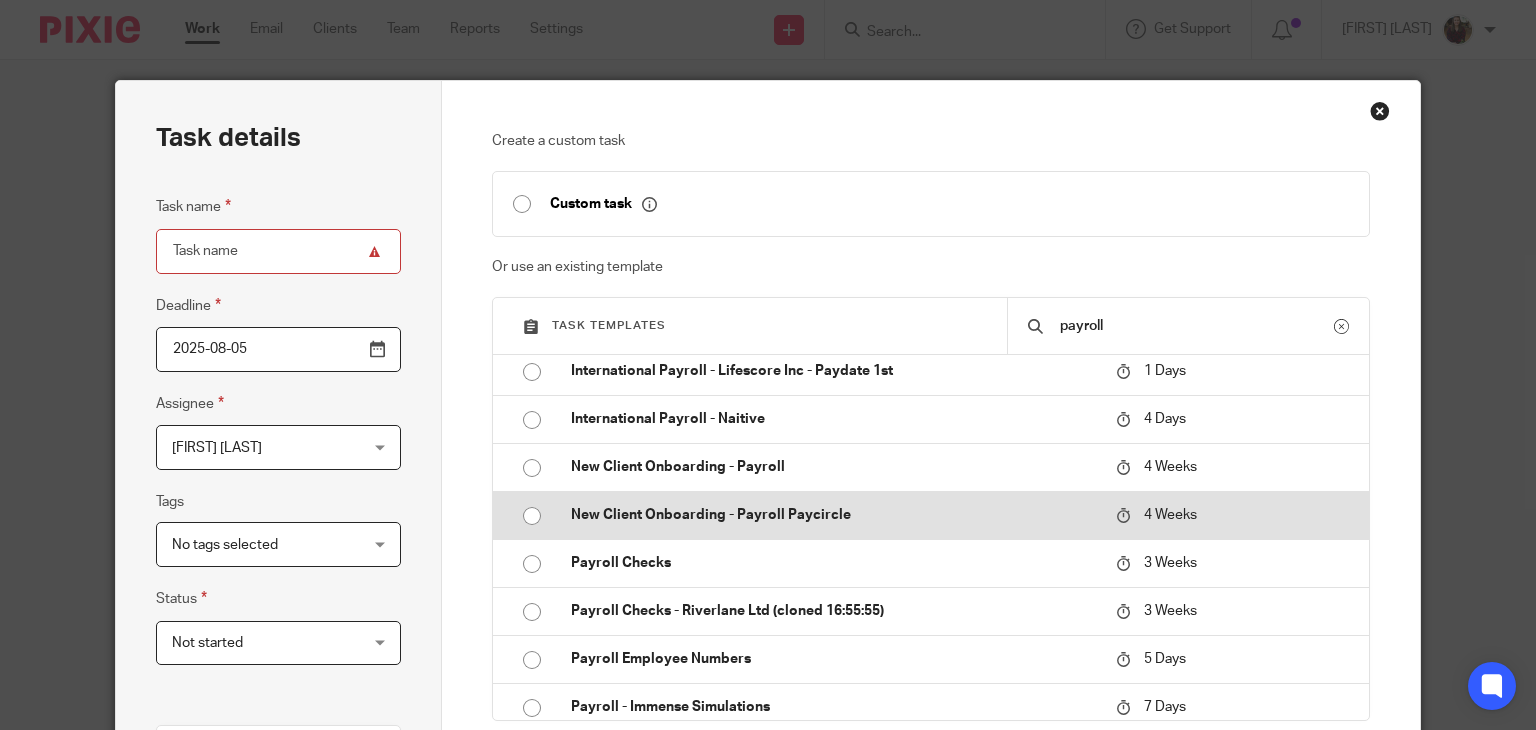 type on "2025-09-02" 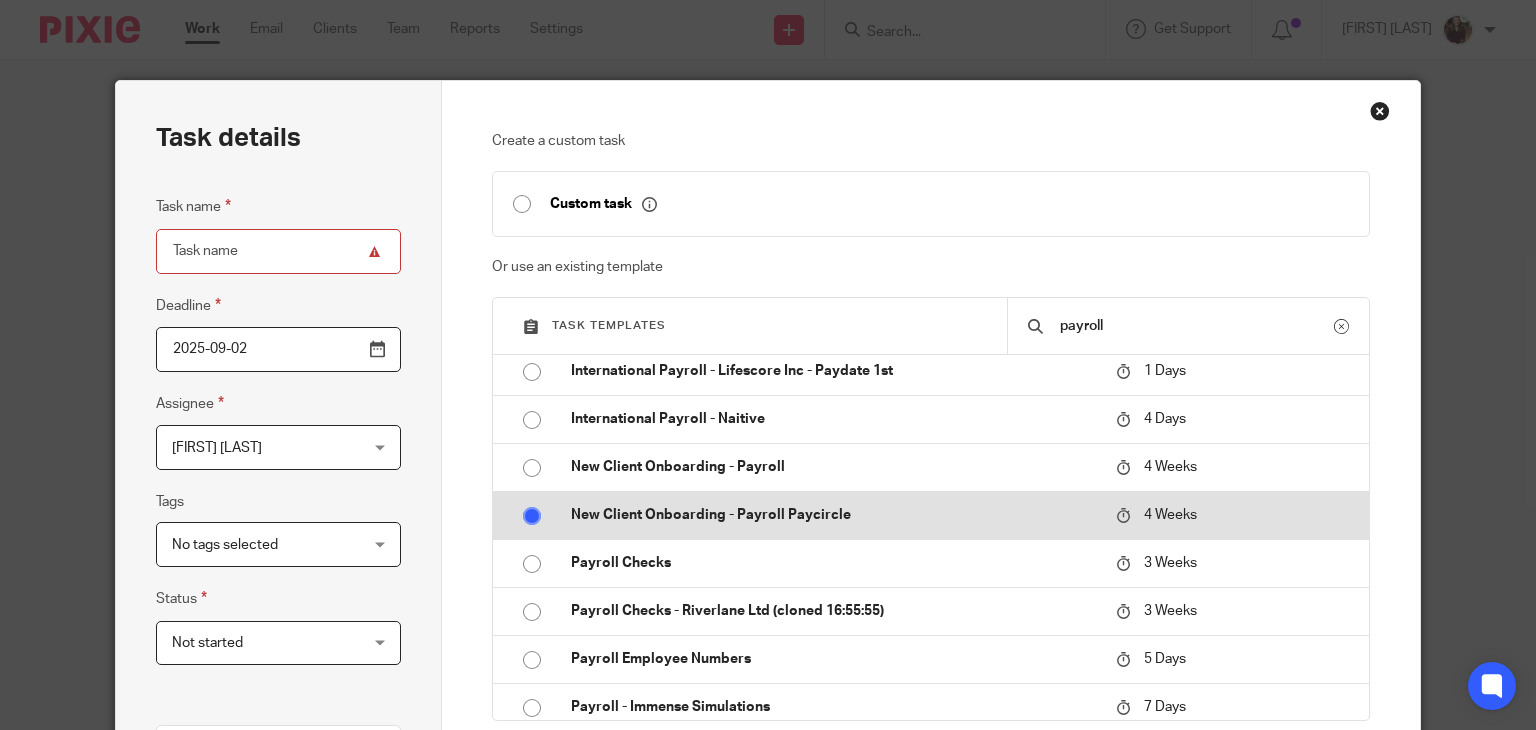 type on "New Client Onboarding - Payroll Paycircle" 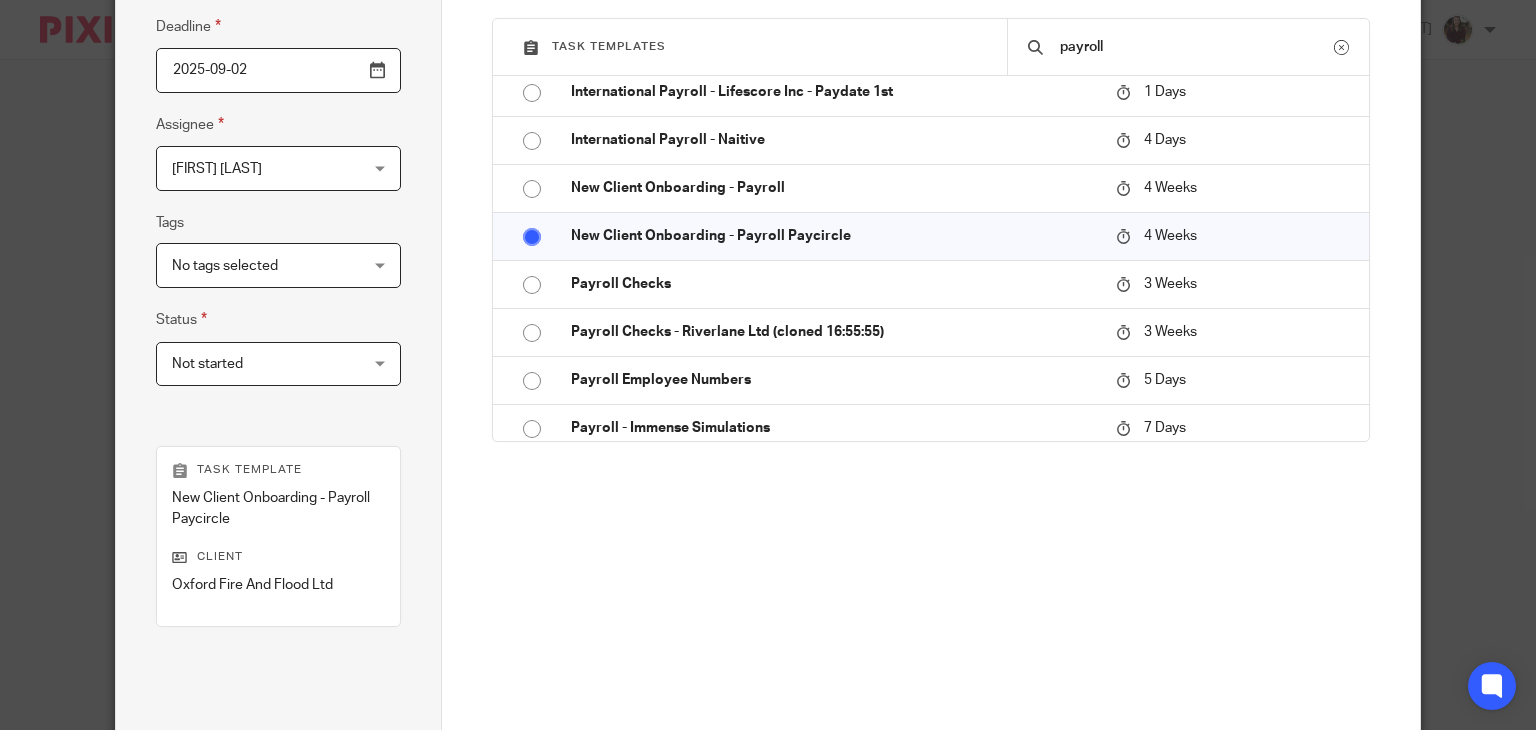 scroll, scrollTop: 471, scrollLeft: 0, axis: vertical 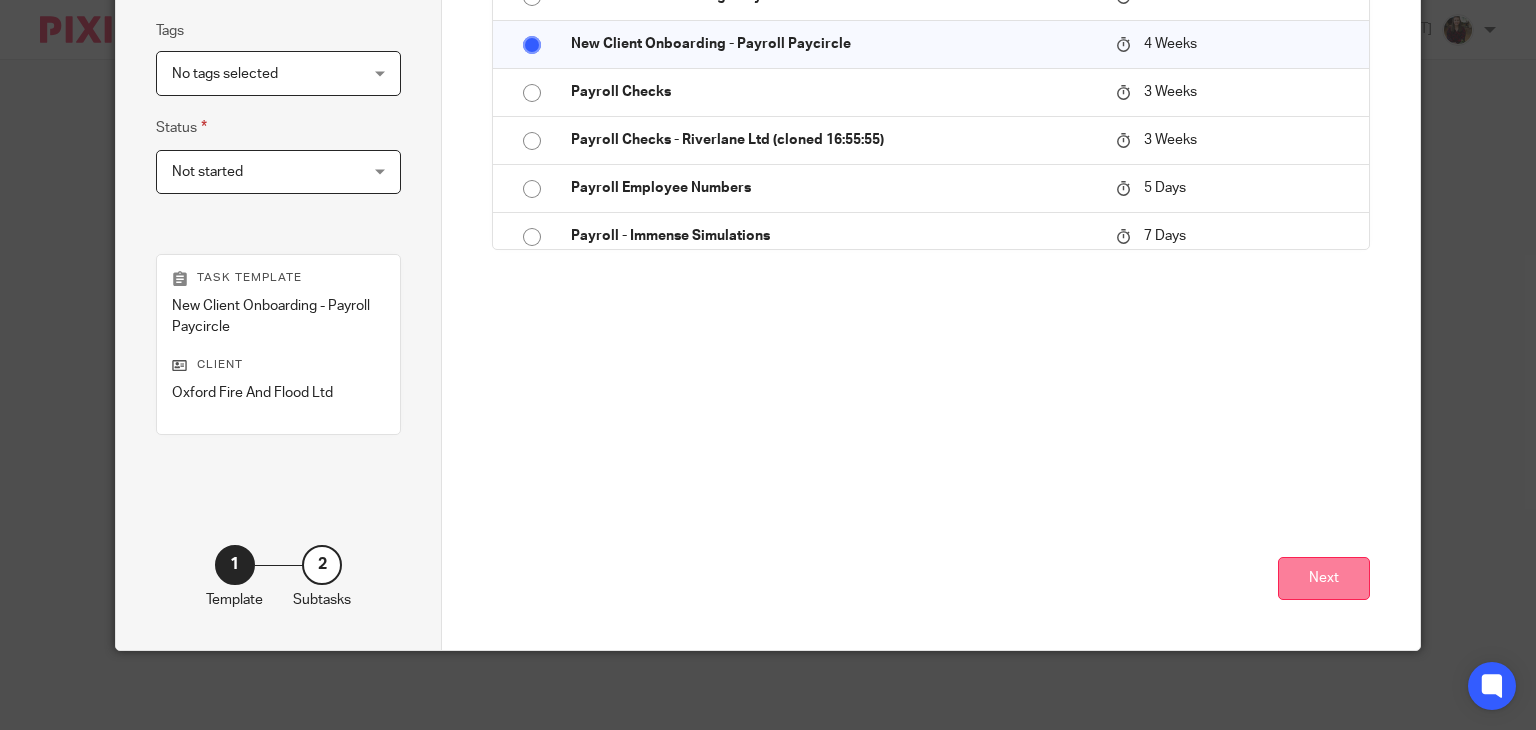 click on "Next" at bounding box center (1324, 578) 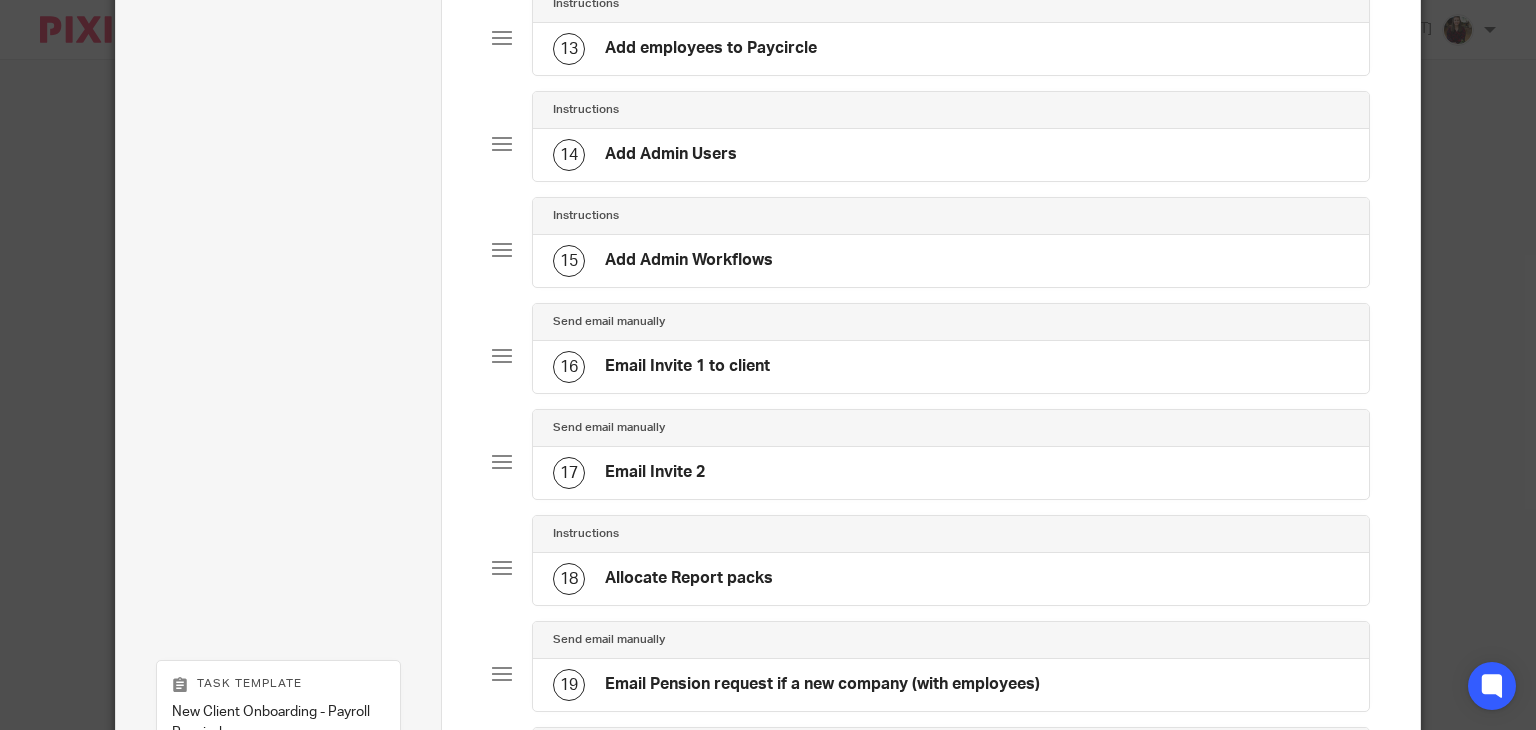 scroll, scrollTop: 1866, scrollLeft: 0, axis: vertical 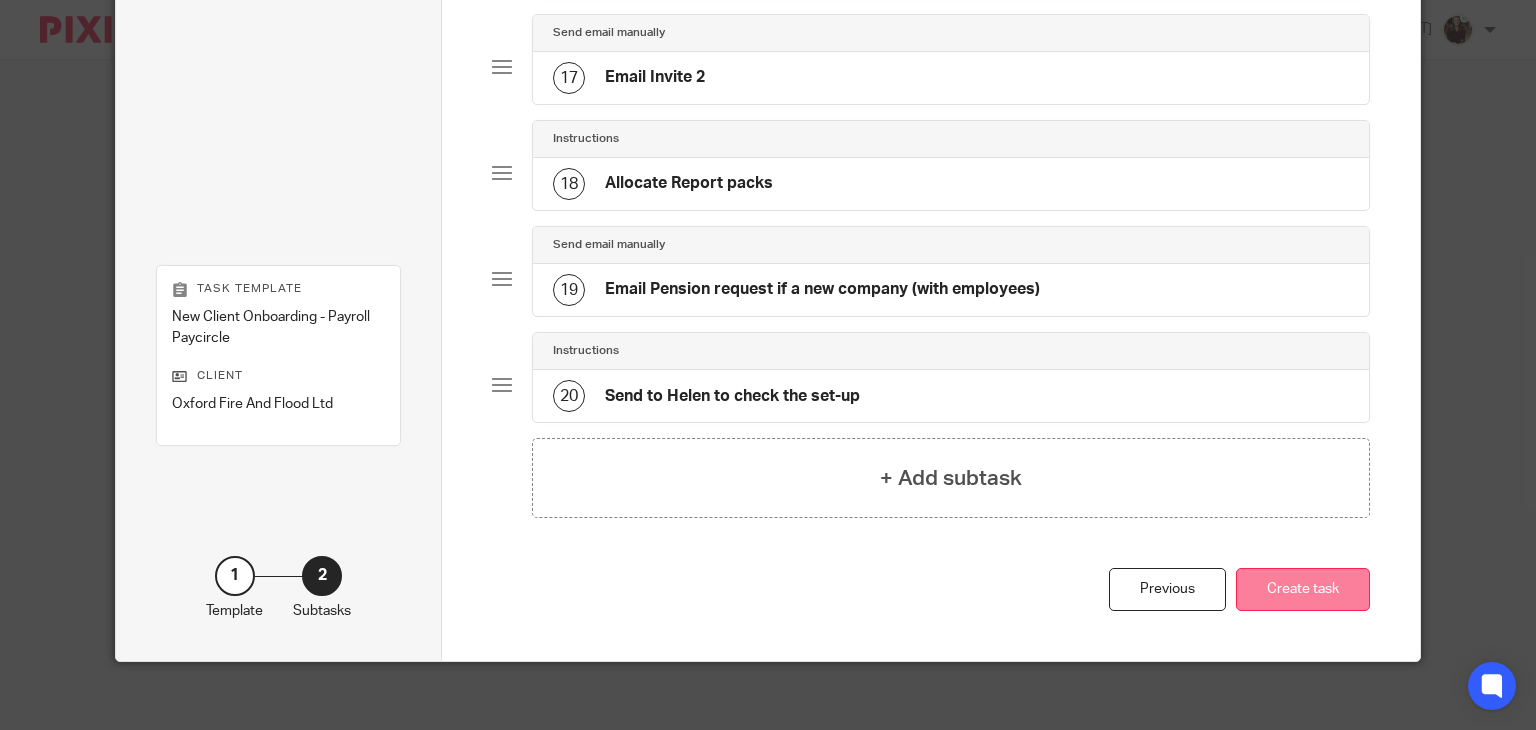 click on "Create task" at bounding box center [1303, 589] 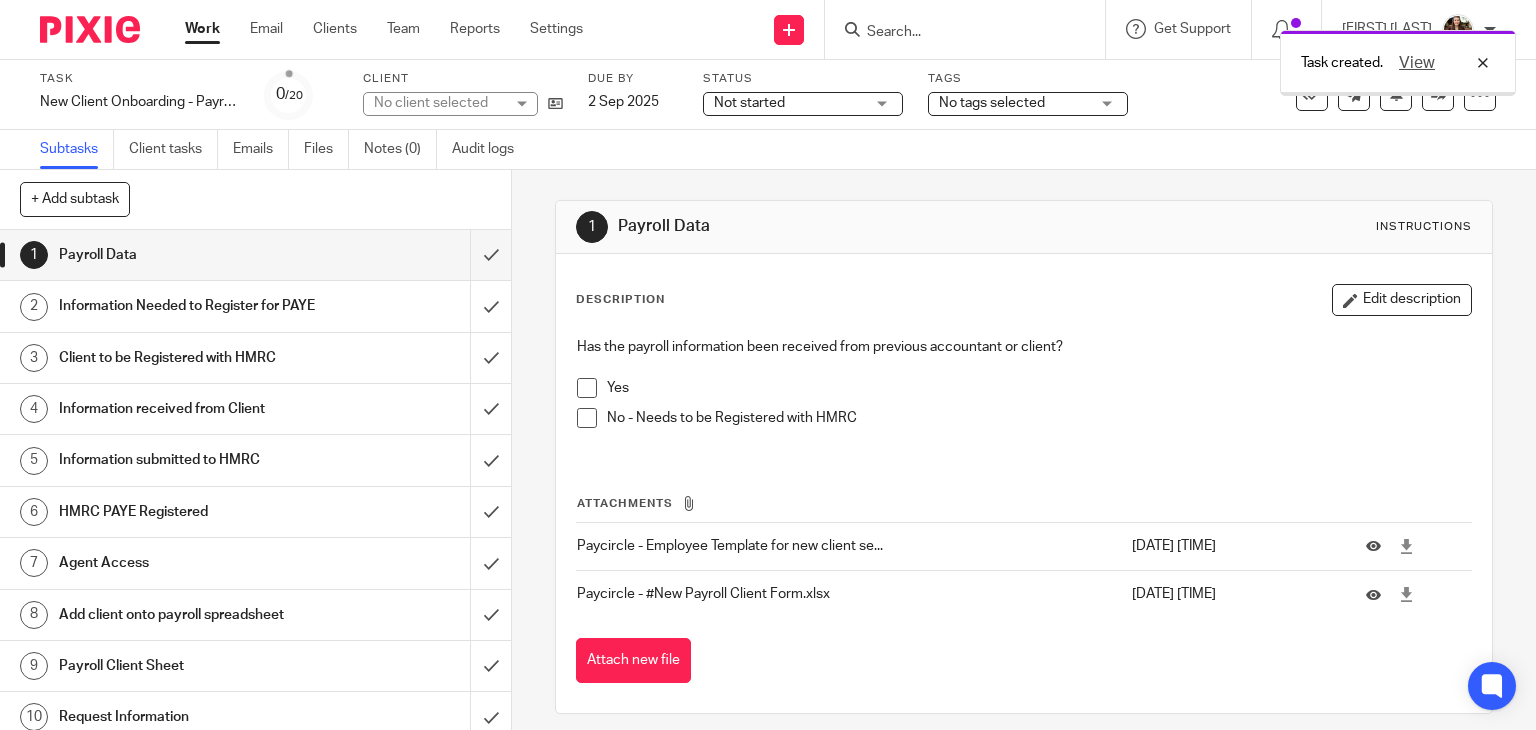 scroll, scrollTop: 0, scrollLeft: 0, axis: both 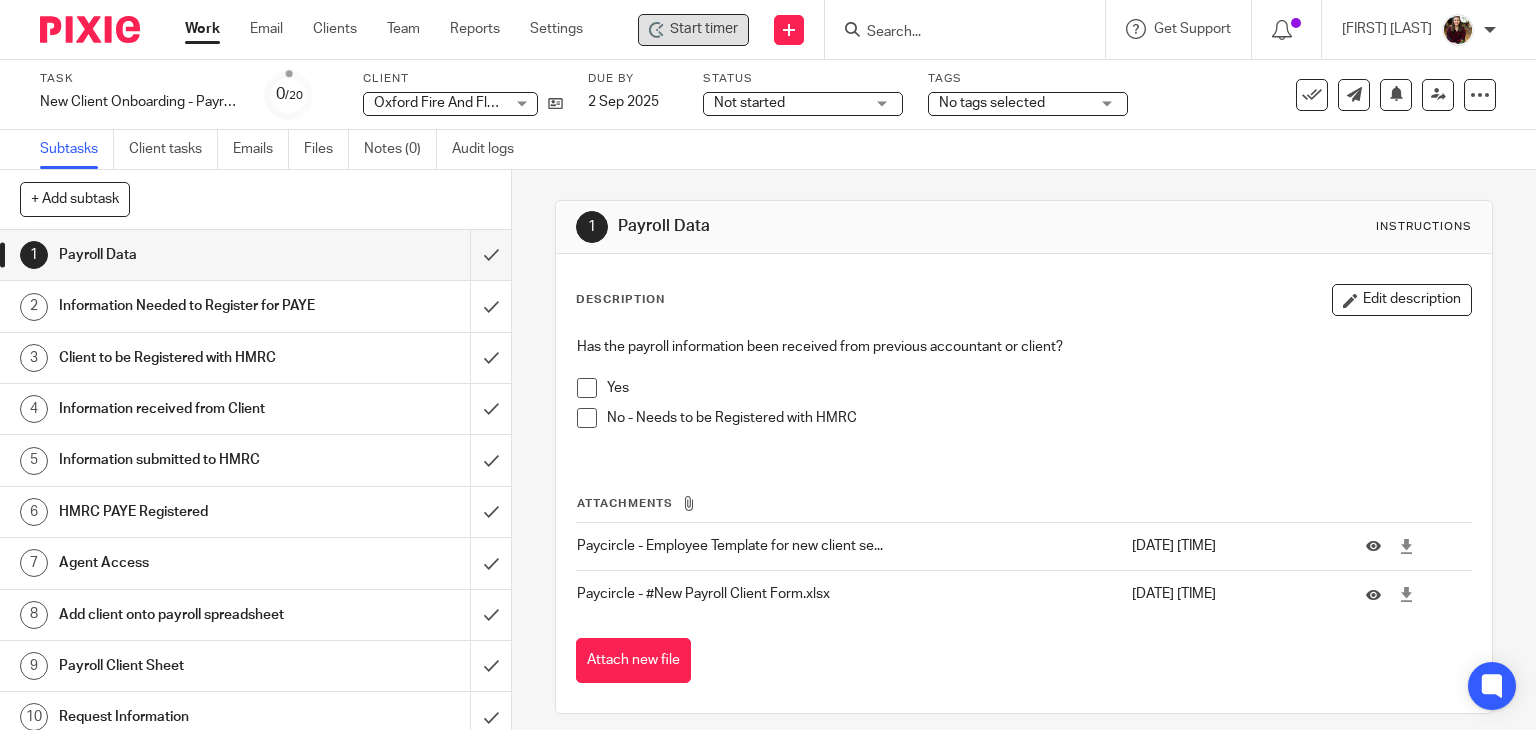 click on "Start timer" at bounding box center [704, 29] 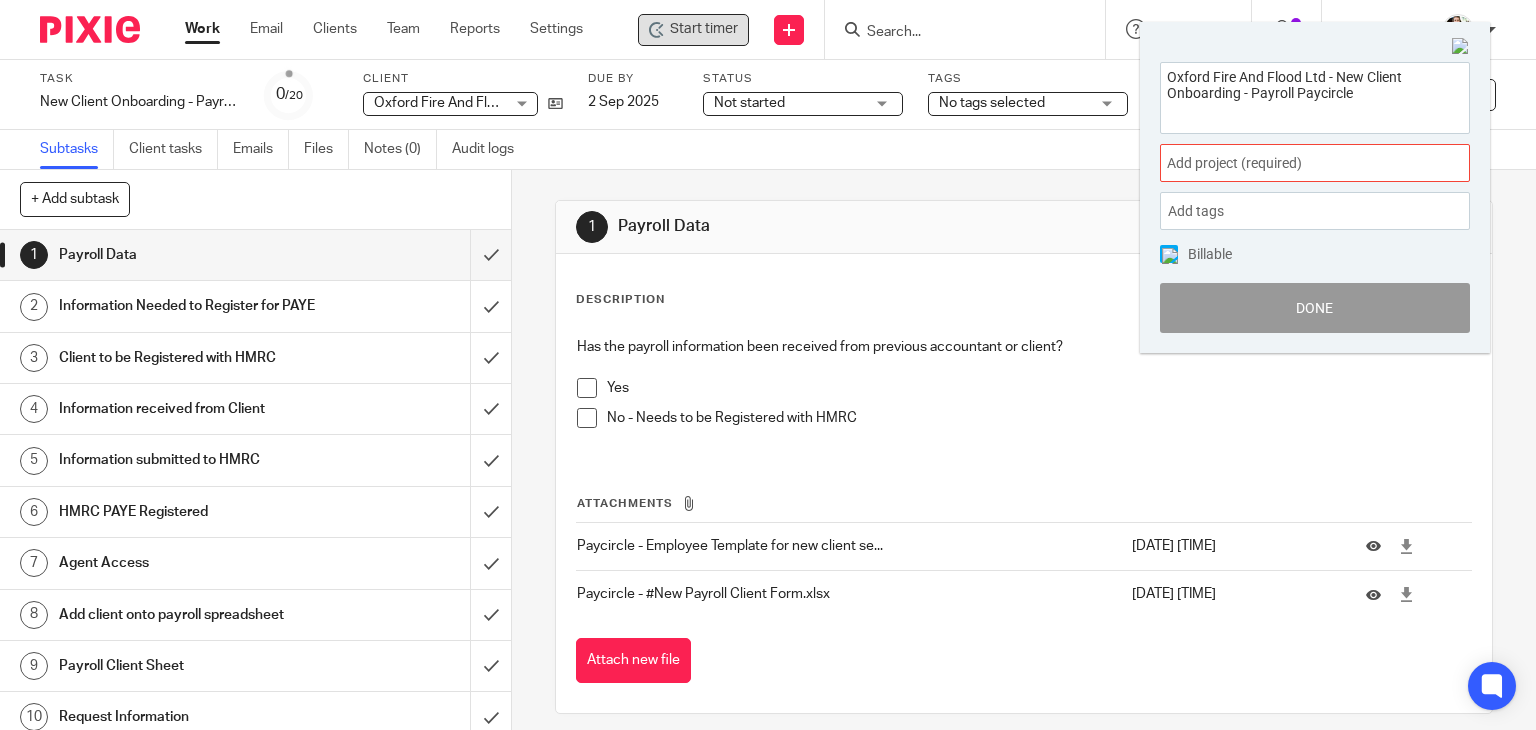 click on "Add project (required) :" at bounding box center (1293, 163) 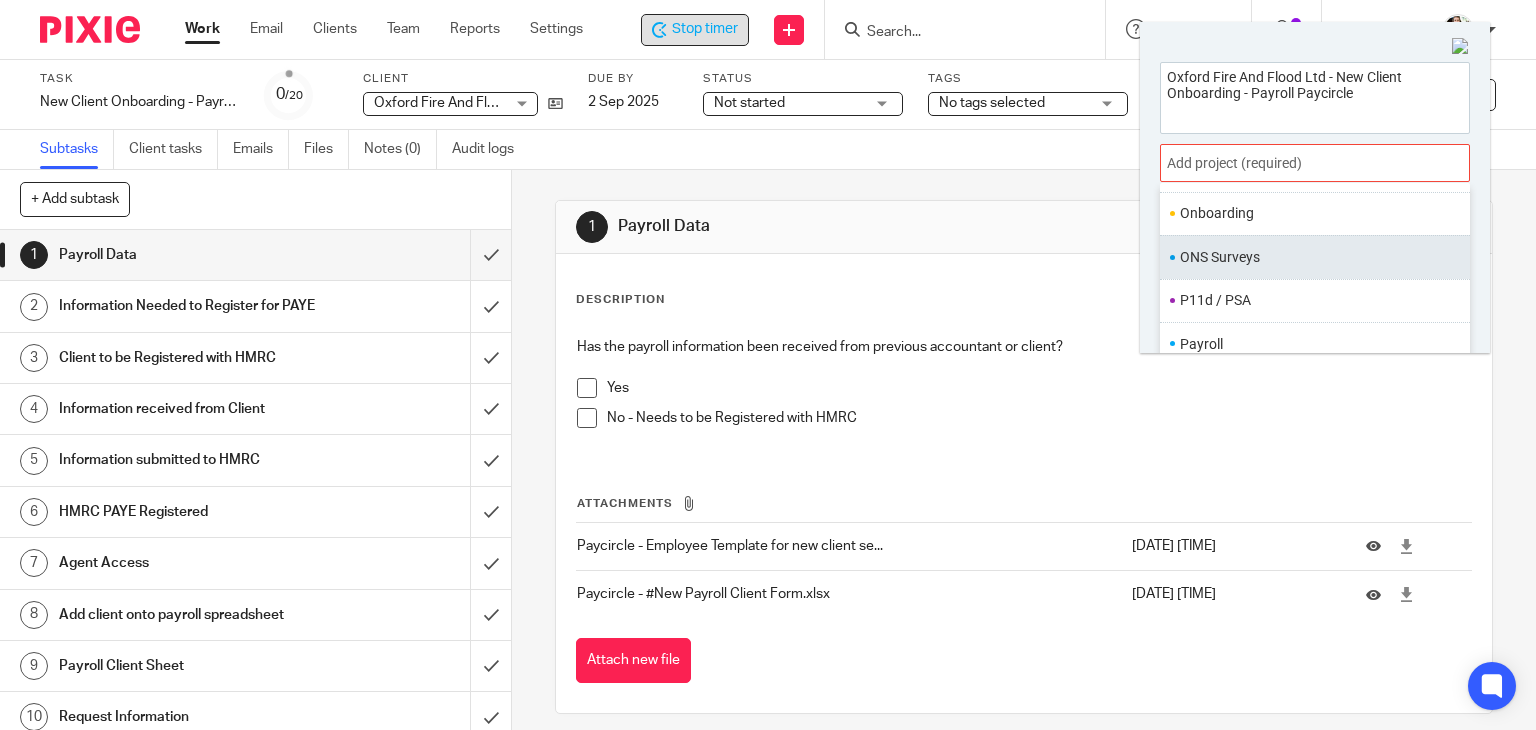 scroll, scrollTop: 748, scrollLeft: 0, axis: vertical 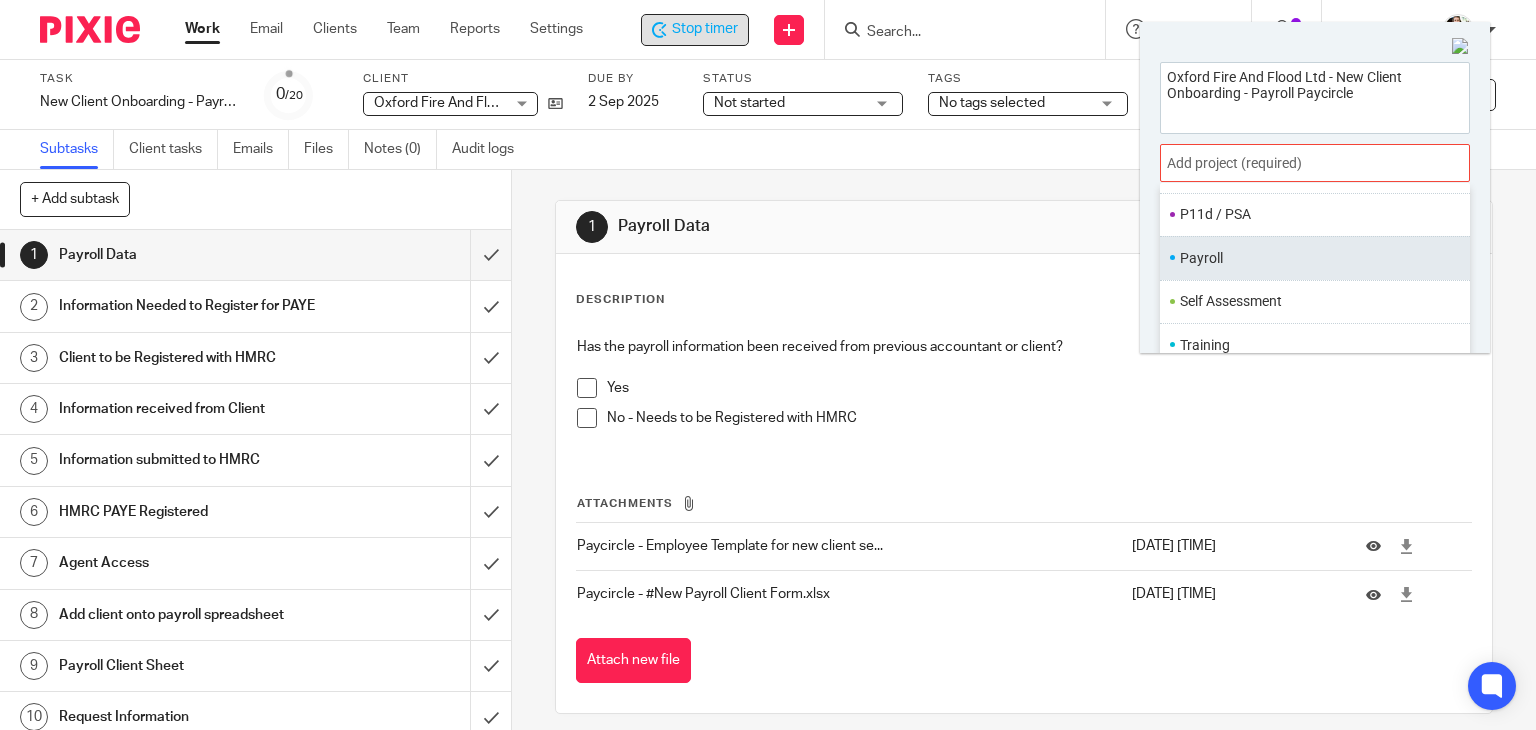 click on "Payroll" at bounding box center [1310, 258] 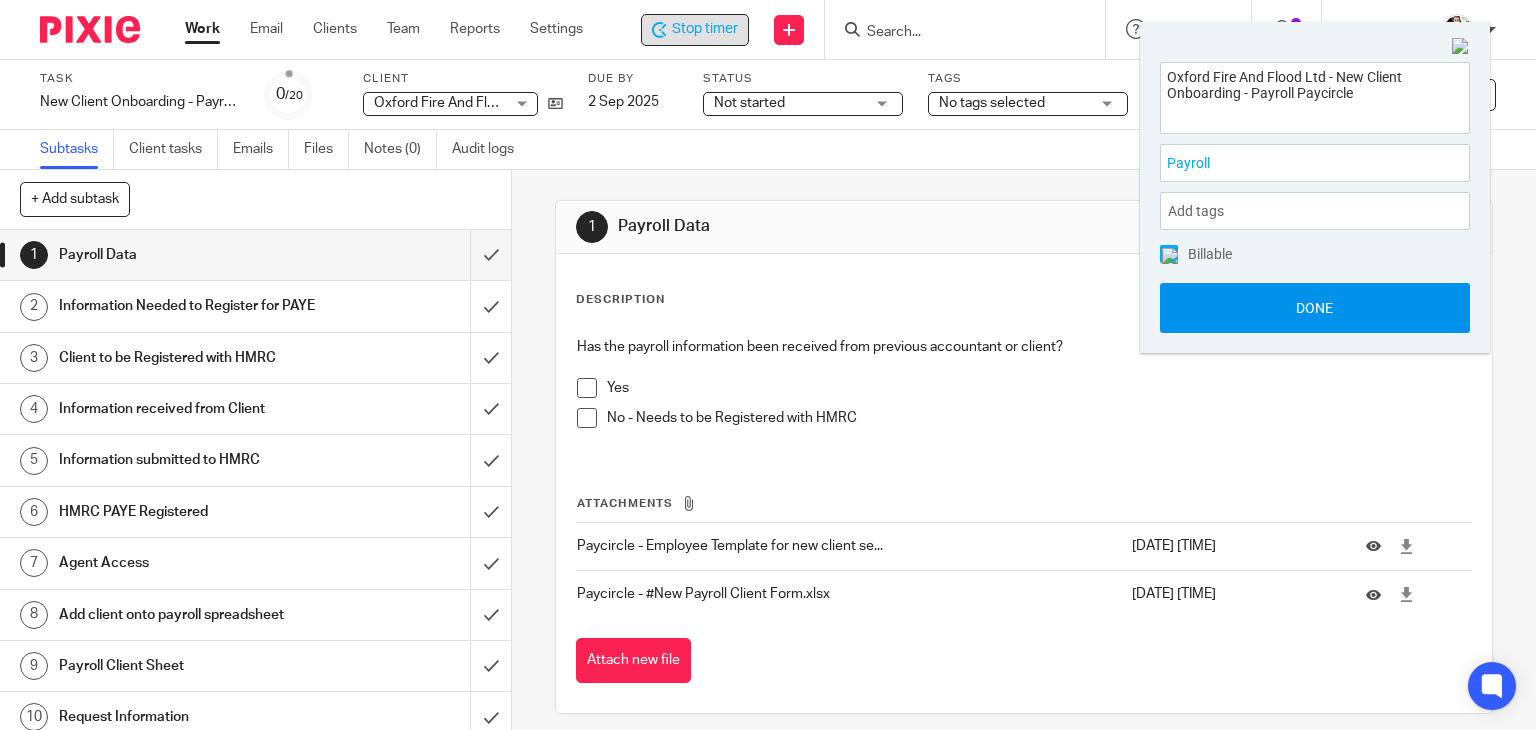 click on "Done" at bounding box center [1315, 308] 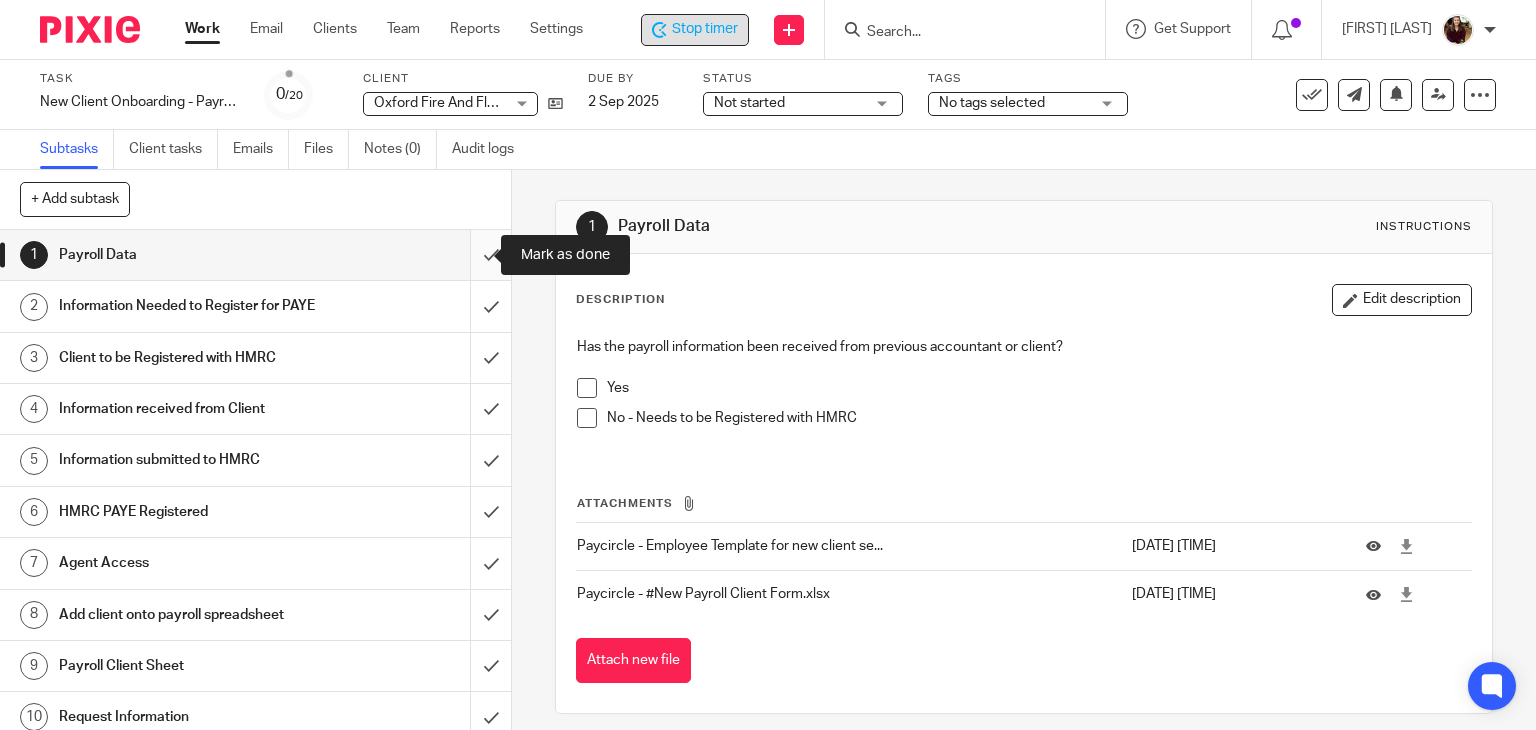 click at bounding box center [255, 255] 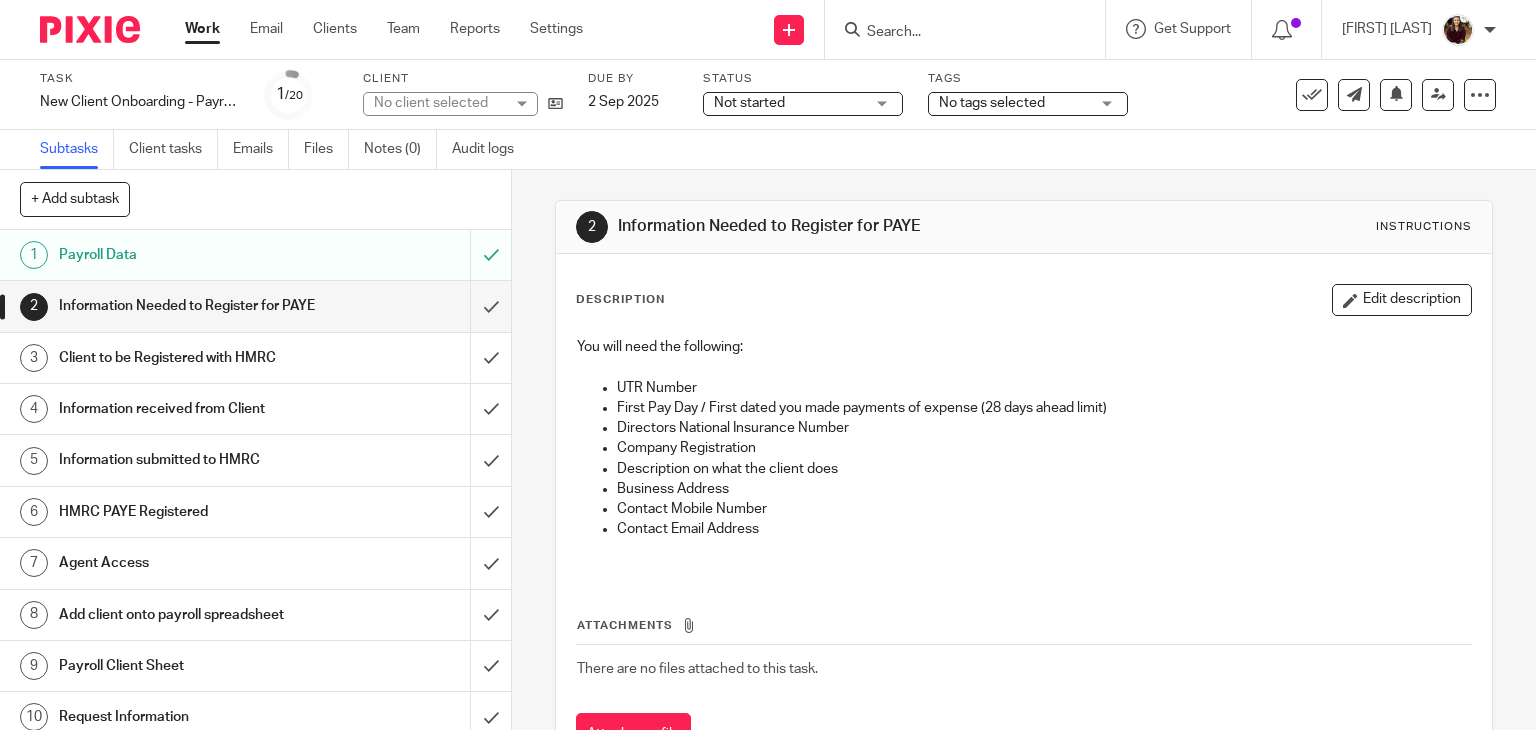 scroll, scrollTop: 0, scrollLeft: 0, axis: both 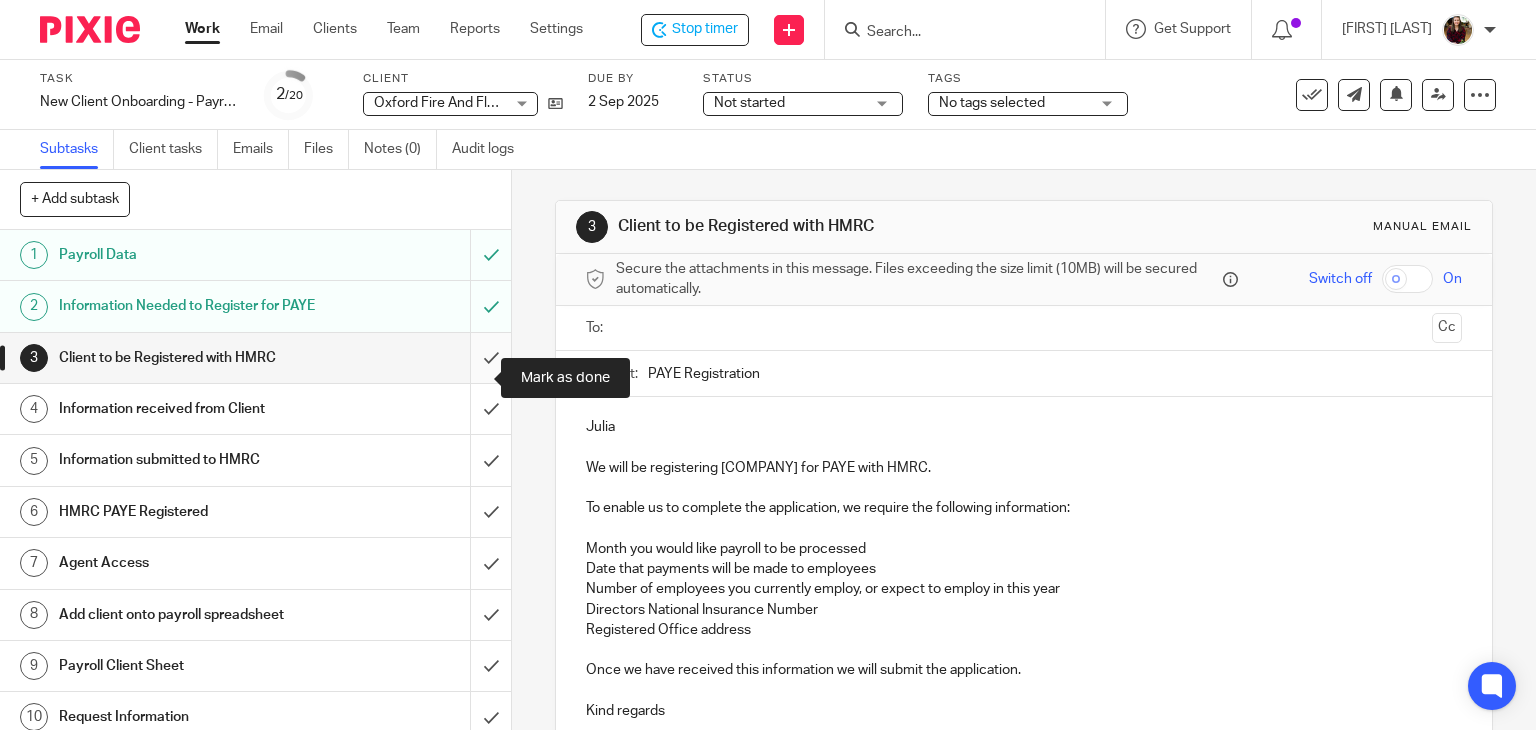 click at bounding box center (255, 358) 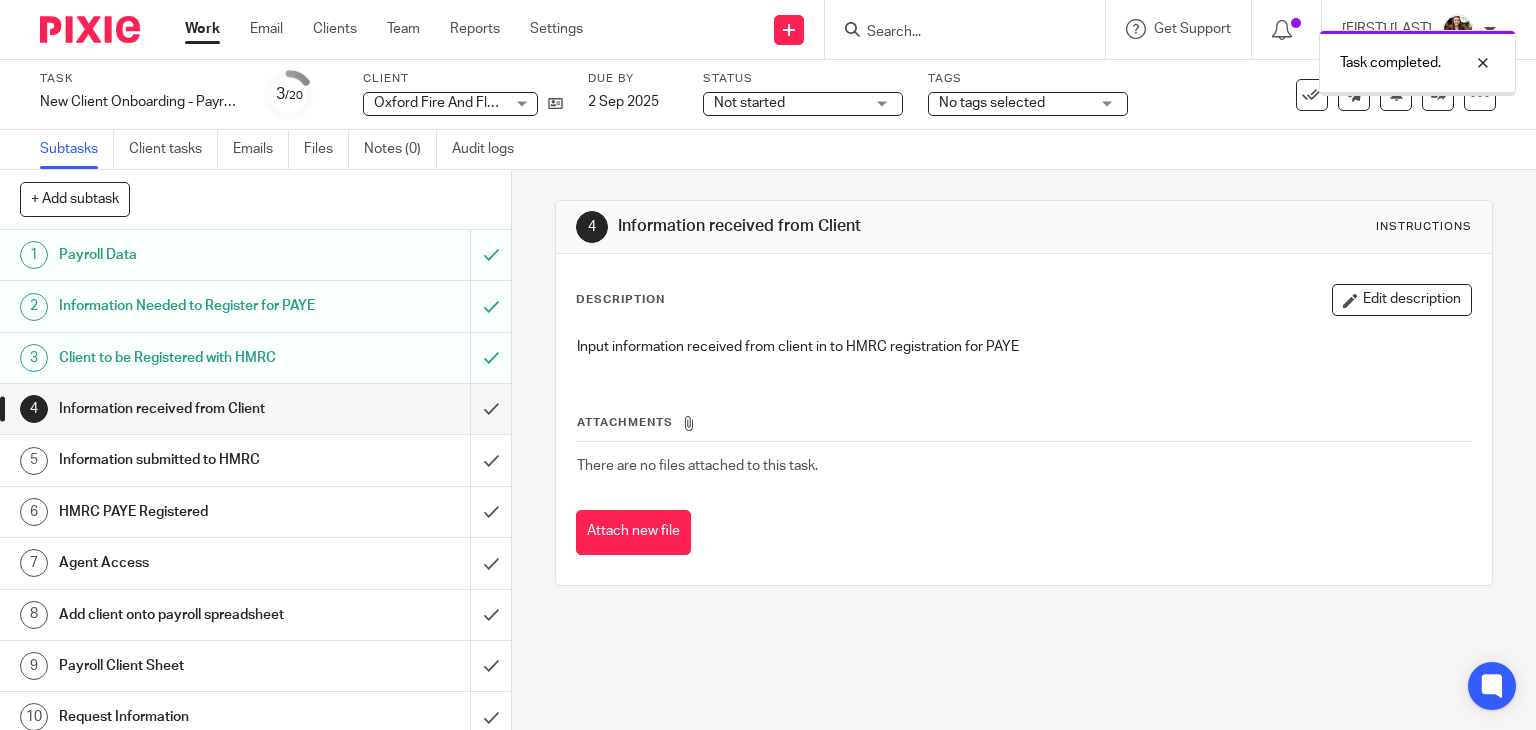 scroll, scrollTop: 0, scrollLeft: 0, axis: both 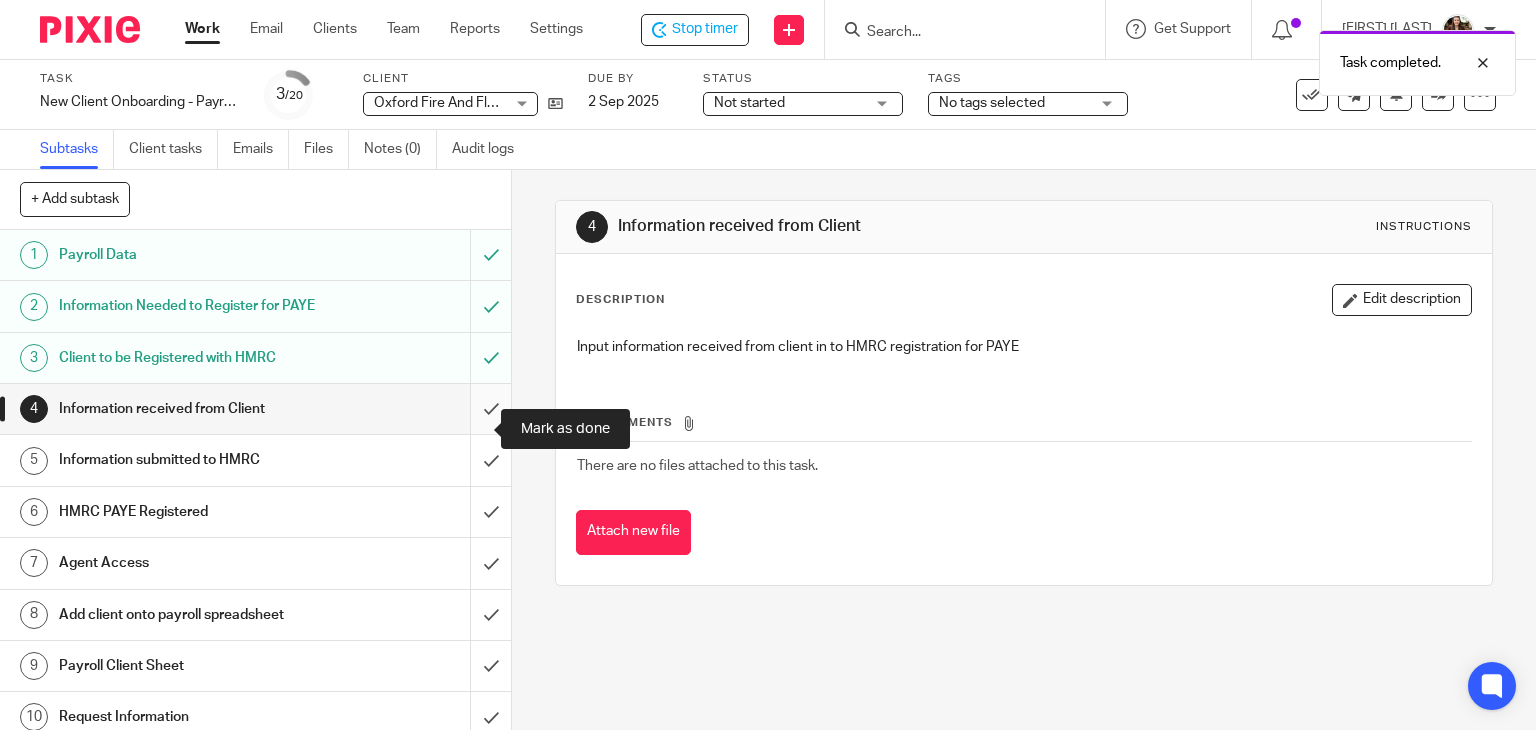 click at bounding box center [255, 409] 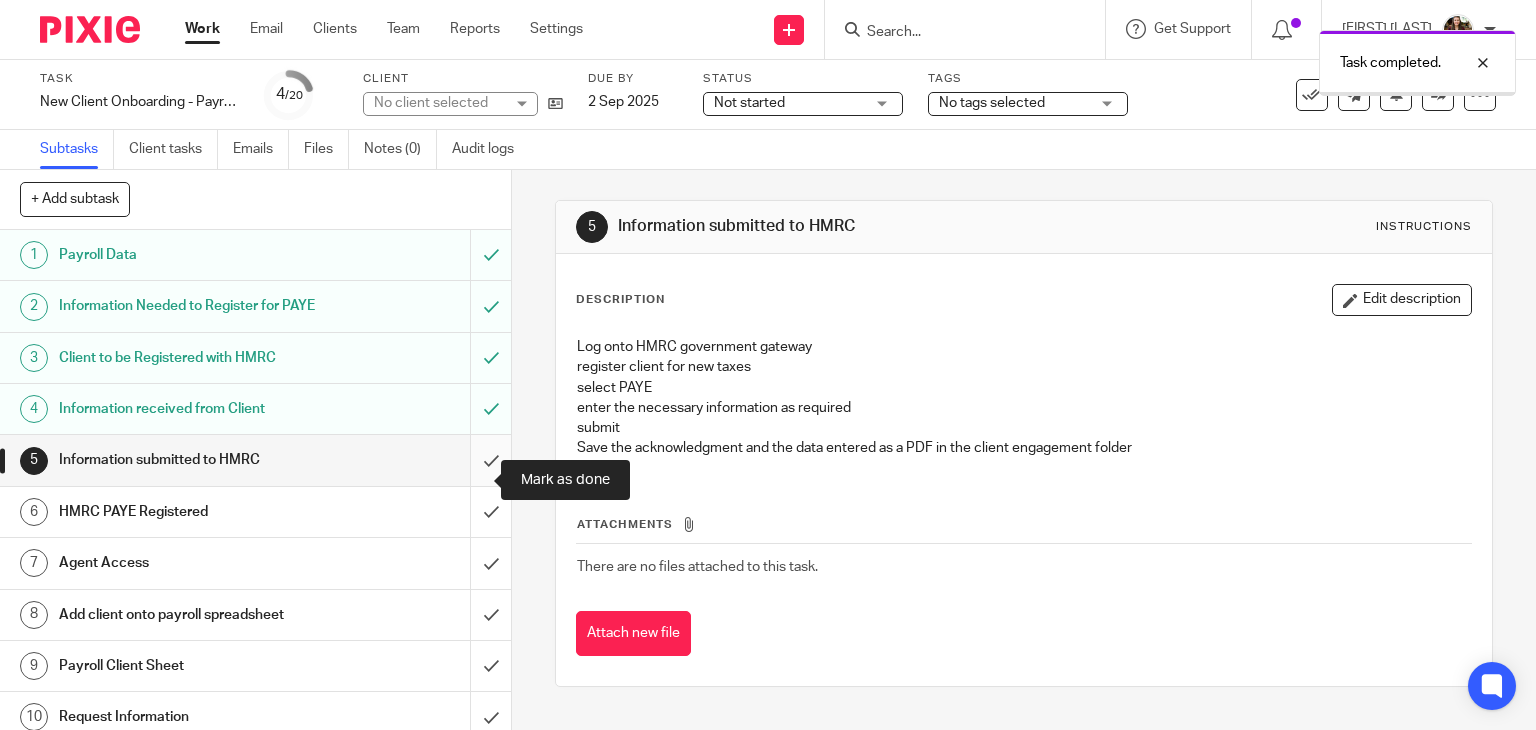 scroll, scrollTop: 0, scrollLeft: 0, axis: both 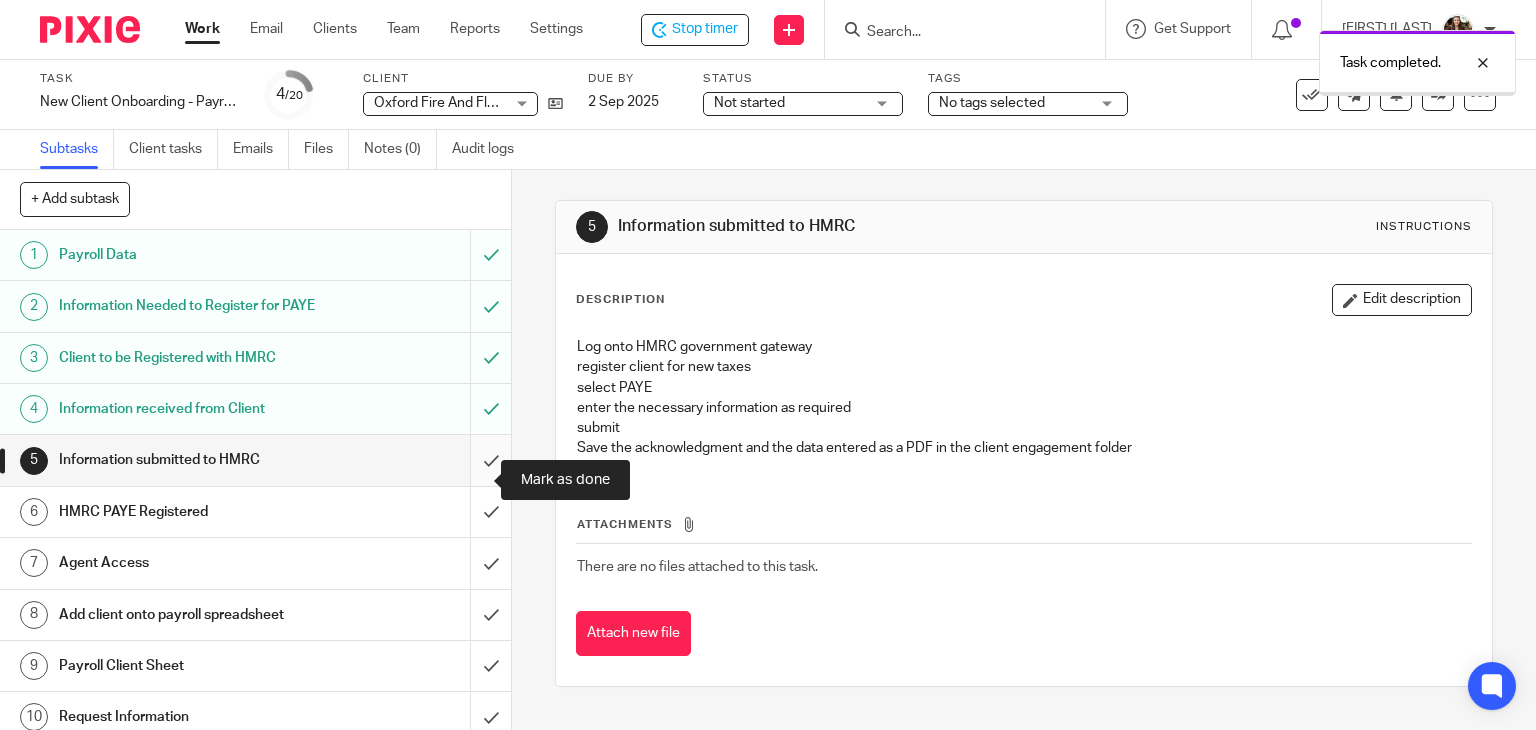 click at bounding box center (255, 460) 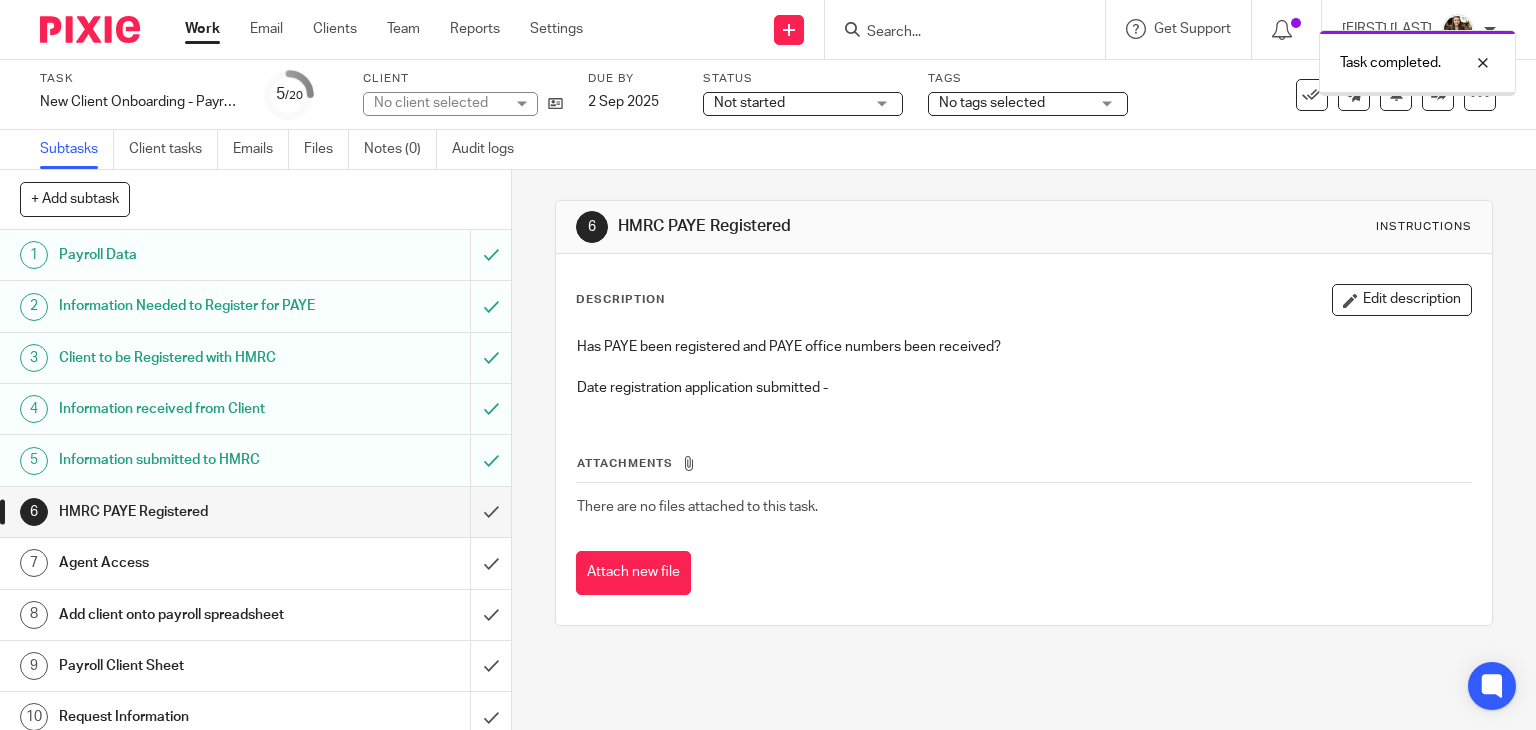 scroll, scrollTop: 0, scrollLeft: 0, axis: both 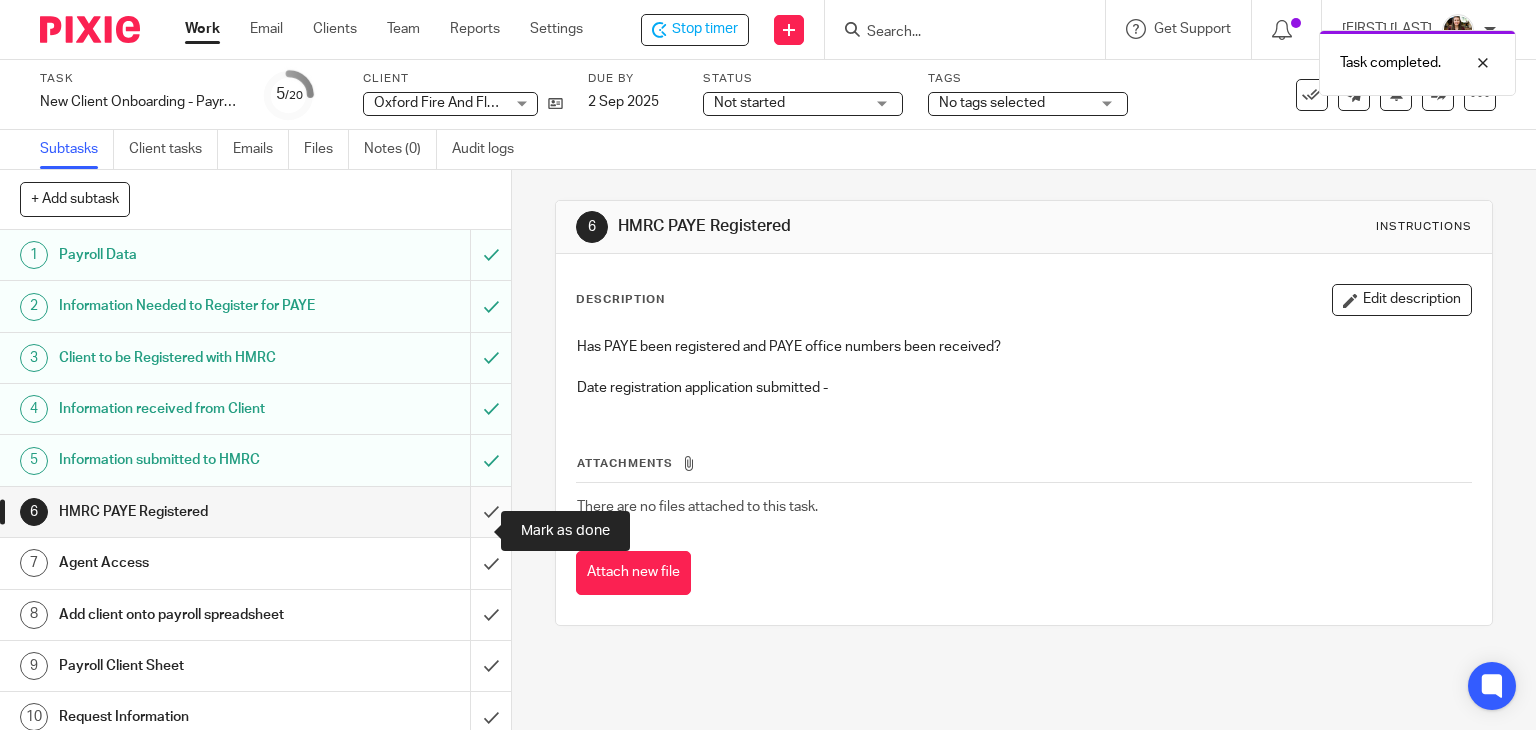 click at bounding box center (255, 512) 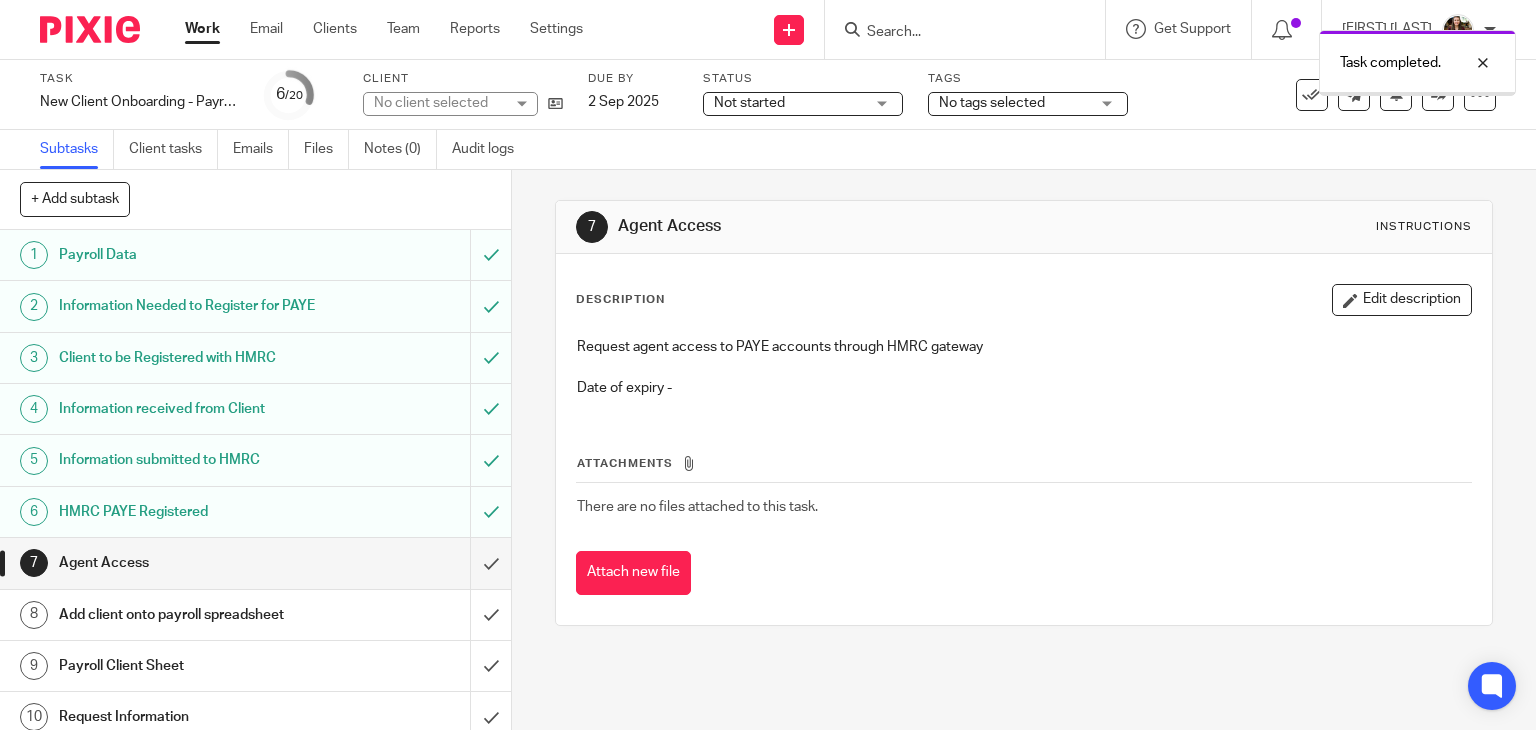 scroll, scrollTop: 0, scrollLeft: 0, axis: both 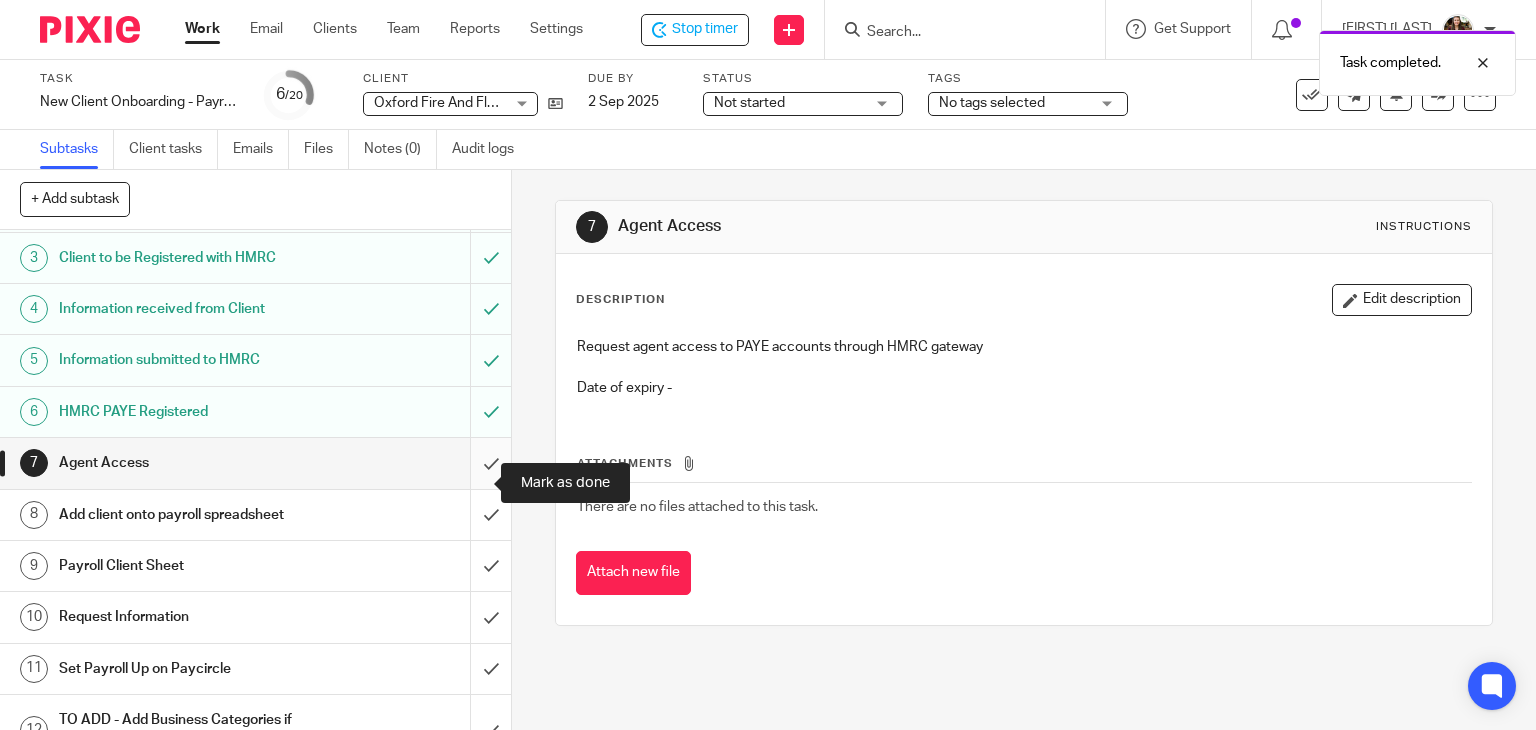 click at bounding box center (255, 463) 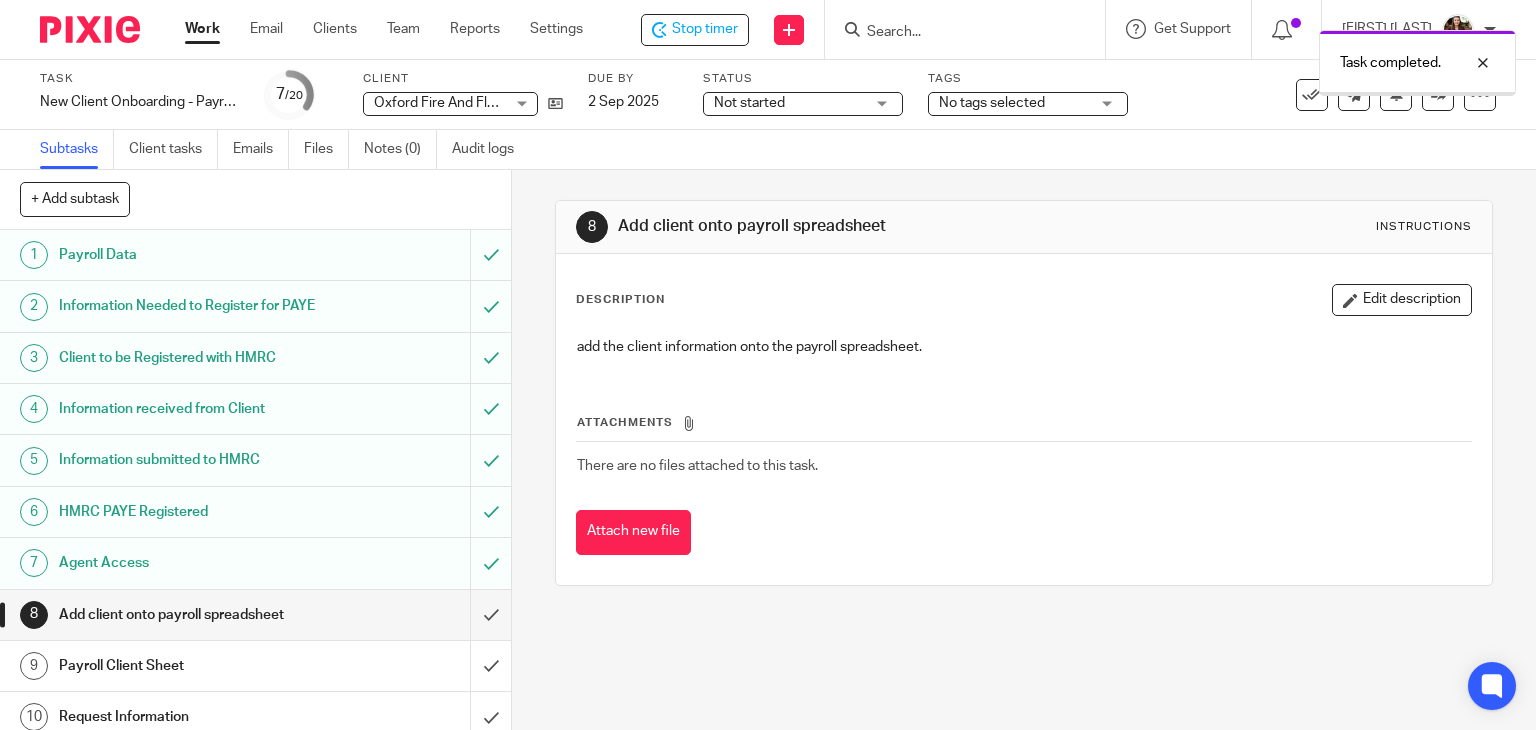 scroll, scrollTop: 0, scrollLeft: 0, axis: both 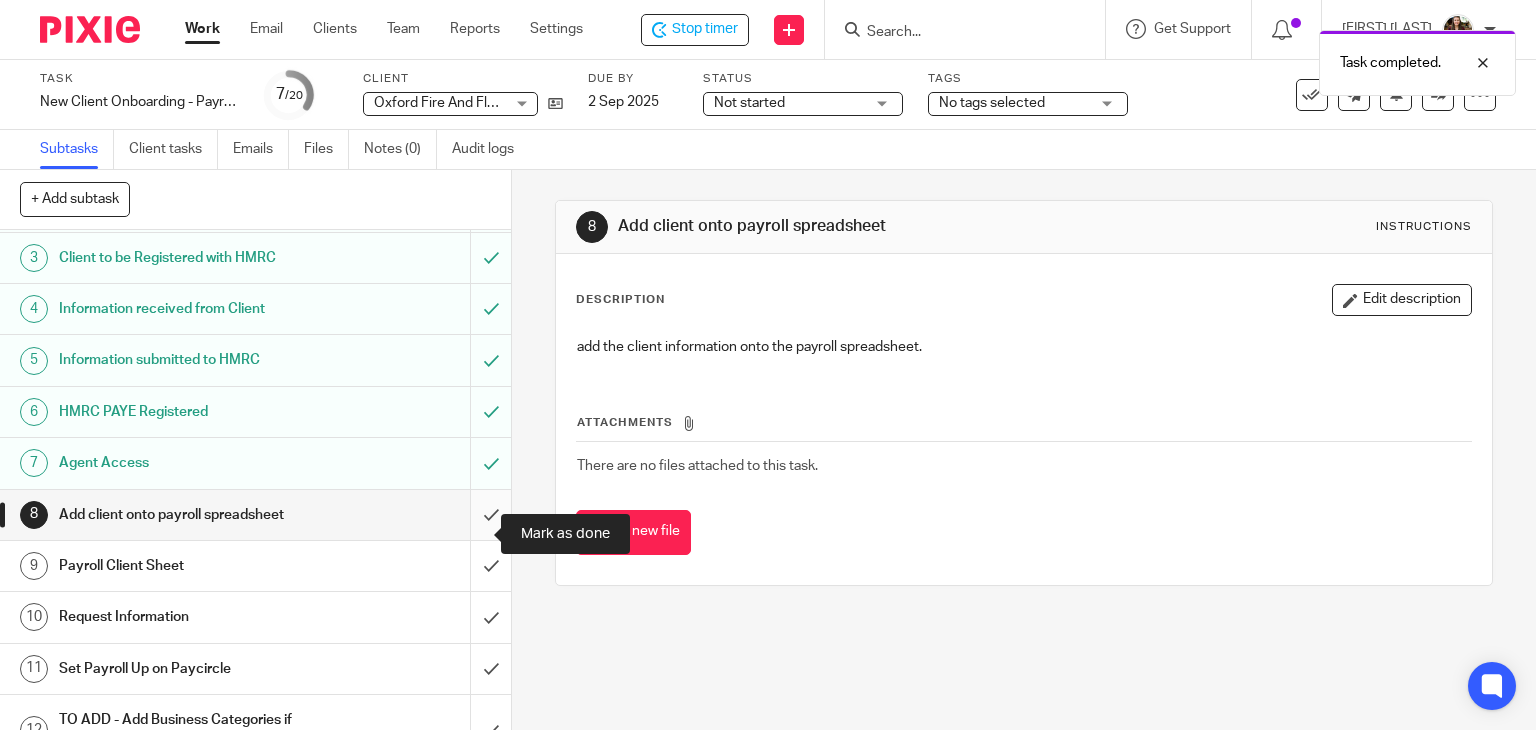 click at bounding box center [255, 515] 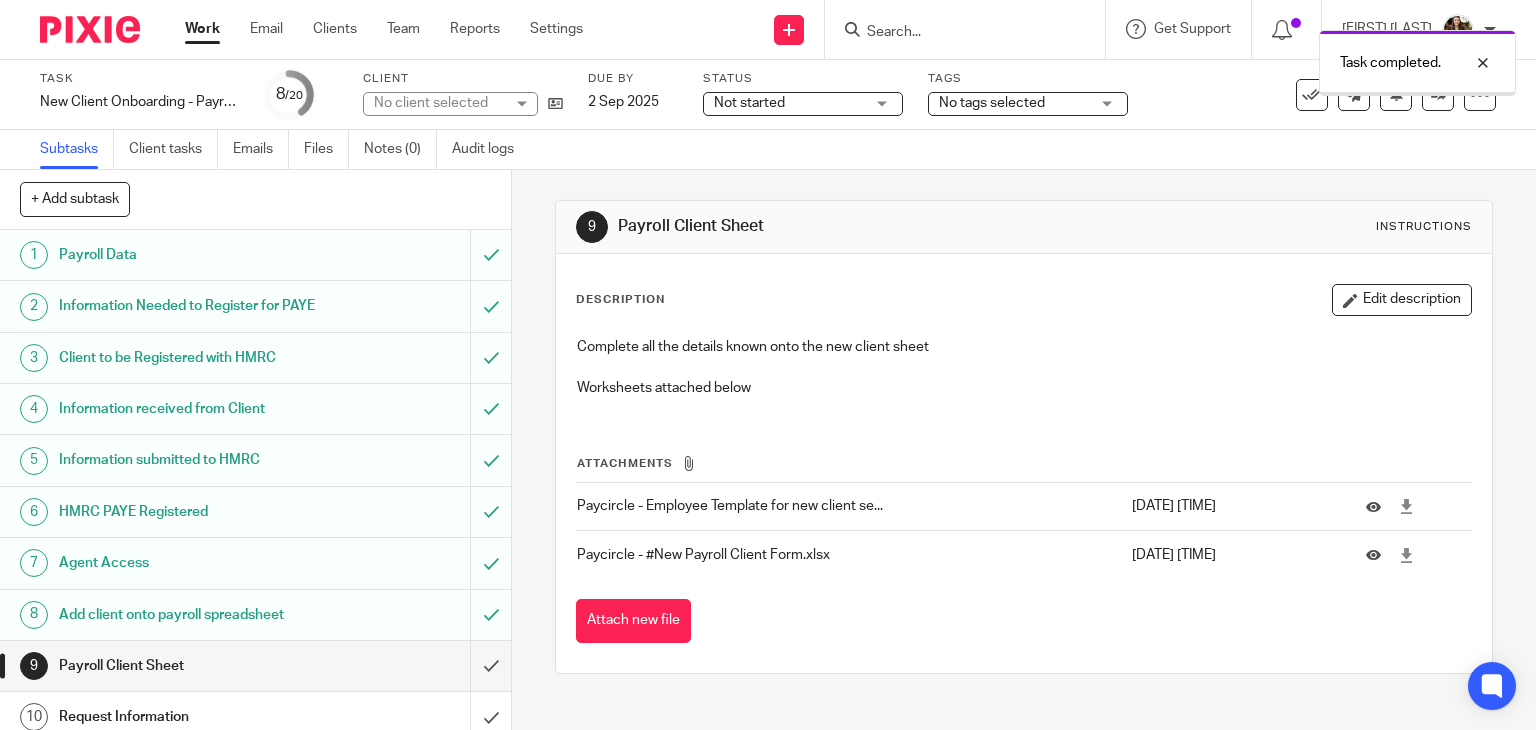scroll, scrollTop: 0, scrollLeft: 0, axis: both 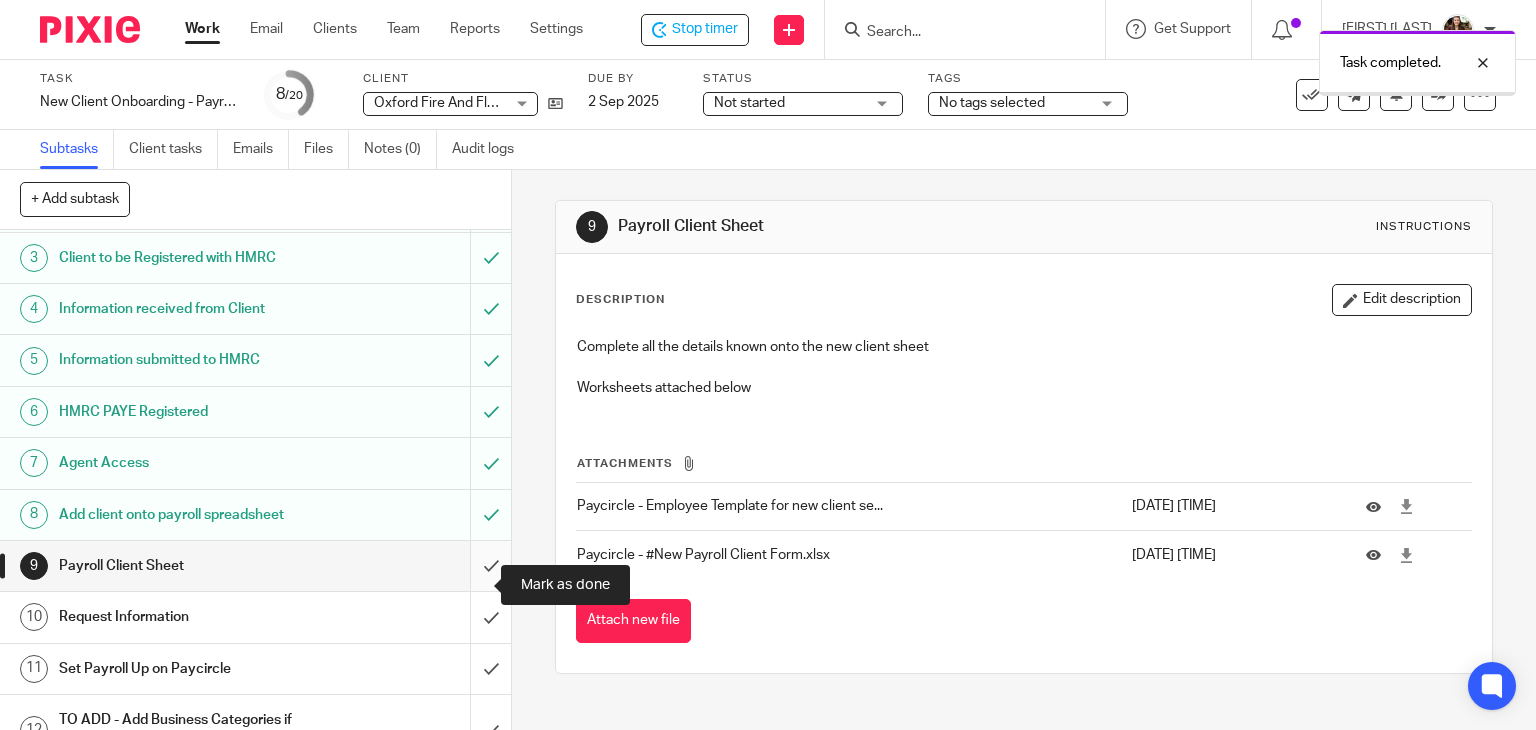 click at bounding box center [255, 566] 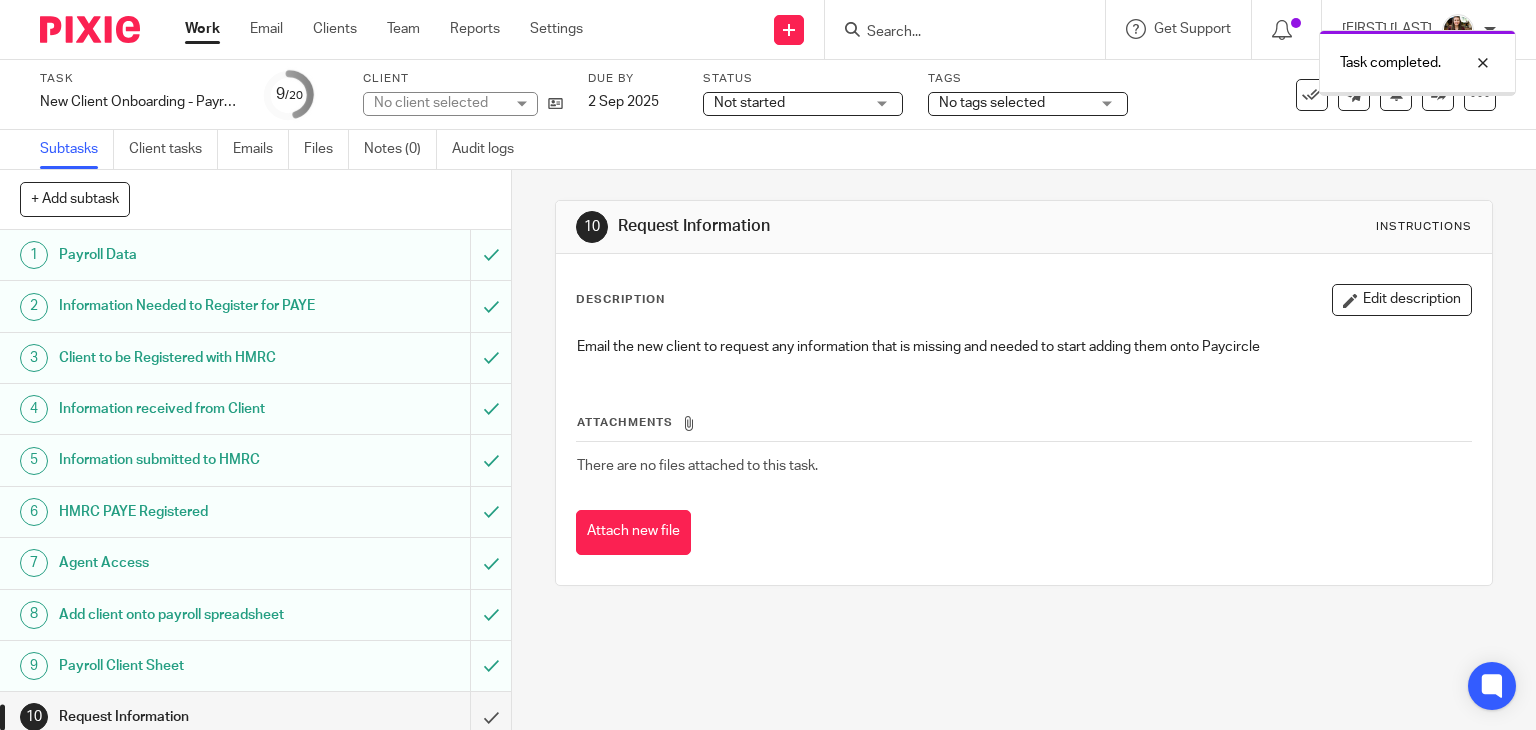 scroll, scrollTop: 0, scrollLeft: 0, axis: both 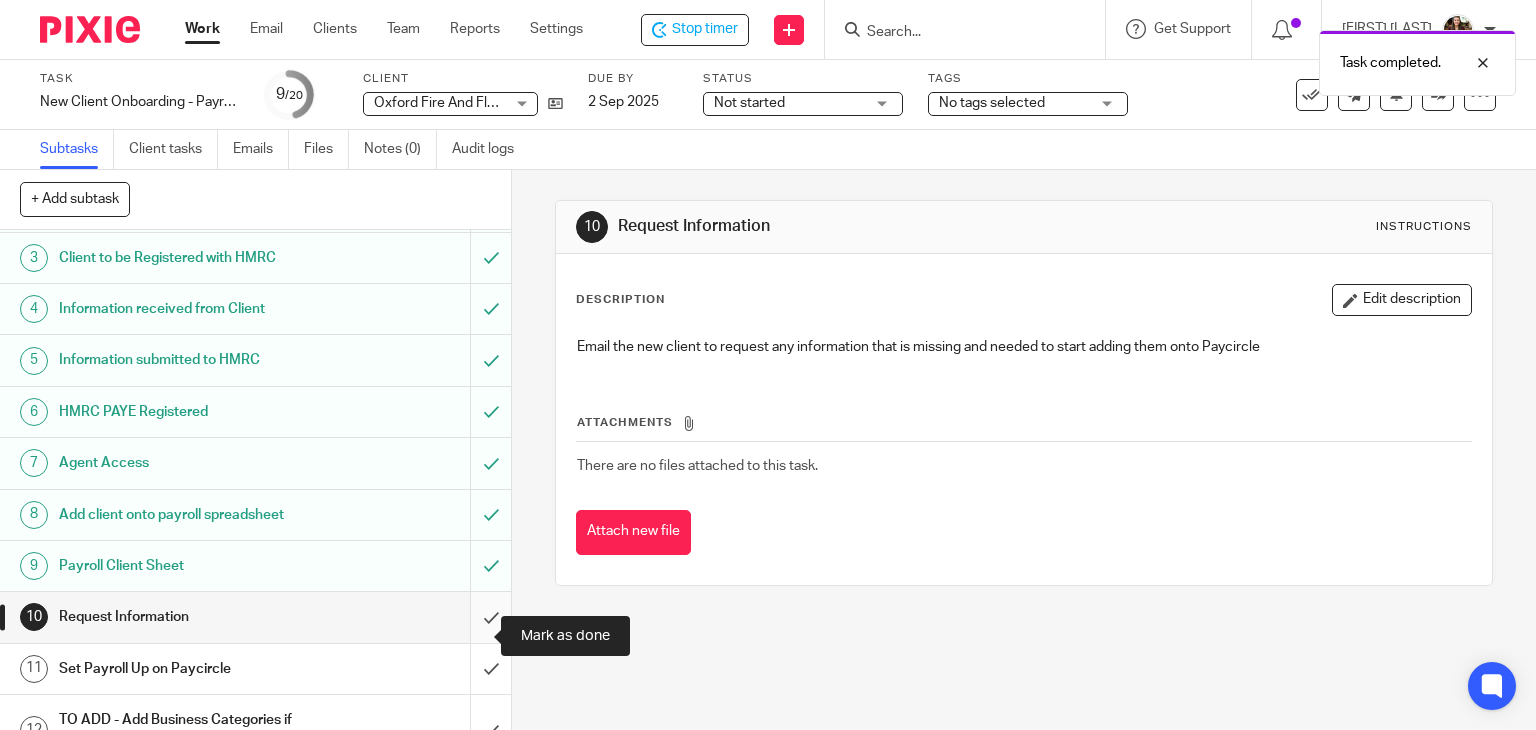 click at bounding box center [255, 617] 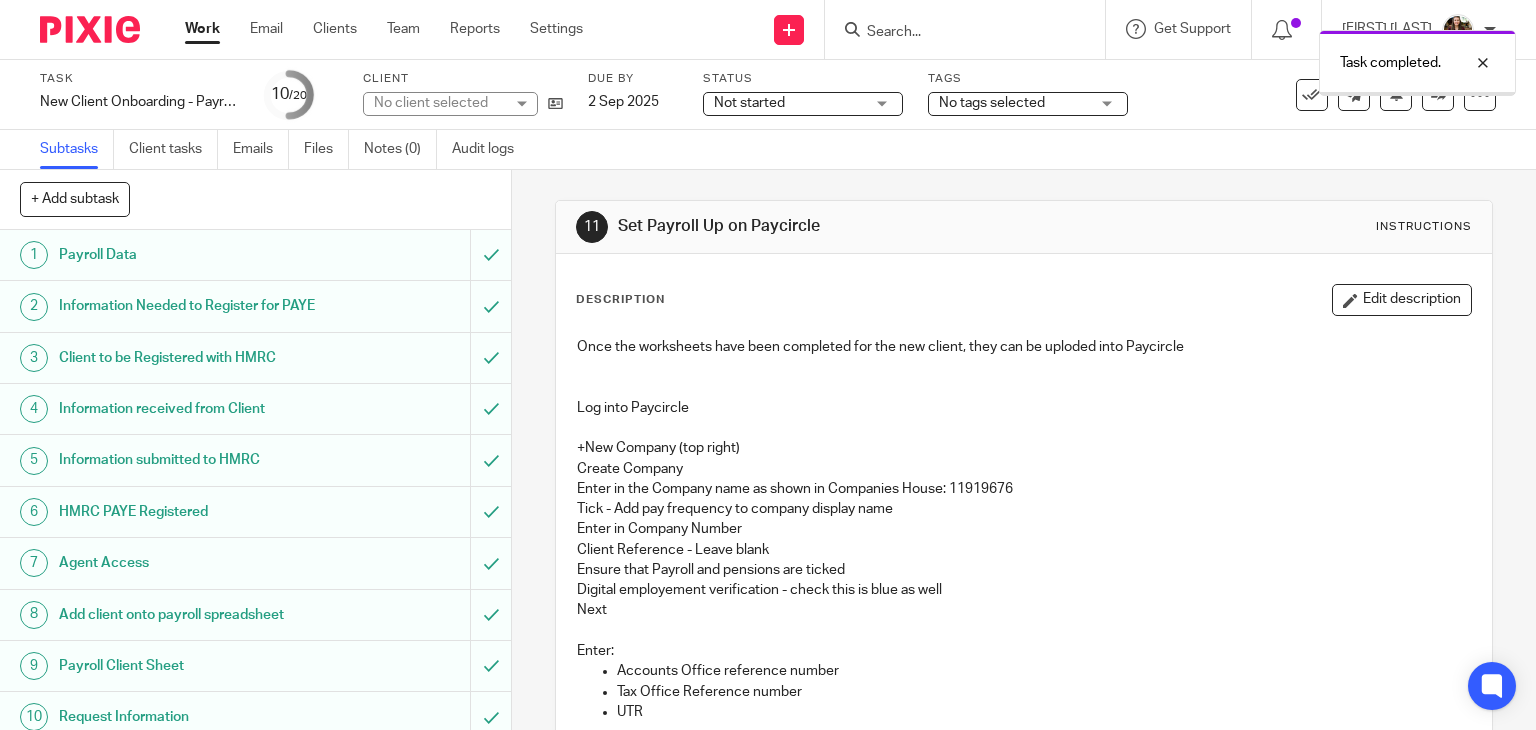 scroll, scrollTop: 0, scrollLeft: 0, axis: both 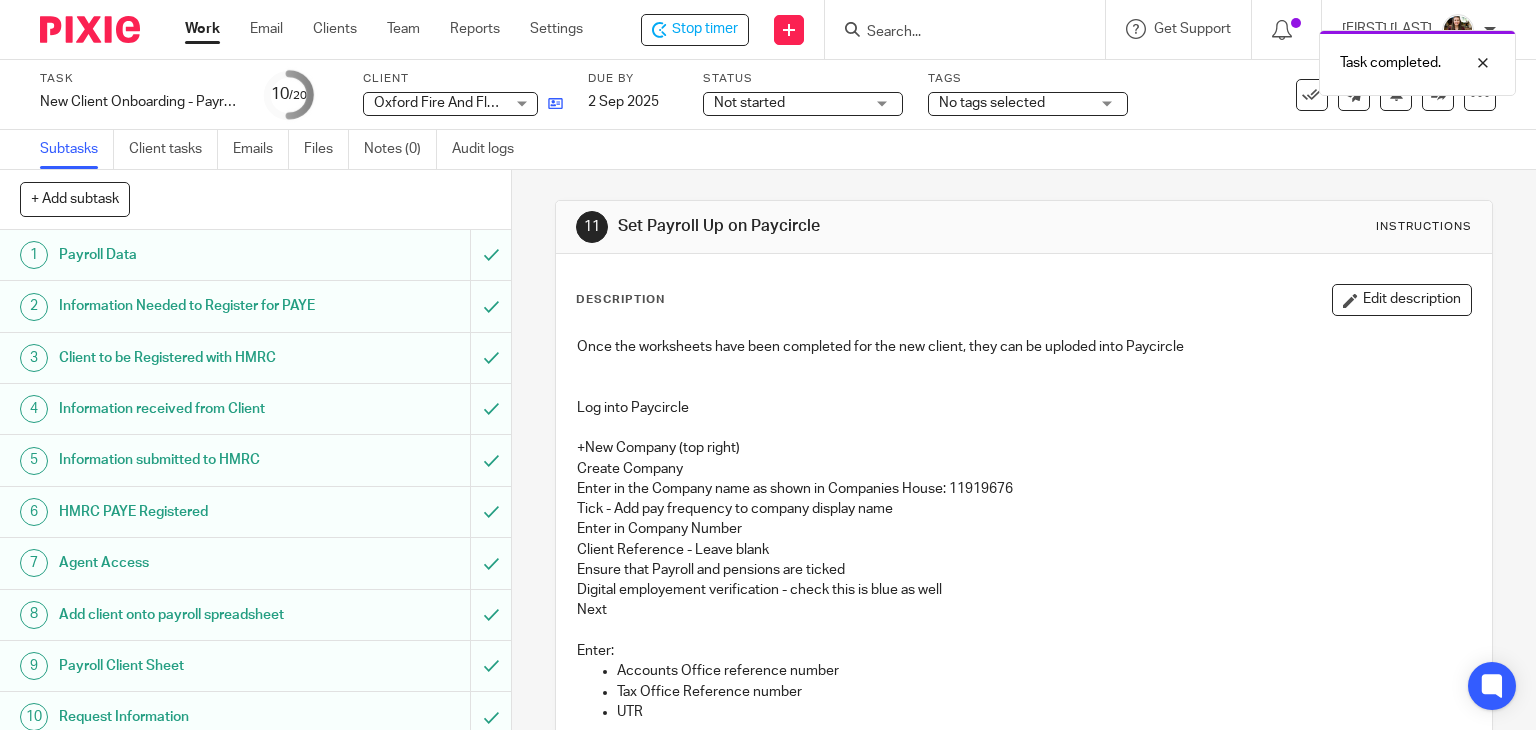click at bounding box center [555, 103] 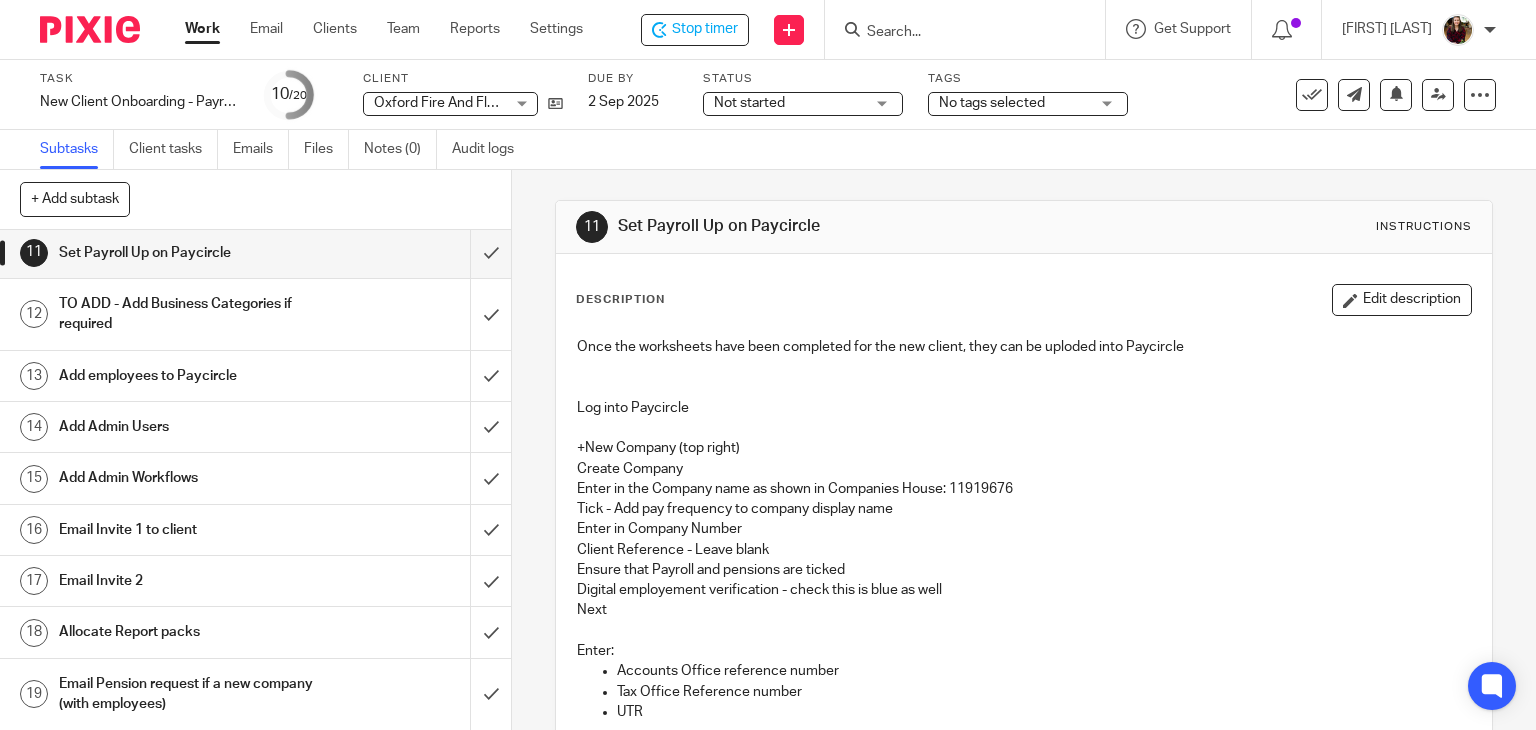scroll, scrollTop: 484, scrollLeft: 0, axis: vertical 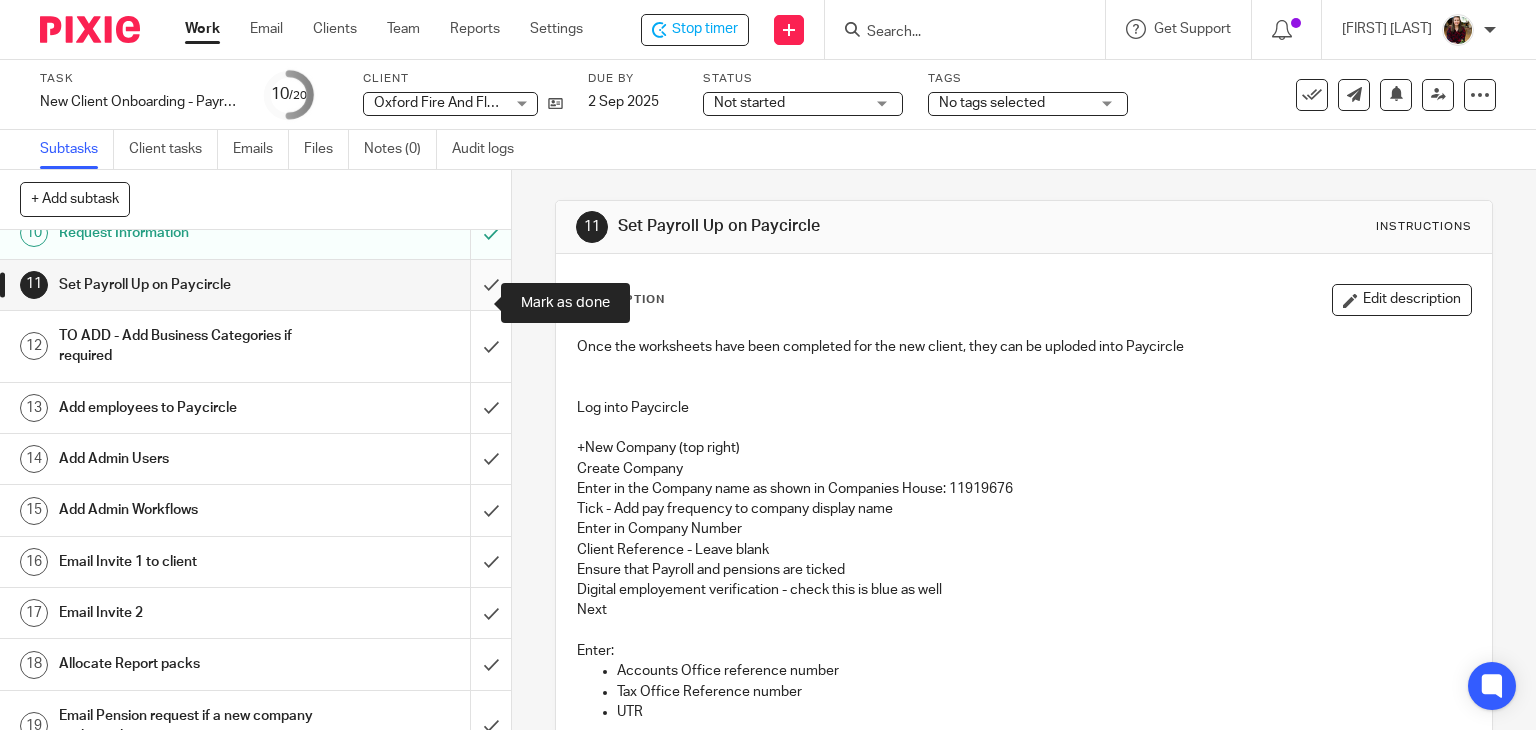 click at bounding box center (255, 285) 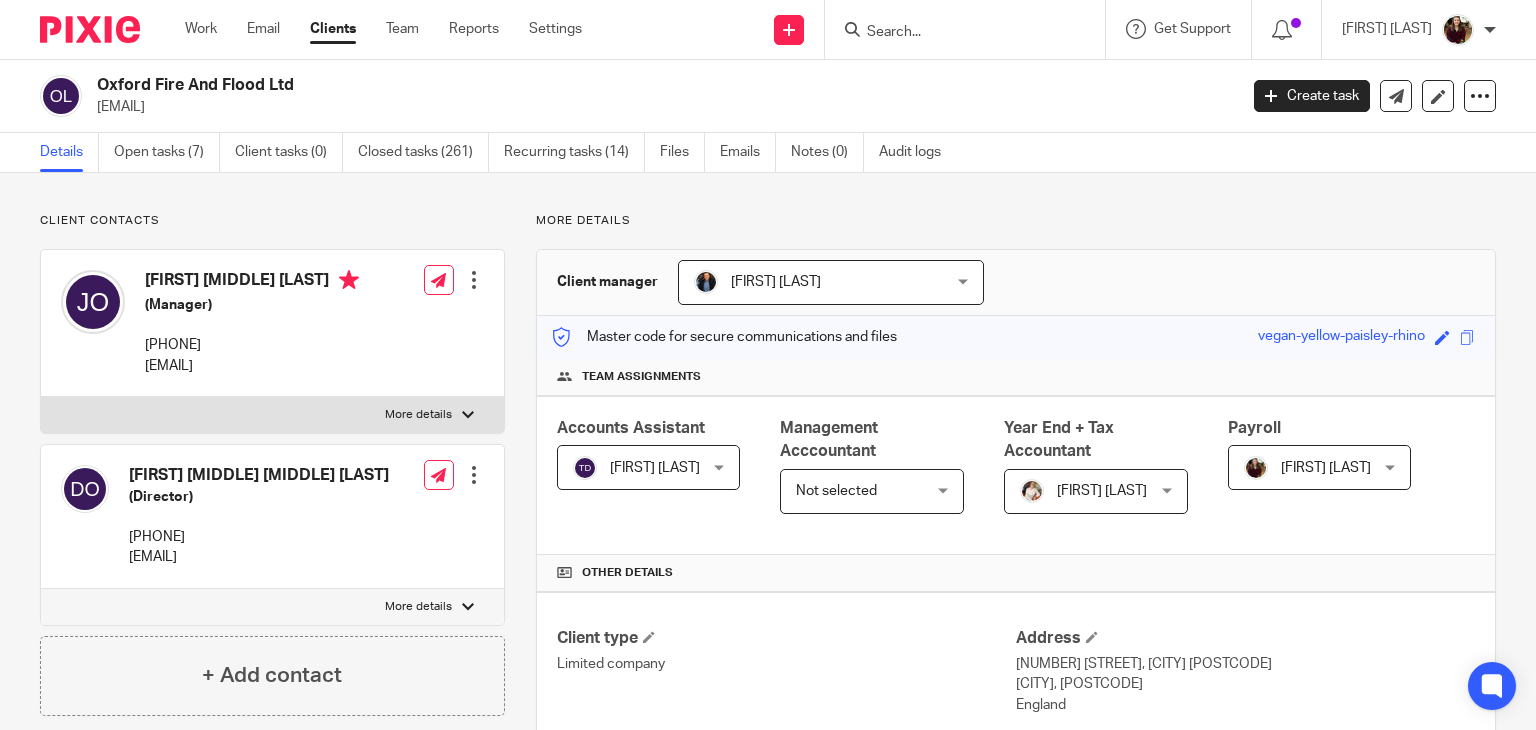 scroll, scrollTop: 0, scrollLeft: 0, axis: both 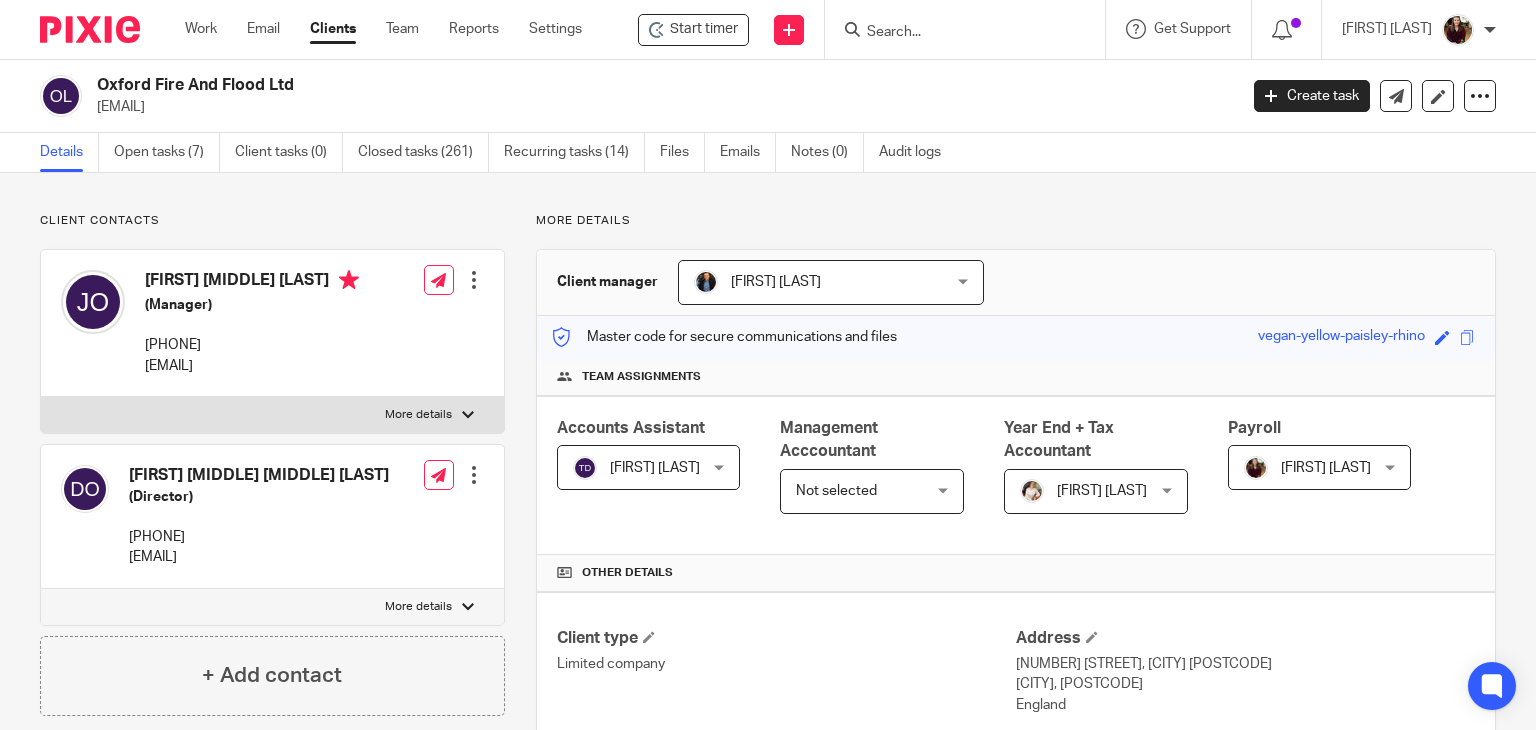 drag, startPoint x: 299, startPoint y: 78, endPoint x: 94, endPoint y: 91, distance: 205.41179 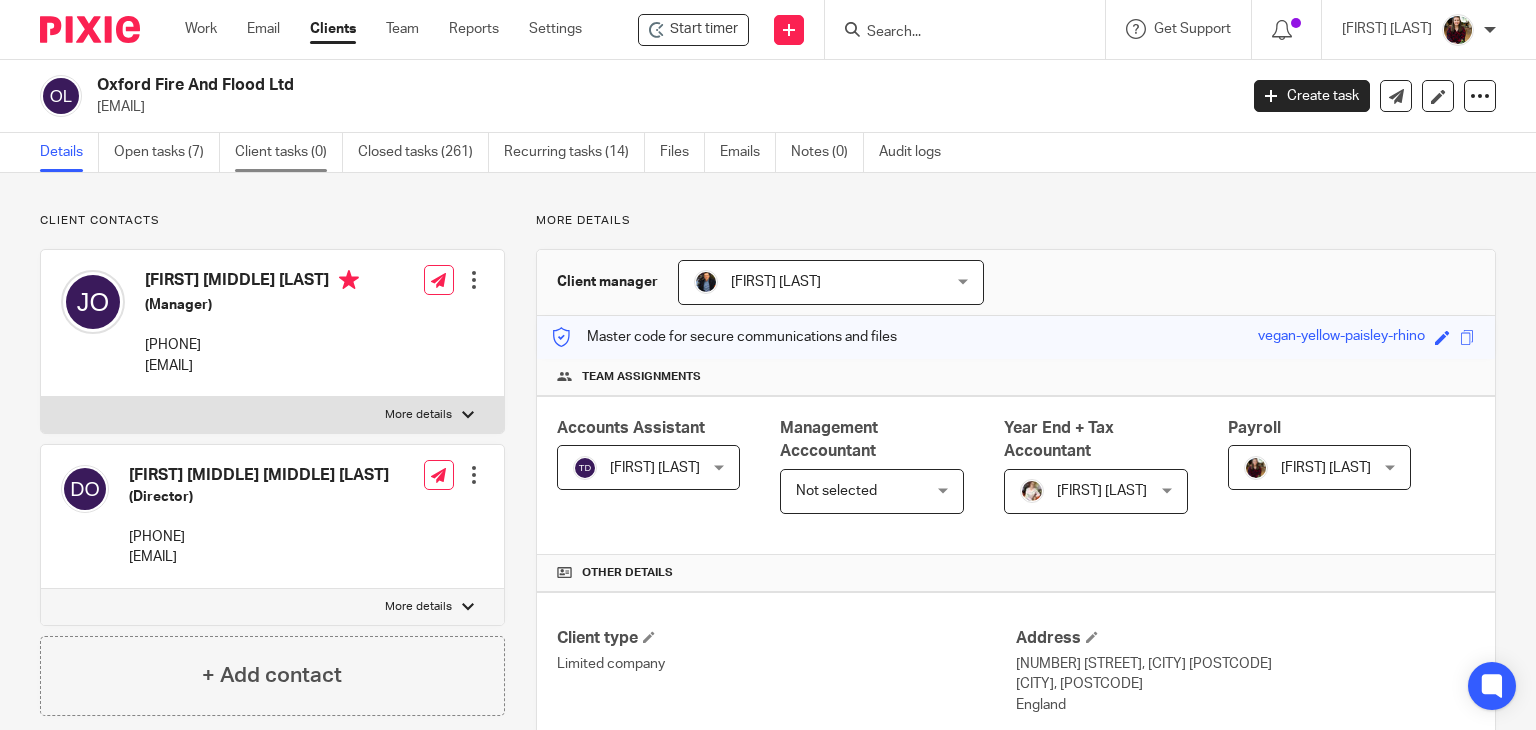 copy on "Oxford Fire And Flood Ltd" 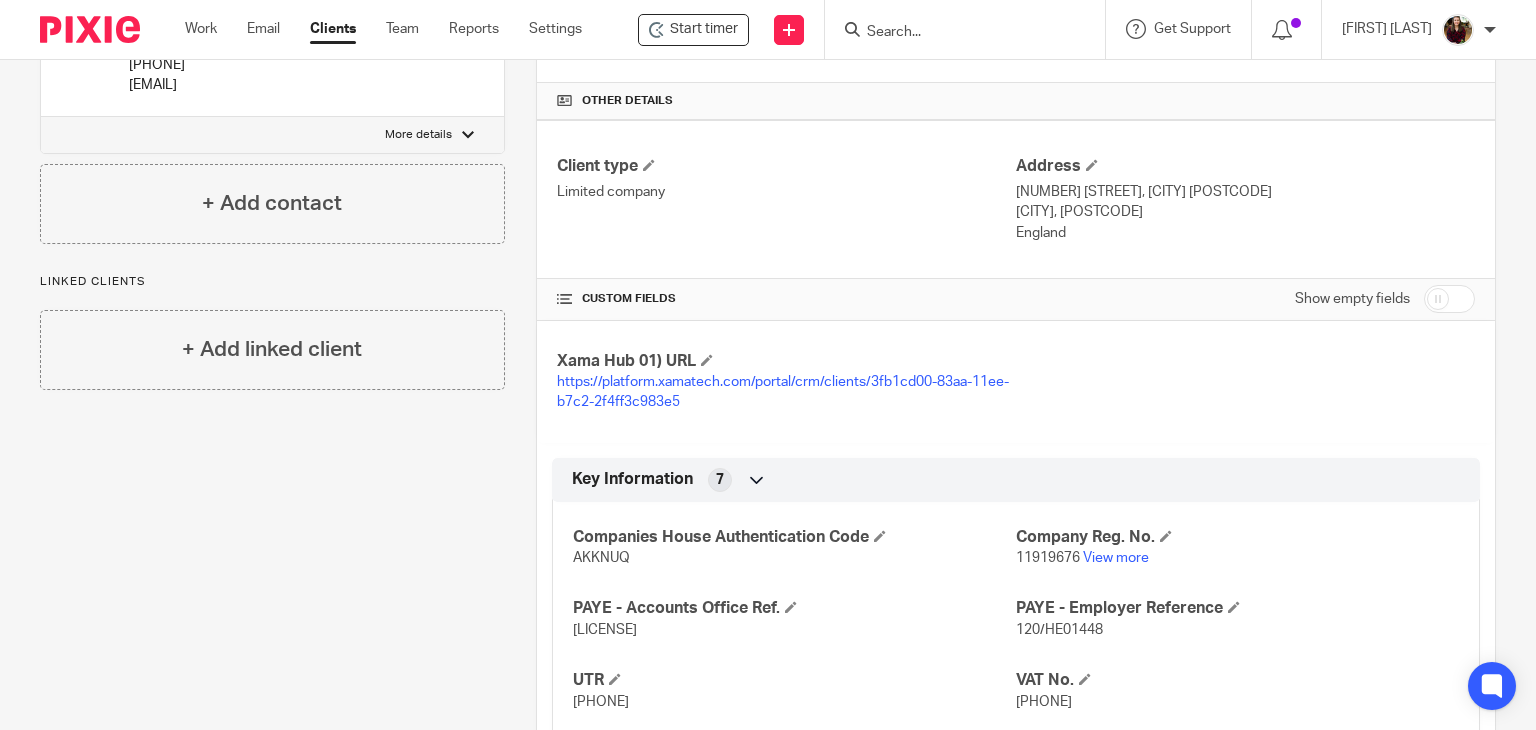 scroll, scrollTop: 700, scrollLeft: 0, axis: vertical 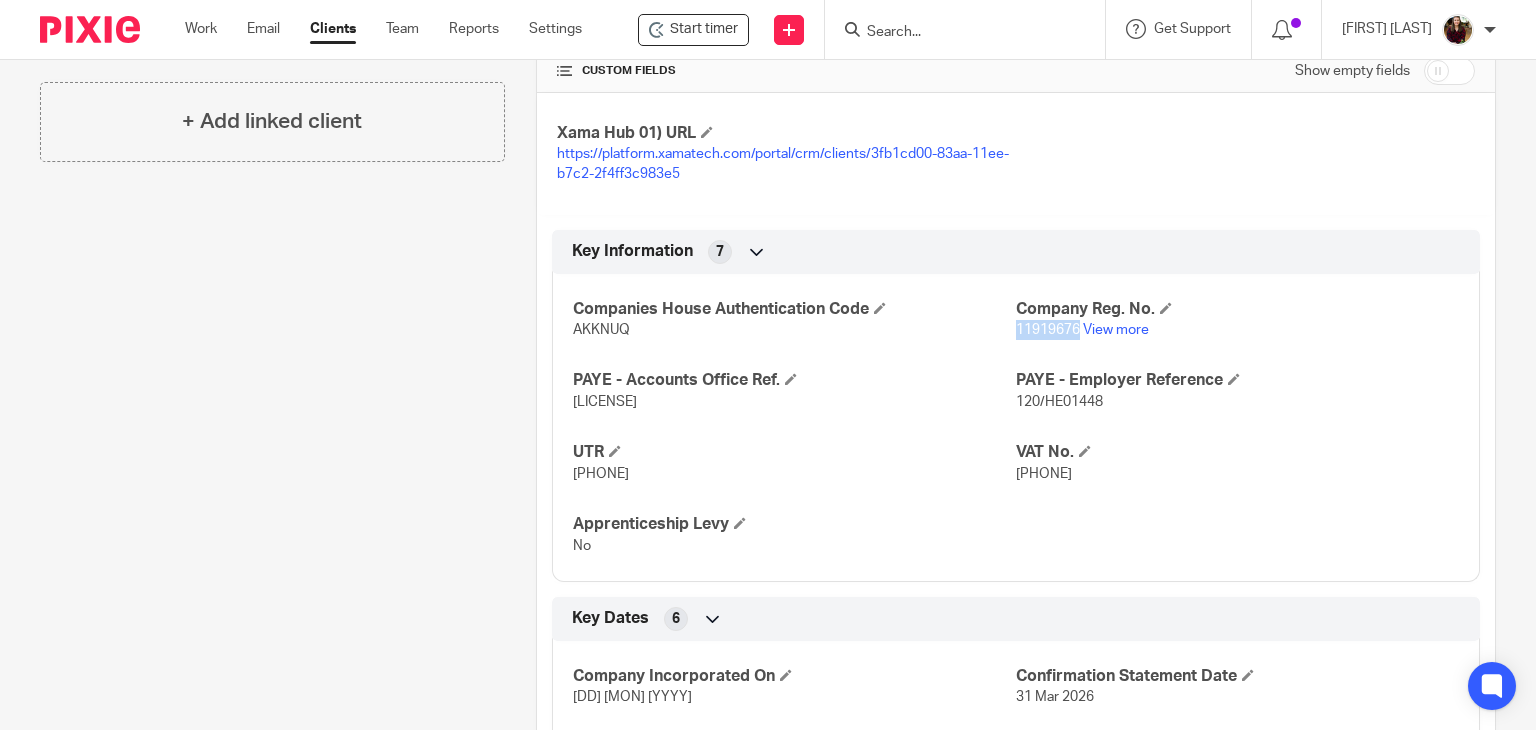 drag, startPoint x: 1070, startPoint y: 327, endPoint x: 1005, endPoint y: 327, distance: 65 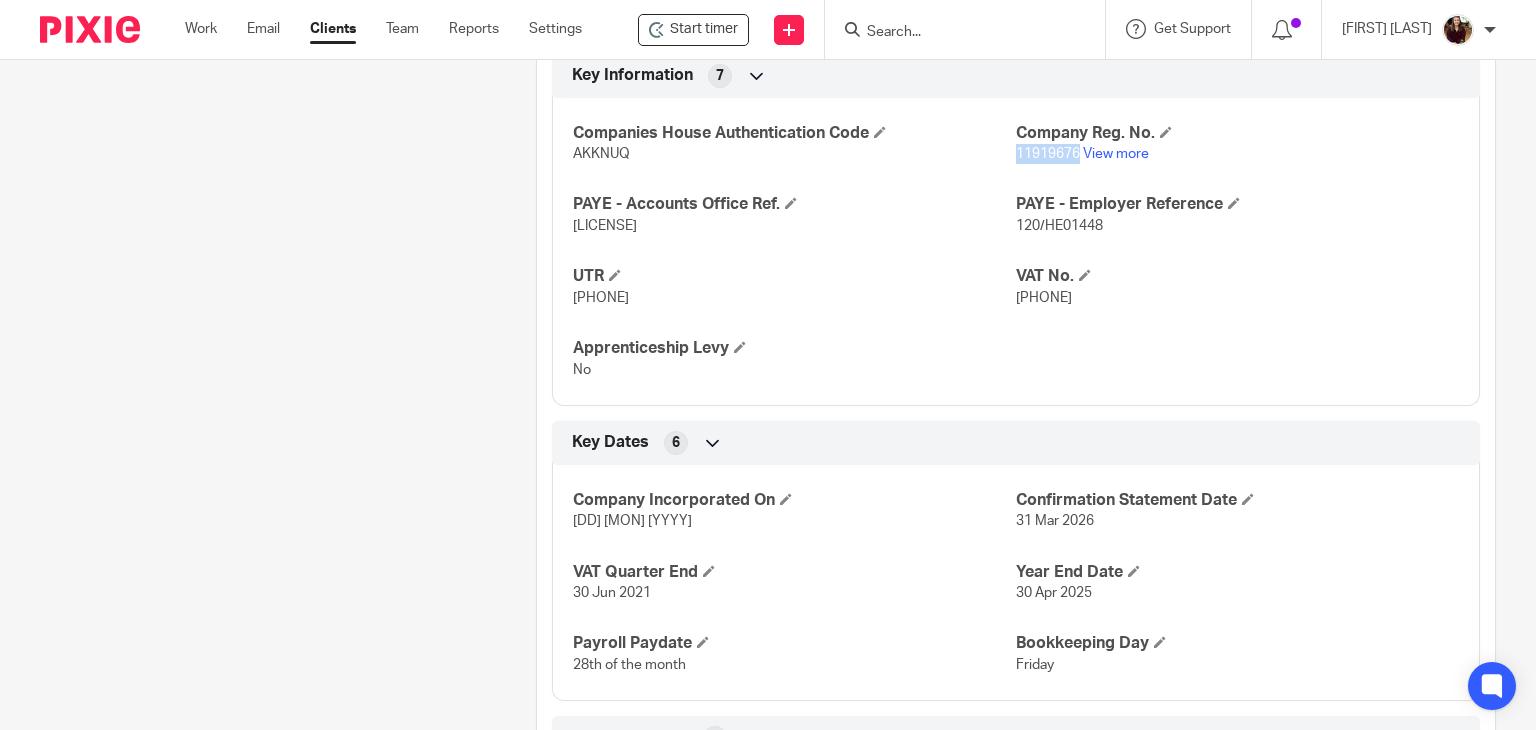 scroll, scrollTop: 900, scrollLeft: 0, axis: vertical 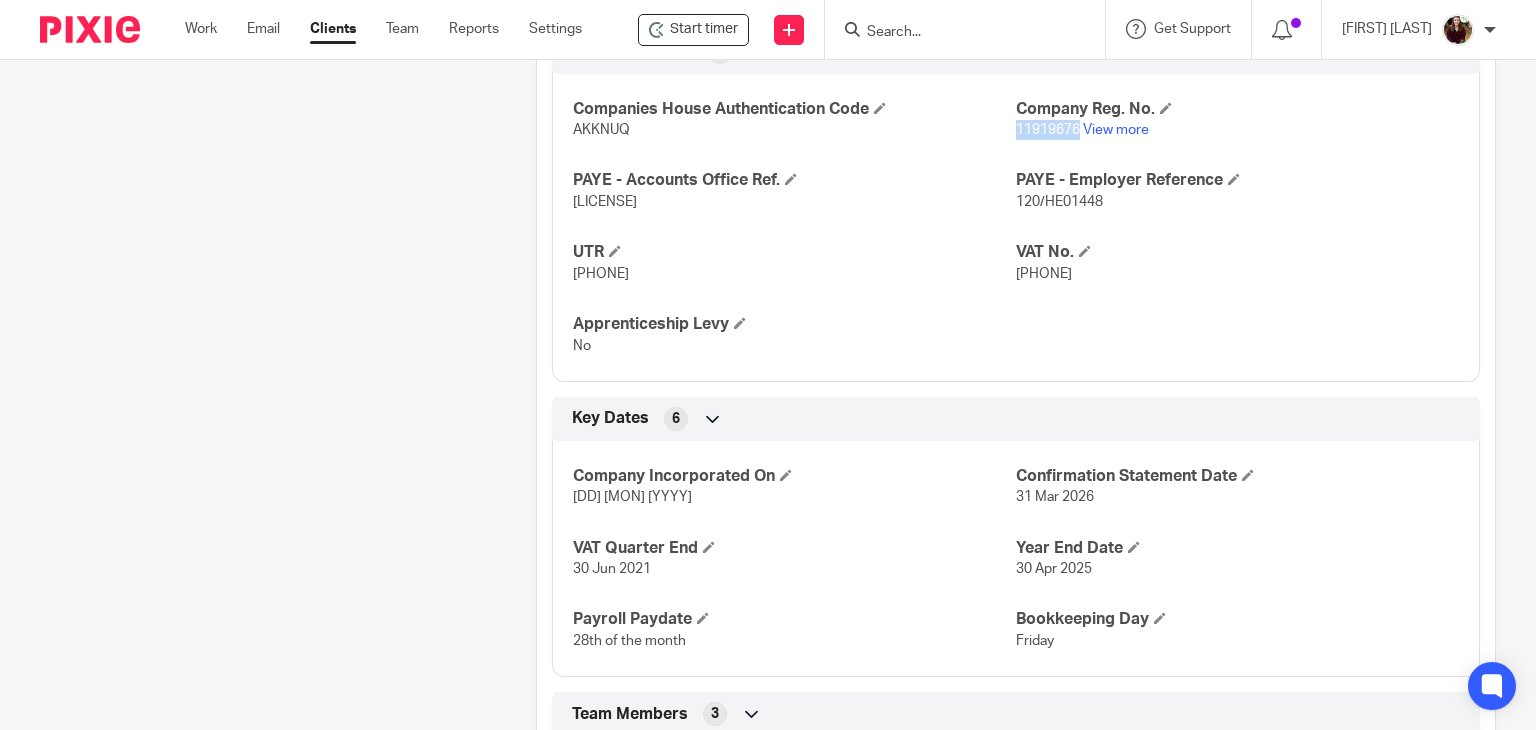 drag, startPoint x: 653, startPoint y: 274, endPoint x: 568, endPoint y: 276, distance: 85.02353 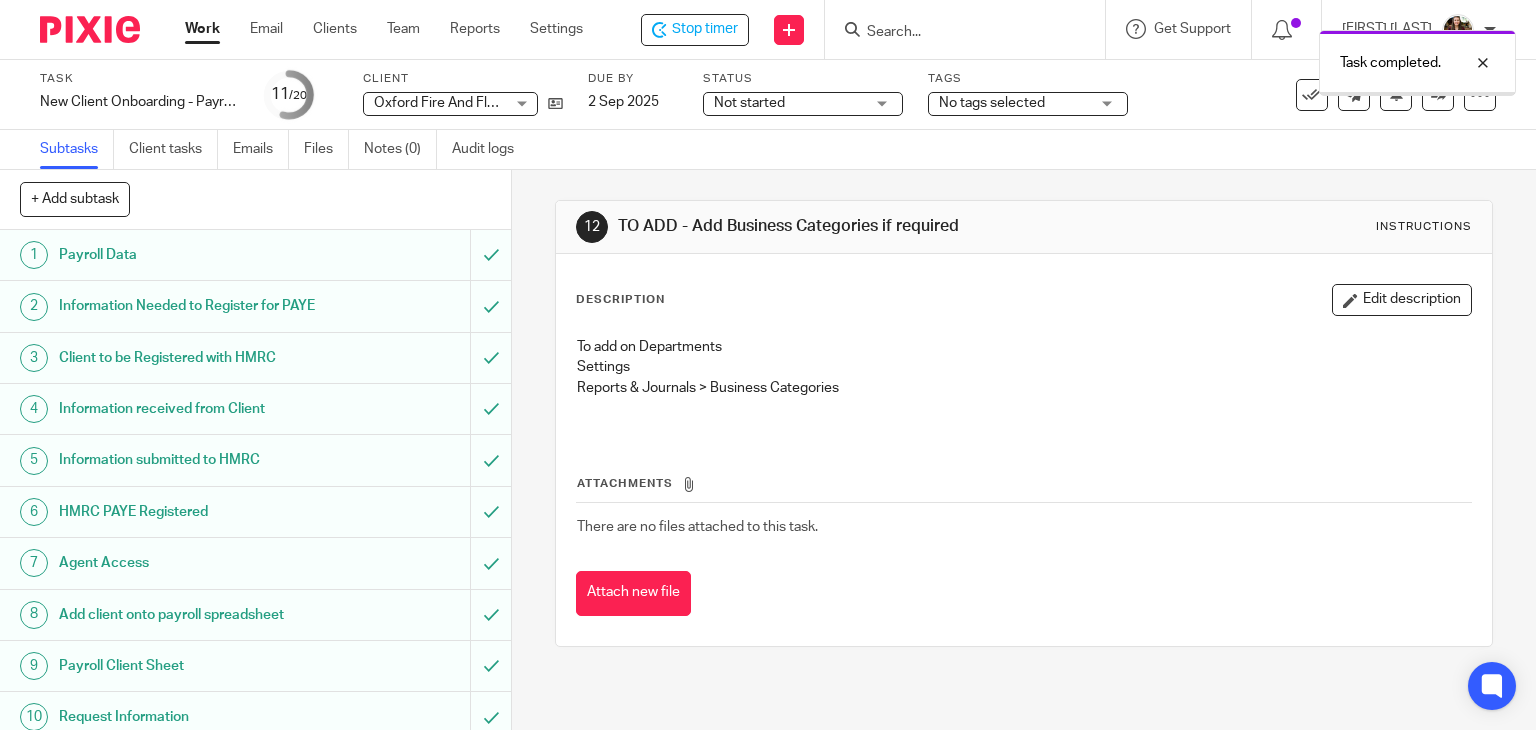 scroll, scrollTop: 0, scrollLeft: 0, axis: both 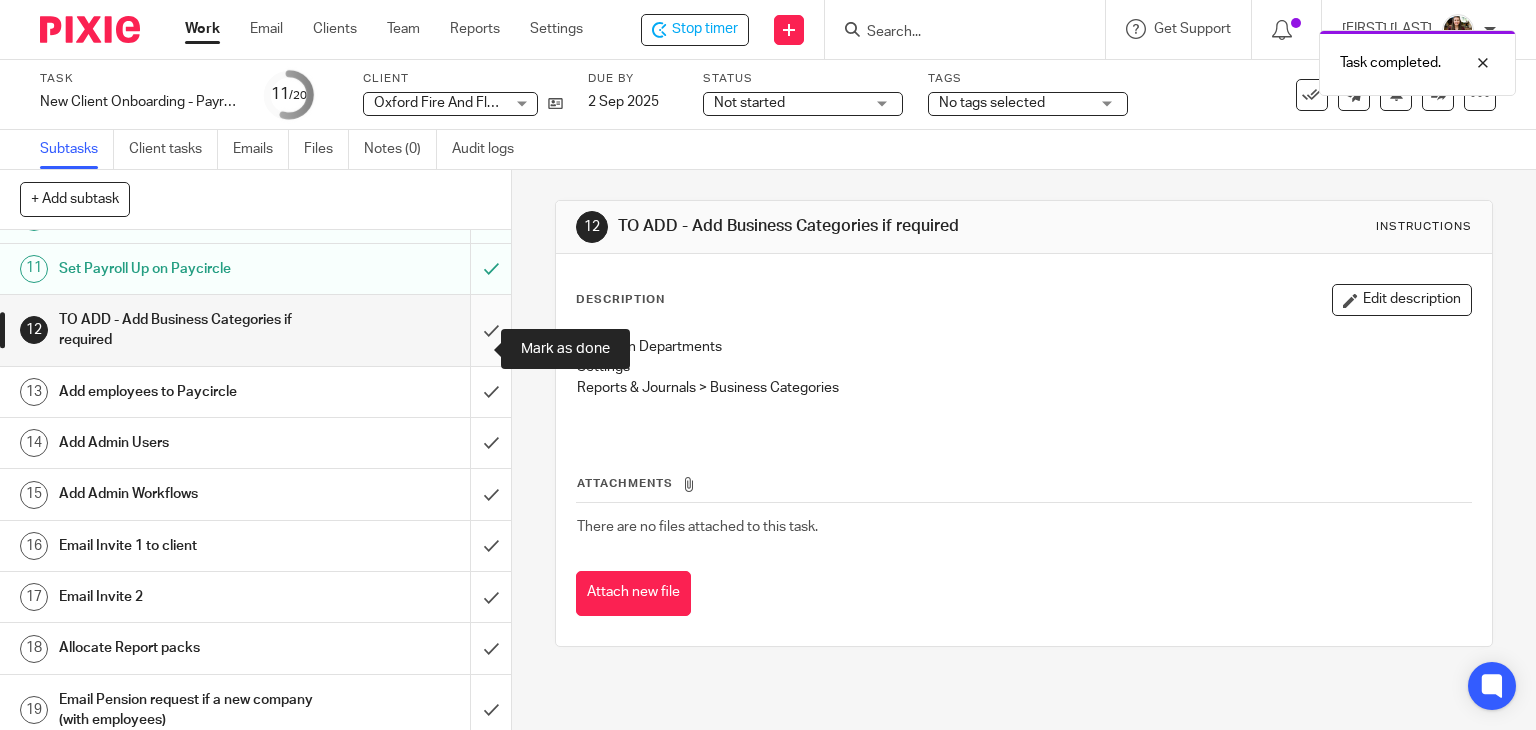 click at bounding box center [255, 330] 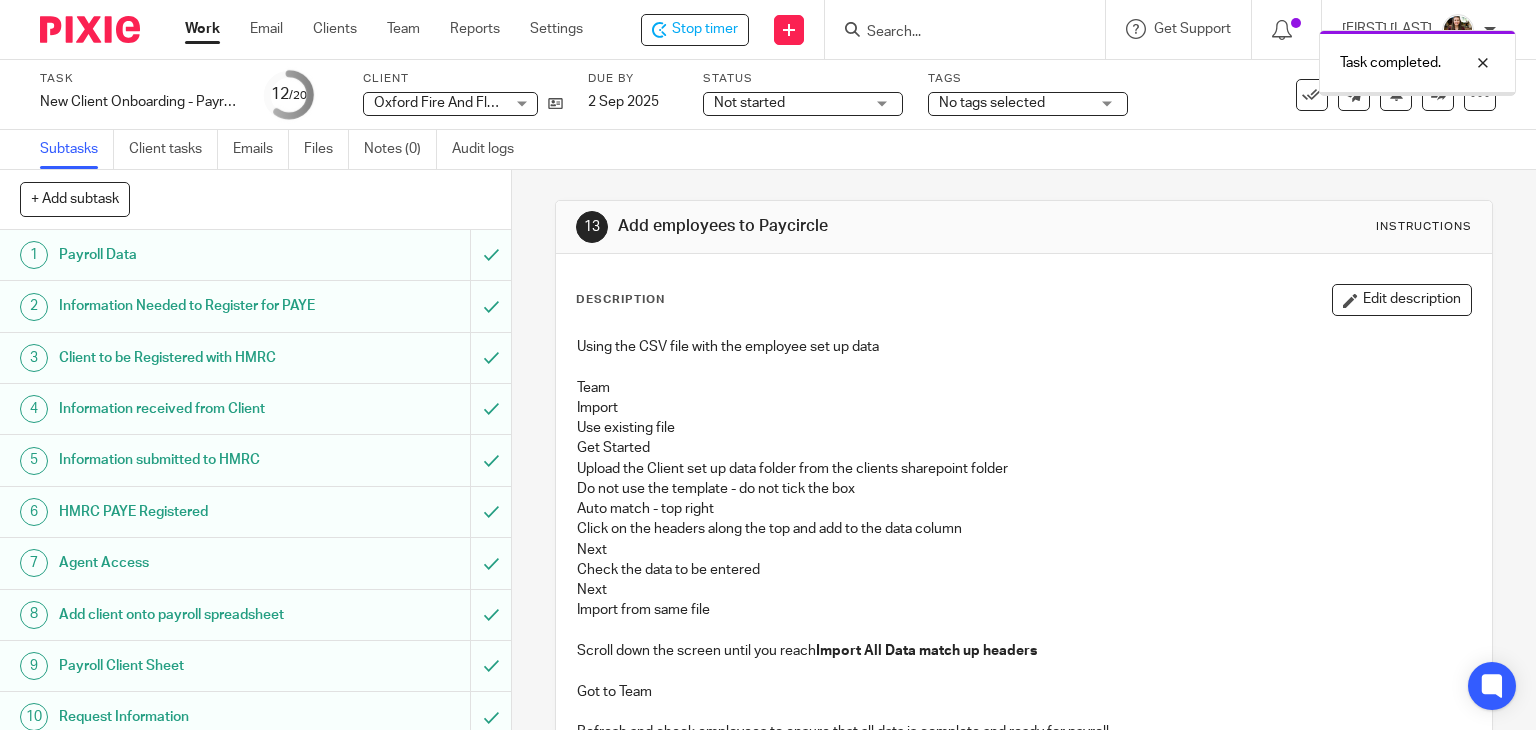 scroll, scrollTop: 0, scrollLeft: 0, axis: both 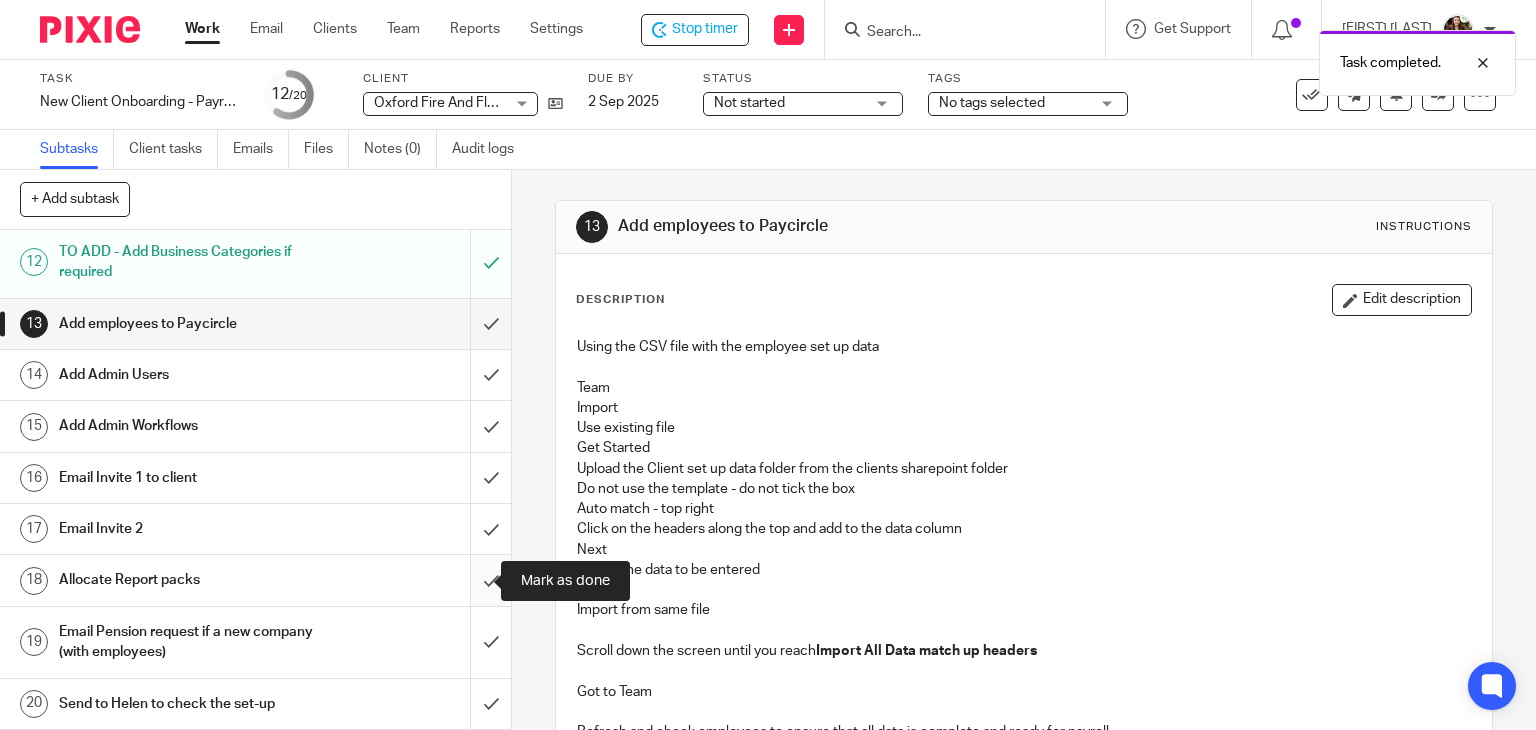click at bounding box center [255, 580] 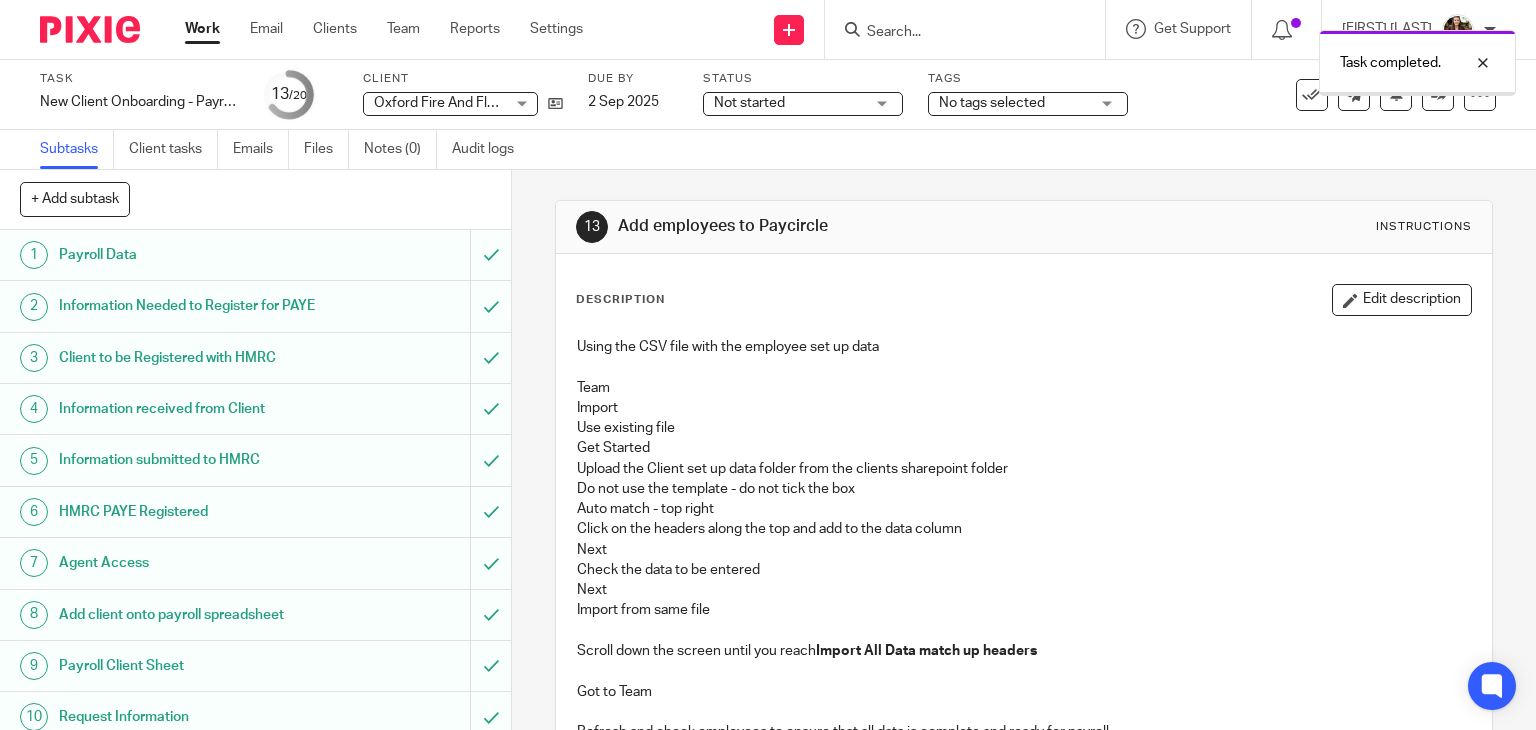 scroll, scrollTop: 0, scrollLeft: 0, axis: both 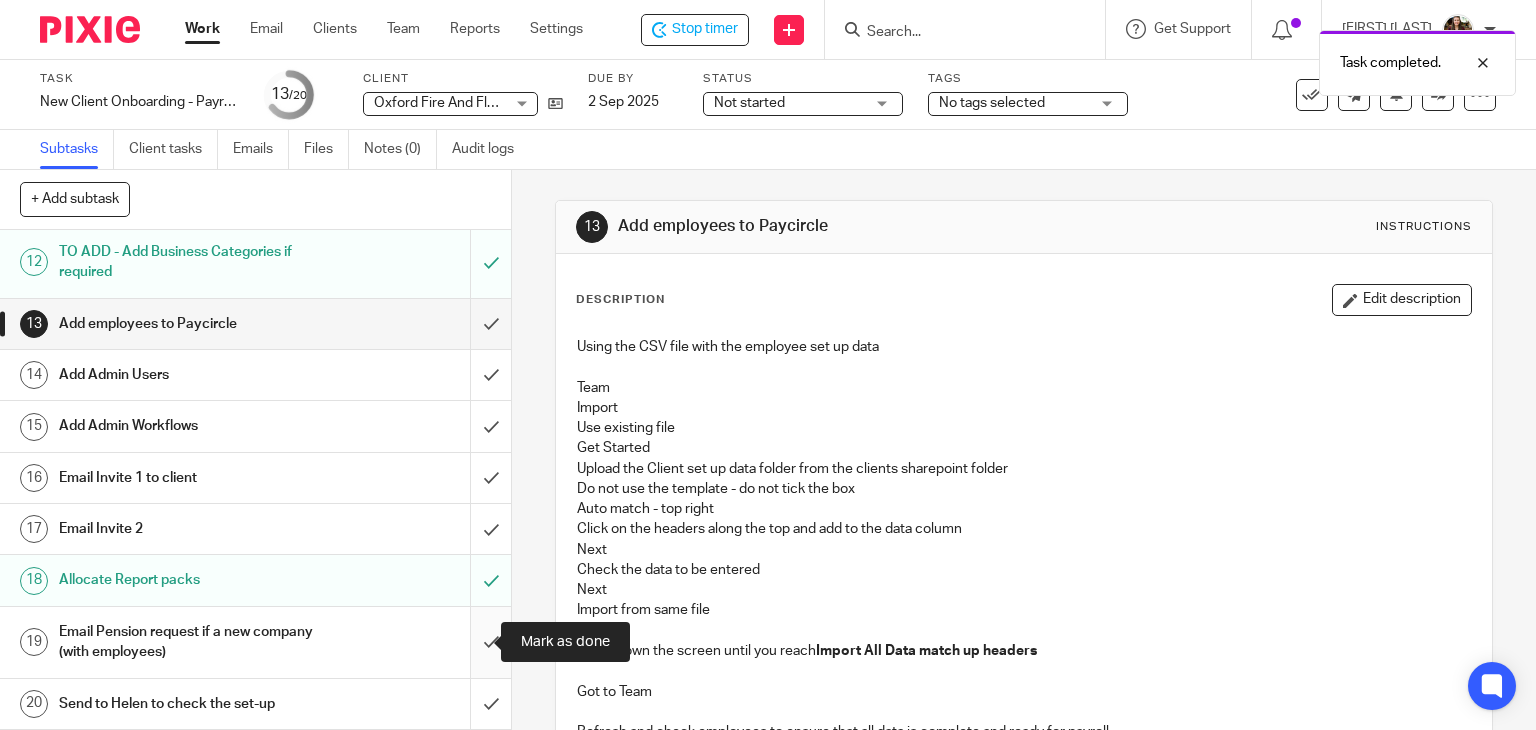 click at bounding box center (255, 642) 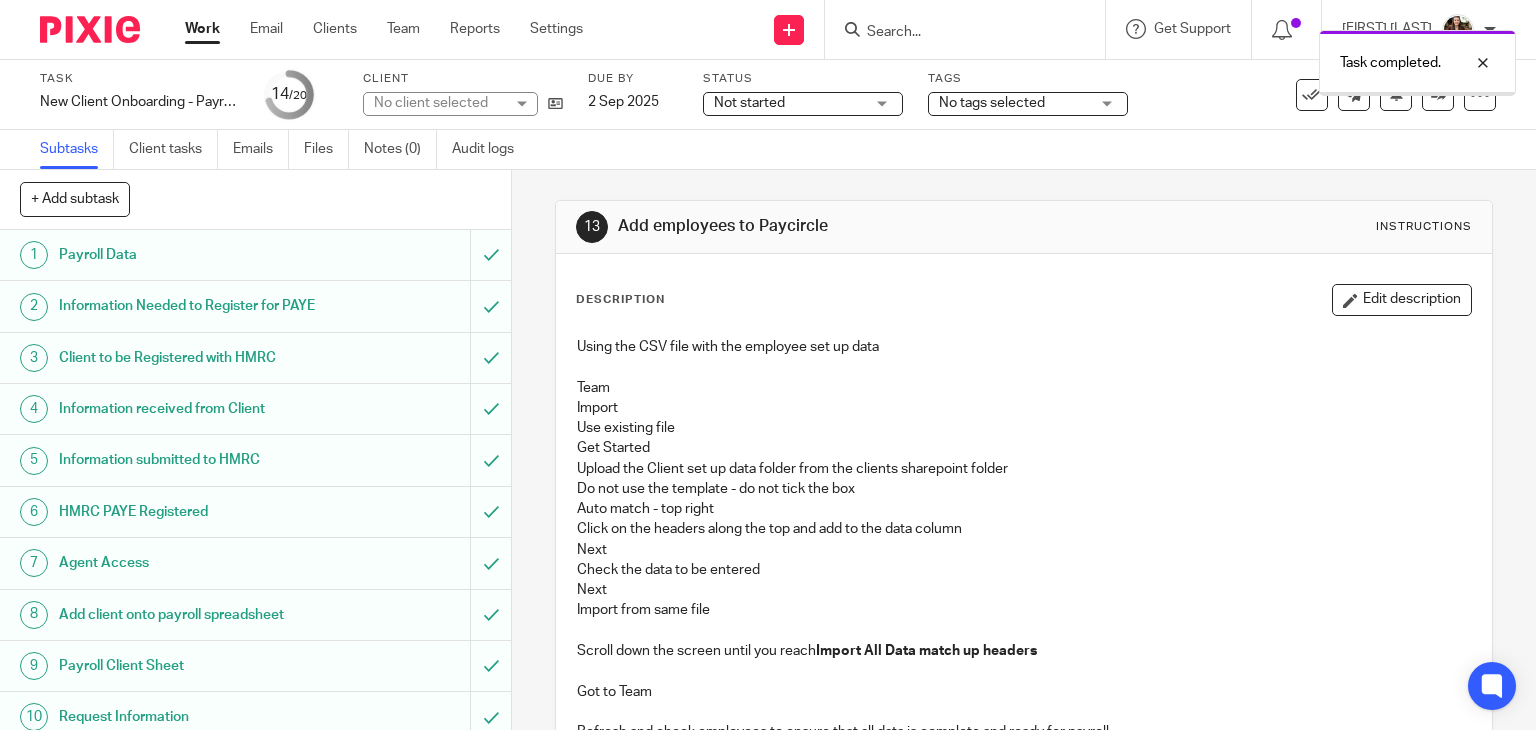 scroll, scrollTop: 0, scrollLeft: 0, axis: both 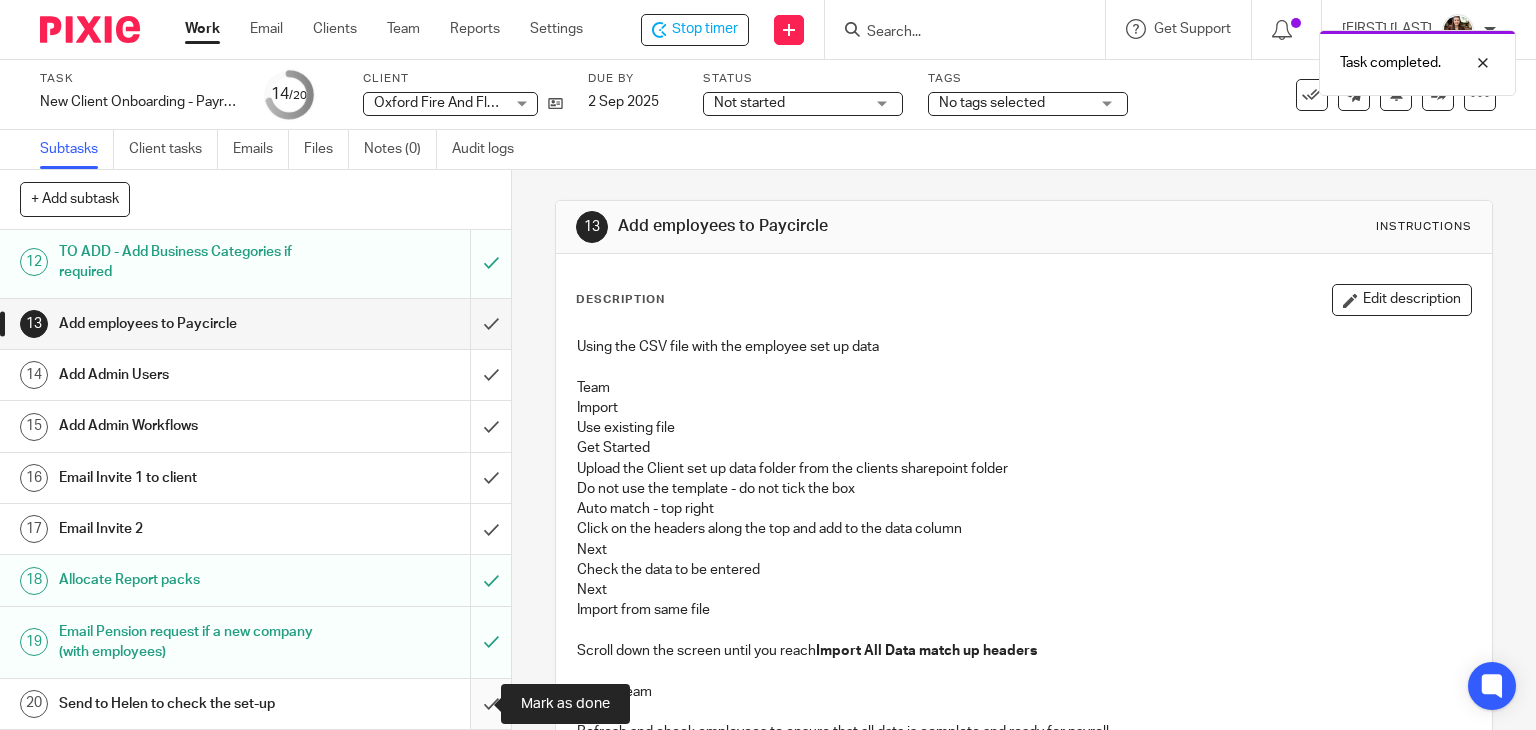 click at bounding box center [255, 704] 